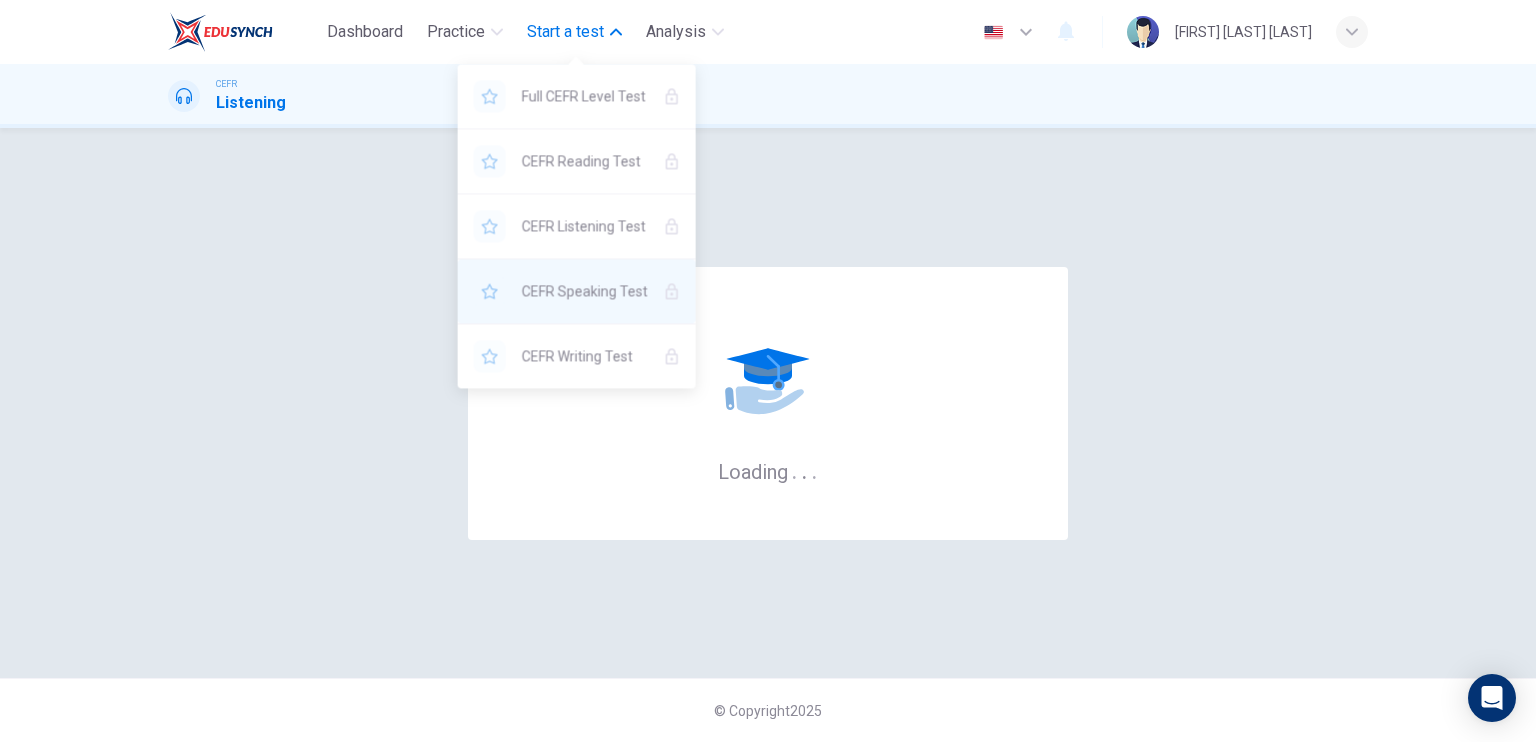 scroll, scrollTop: 0, scrollLeft: 0, axis: both 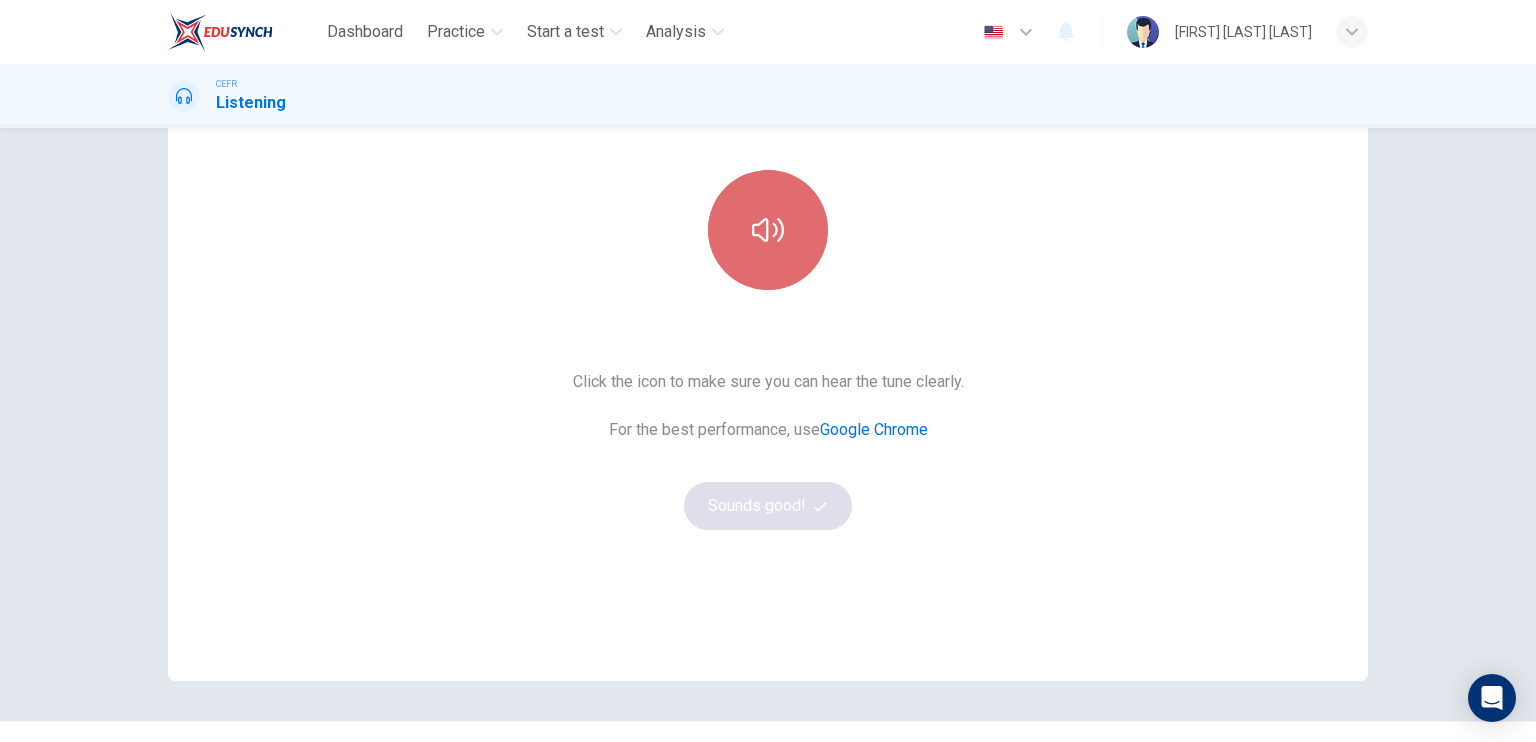 click at bounding box center [768, 230] 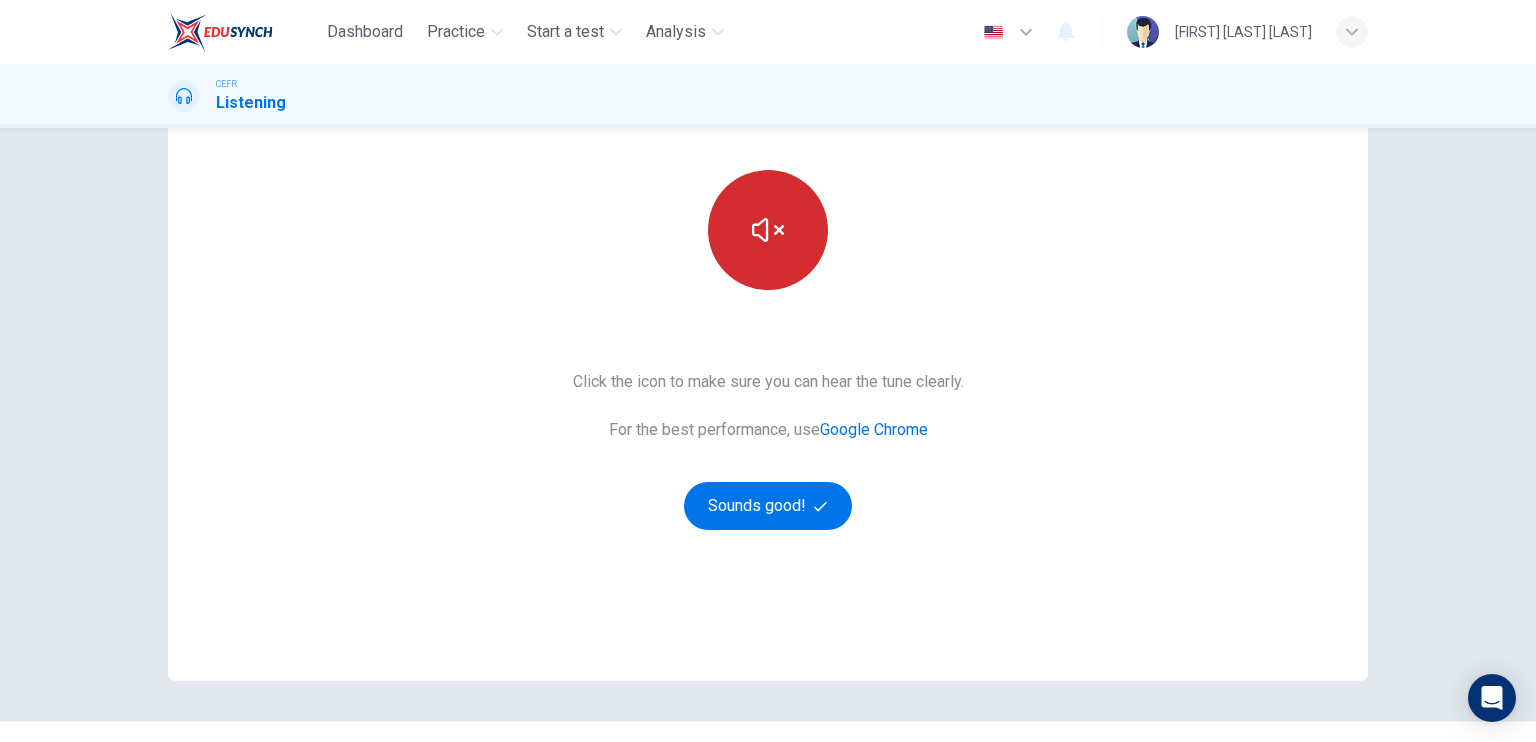 click at bounding box center [768, 230] 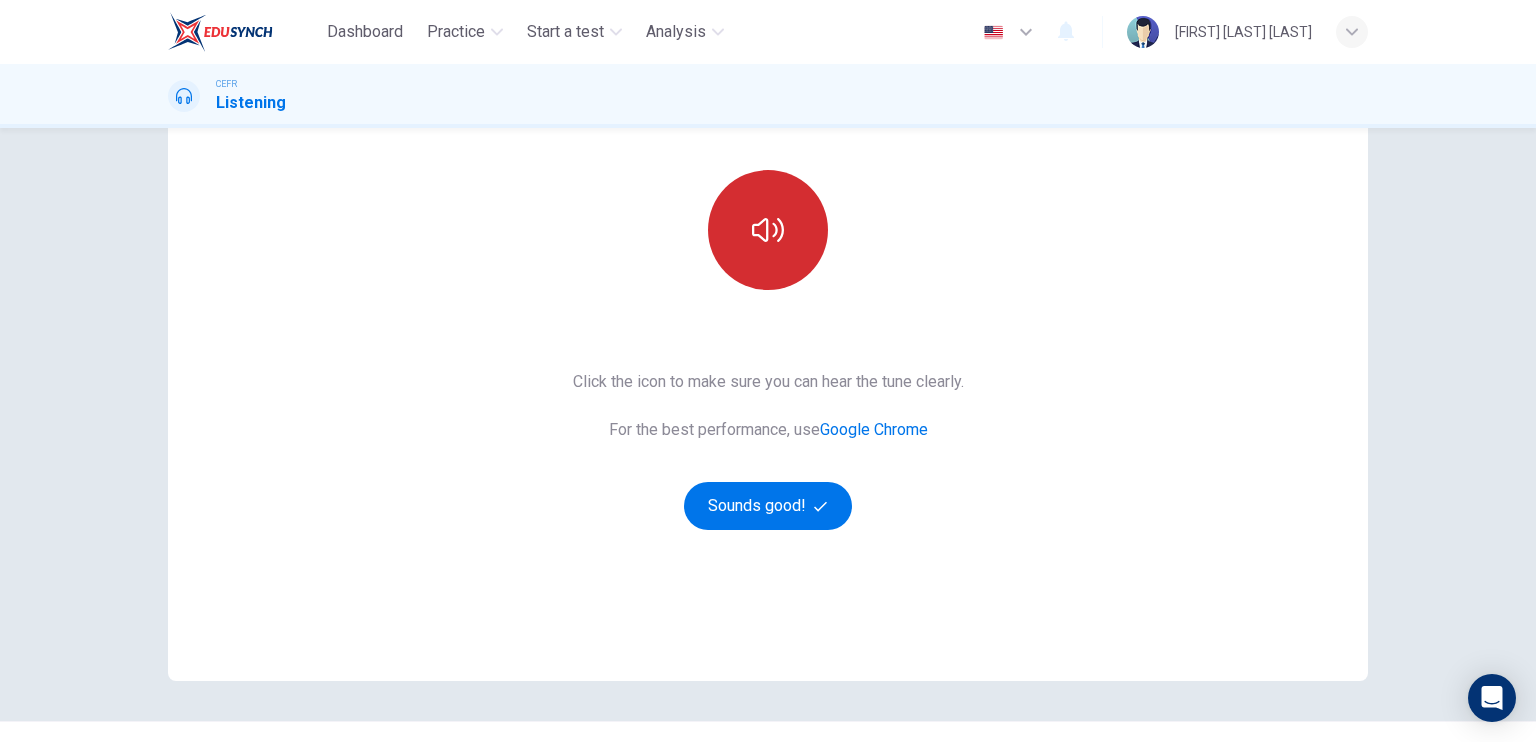 click at bounding box center (768, 230) 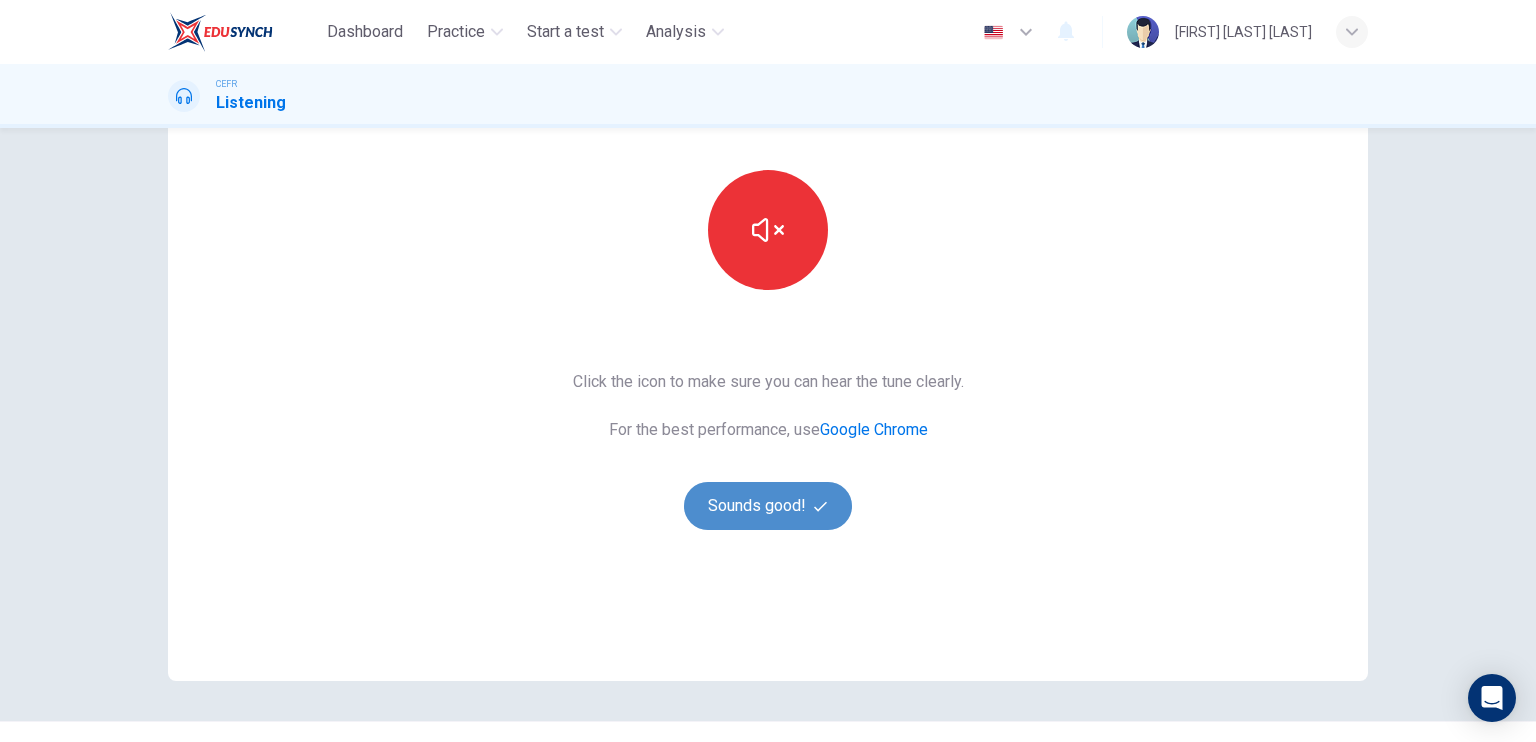 click on "Sounds good!" at bounding box center [768, 506] 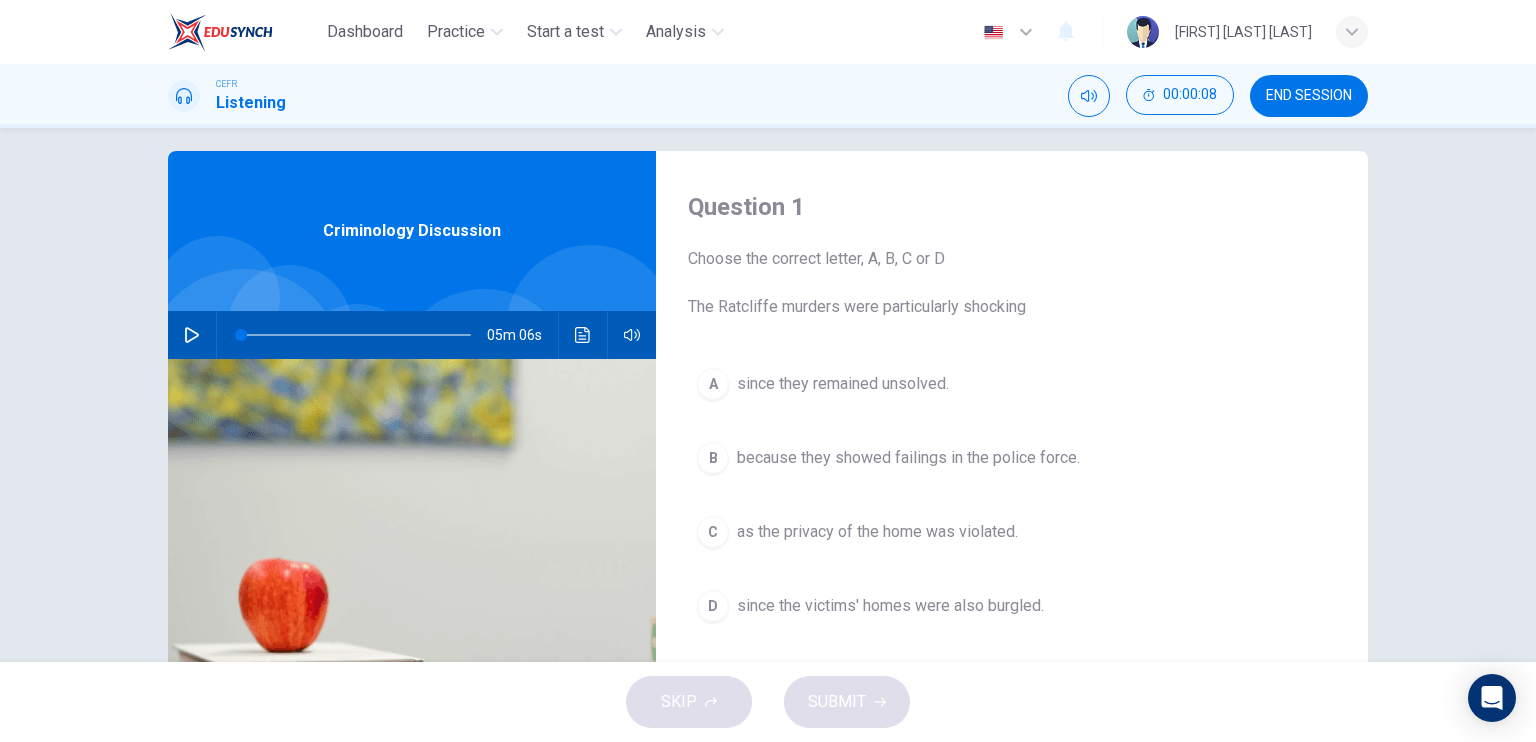 scroll, scrollTop: 11, scrollLeft: 0, axis: vertical 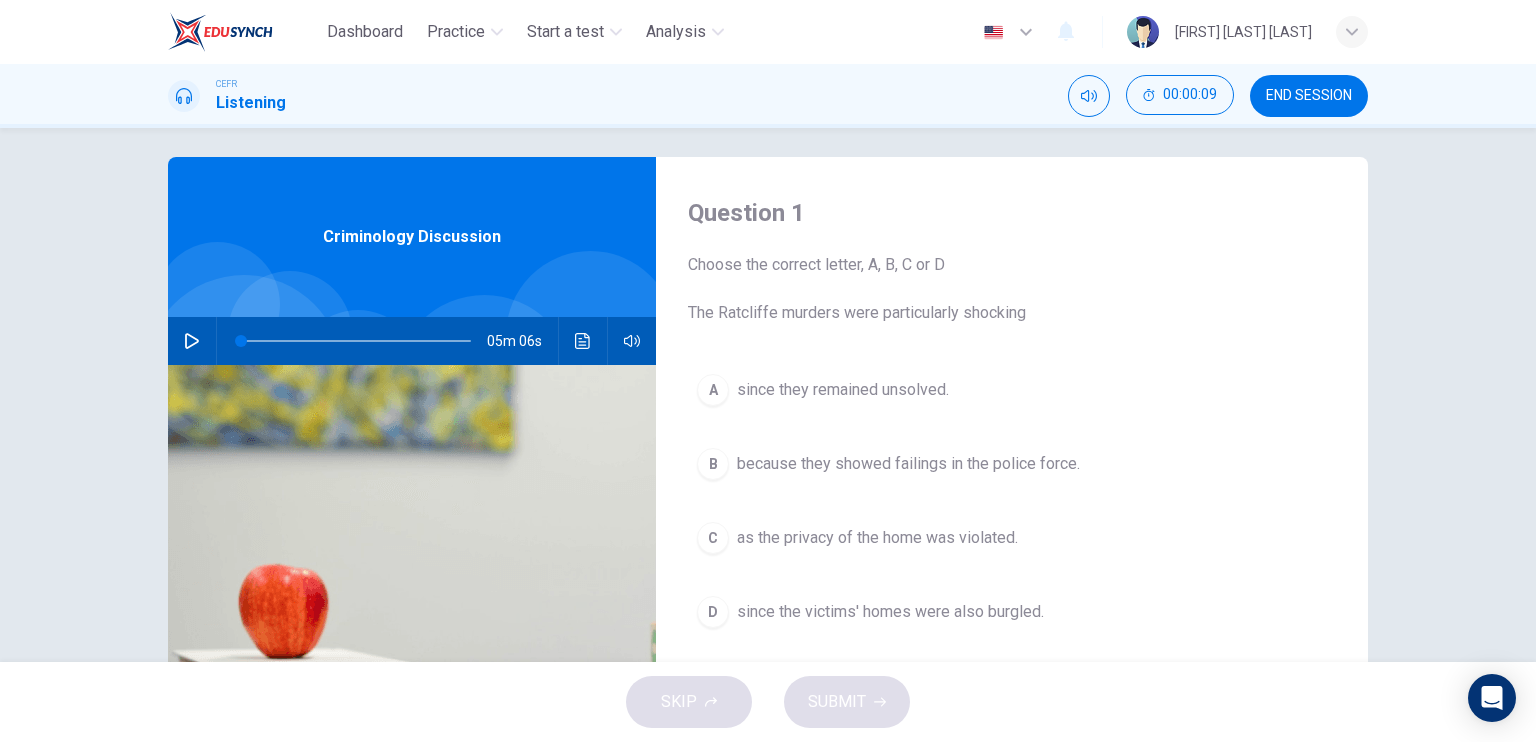click at bounding box center [192, 341] 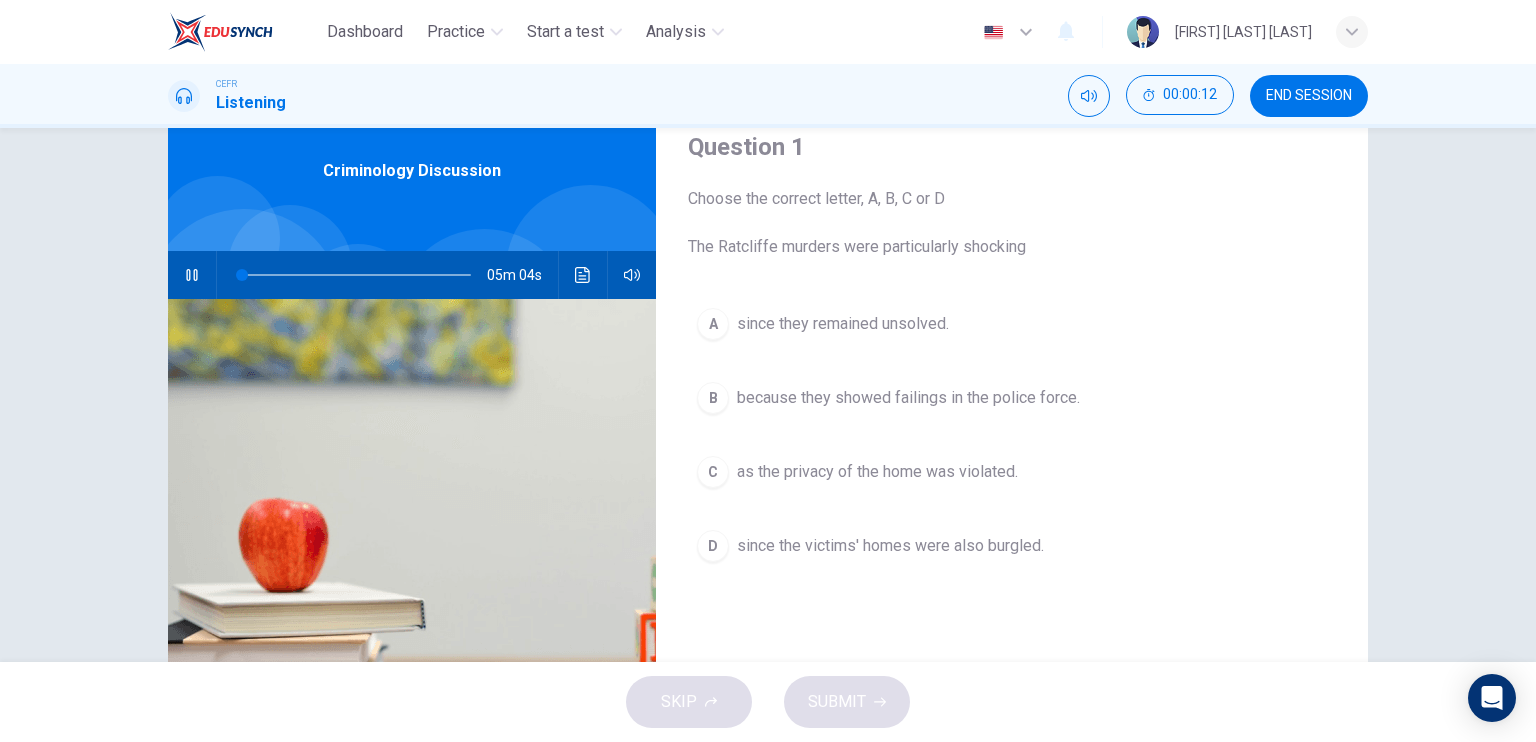 scroll, scrollTop: 76, scrollLeft: 0, axis: vertical 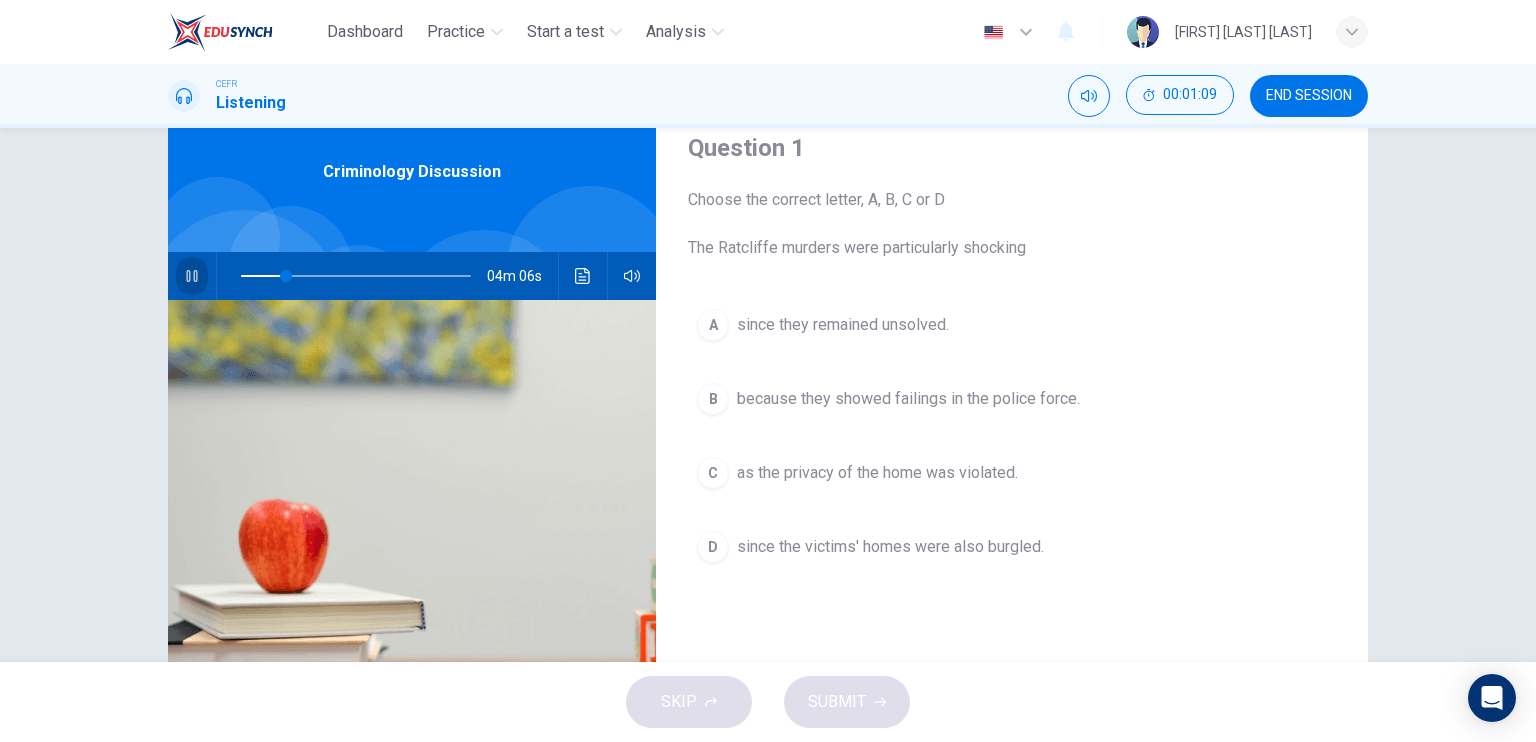 click at bounding box center (192, 276) 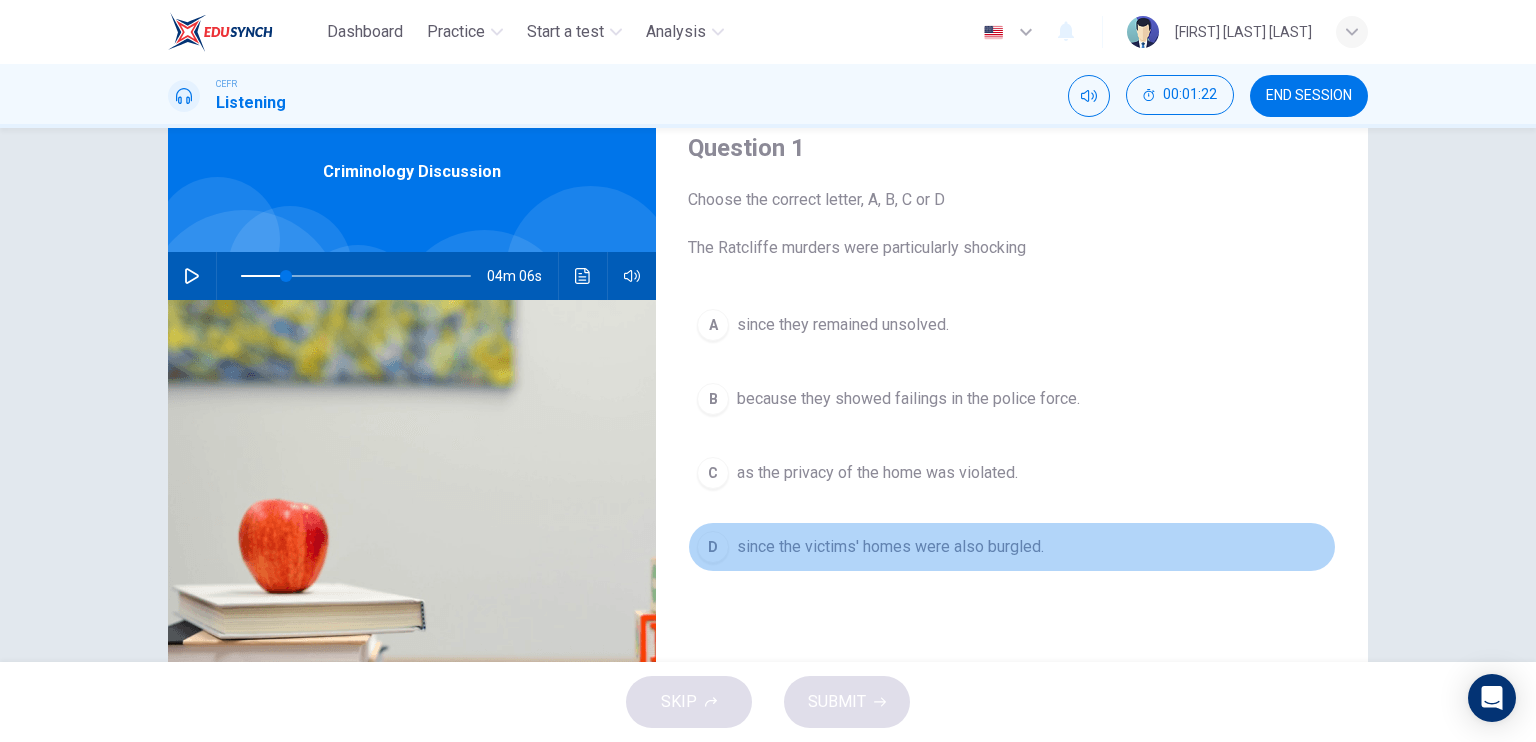 click on "D" at bounding box center [713, 325] 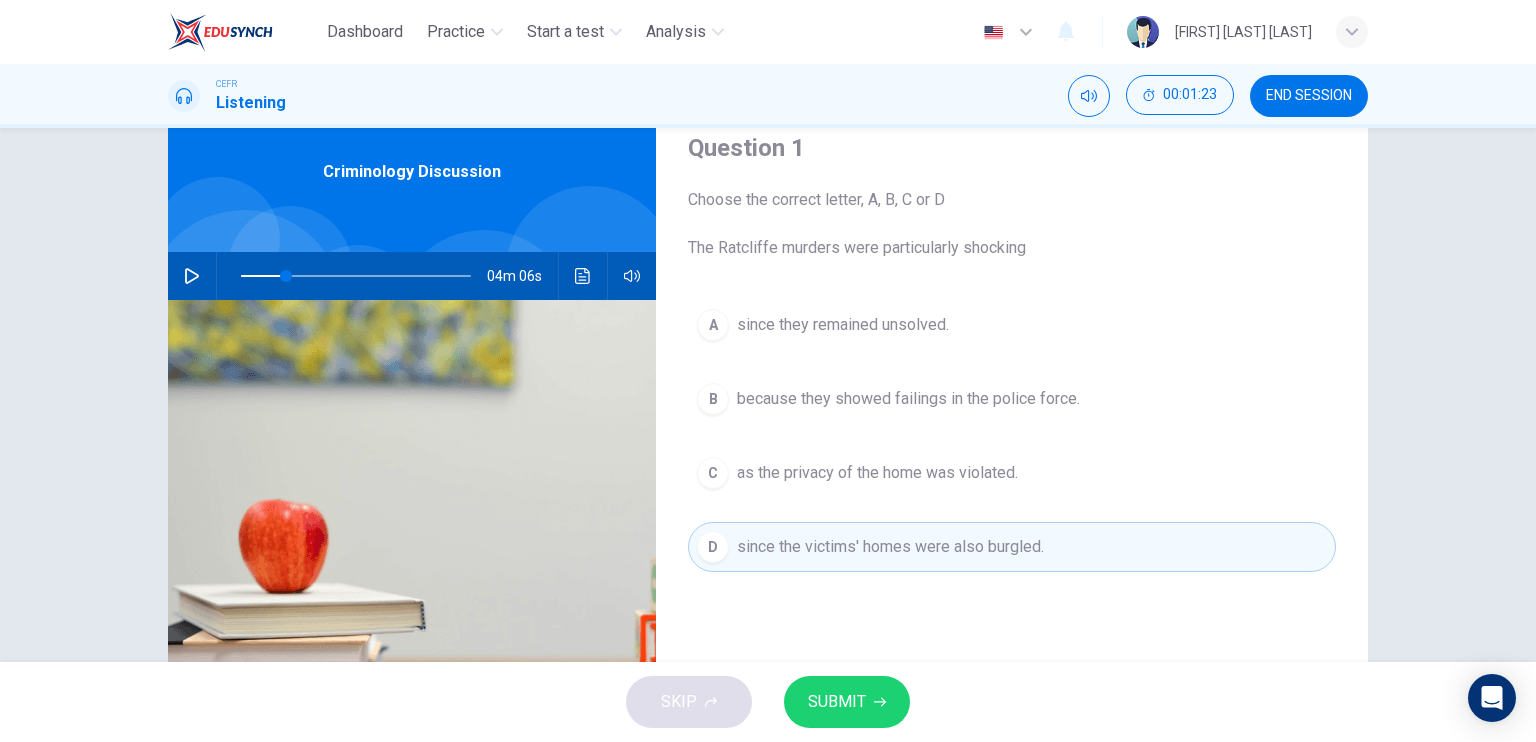 click on "SUBMIT" at bounding box center [837, 702] 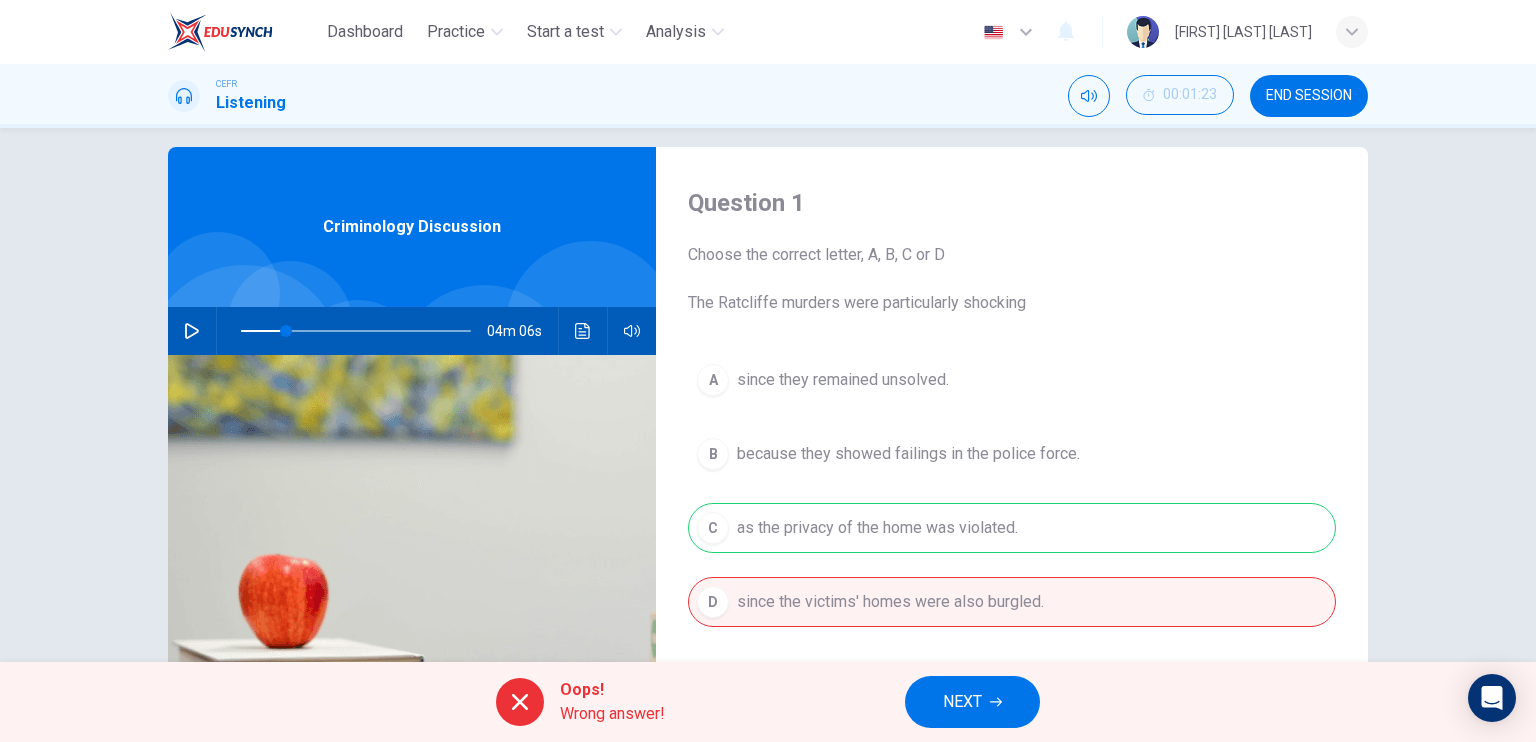 scroll, scrollTop: 0, scrollLeft: 0, axis: both 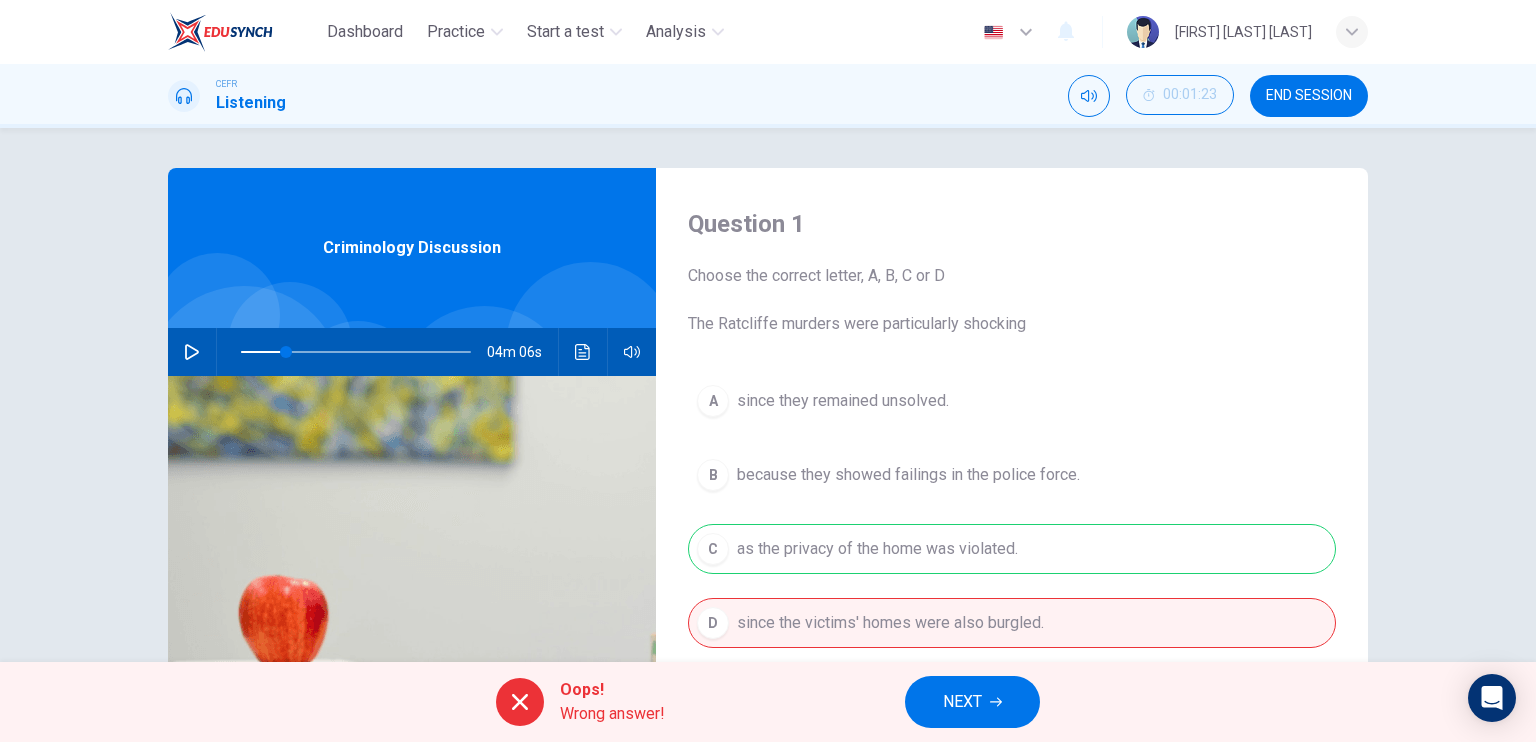 click on "NEXT" at bounding box center [972, 702] 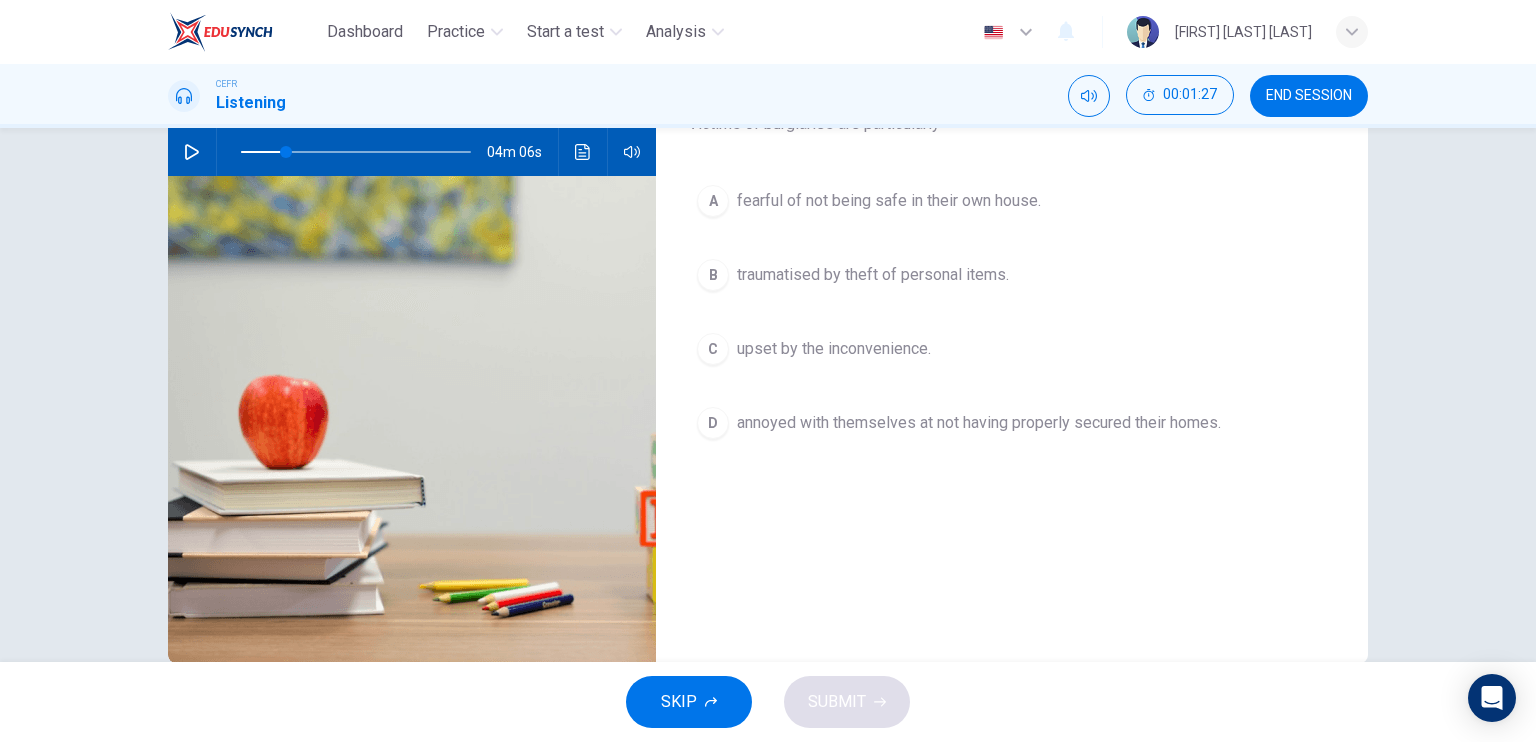 scroll, scrollTop: 100, scrollLeft: 0, axis: vertical 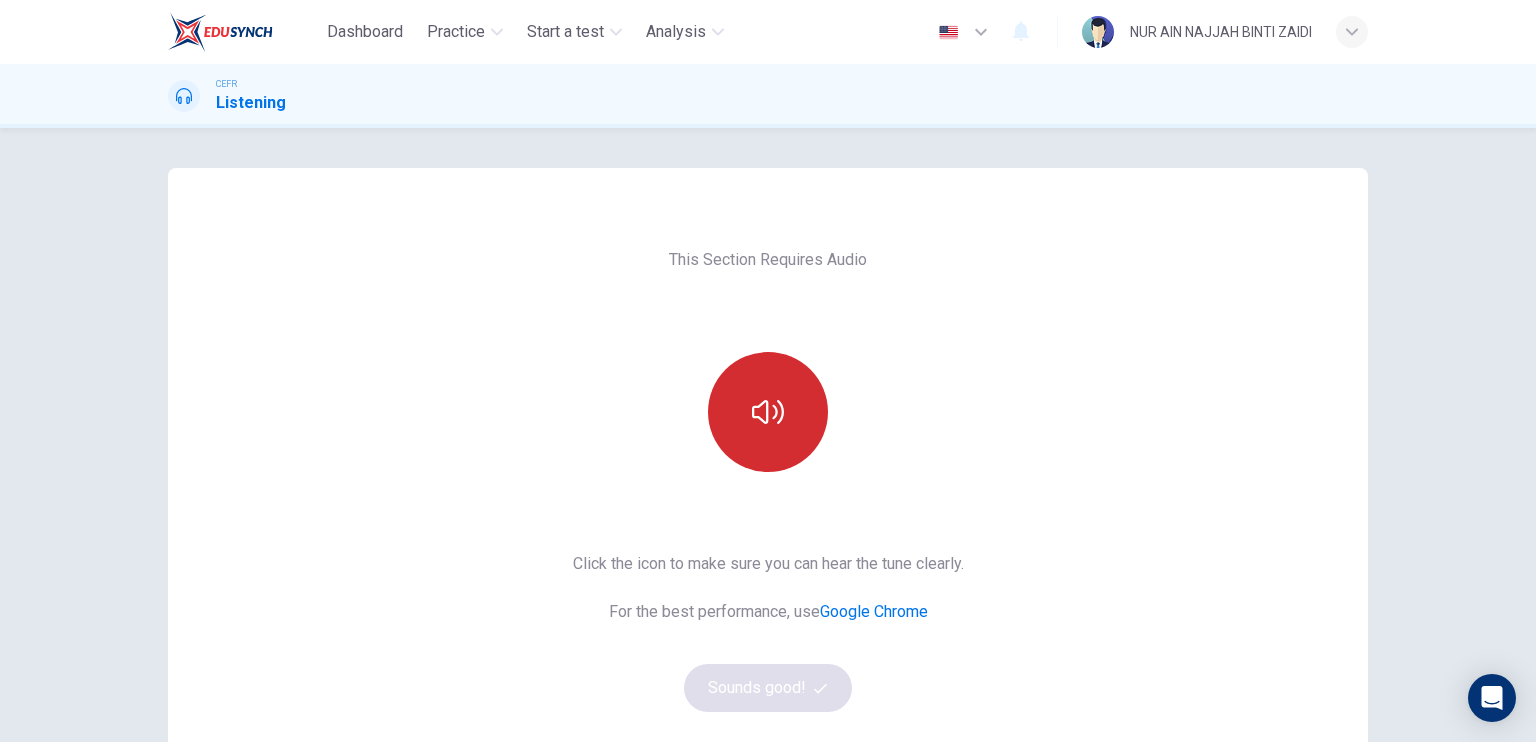 click at bounding box center (768, 412) 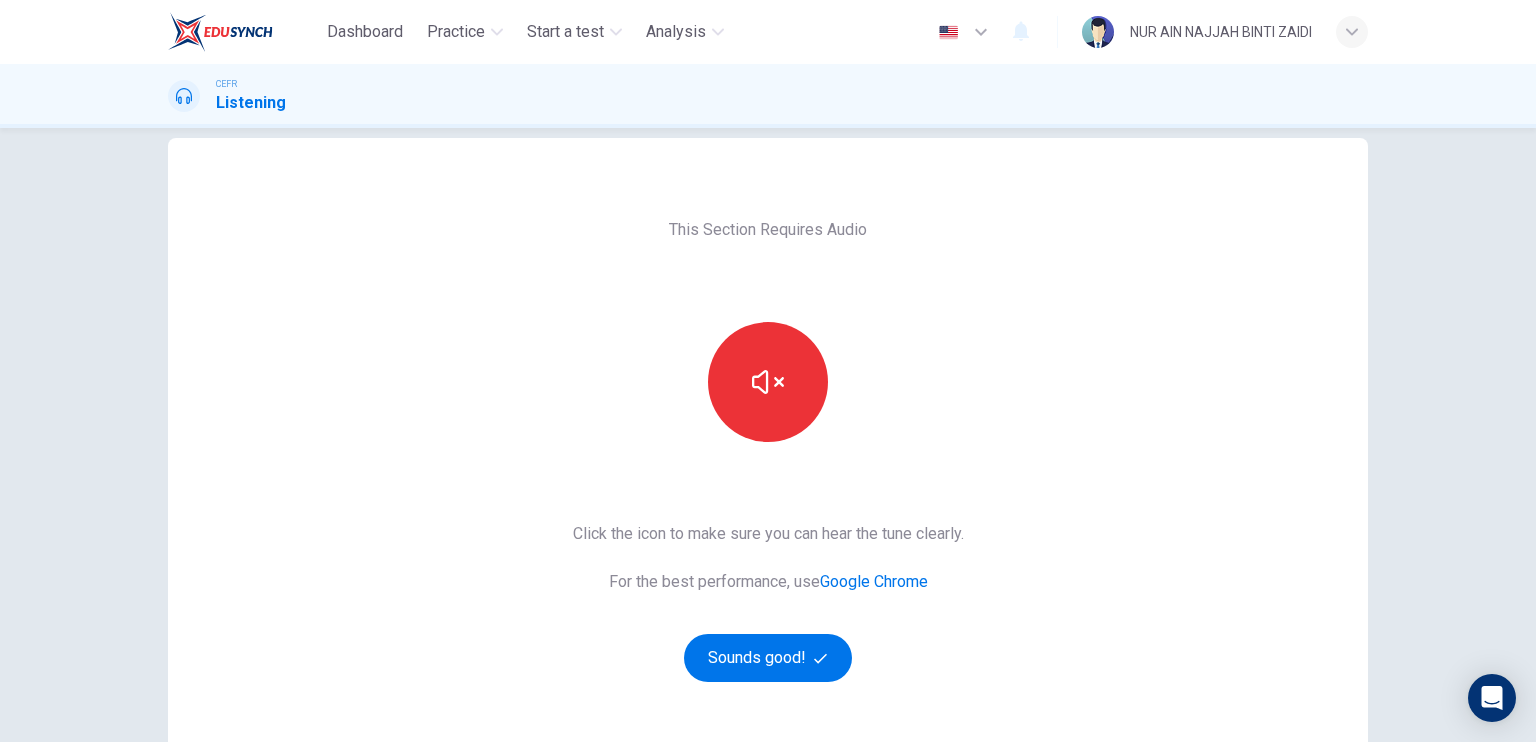 scroll, scrollTop: 0, scrollLeft: 0, axis: both 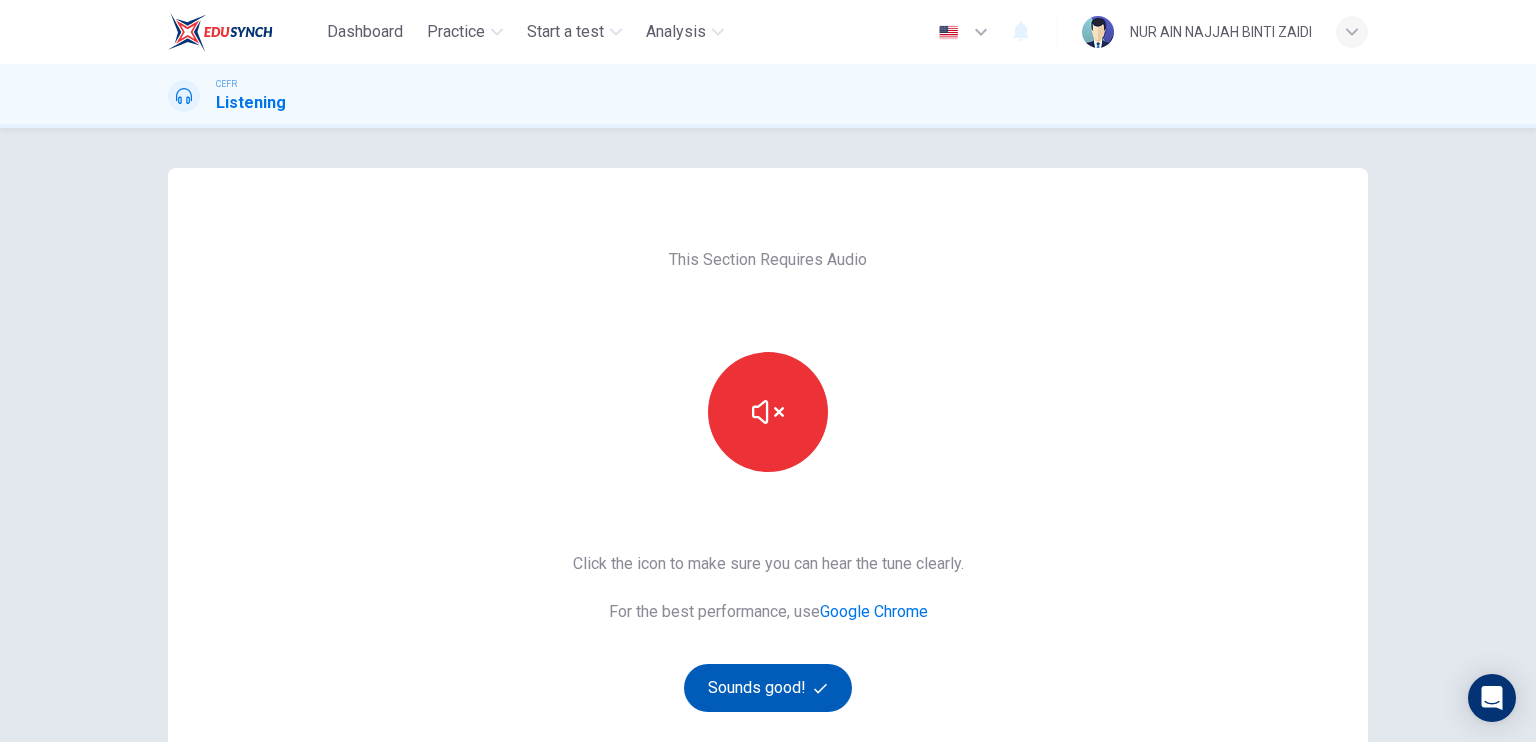 click on "Sounds good!" at bounding box center (768, 688) 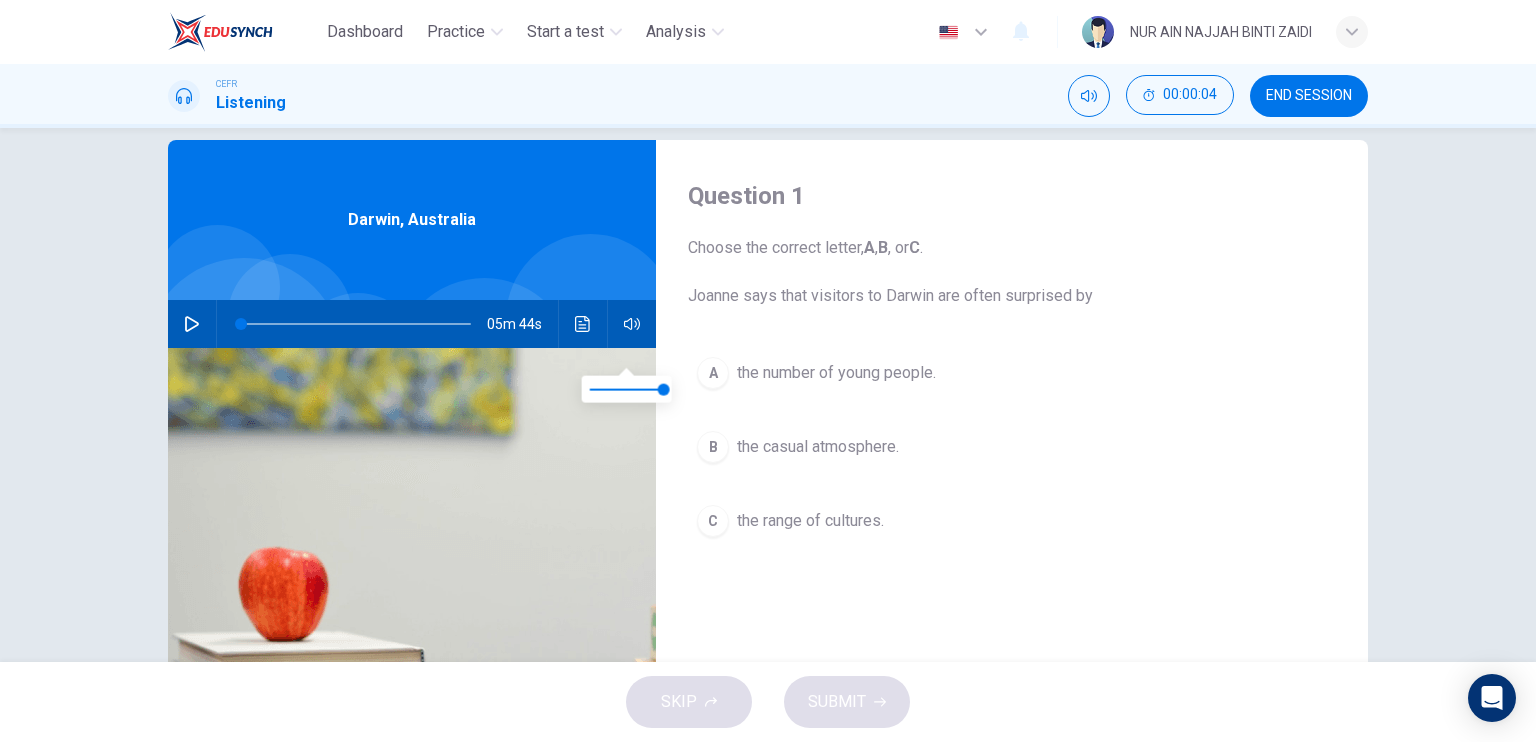 scroll, scrollTop: 0, scrollLeft: 0, axis: both 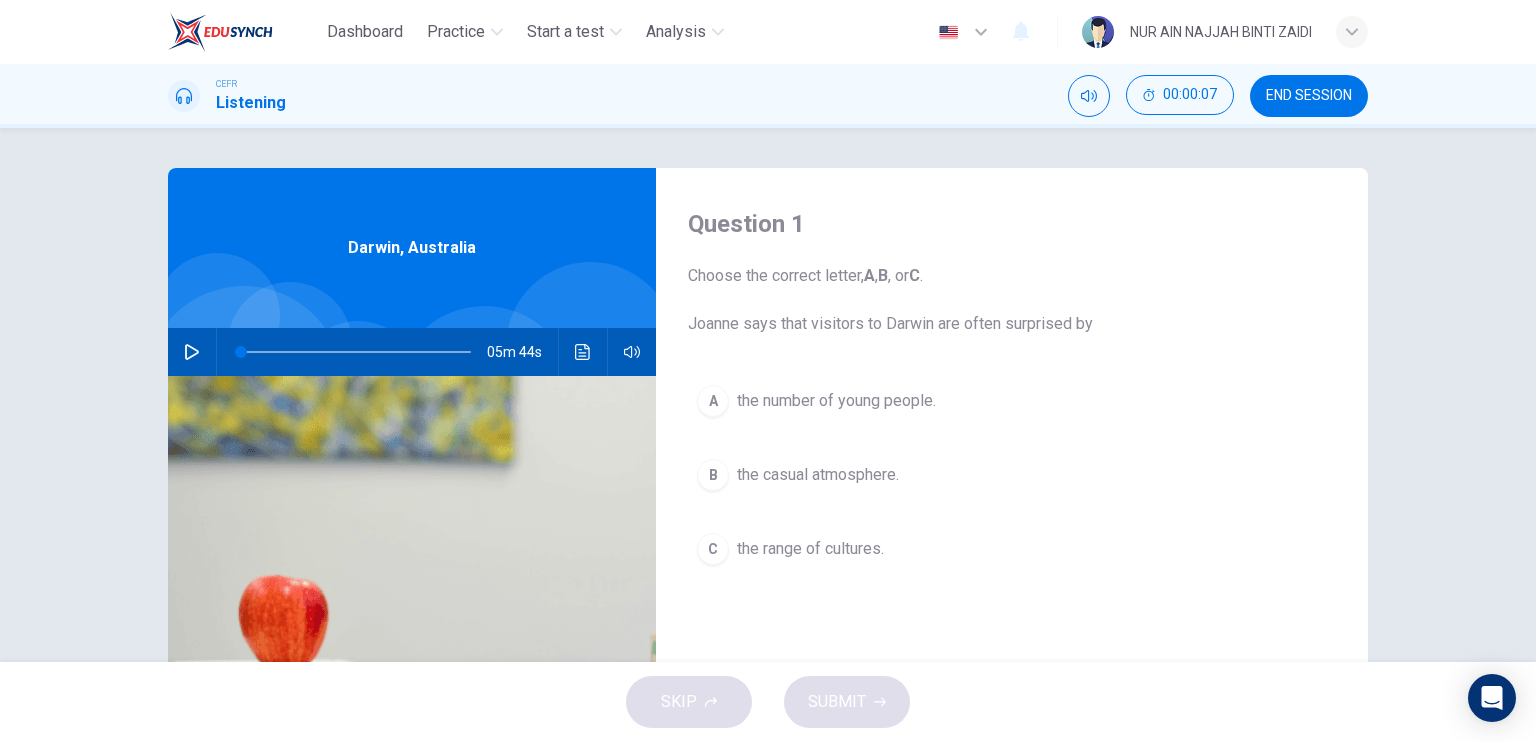 click at bounding box center (192, 352) 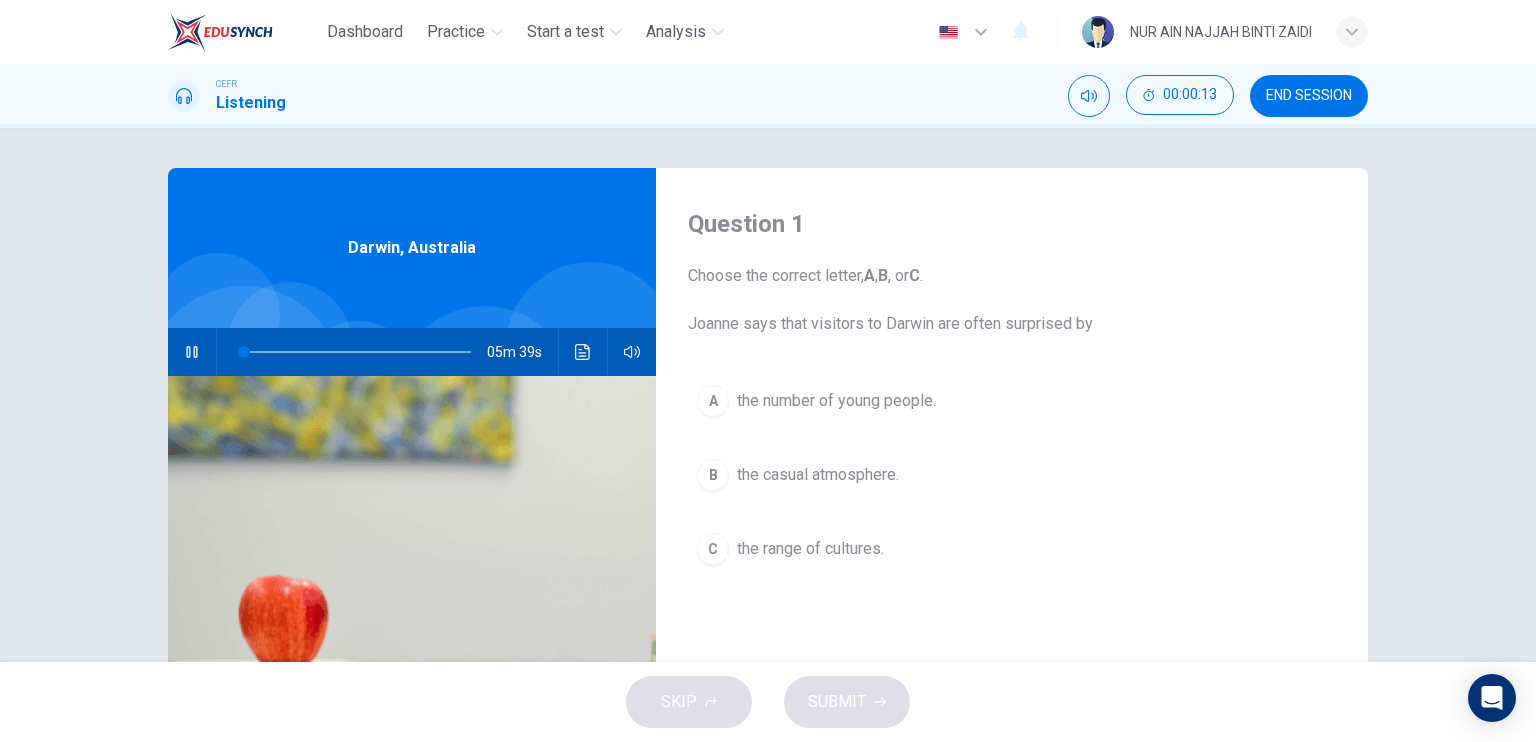 scroll, scrollTop: 100, scrollLeft: 0, axis: vertical 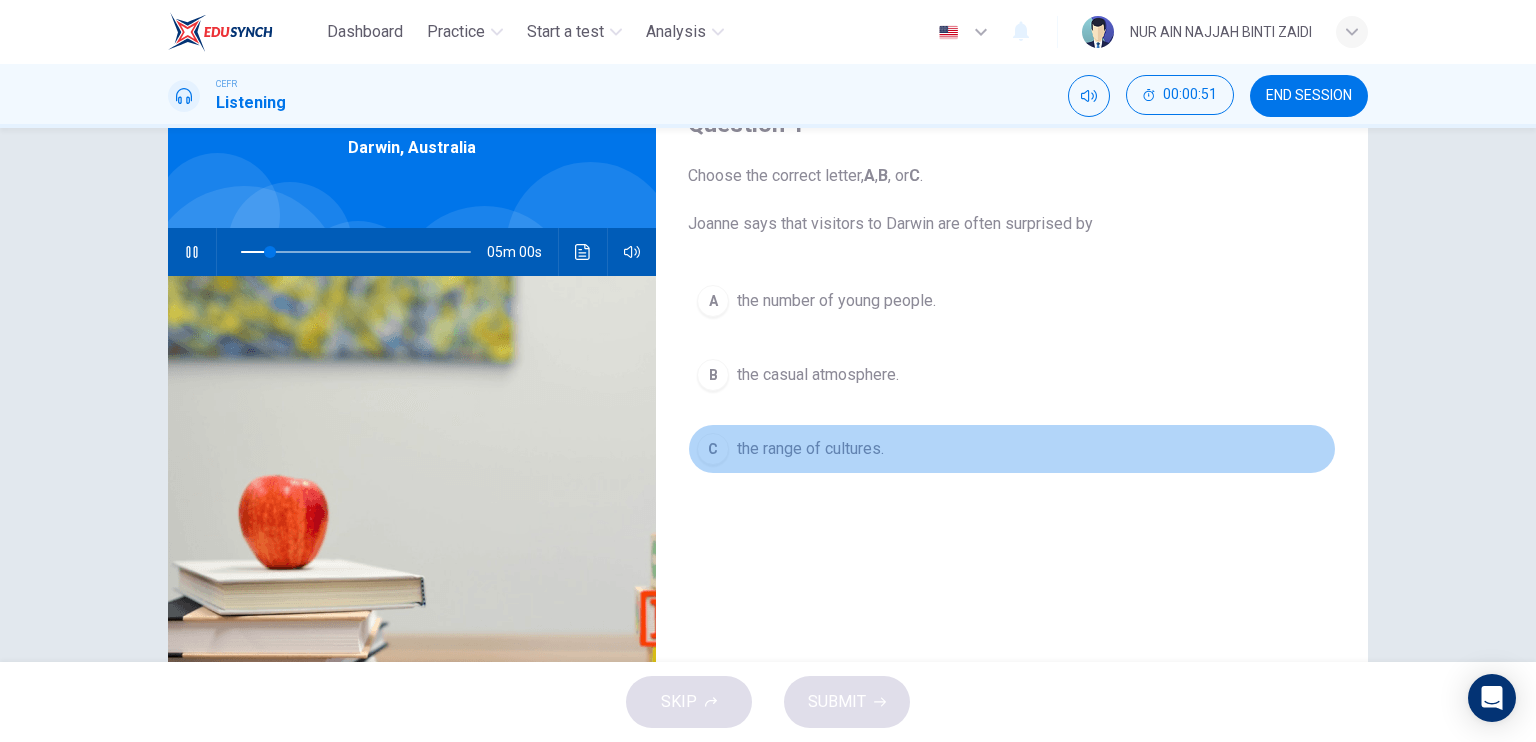 click on "C" at bounding box center [713, 301] 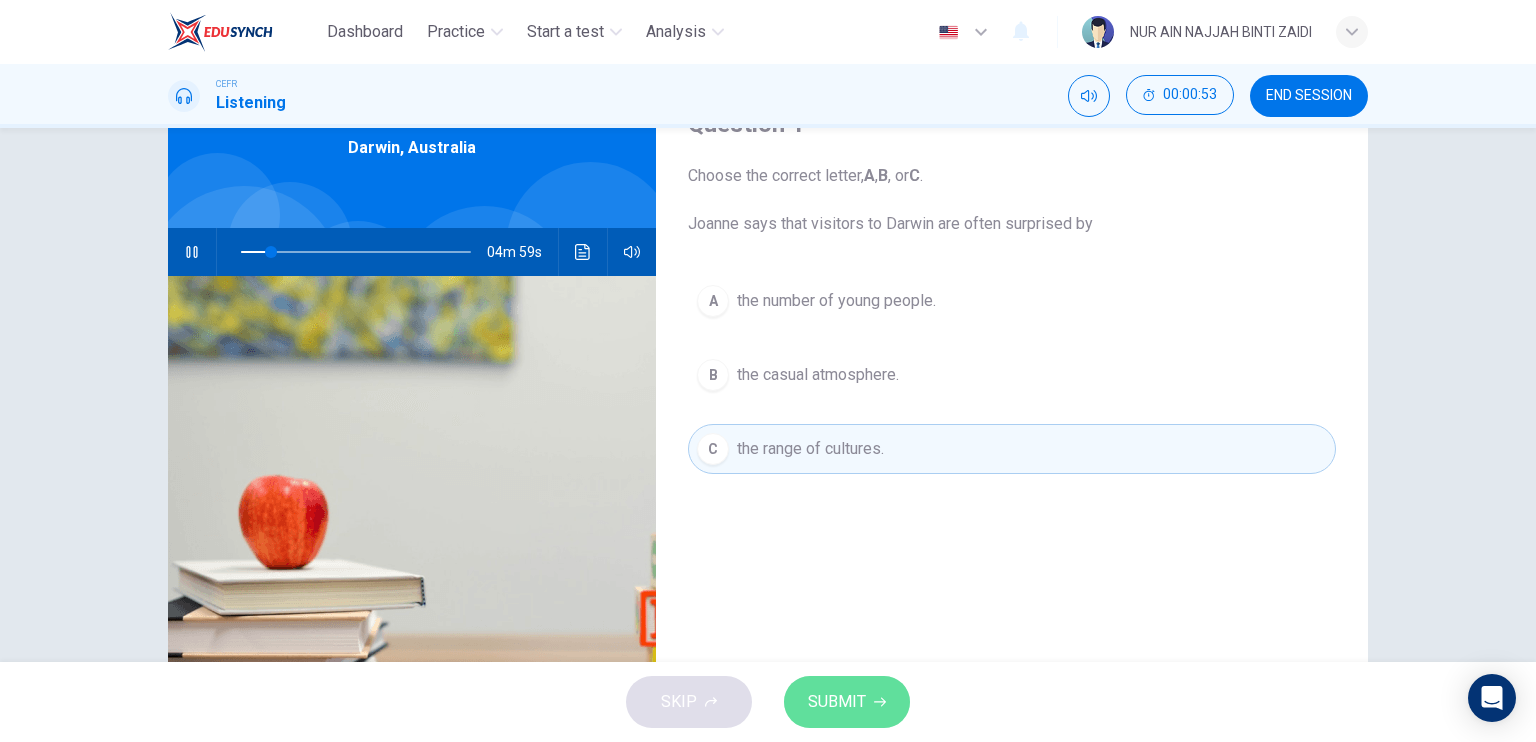 click on "SUBMIT" at bounding box center (837, 702) 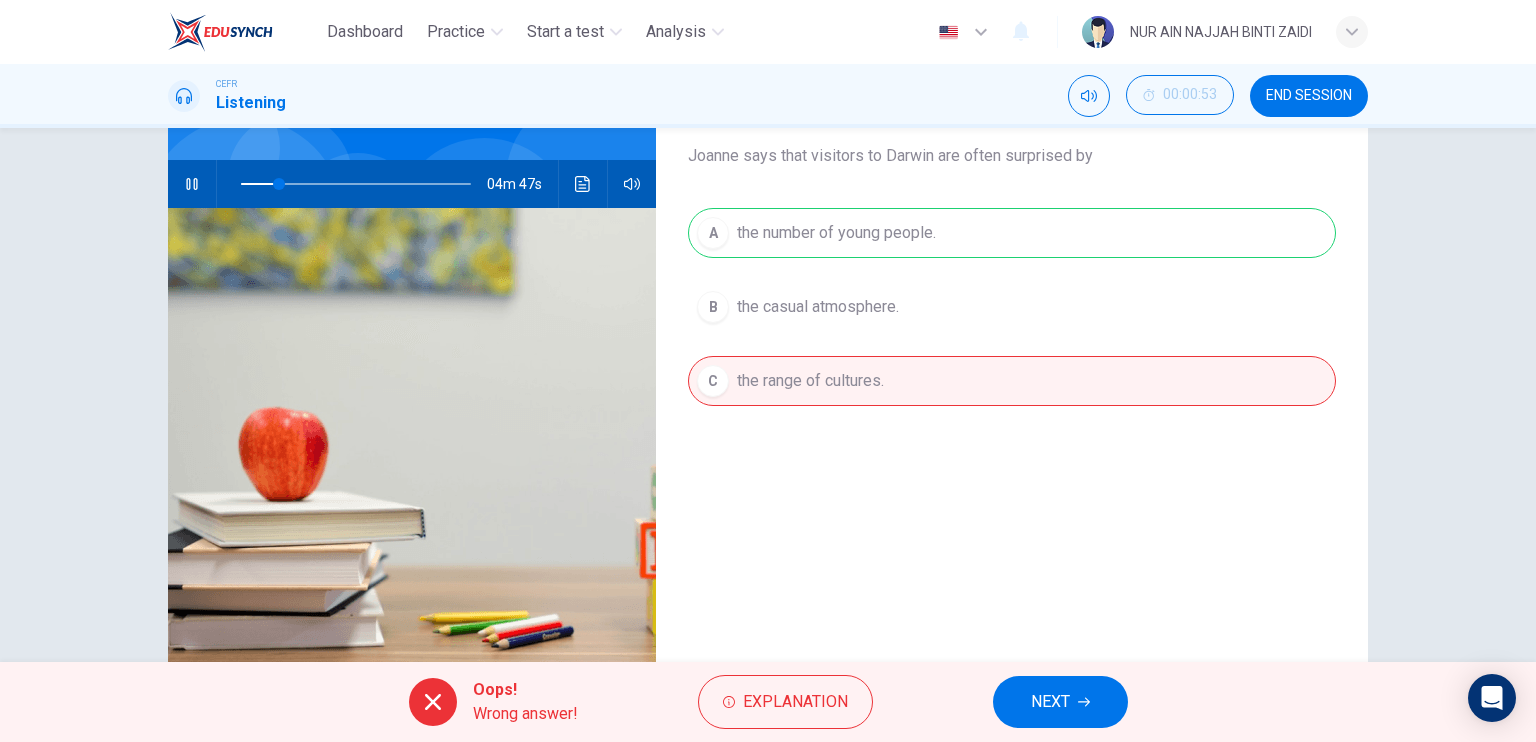 scroll, scrollTop: 172, scrollLeft: 0, axis: vertical 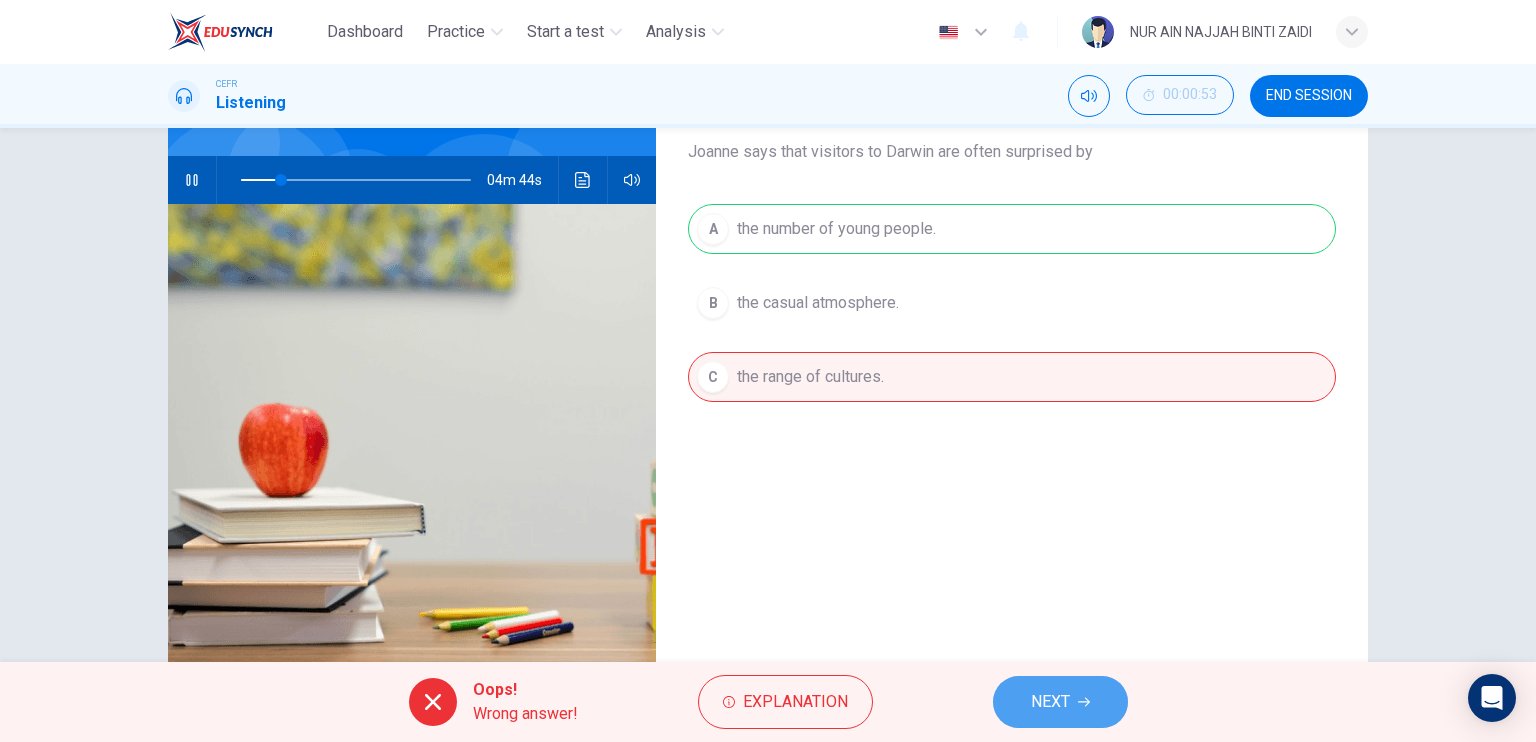 click on "NEXT" at bounding box center [1060, 702] 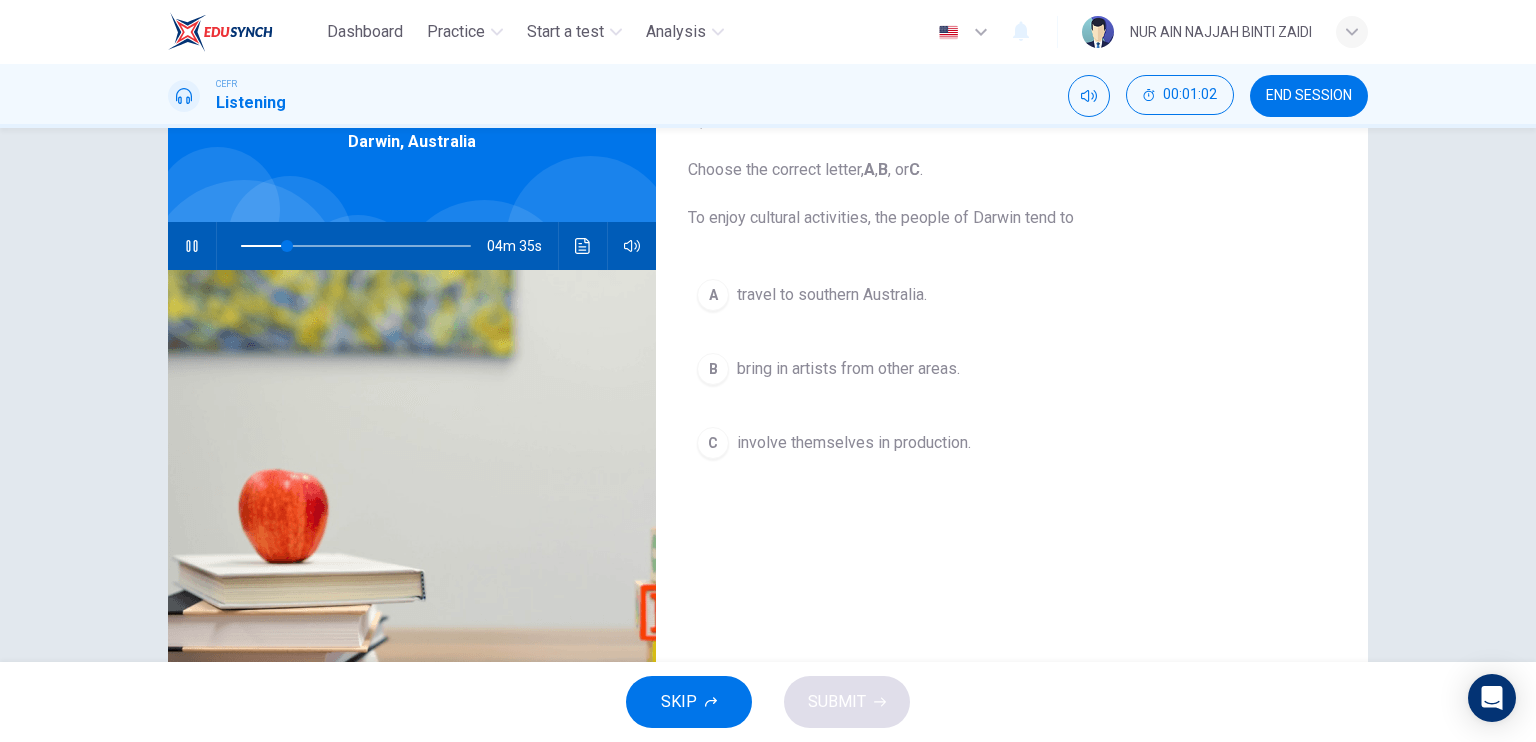 scroll, scrollTop: 100, scrollLeft: 0, axis: vertical 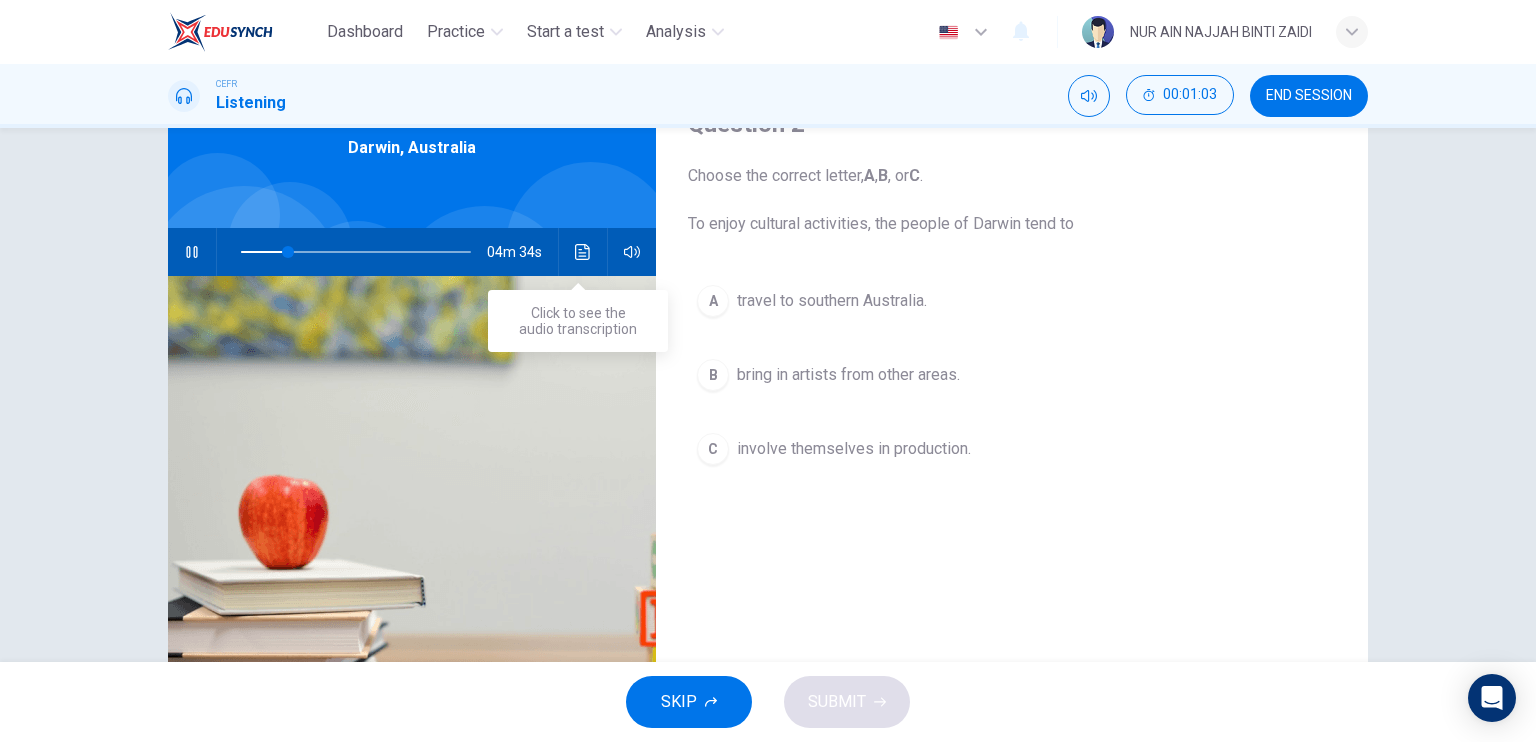 click at bounding box center (583, 252) 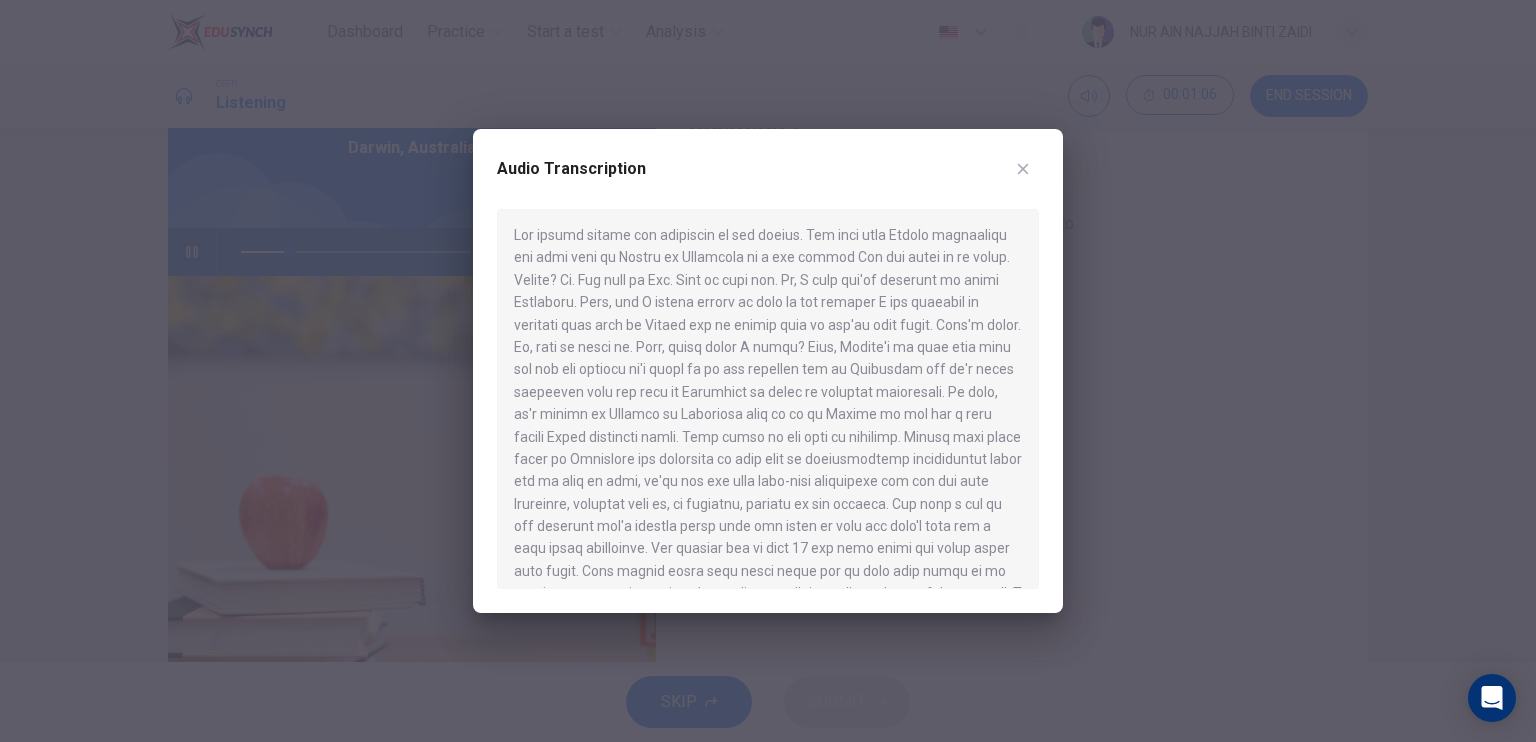scroll, scrollTop: 0, scrollLeft: 0, axis: both 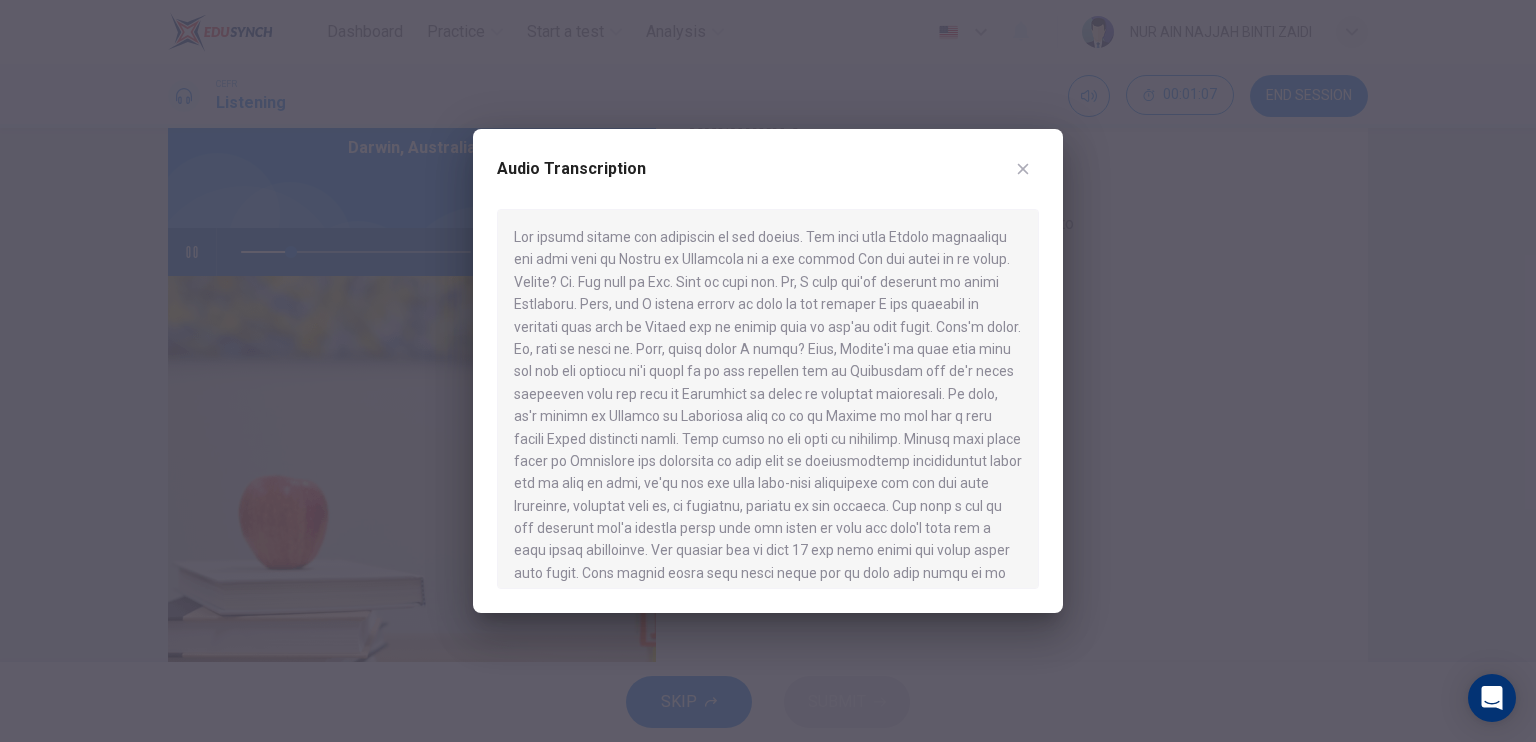 drag, startPoint x: 1040, startPoint y: 161, endPoint x: 1021, endPoint y: 171, distance: 21.470911 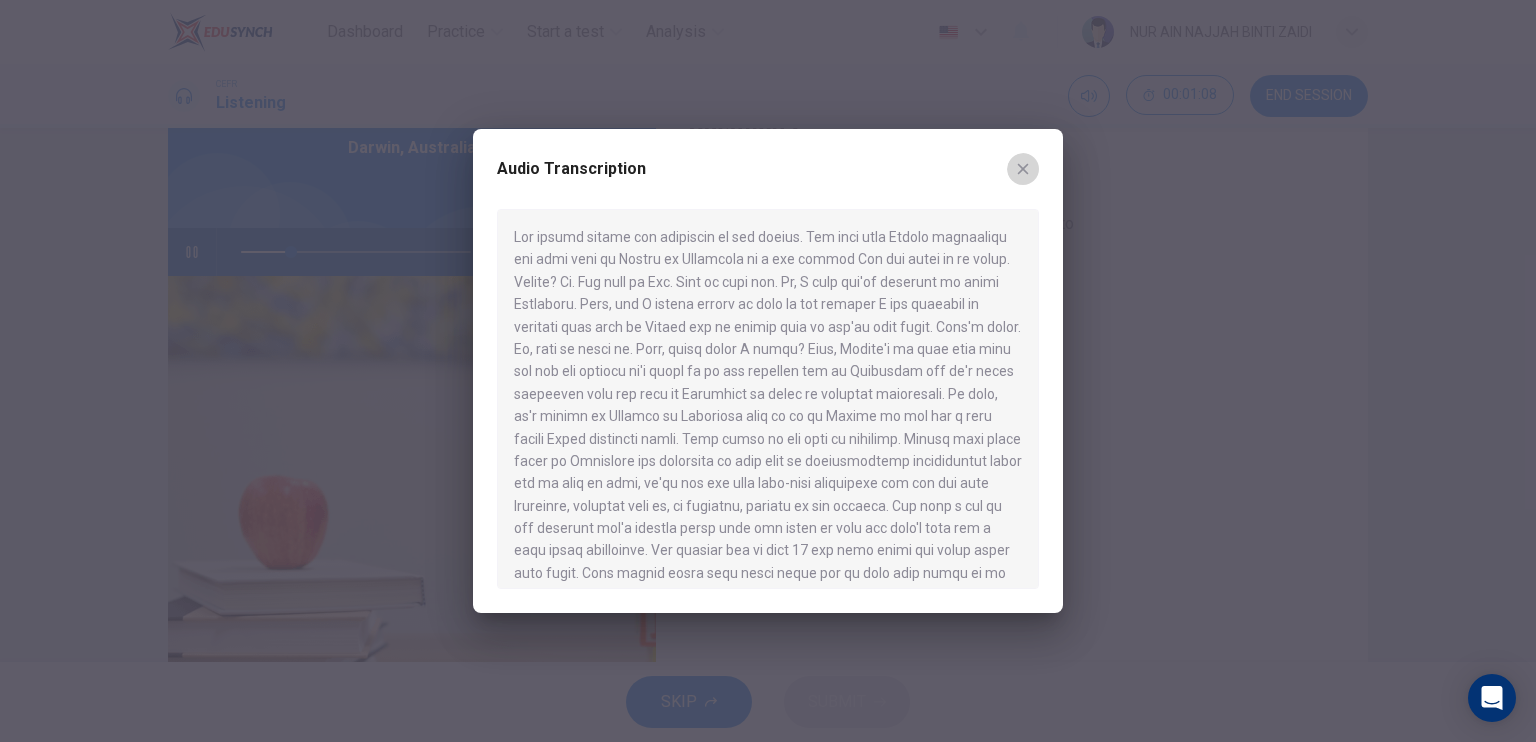 click at bounding box center (1023, 169) 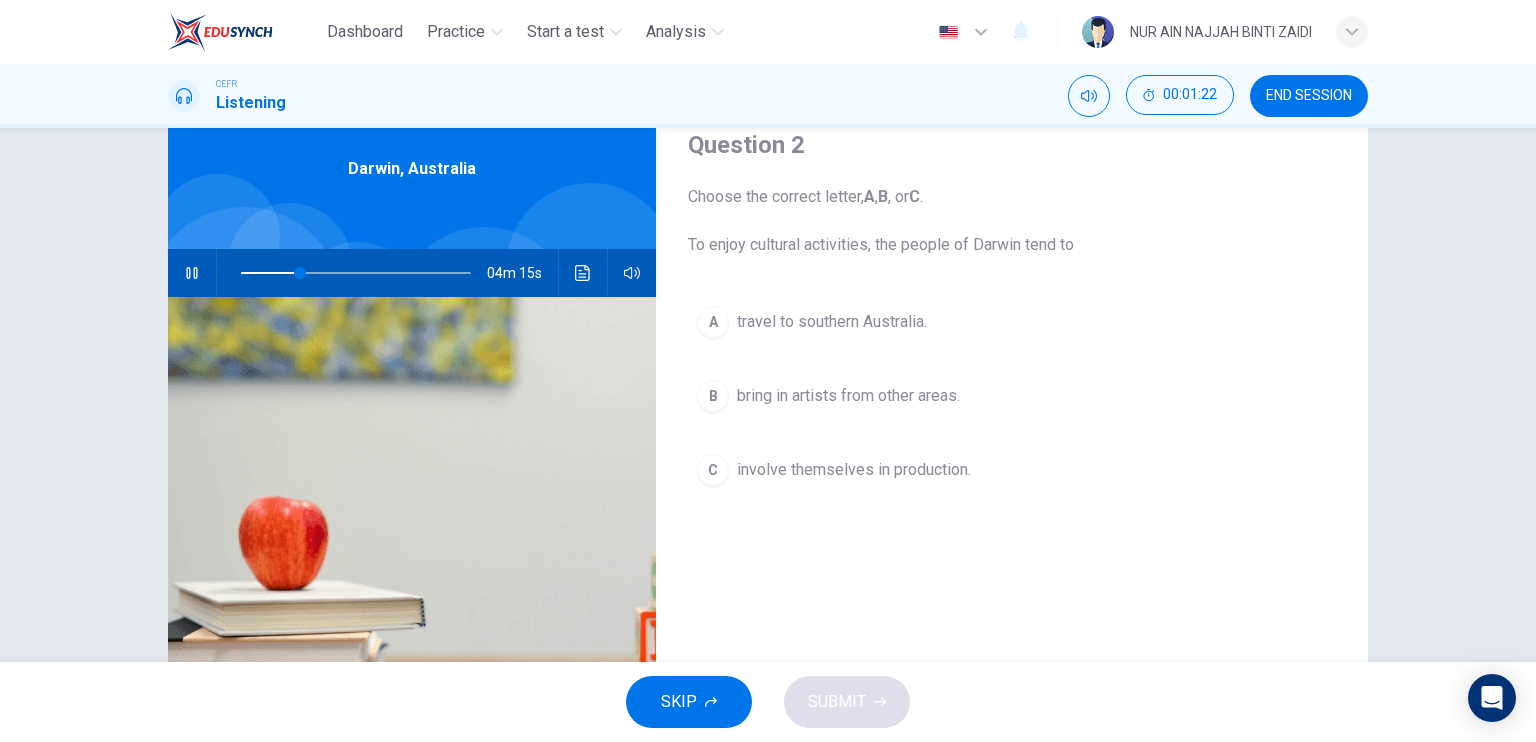 scroll, scrollTop: 80, scrollLeft: 0, axis: vertical 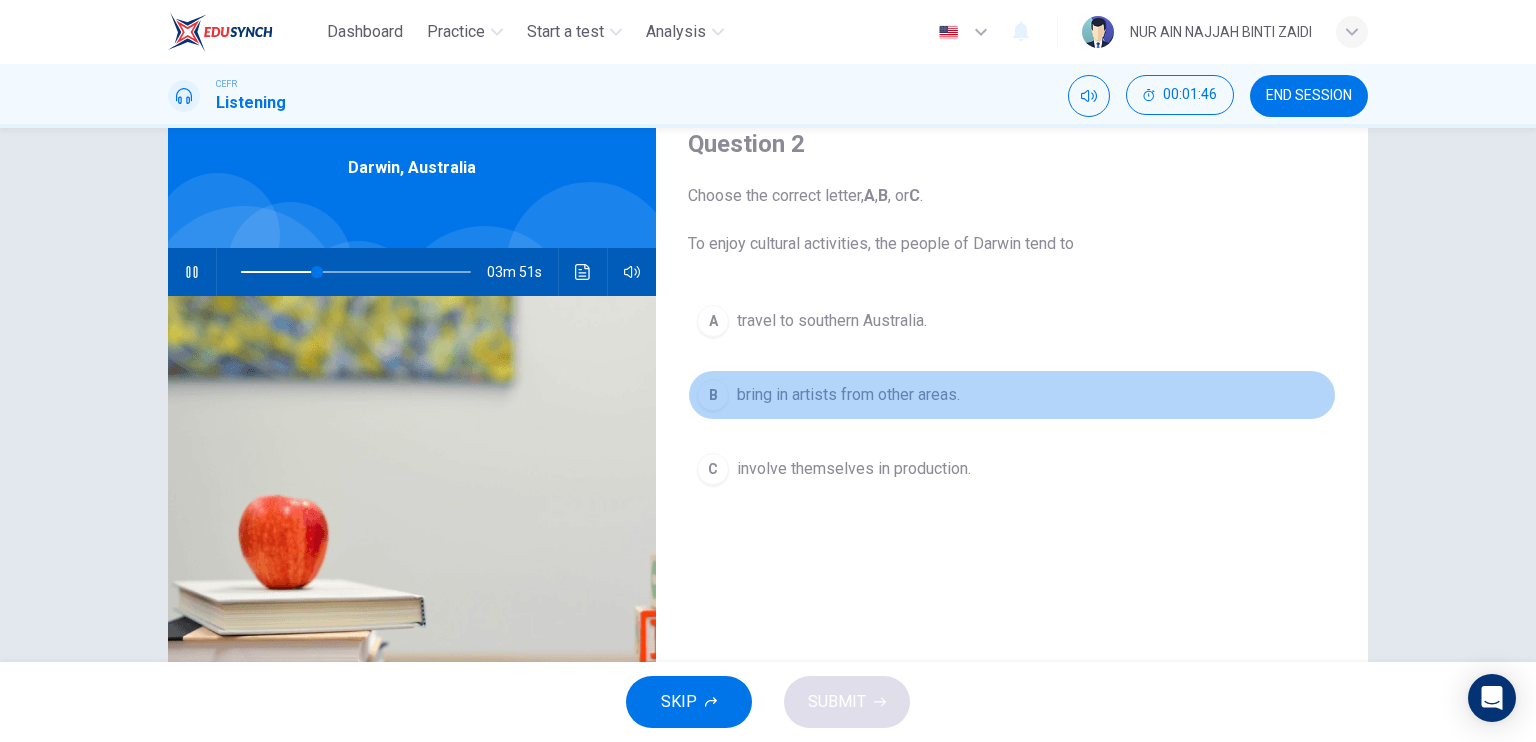 click on "B" at bounding box center (713, 321) 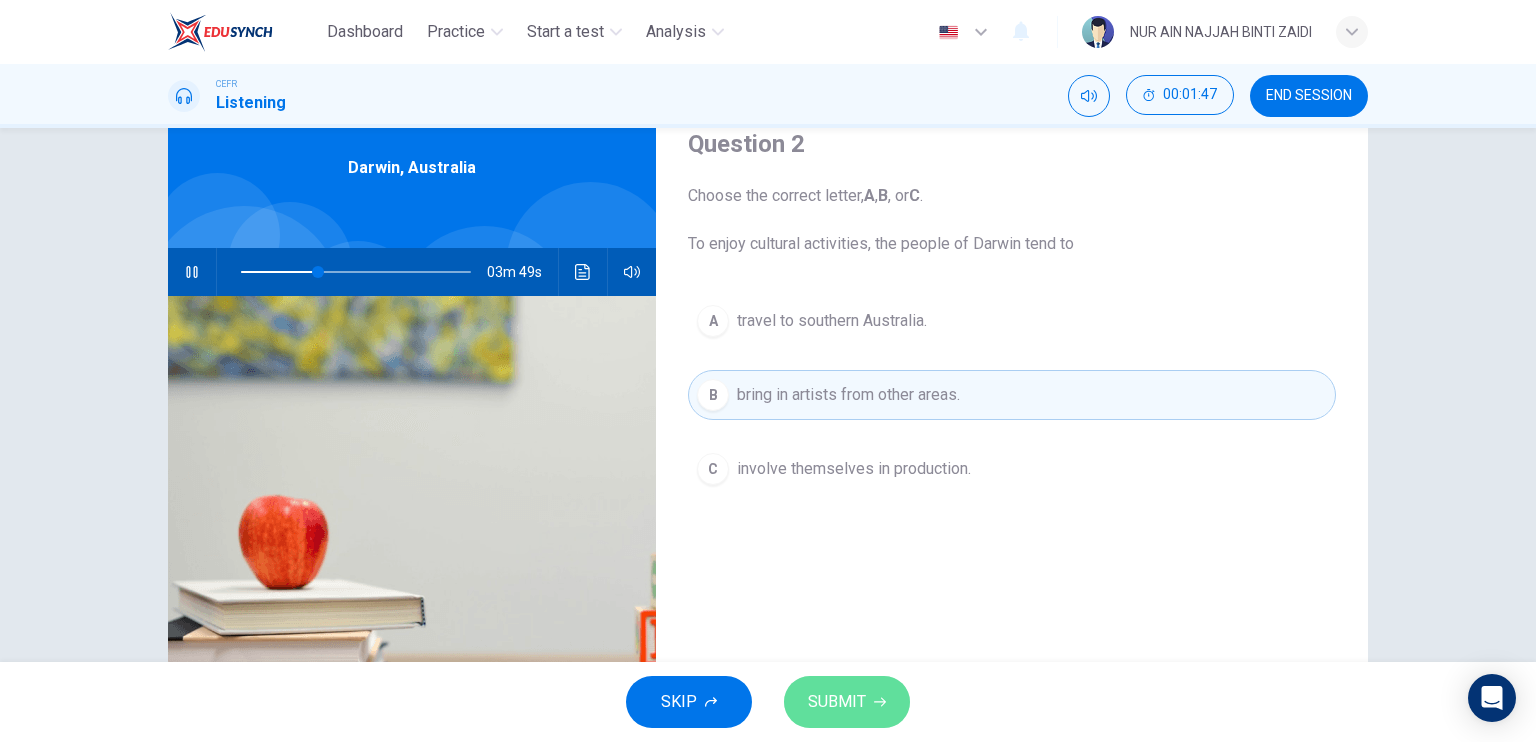 click at bounding box center (880, 702) 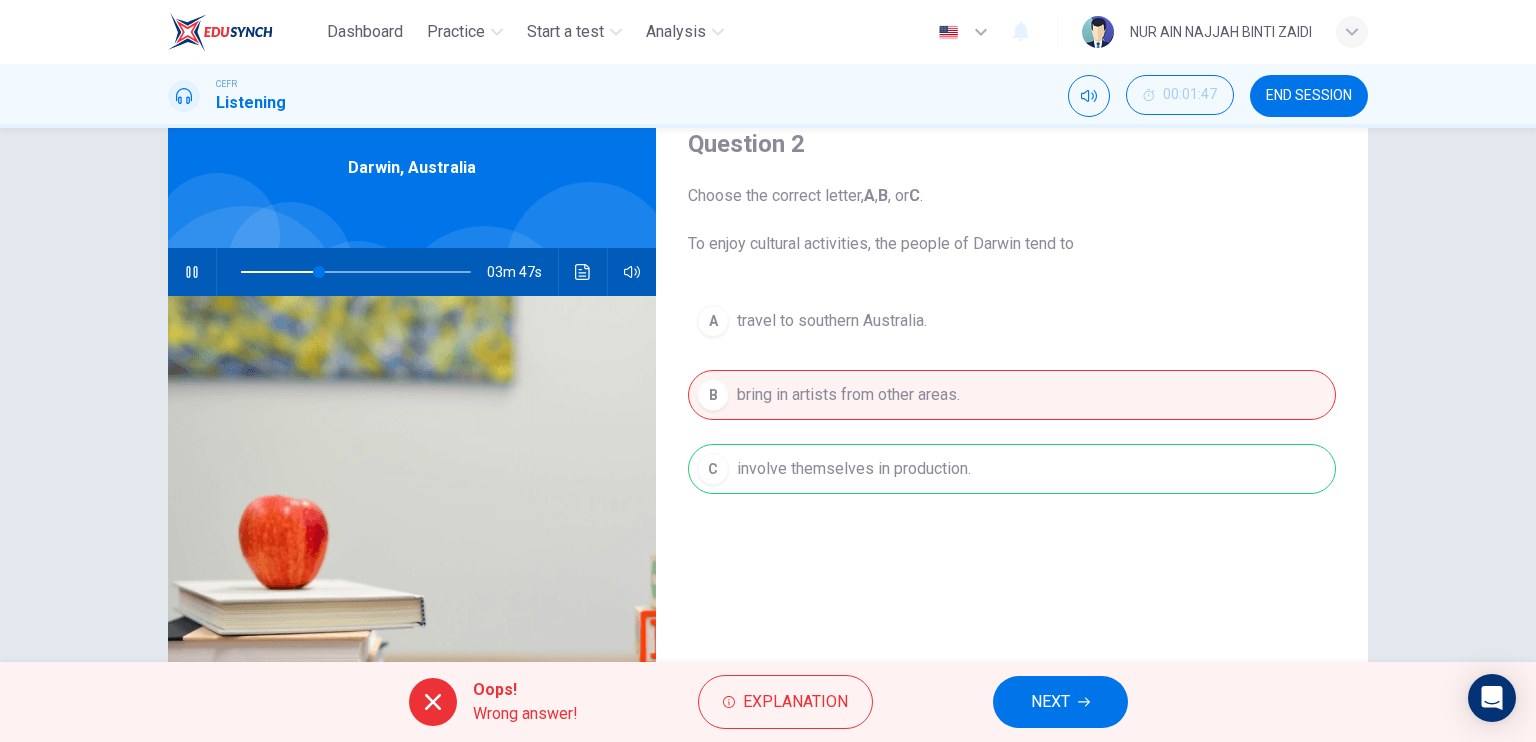click on "NEXT" at bounding box center (1050, 702) 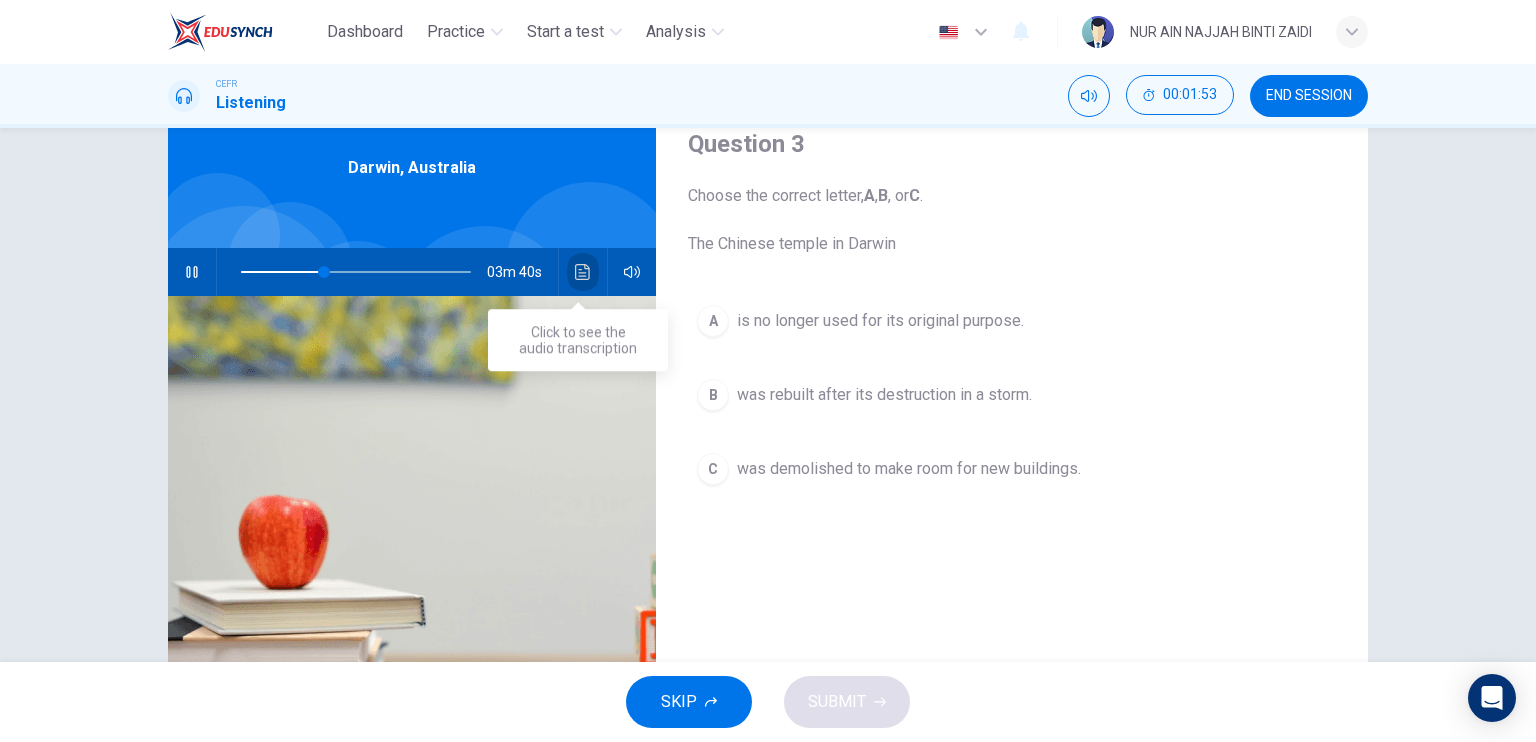 click at bounding box center [583, 272] 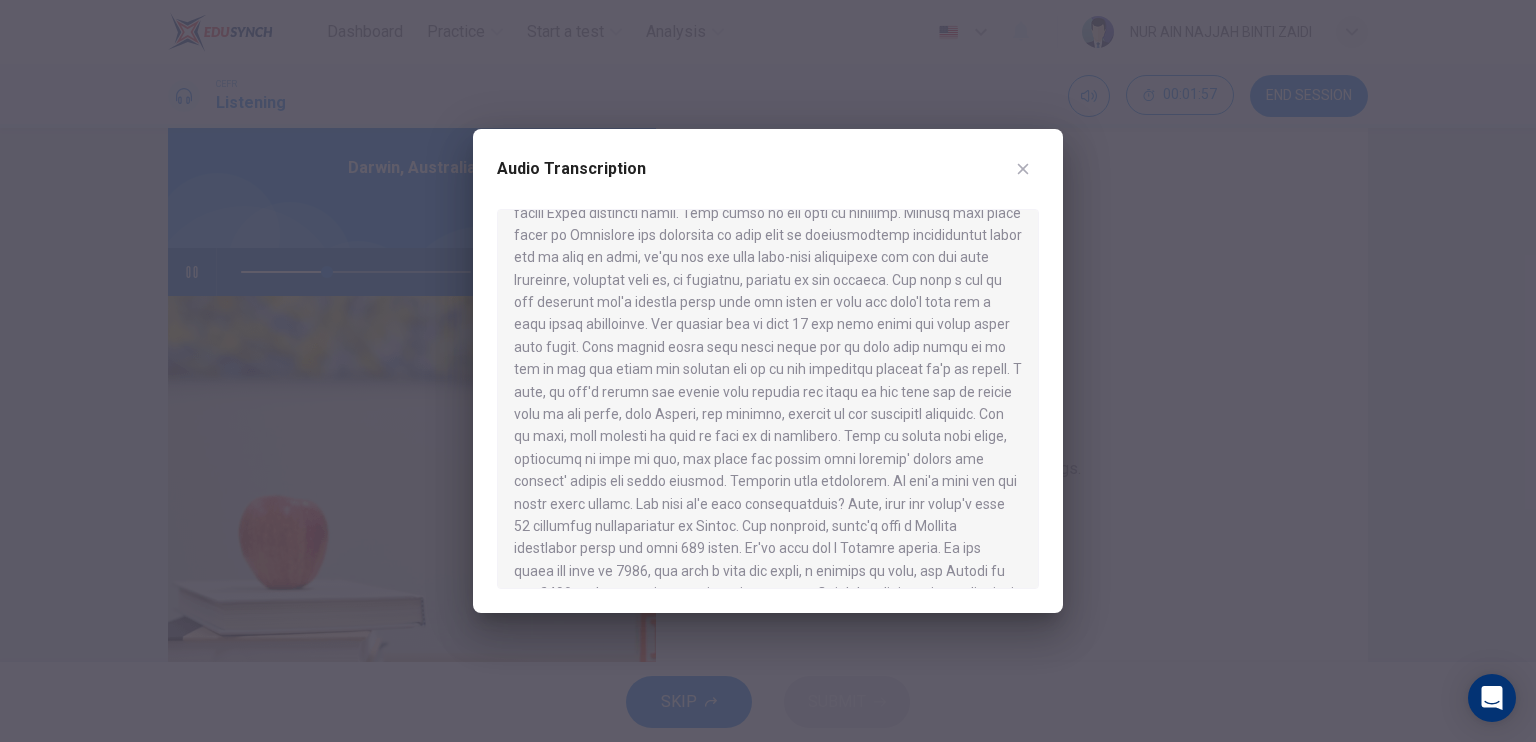 scroll, scrollTop: 304, scrollLeft: 0, axis: vertical 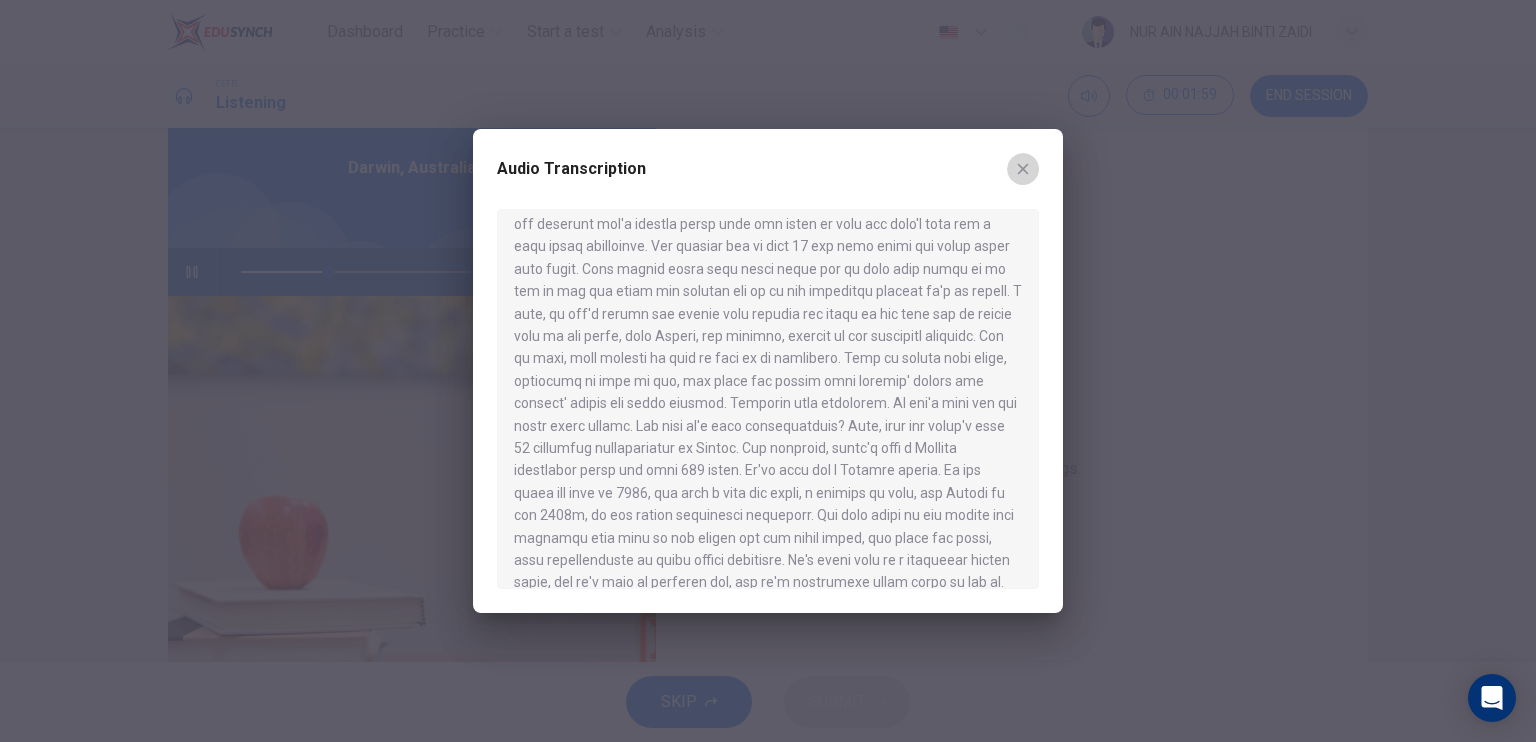 click at bounding box center (1023, 169) 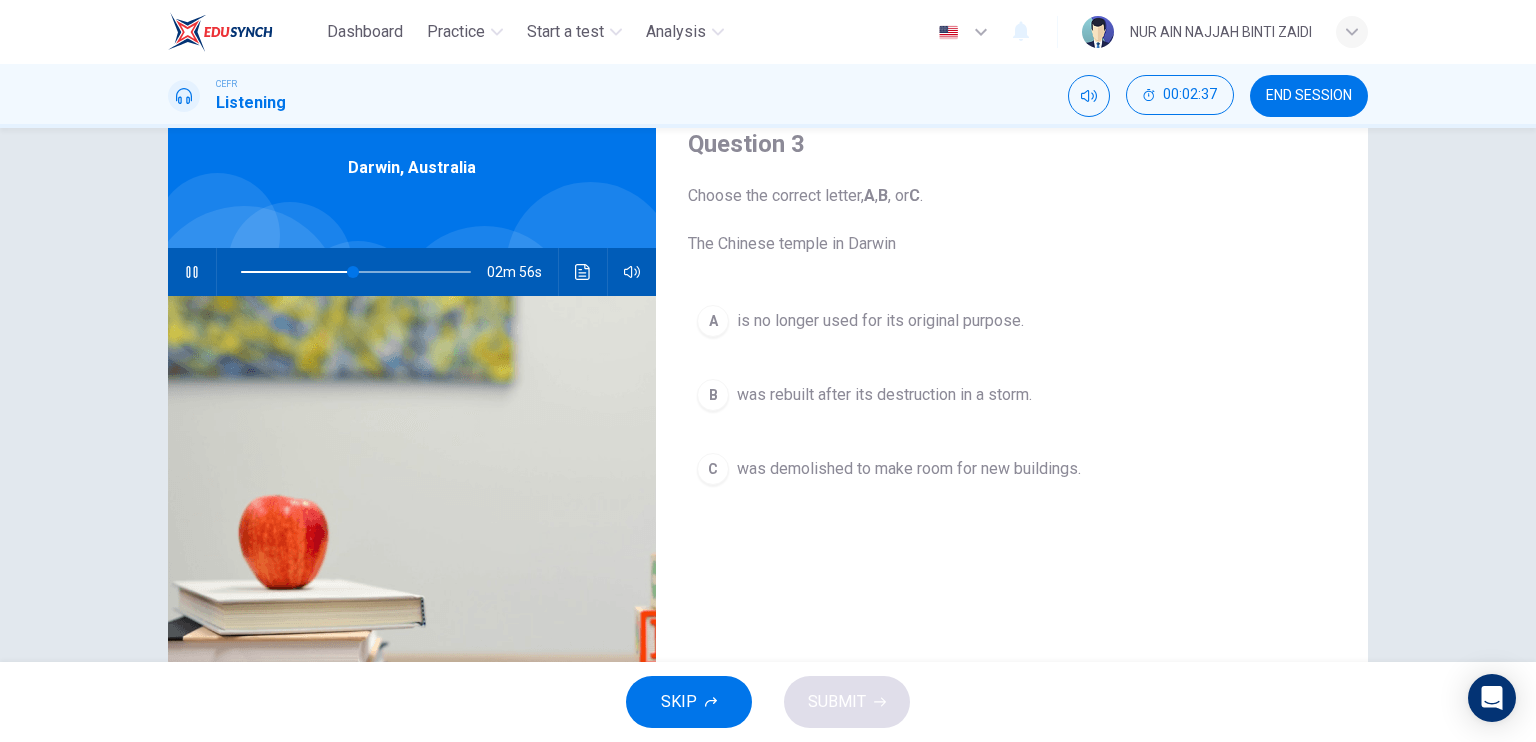 click on "A" at bounding box center [713, 321] 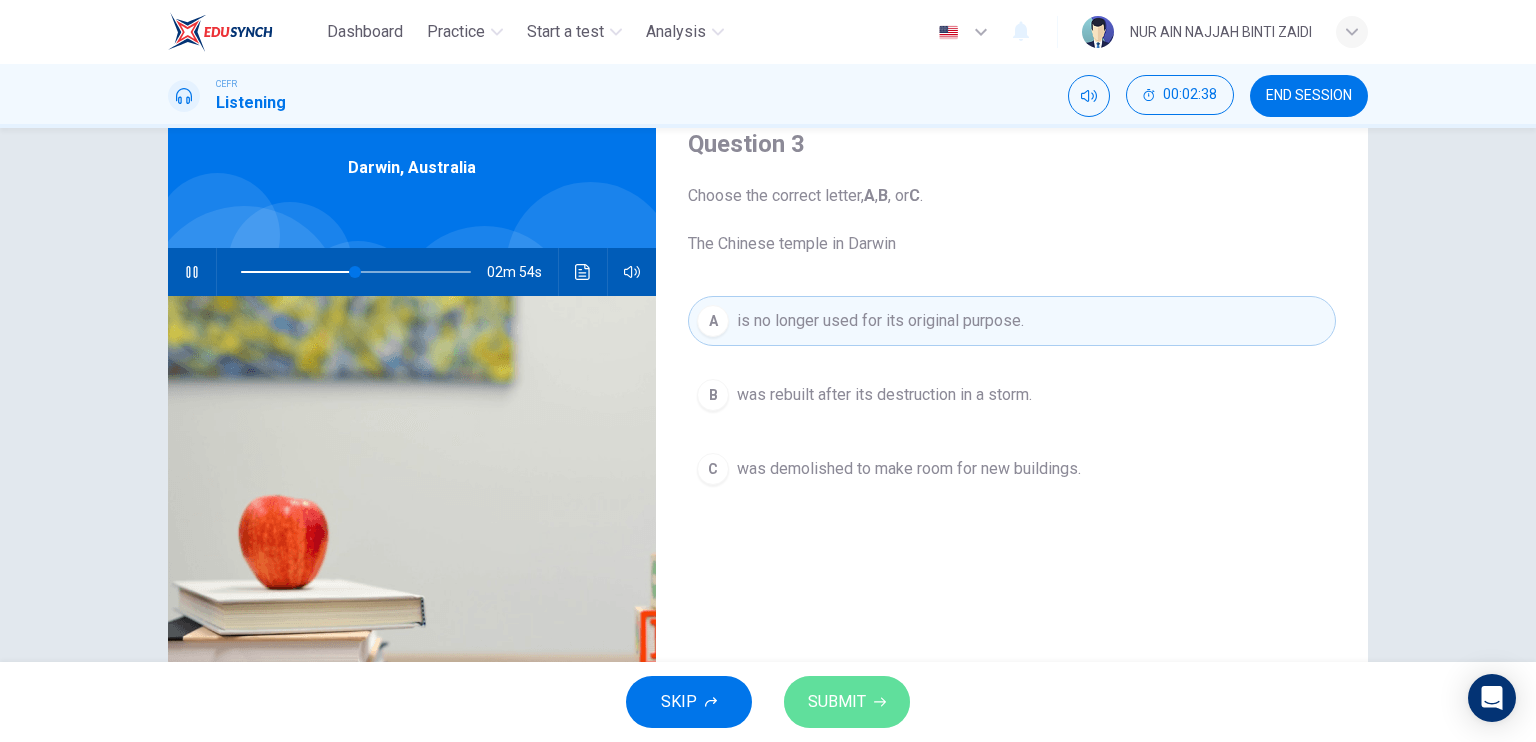 click on "SUBMIT" at bounding box center [847, 702] 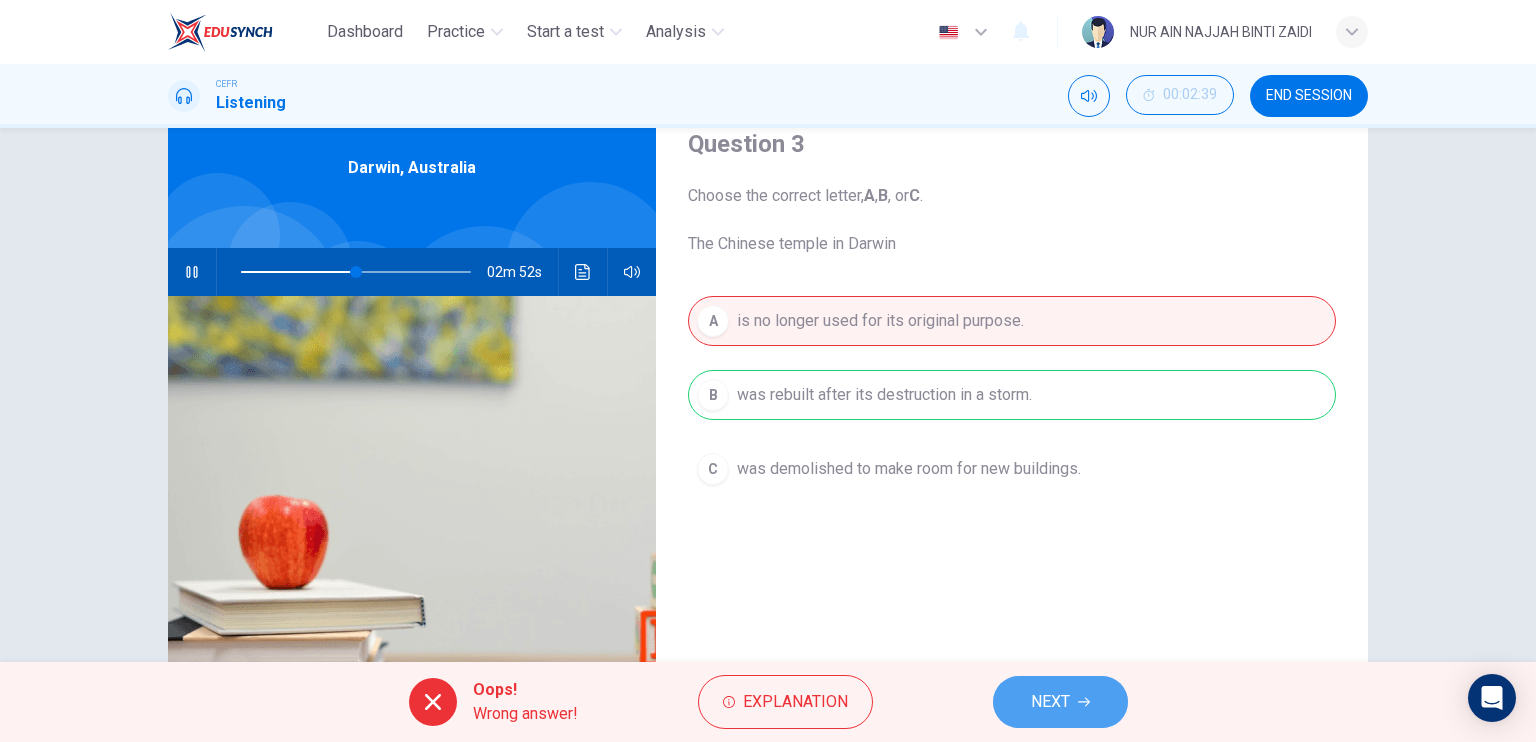 click on "NEXT" at bounding box center [1050, 702] 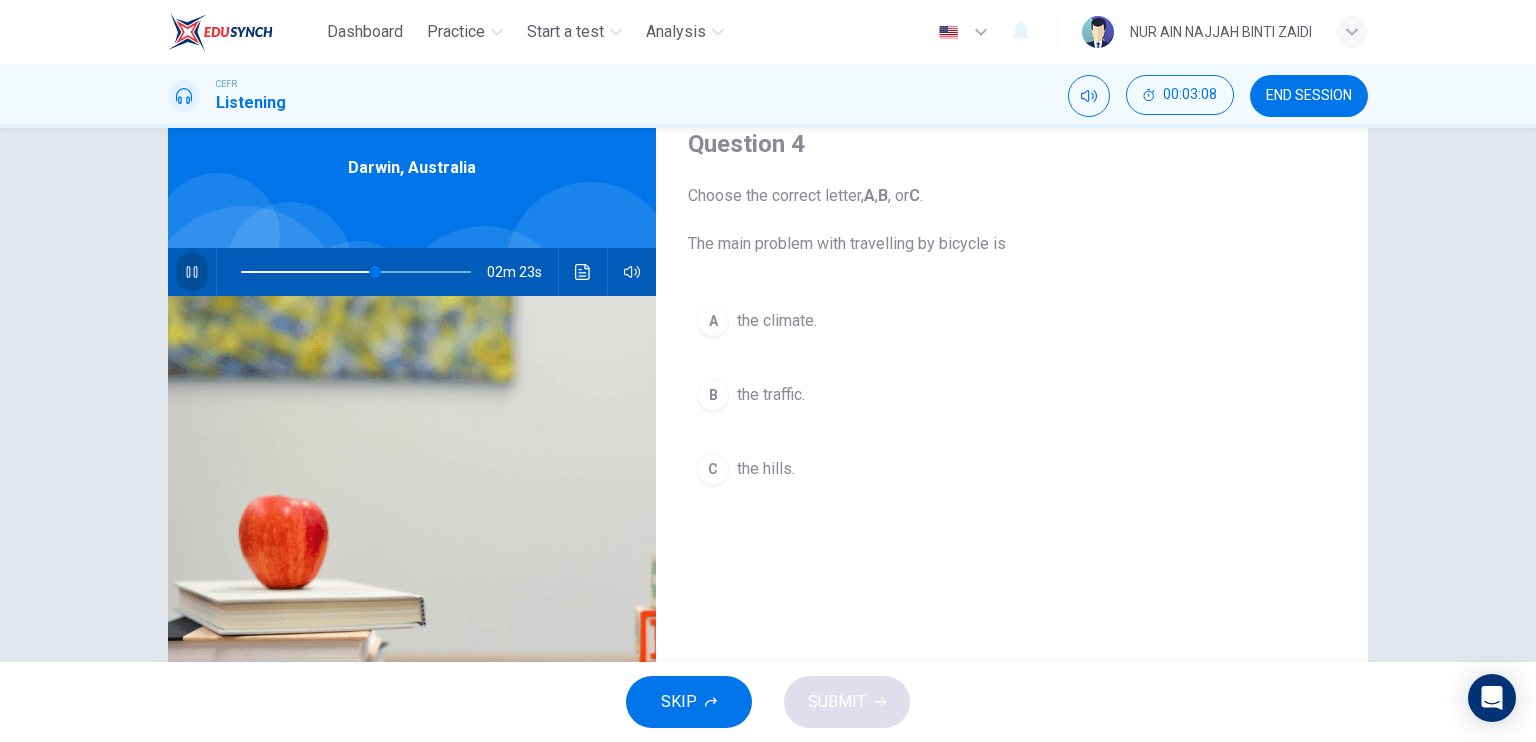 click at bounding box center [192, 272] 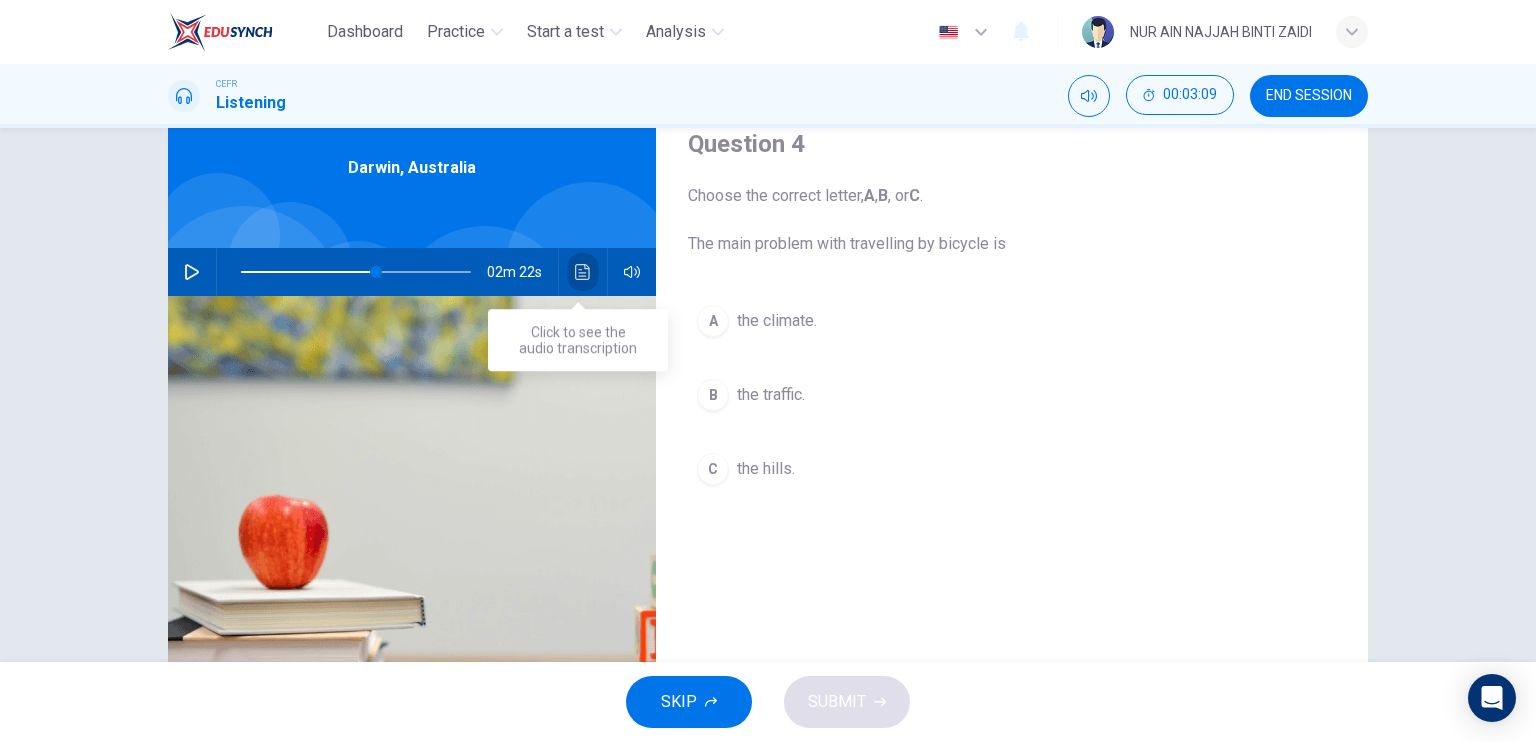 click at bounding box center [583, 272] 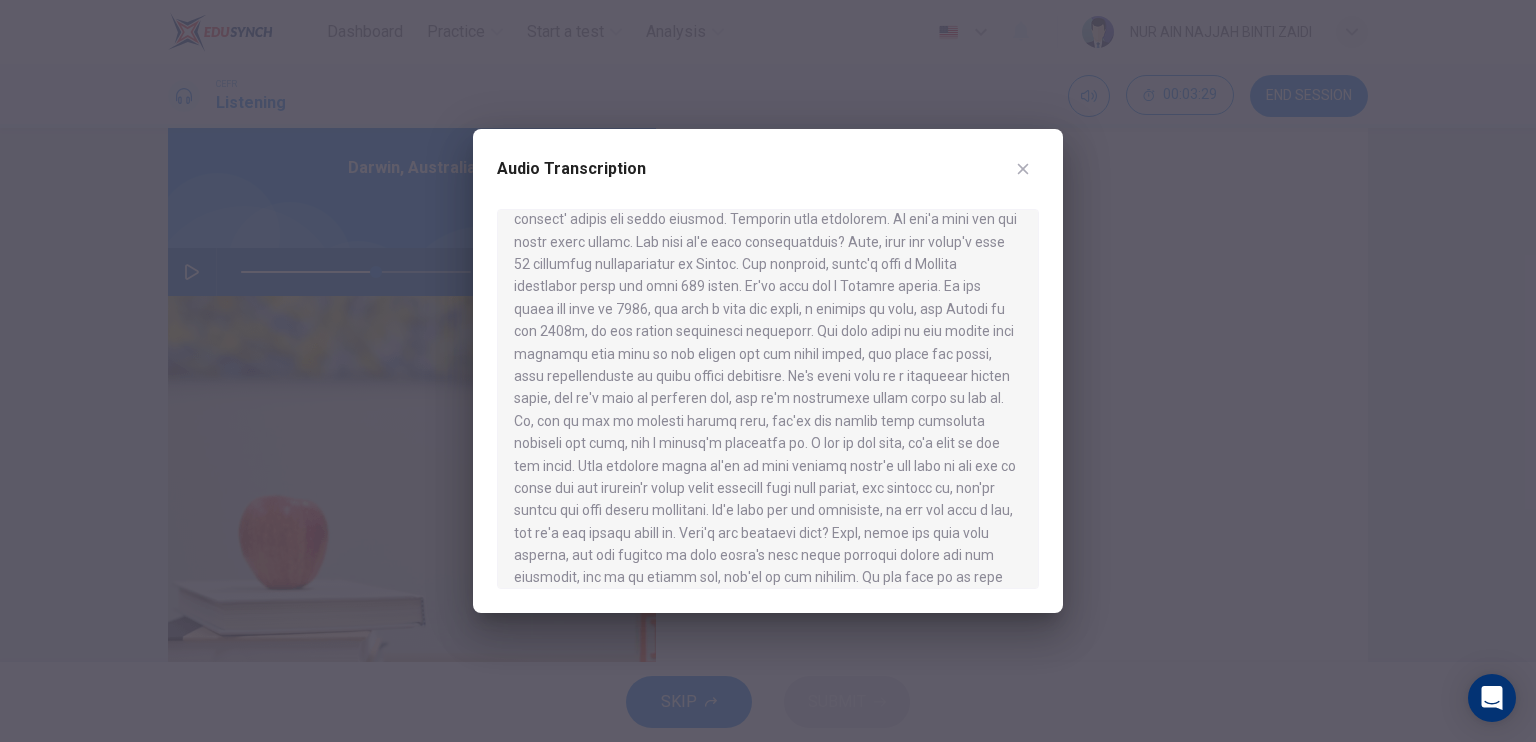 scroll, scrollTop: 552, scrollLeft: 0, axis: vertical 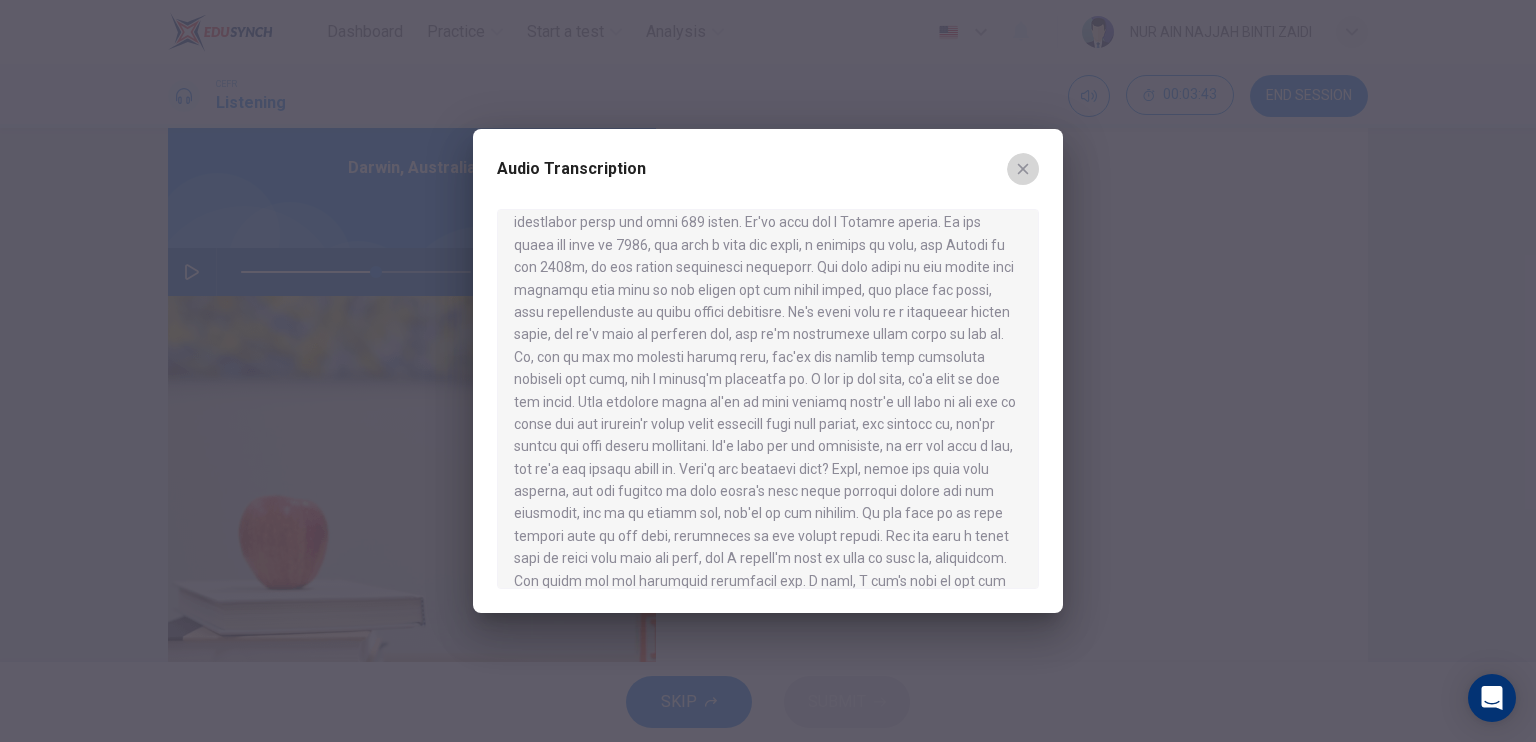 click at bounding box center [1023, 169] 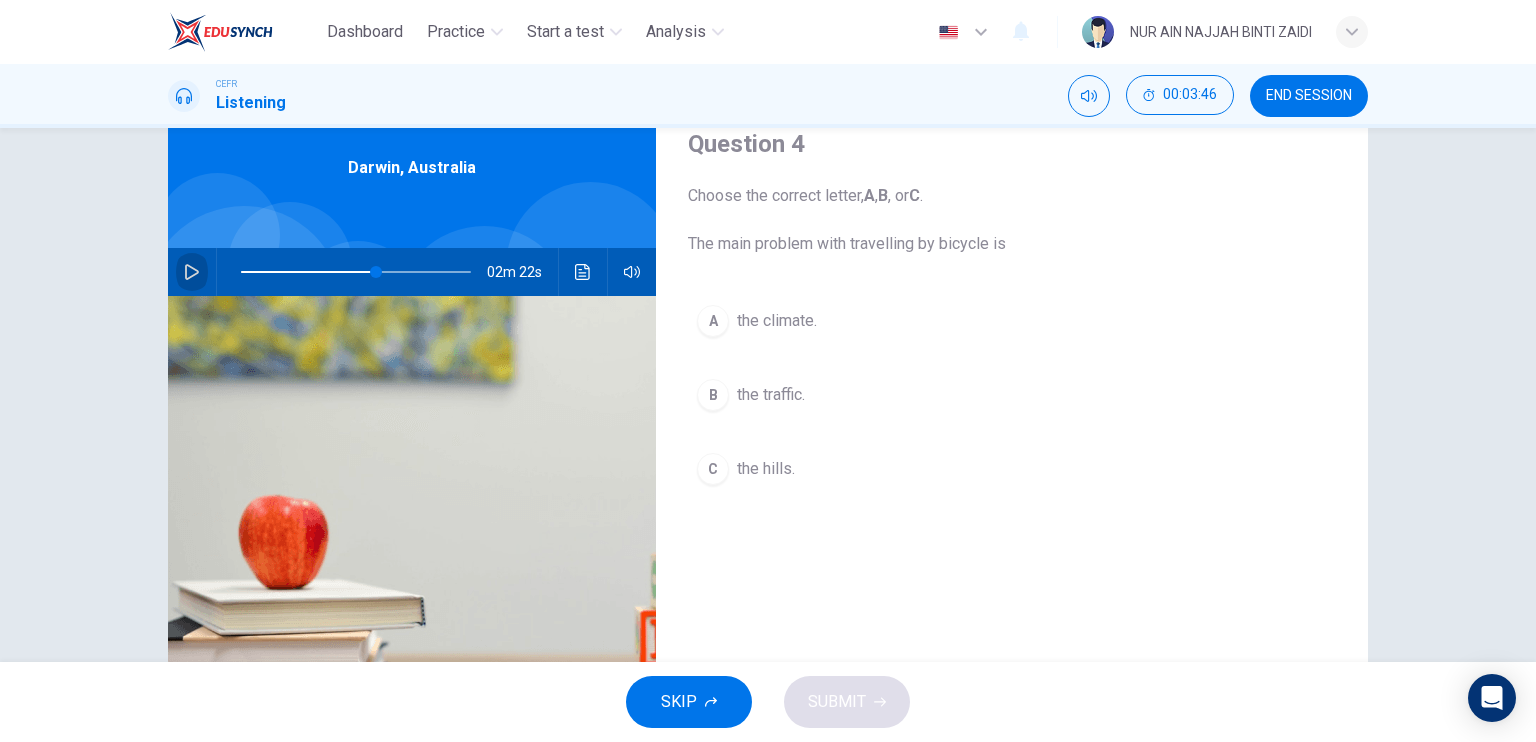 click at bounding box center (192, 272) 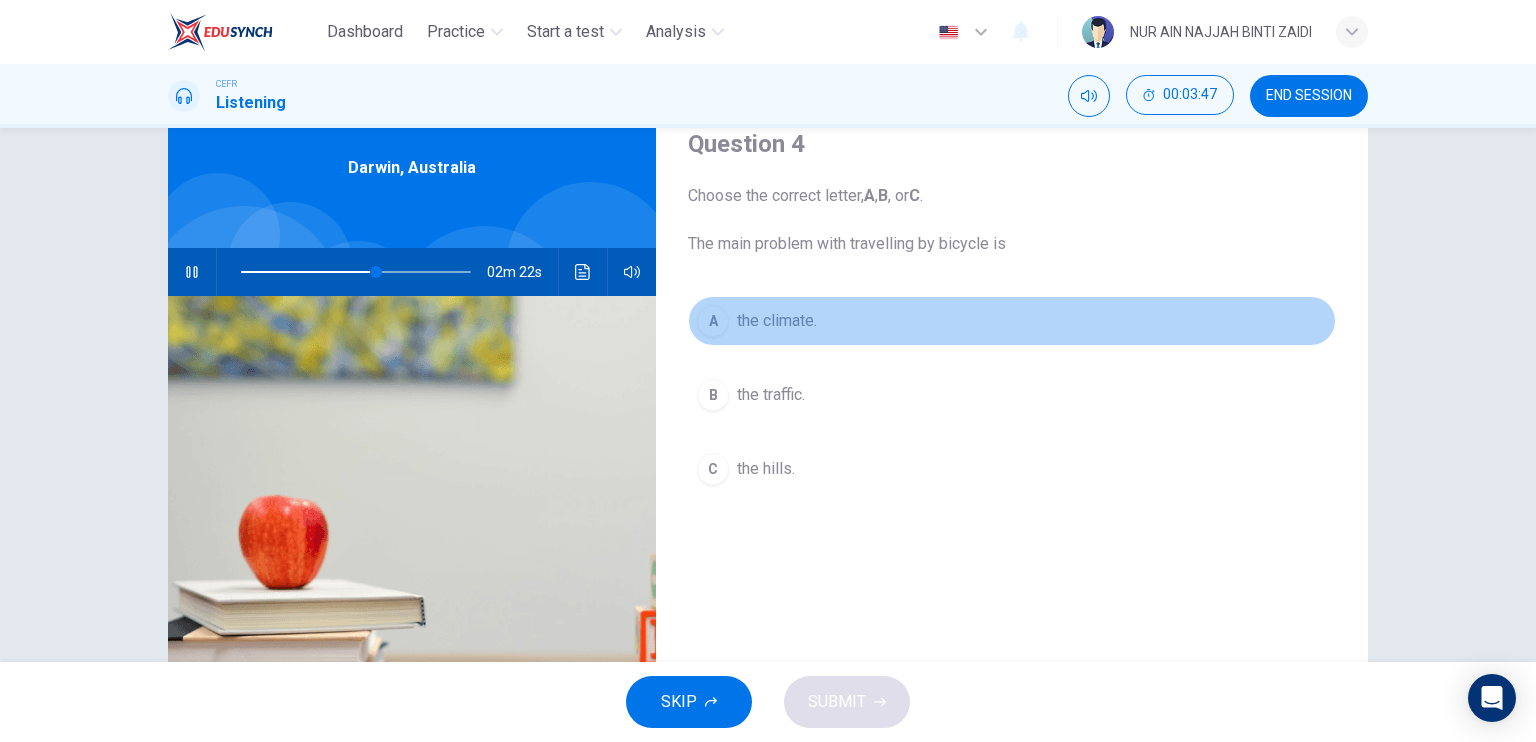 click on "A" at bounding box center (713, 321) 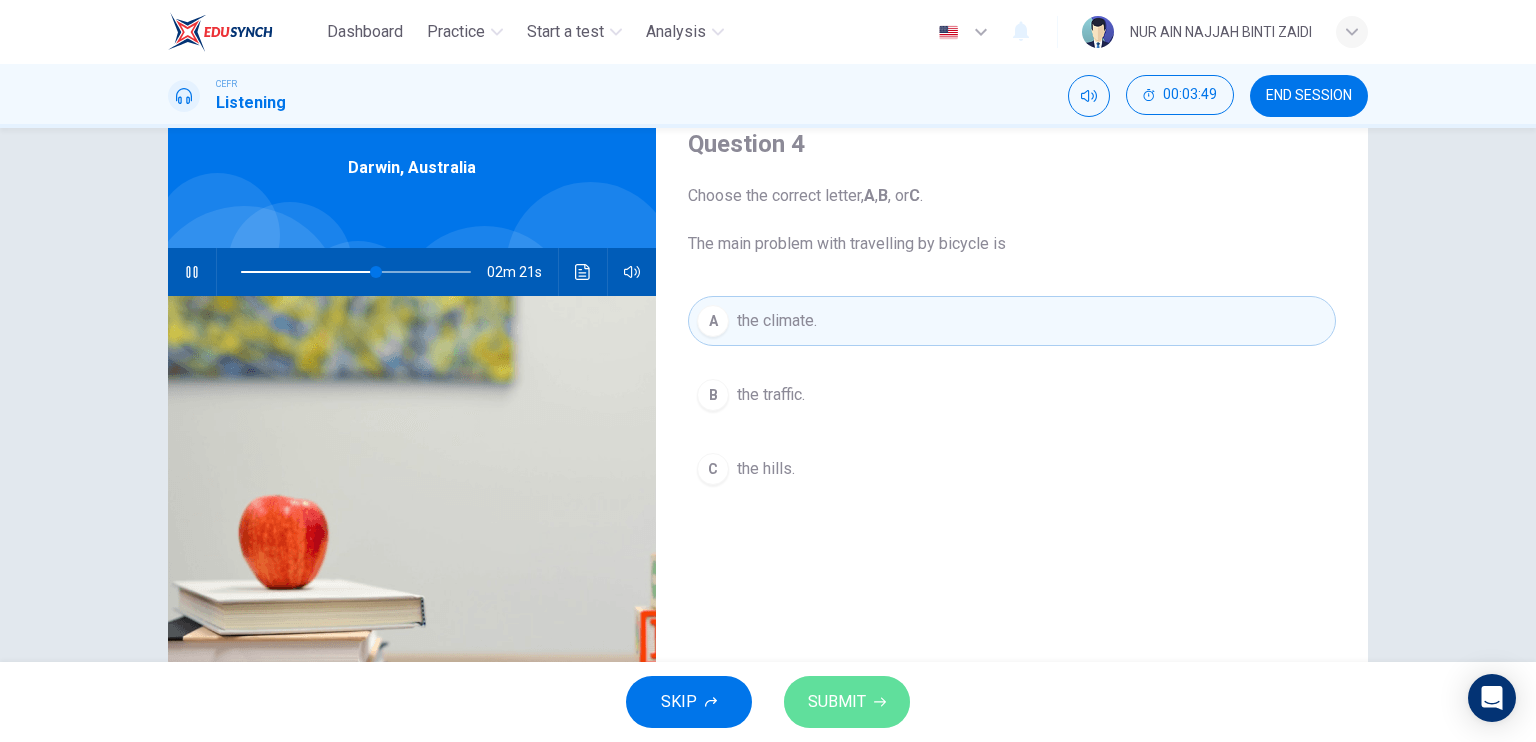 click on "SUBMIT" at bounding box center [847, 702] 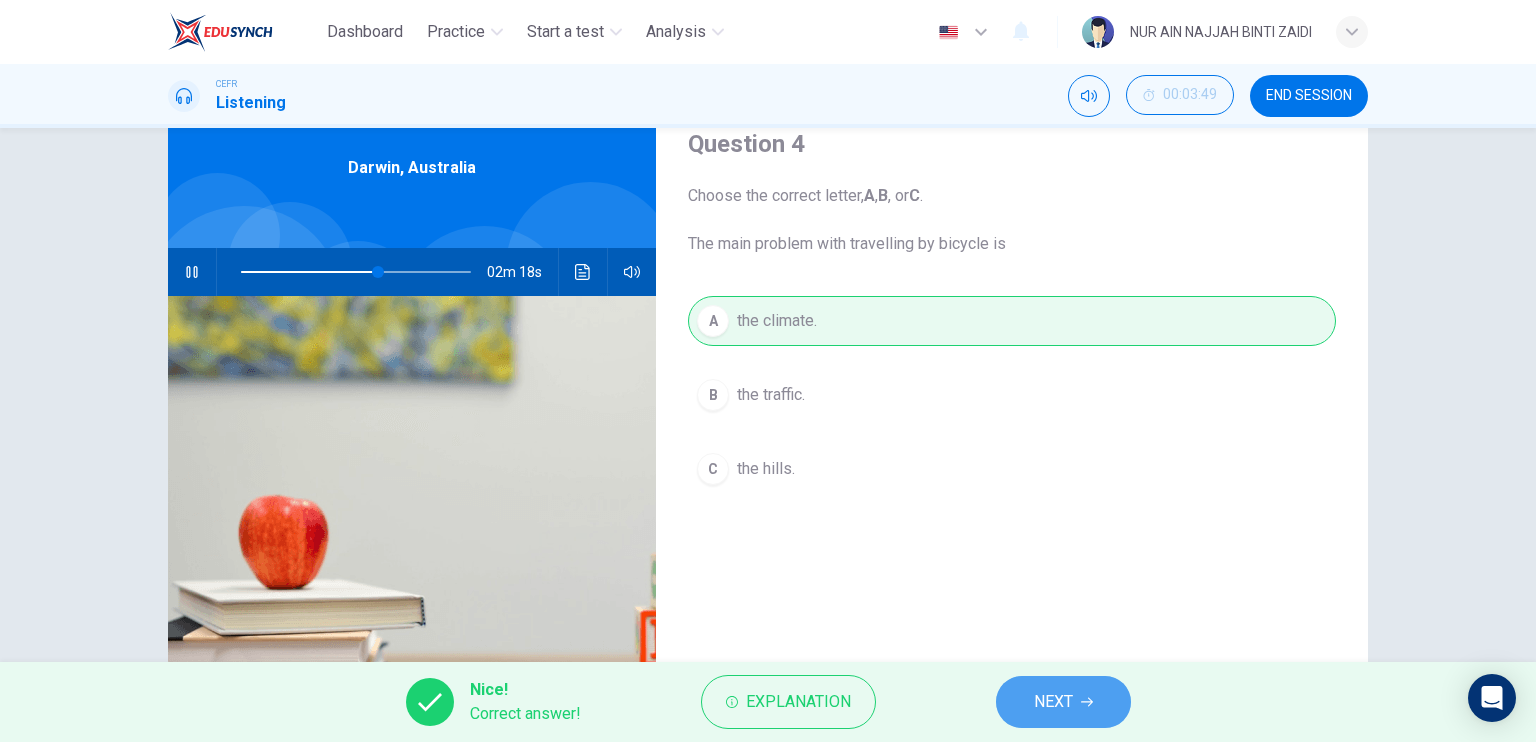 click on "NEXT" at bounding box center [1063, 702] 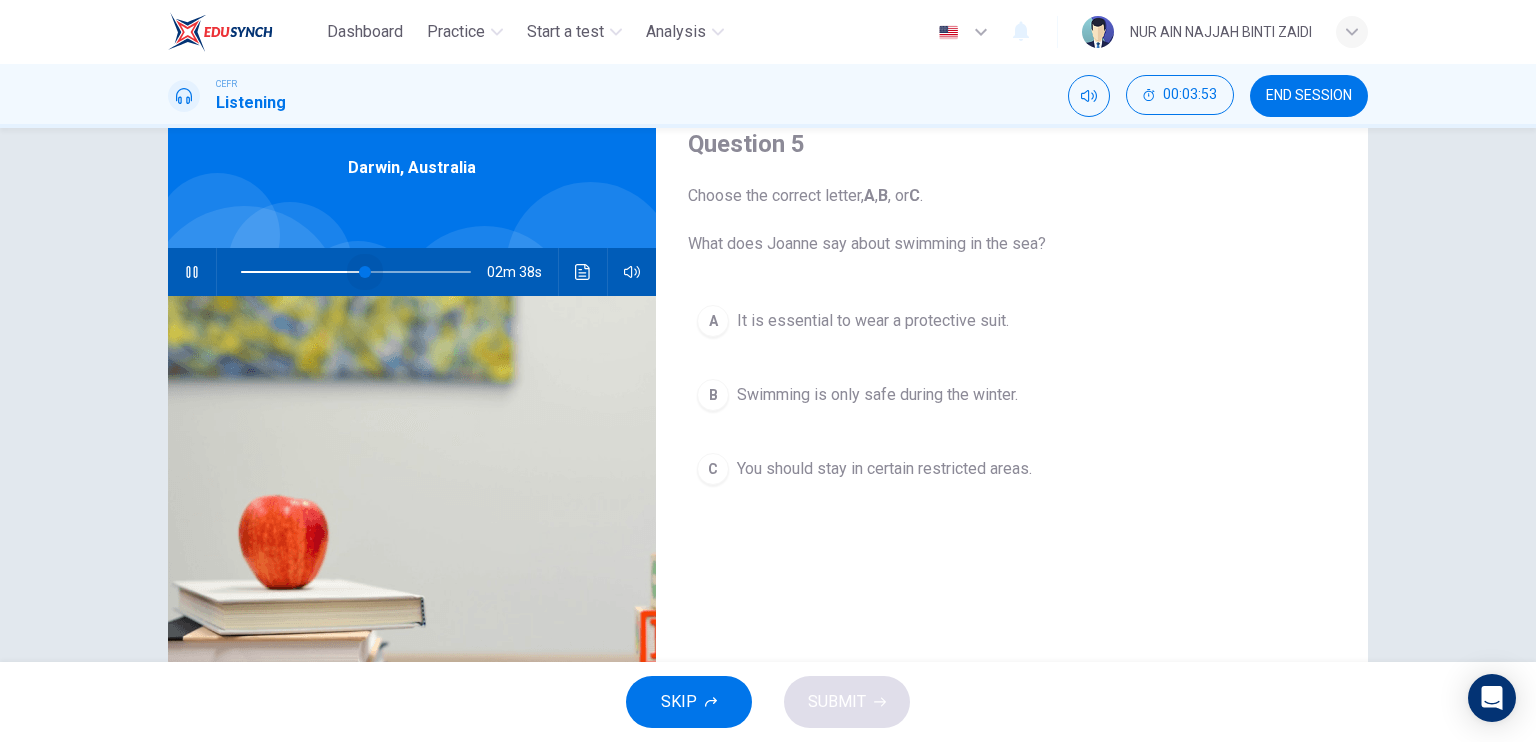 click at bounding box center [365, 272] 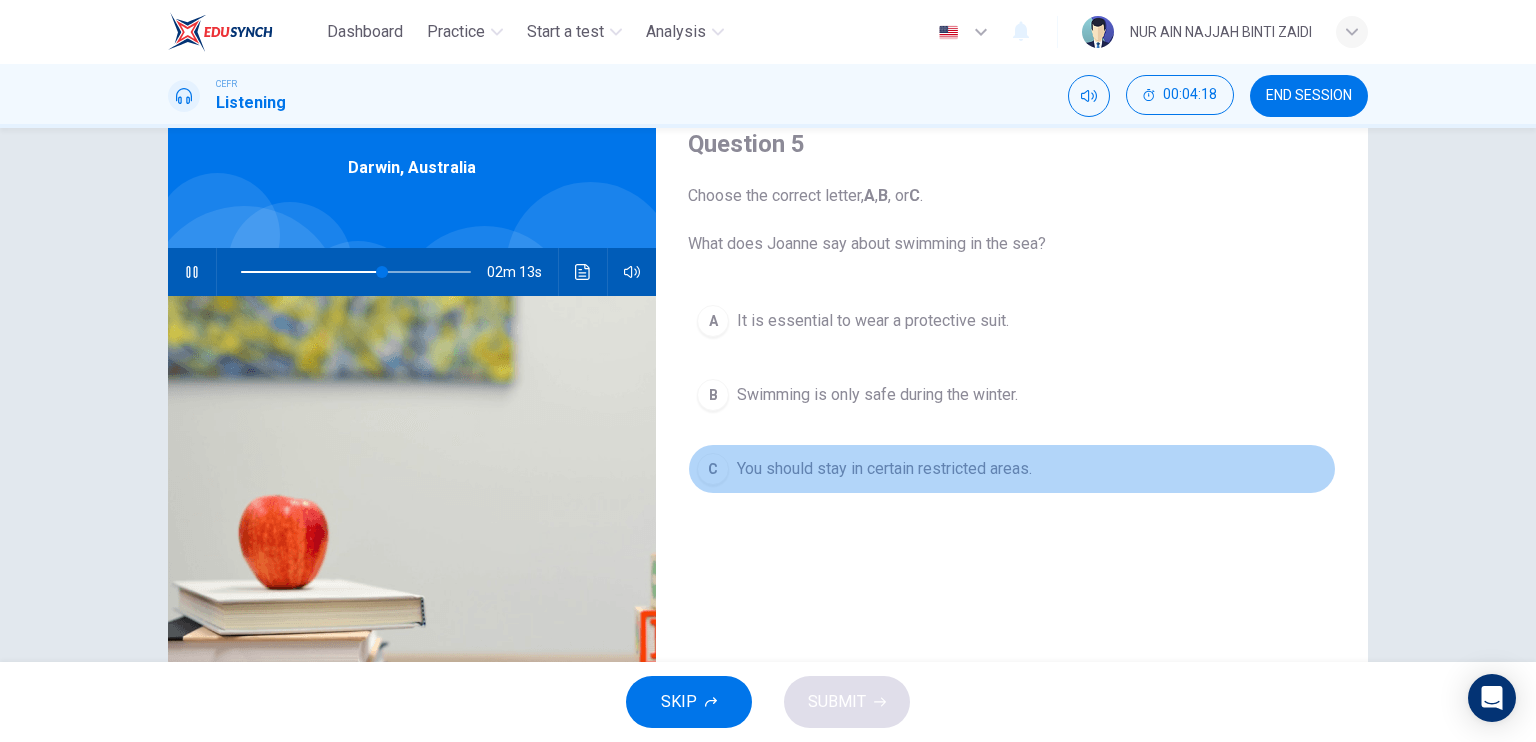 click on "C" at bounding box center [713, 321] 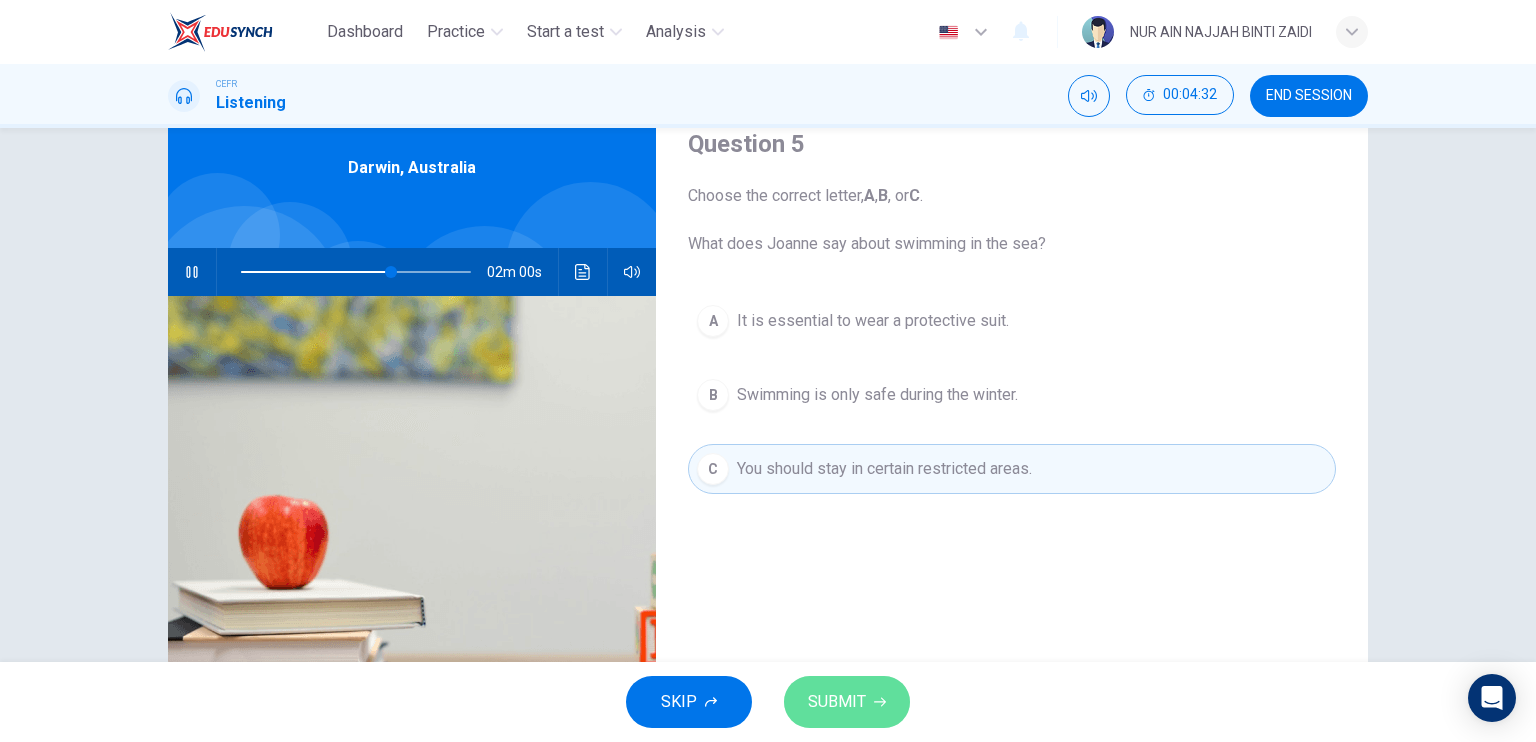 click on "SUBMIT" at bounding box center (837, 702) 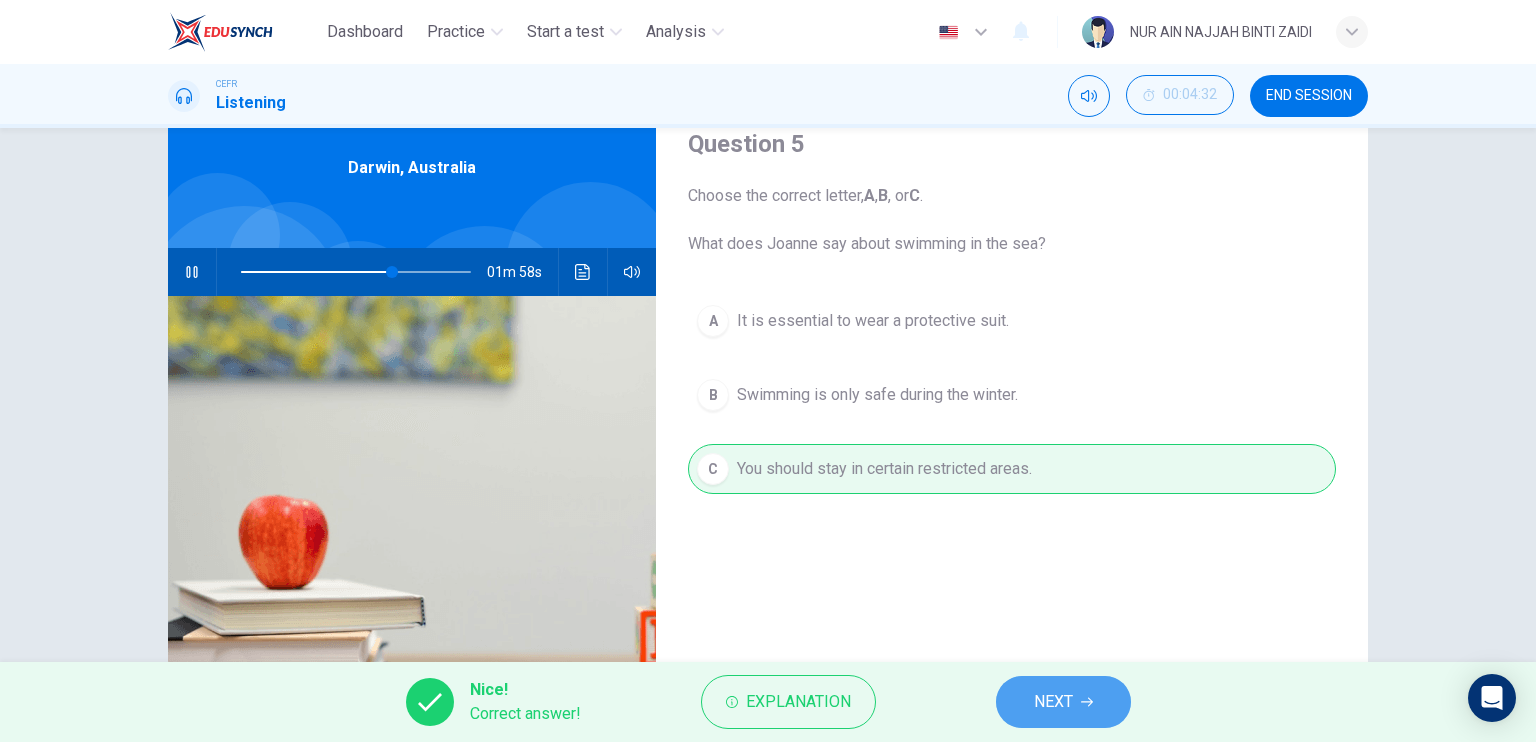 click on "NEXT" at bounding box center [1053, 702] 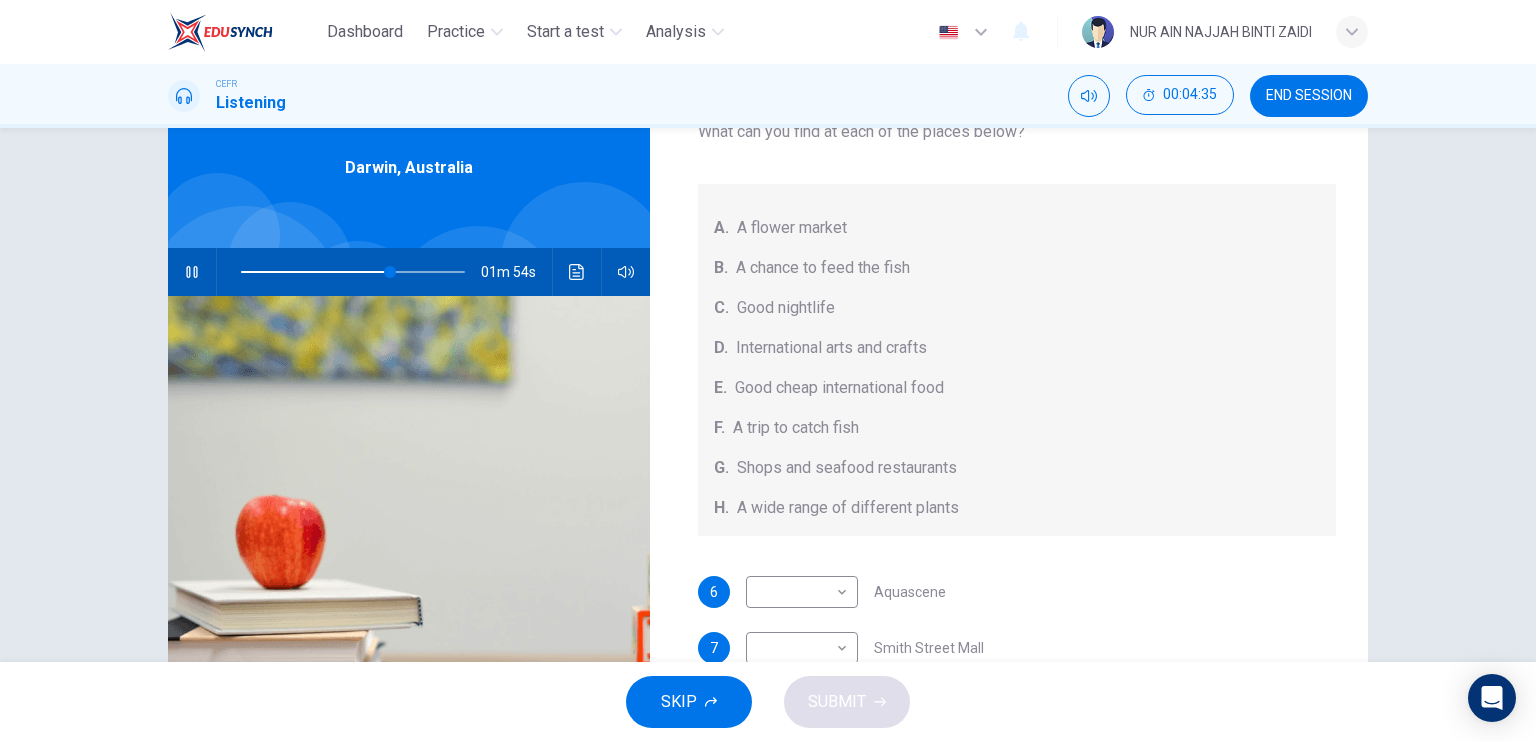 scroll, scrollTop: 224, scrollLeft: 0, axis: vertical 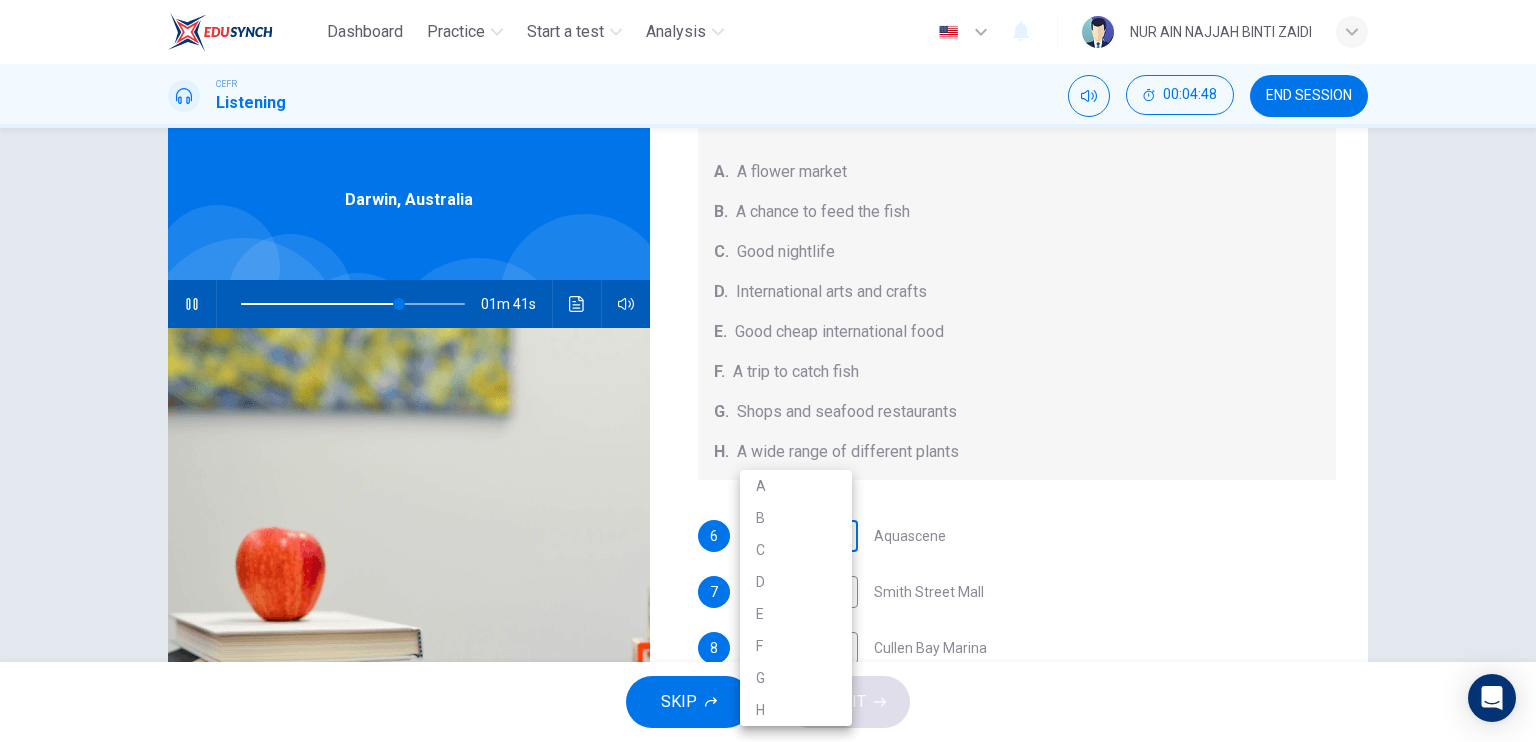click on "Dashboard Practice Start a test Analysis English en ​ NUR AIN NAJJAH BINTI ZAIDI CEFR Listening 00:04:48 END SESSION Questions 6 - 10 Choose your answers from the box and write the correct letter  A-H  next to the questions below.
What can you find at each of the places below? A. A flower market B. A chance to feed the fish C. Good nightlife D. International arts and crafts E. Good cheap international food F. A trip to catch fish G. Shops and seafood restaurants H. A wide range of different plants 6 ​ ​ Aquascene 7 ​ ​ Smith Street Mall 8 ​ ​ Cullen Bay Marina 9 ​ ​ Fannie Bay 10 ​ ​ Mitchell Street Darwin, Australia 01m 41s SKIP SUBMIT Dashboard Practice Start a test Analysis Notifications © Copyright  2025
A B C D E F G H" at bounding box center (768, 371) 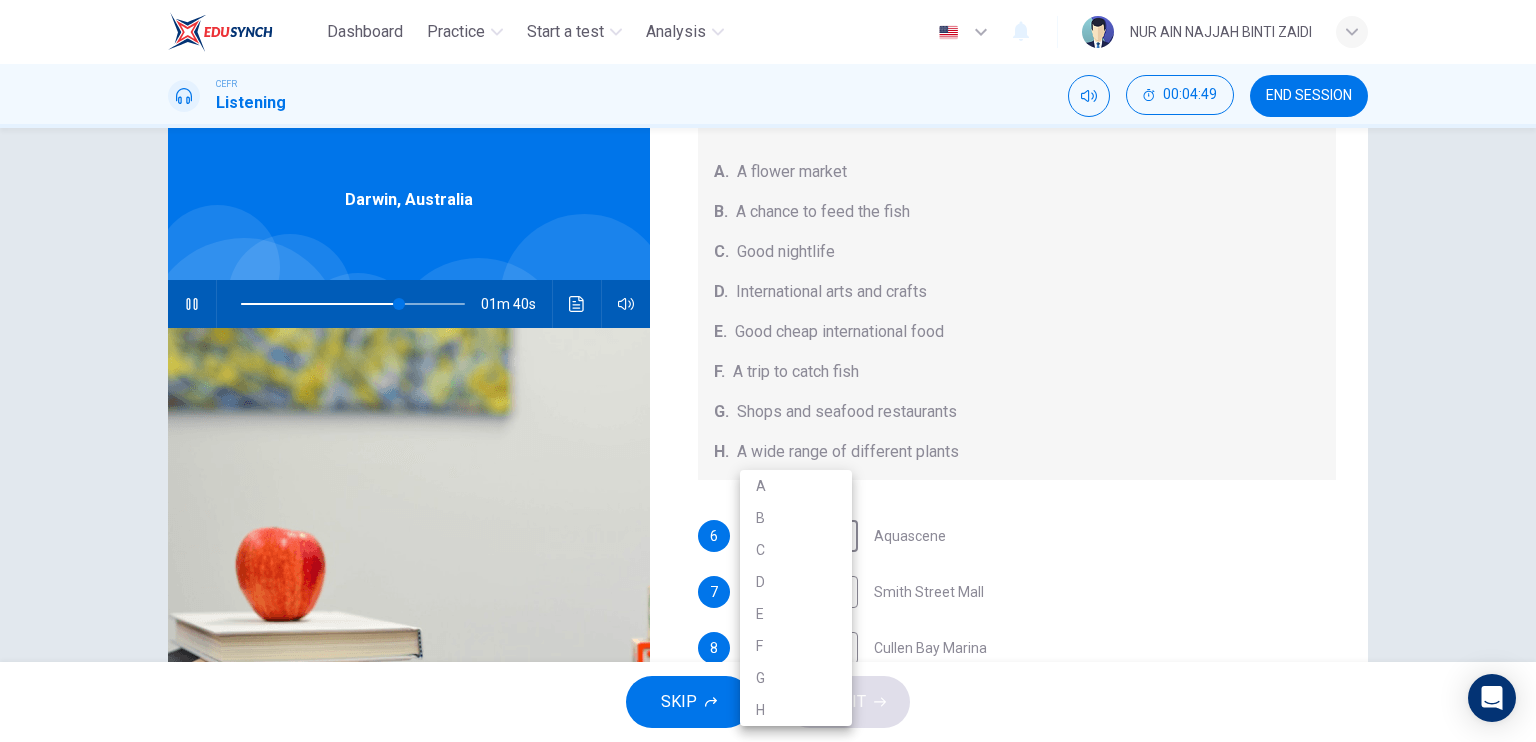 click at bounding box center (768, 371) 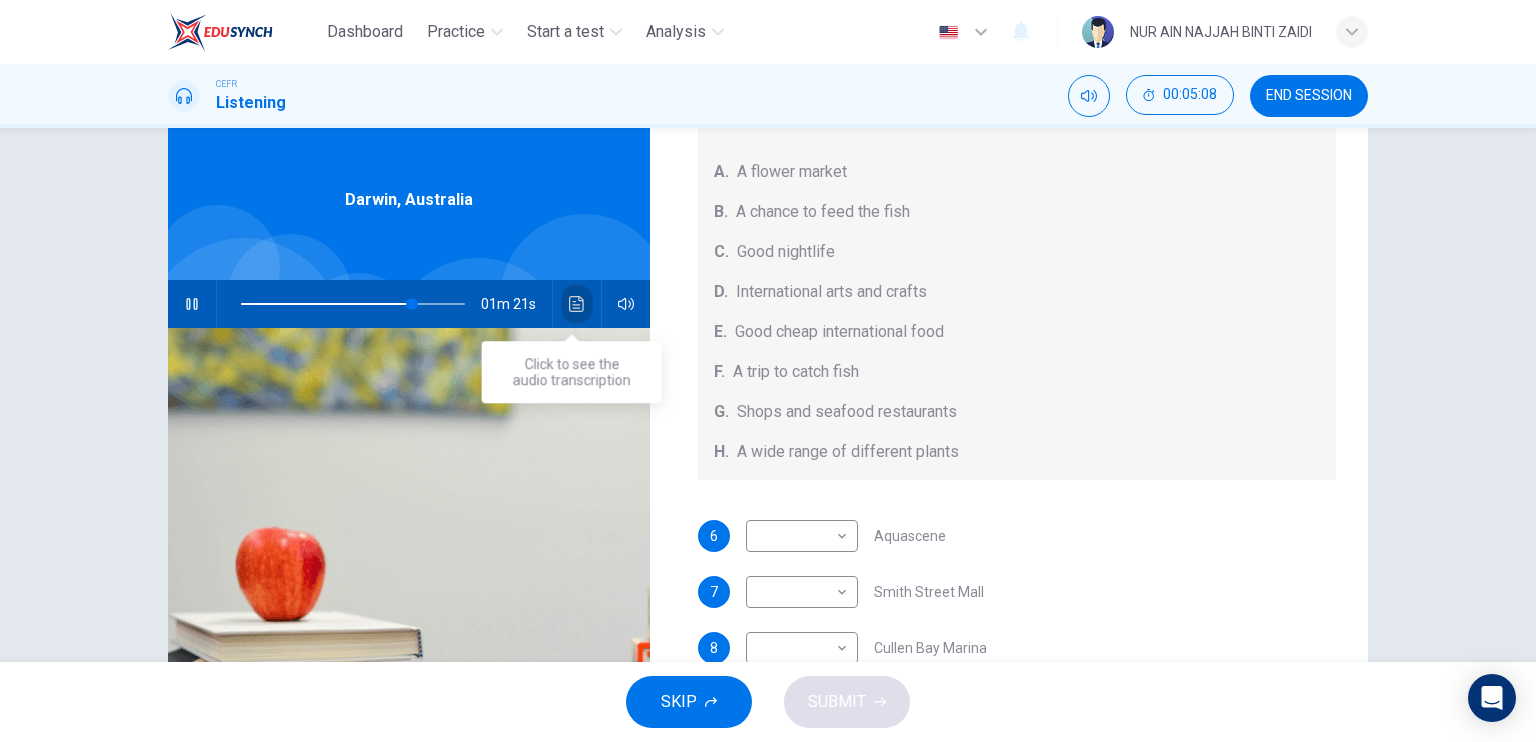 click at bounding box center [577, 304] 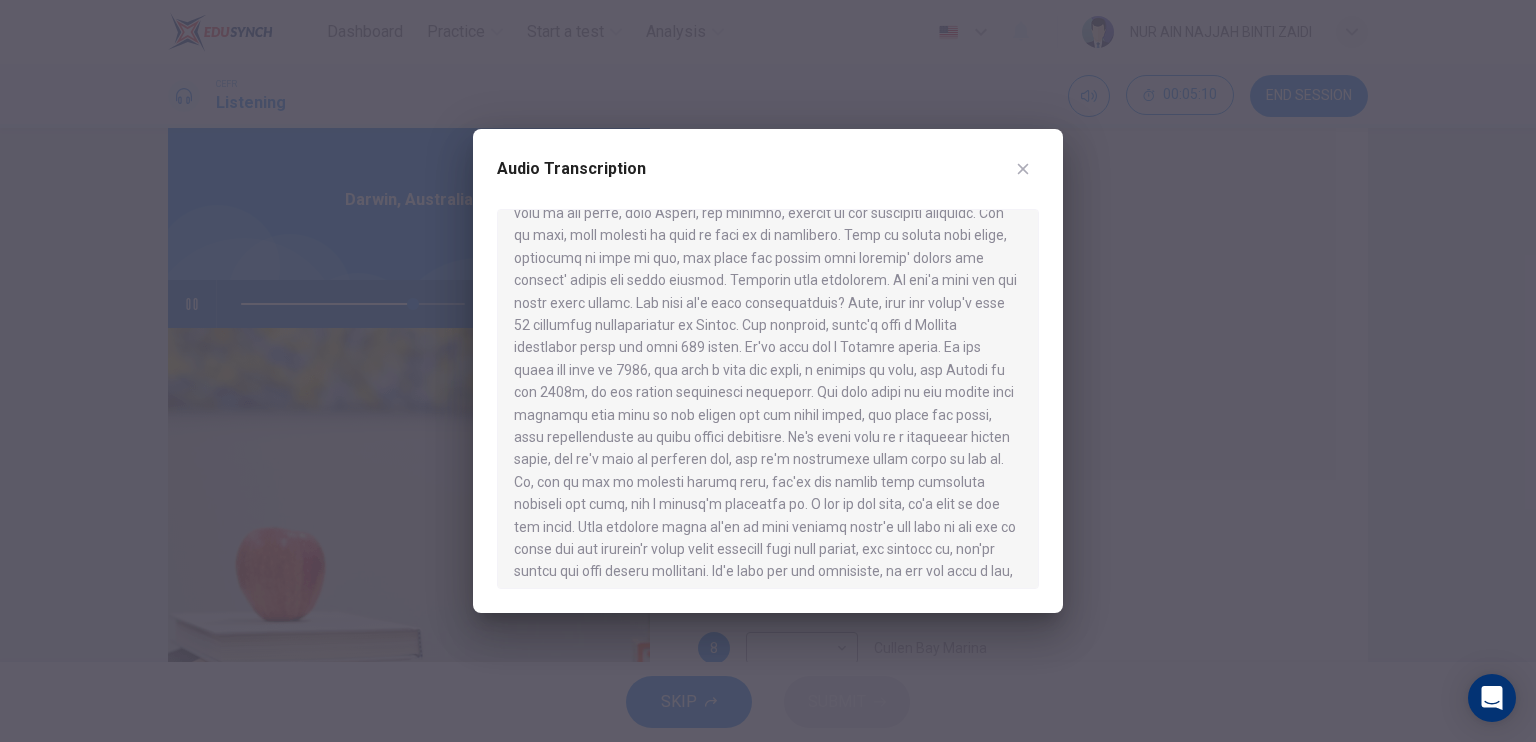 scroll, scrollTop: 428, scrollLeft: 0, axis: vertical 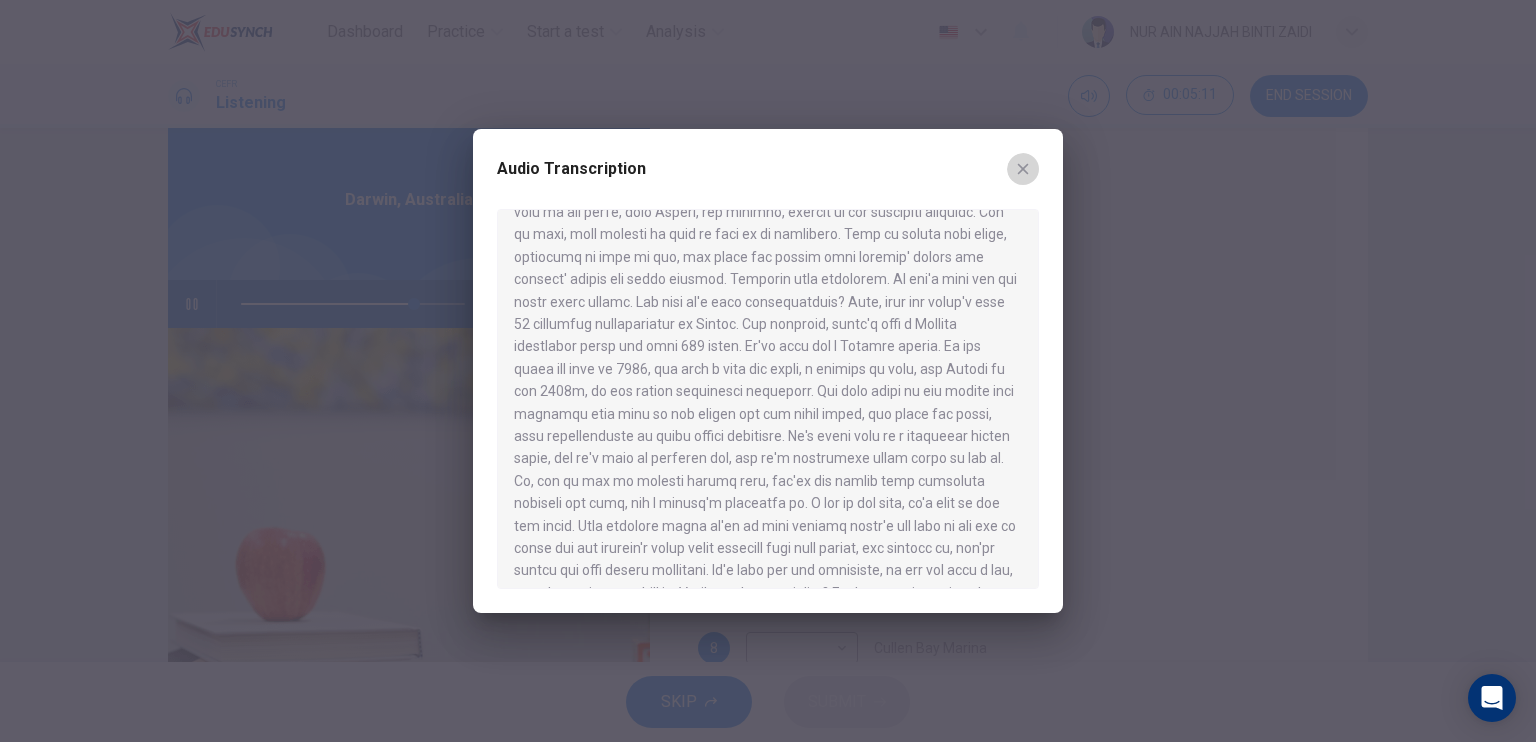 click at bounding box center [1023, 169] 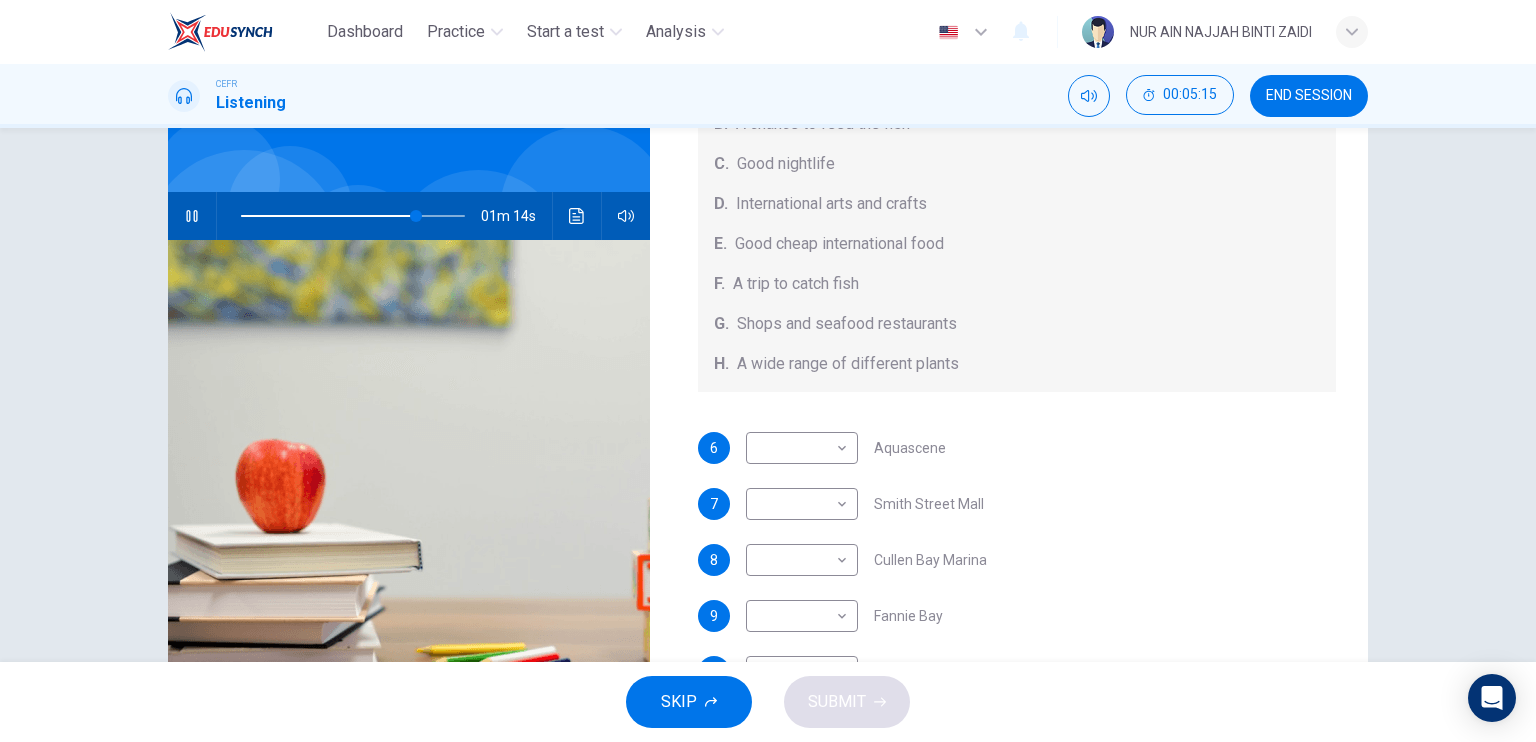 scroll, scrollTop: 127, scrollLeft: 0, axis: vertical 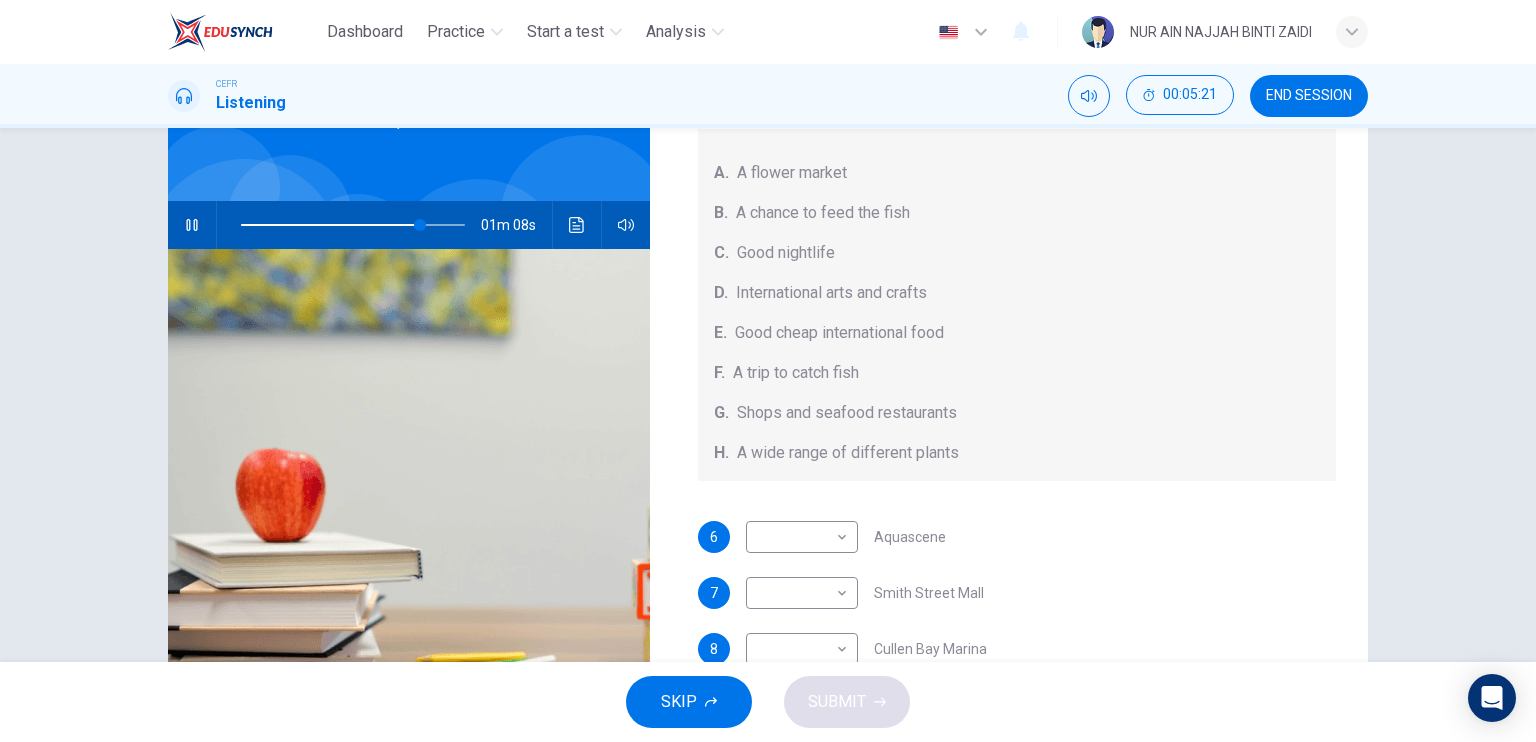click at bounding box center (192, 225) 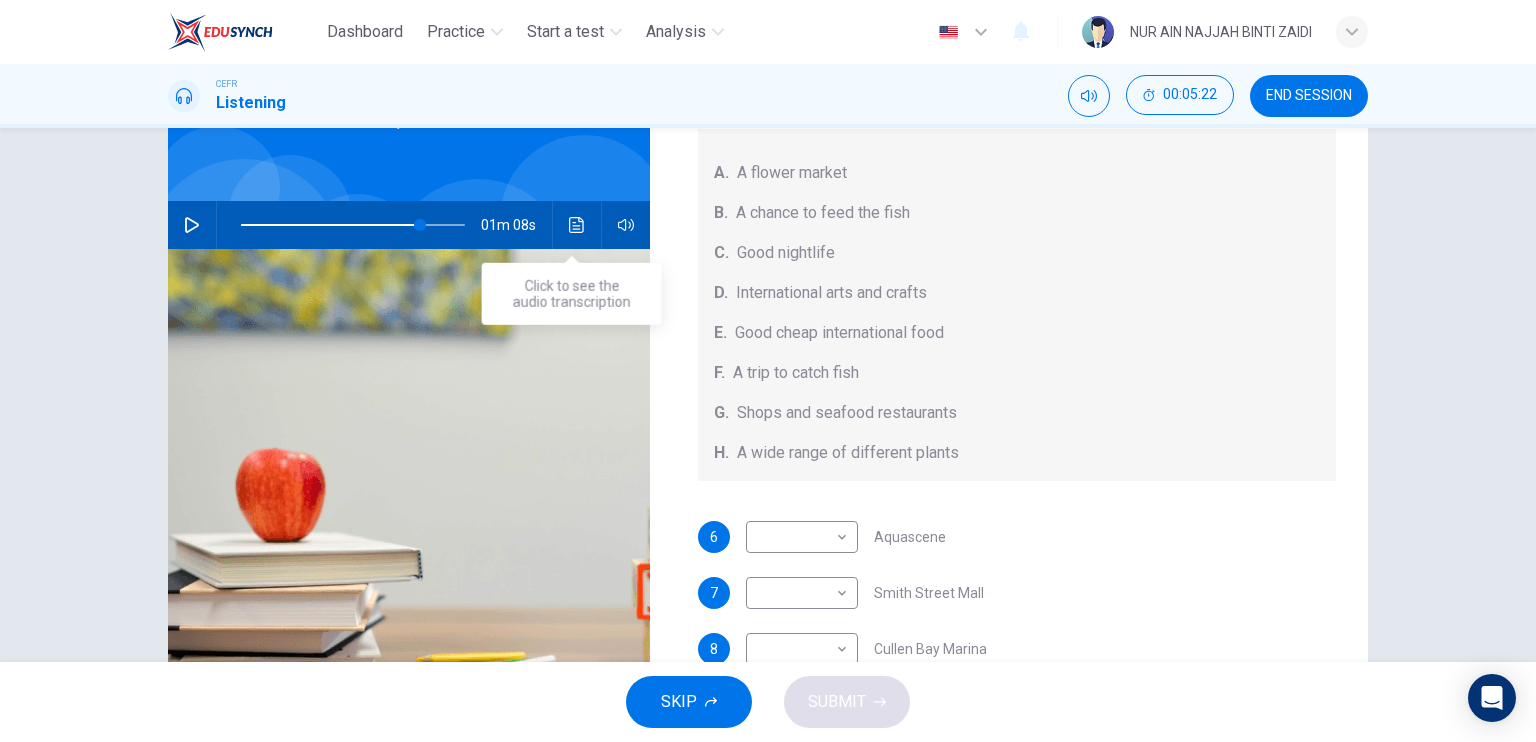click at bounding box center (577, 225) 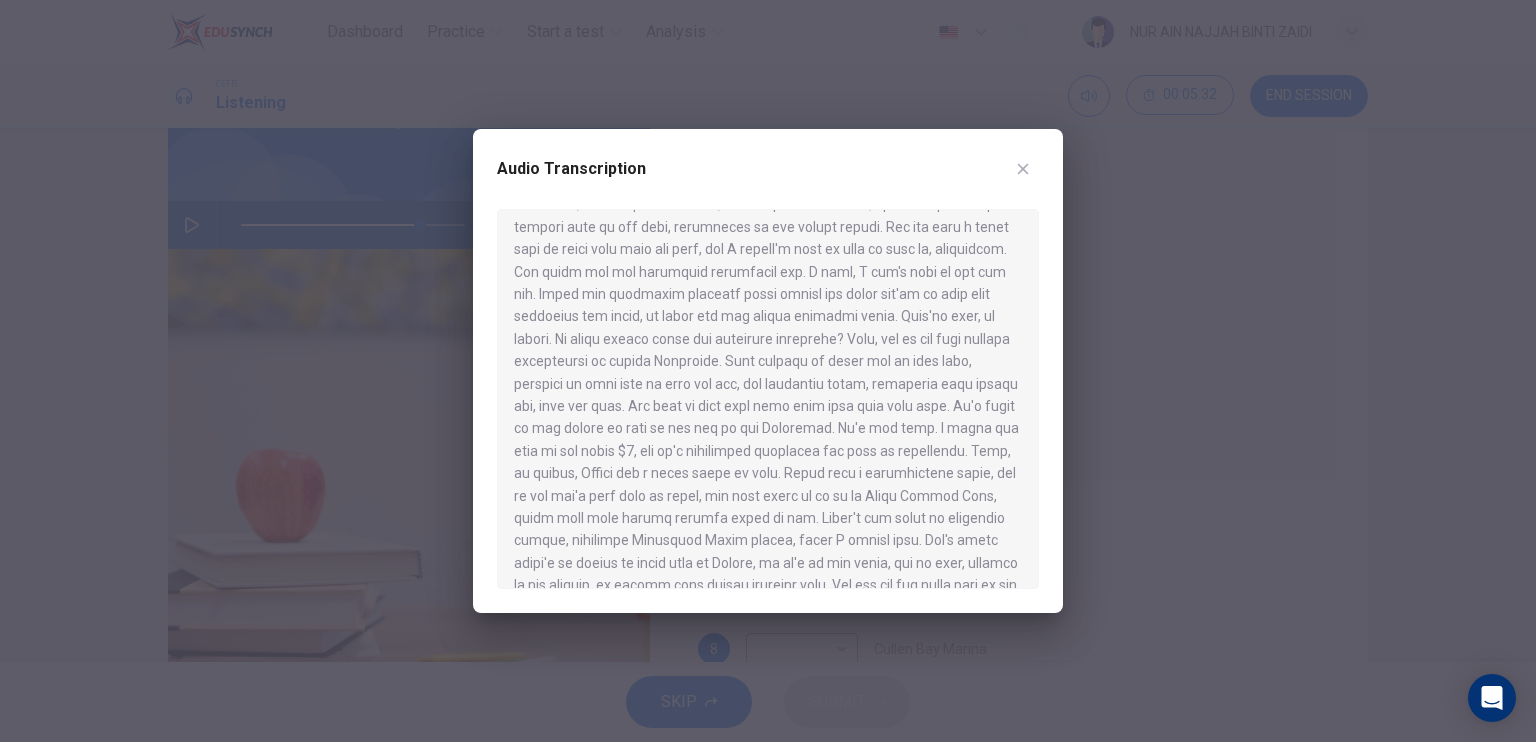scroll, scrollTop: 849, scrollLeft: 0, axis: vertical 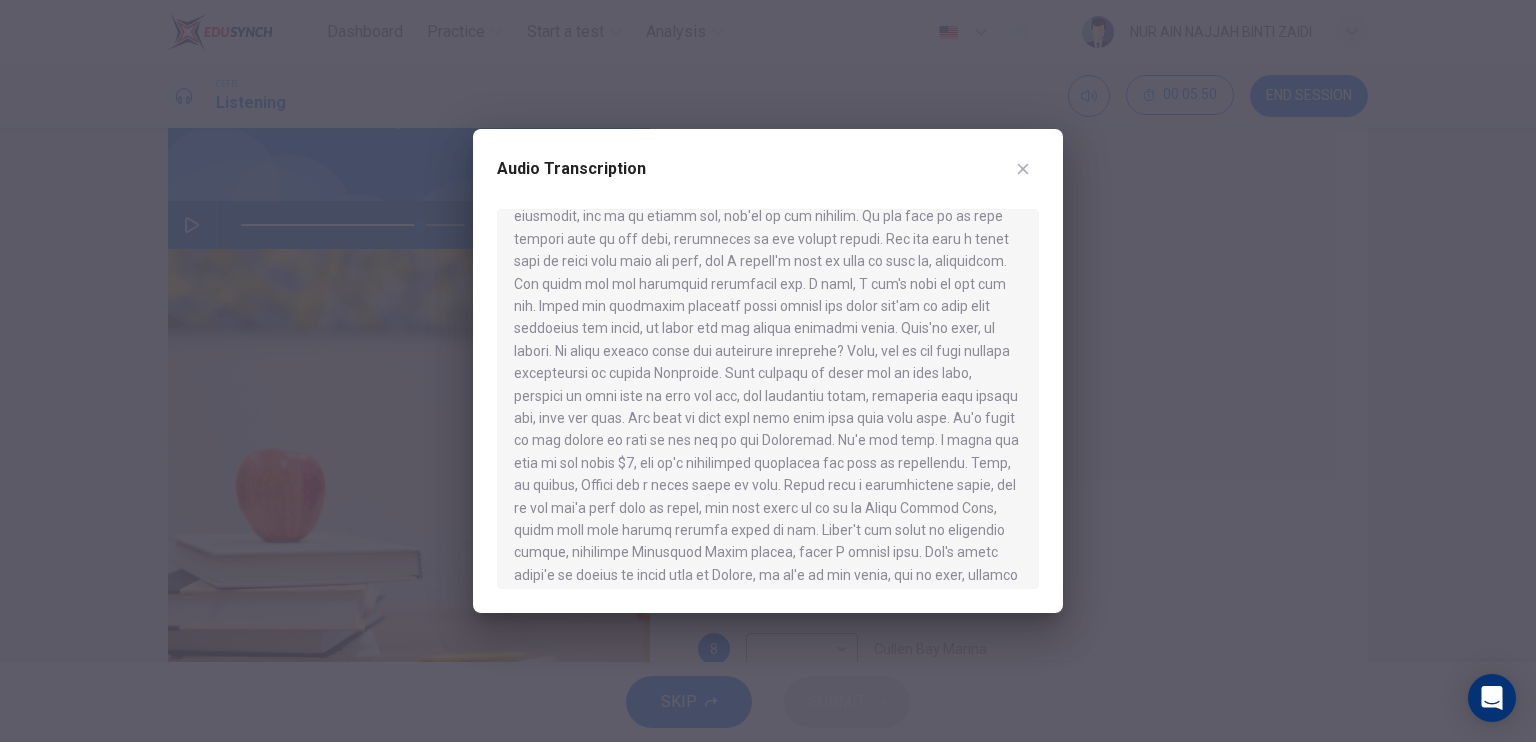 click at bounding box center (1023, 169) 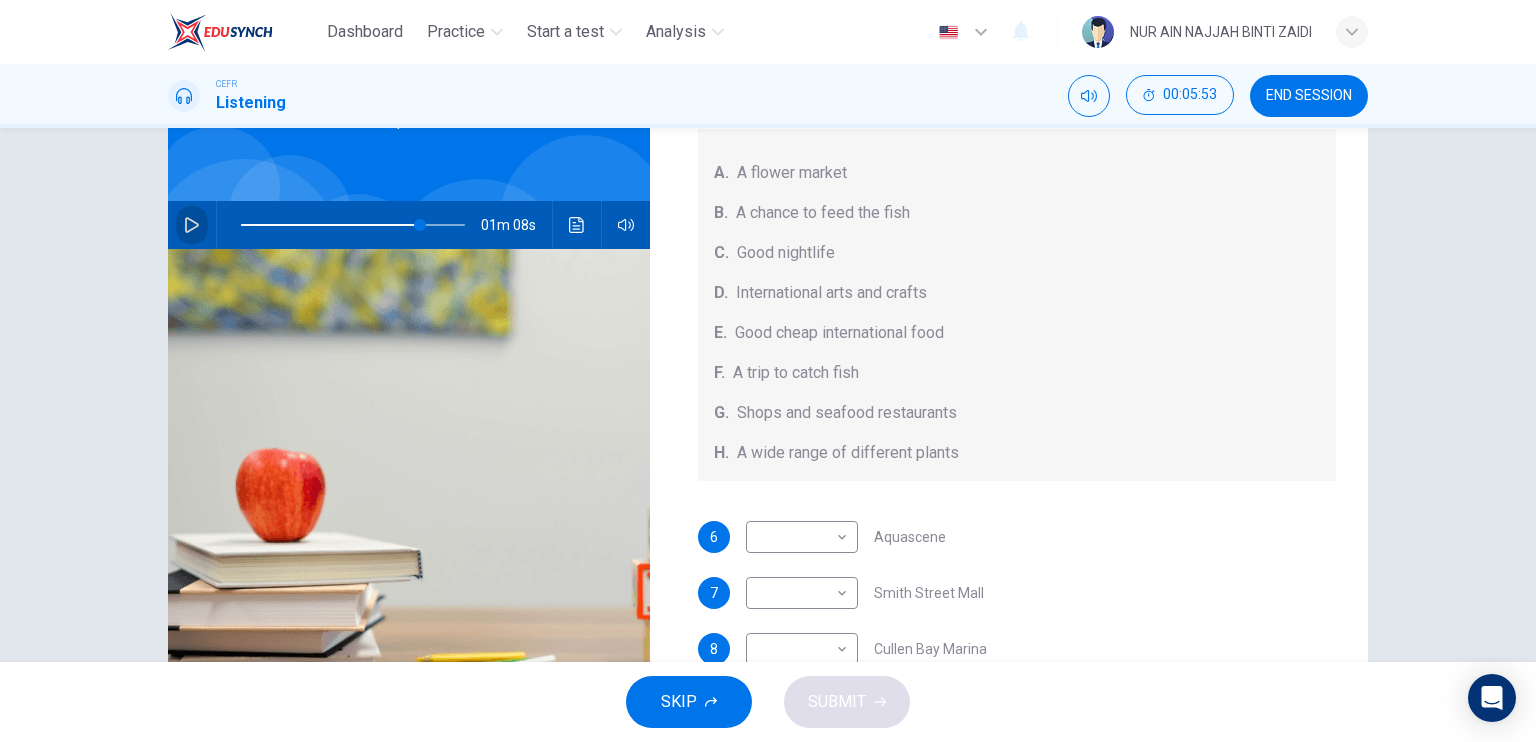 click at bounding box center (192, 225) 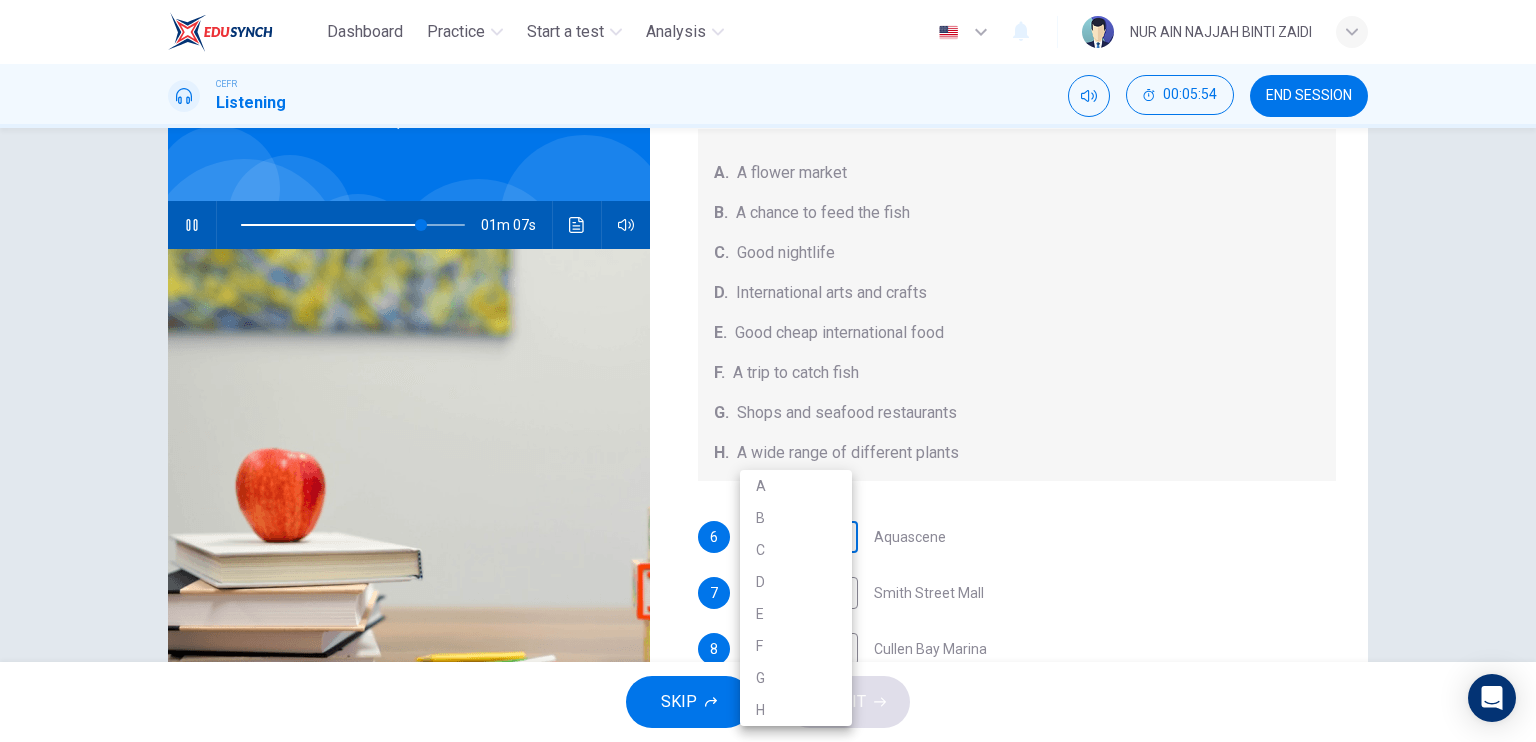 click on "Dashboard Practice Start a test Analysis English en ​ NUR AIN NAJJAH BINTI ZAIDI CEFR Listening 00:05:54 END SESSION Questions 6 - 10 Choose your answers from the box and write the correct letter  A-H  next to the questions below.
What can you find at each of the places below? A. A flower market B. A chance to feed the fish C. Good nightlife D. International arts and crafts E. Good cheap international food F. A trip to catch fish G. Shops and seafood restaurants H. A wide range of different plants 6 ​ ​ Aquascene 7 ​ ​ Smith Street Mall 8 ​ ​ Cullen Bay Marina 9 ​ ​ Fannie Bay 10 ​ ​ Mitchell Street Darwin, Australia 01m 07s SKIP SUBMIT Dashboard Practice Start a test Analysis Notifications © Copyright  2025
A B C D E F G H" at bounding box center (768, 371) 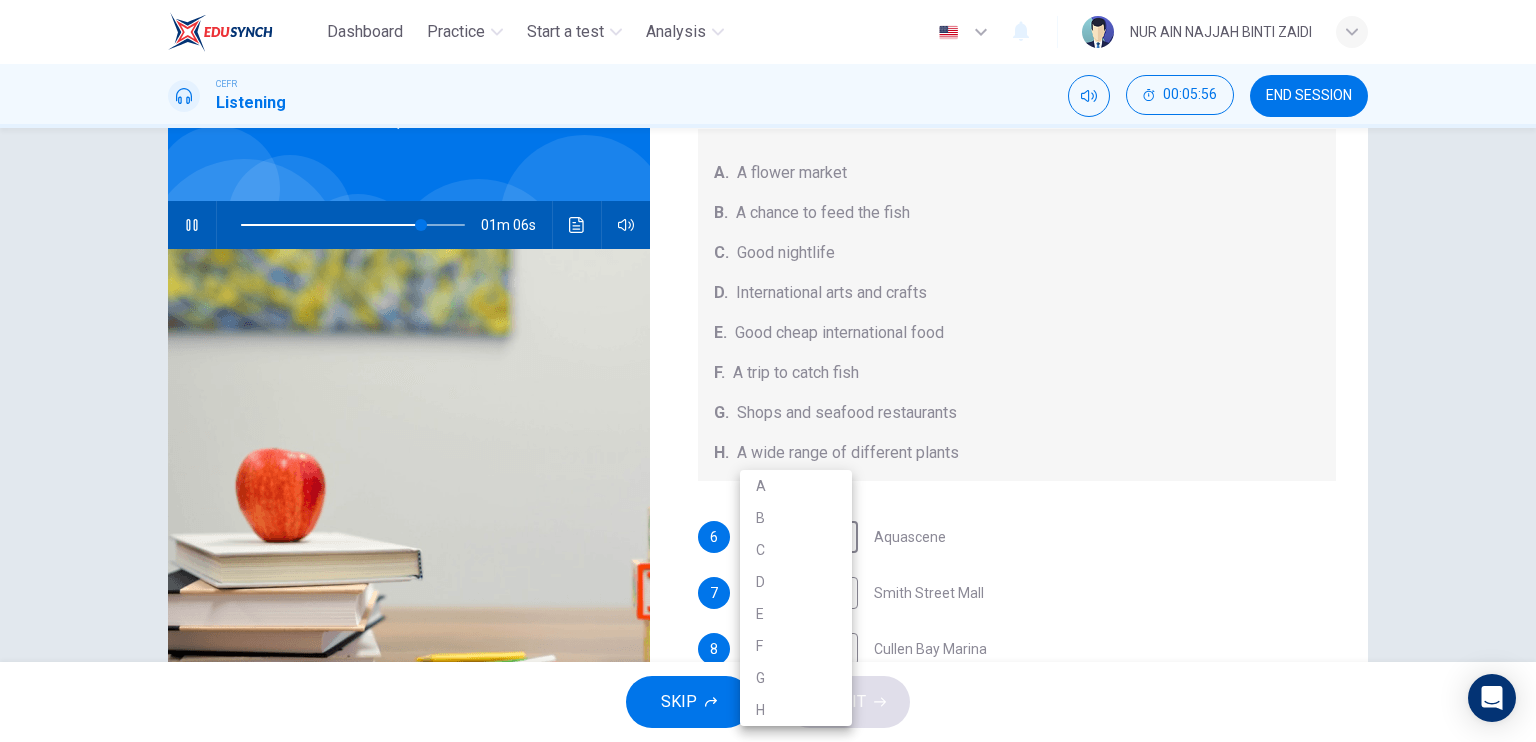 click on "B" at bounding box center [796, 518] 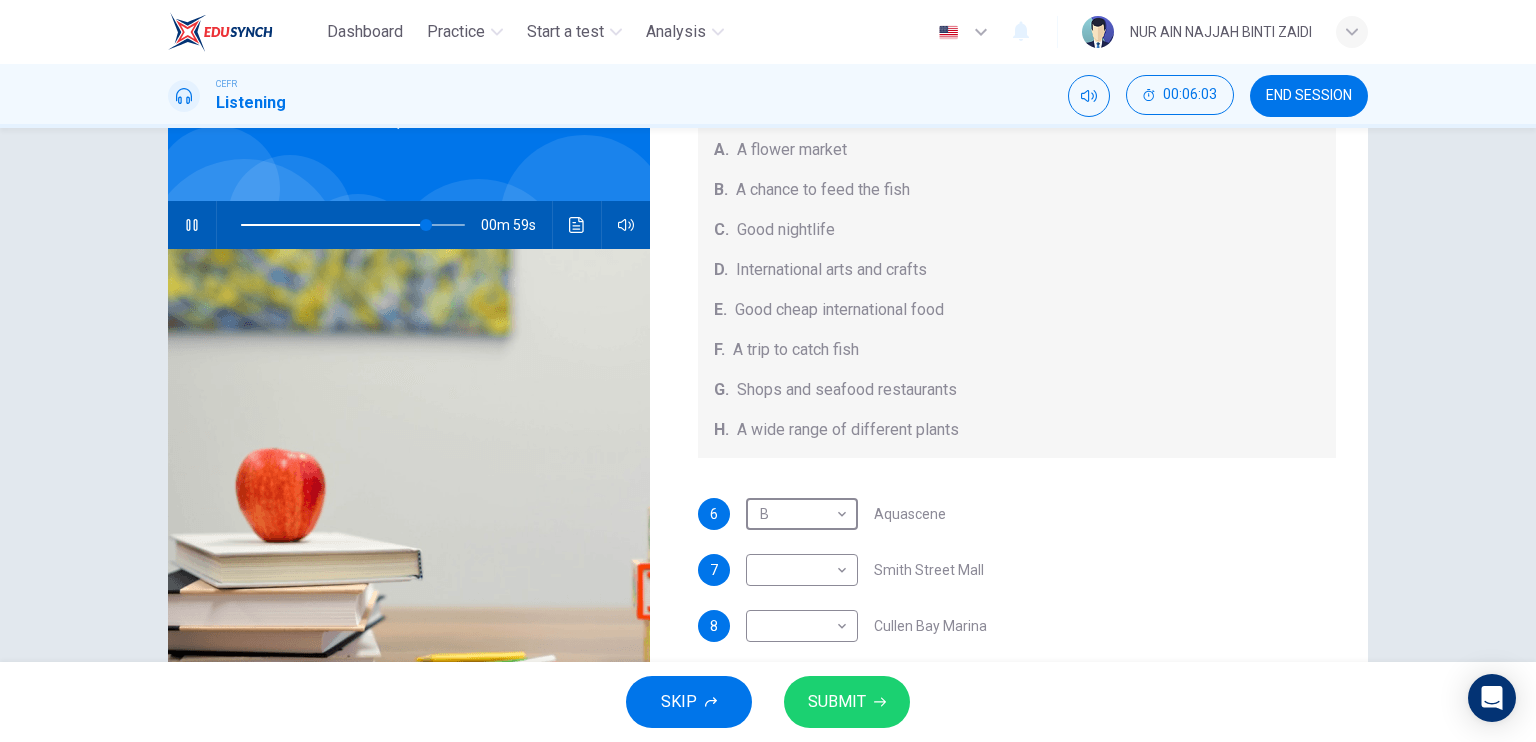 scroll, scrollTop: 173, scrollLeft: 0, axis: vertical 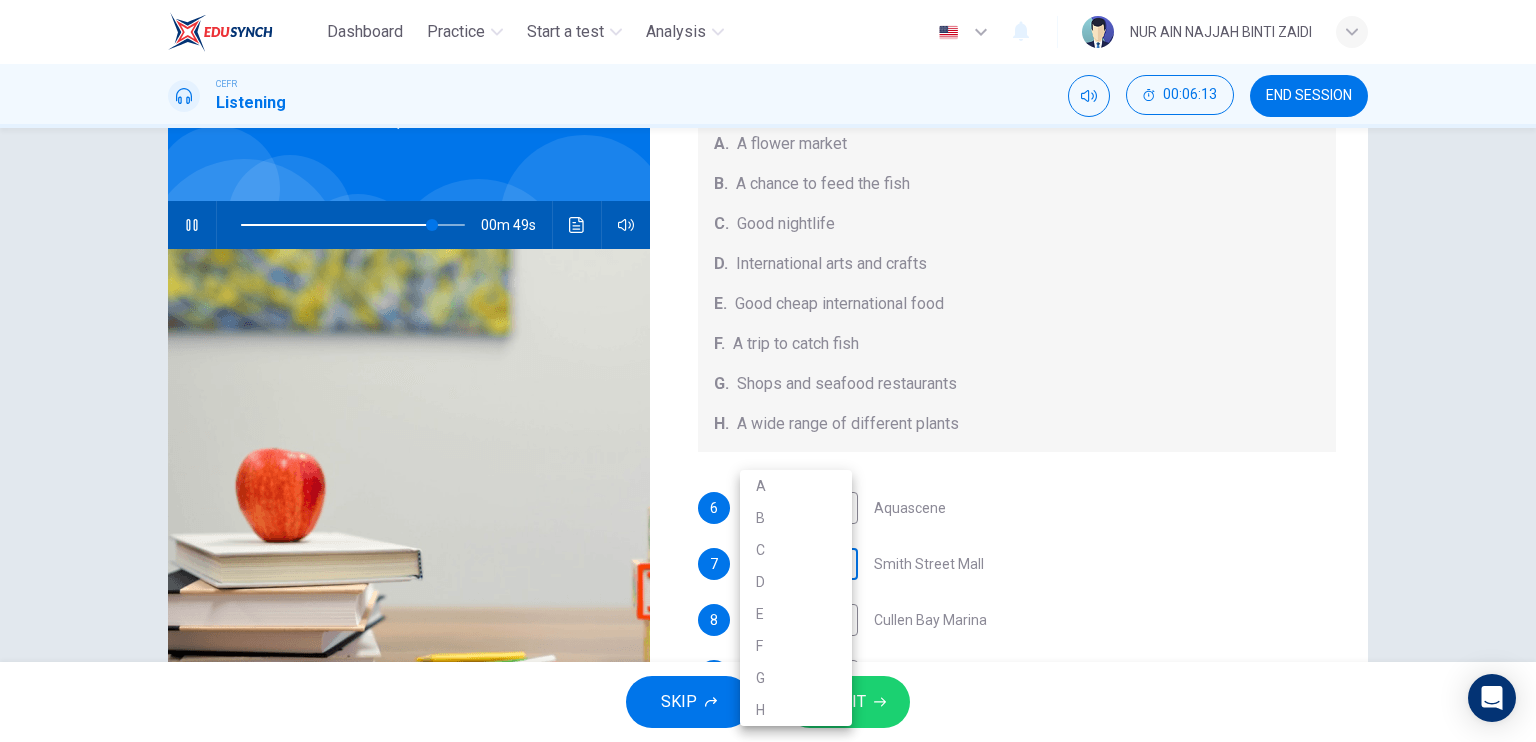 click on "Dashboard Practice Start a test Analysis English en ​ NUR AIN NAJJAH BINTI ZAIDI CEFR Listening 00:06:13 END SESSION Questions 6 - 10 Choose your answers from the box and write the correct letter  A-H  next to the questions below.
What can you find at each of the places below? A. A flower market B. A chance to feed the fish C. Good nightlife D. International arts and crafts E. Good cheap international food F. A trip to catch fish G. Shops and seafood restaurants H. A wide range of different plants 6 B B ​ Aquascene 7 ​ ​ Smith Street Mall 8 ​ ​ Cullen Bay Marina 9 ​ ​ Fannie Bay 10 ​ ​ Mitchell Street Darwin, Australia 00m 49s SKIP SUBMIT Dashboard Practice Start a test Analysis Notifications © Copyright  2025
A B C D E F G H" at bounding box center (768, 371) 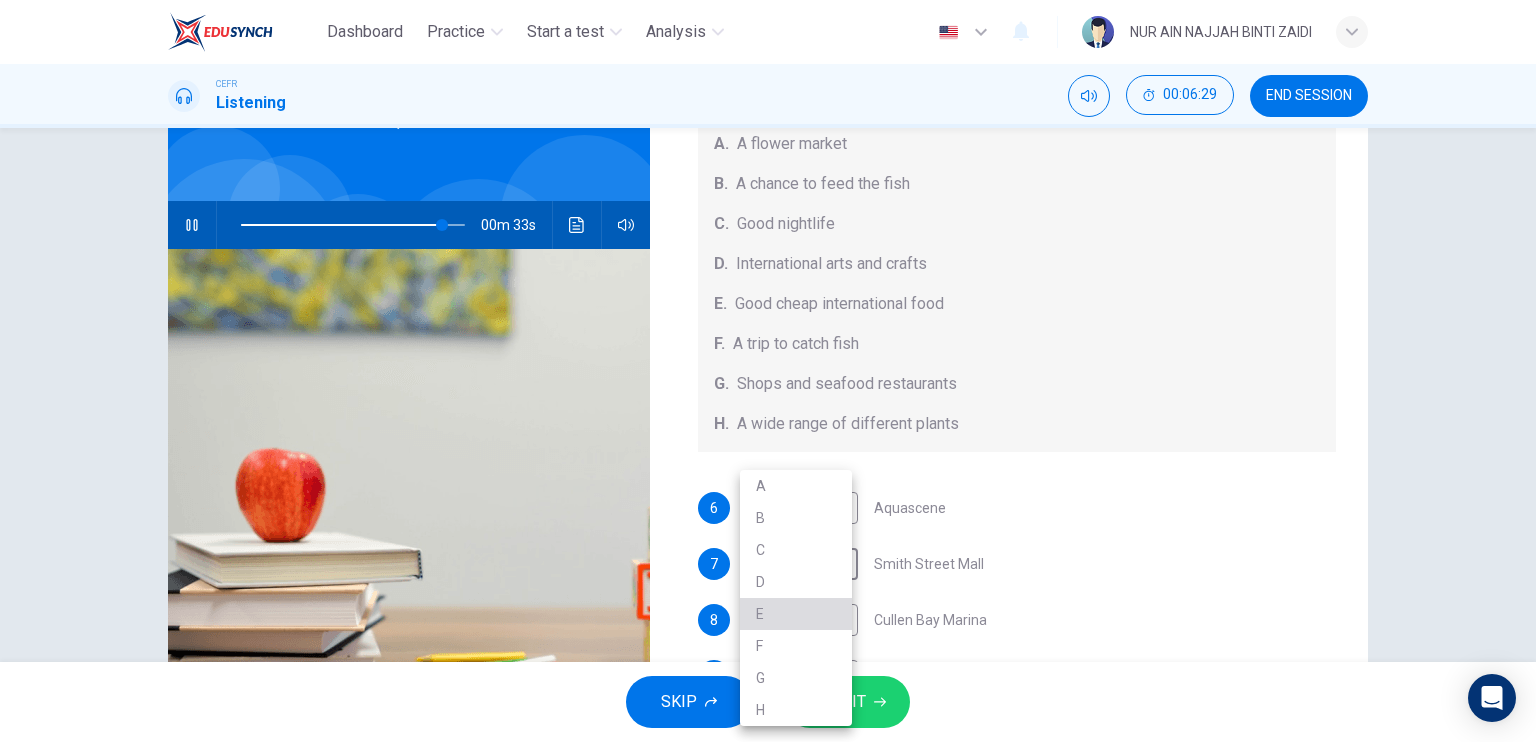 click on "E" at bounding box center (796, 614) 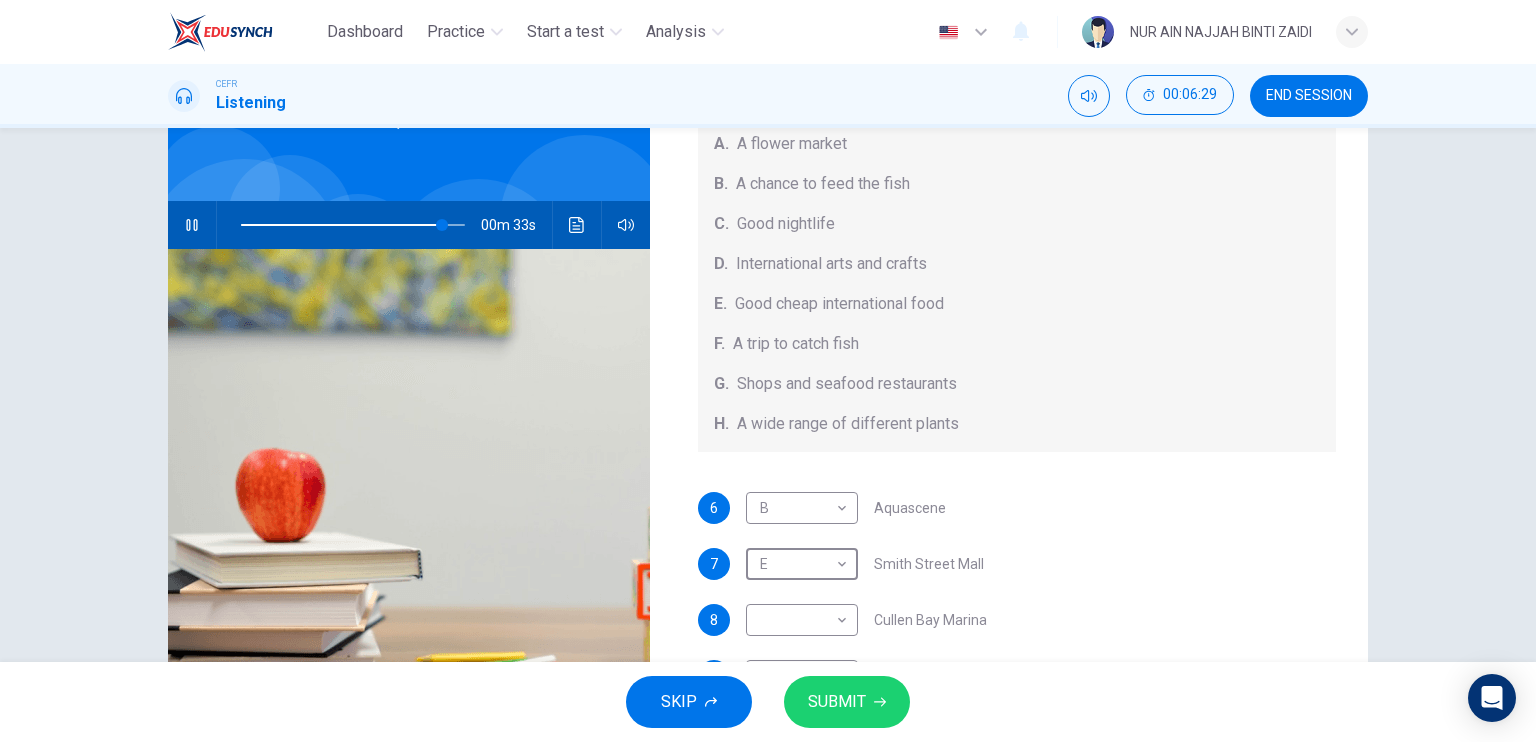 scroll, scrollTop: 224, scrollLeft: 0, axis: vertical 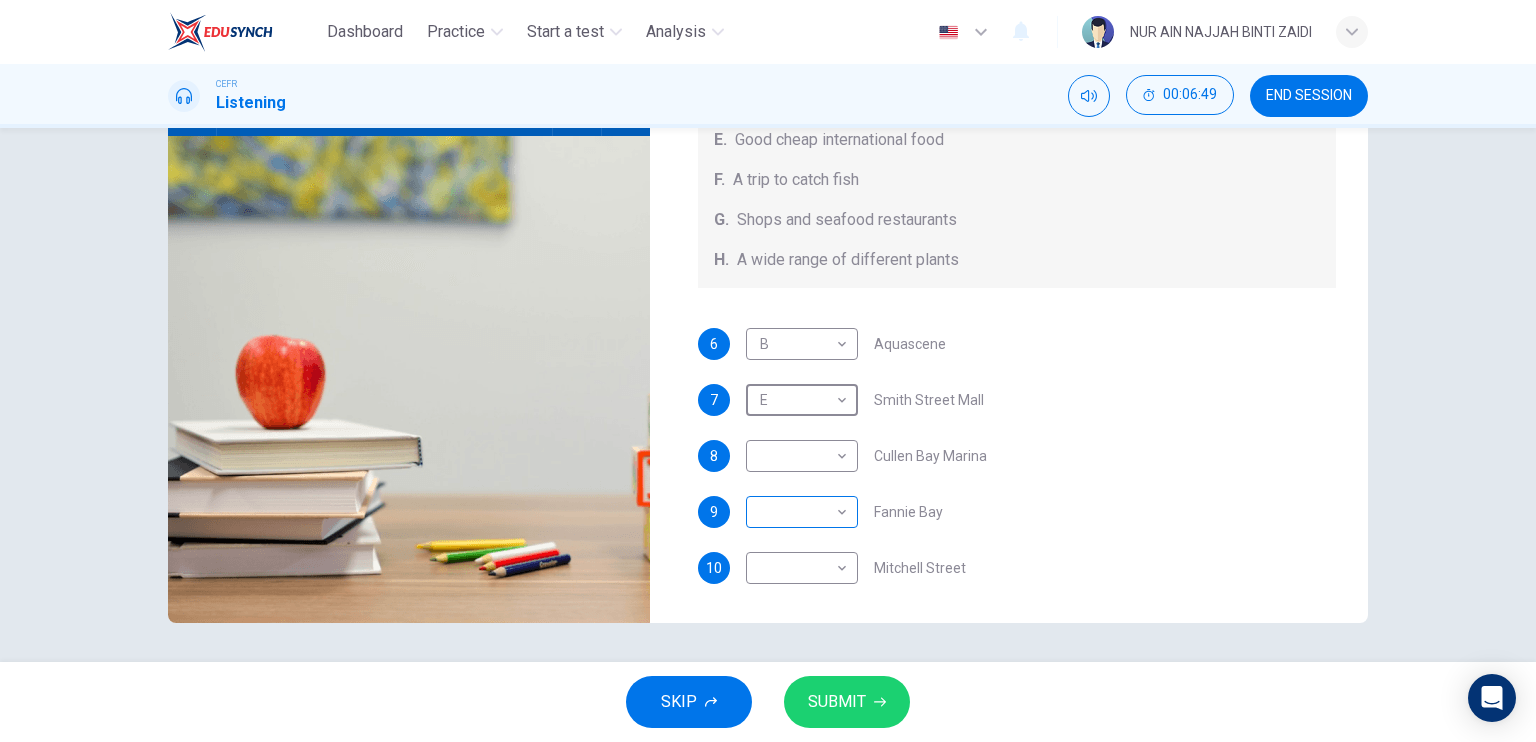 click on "Dashboard Practice Start a test Analysis English en ​ NUR AIN NAJJAH BINTI ZAIDI CEFR Listening 00:06:49 END SESSION Questions 6 - 10 Choose your answers from the box and write the correct letter  A-H  next to the questions below.
What can you find at each of the places below? A. A flower market B. A chance to feed the fish C. Good nightlife D. International arts and crafts E. Good cheap international food F. A trip to catch fish G. Shops and seafood restaurants H. A wide range of different plants 6 B B ​ Aquascene 7 E E ​ Smith Street Mall 8 ​ ​ Cullen Bay Marina 9 ​ ​ Fannie Bay 10 ​ ​ Mitchell Street Darwin, Australia 00m 13s SKIP SUBMIT Dashboard Practice Start a test Analysis Notifications © Copyright  2025" at bounding box center [768, 371] 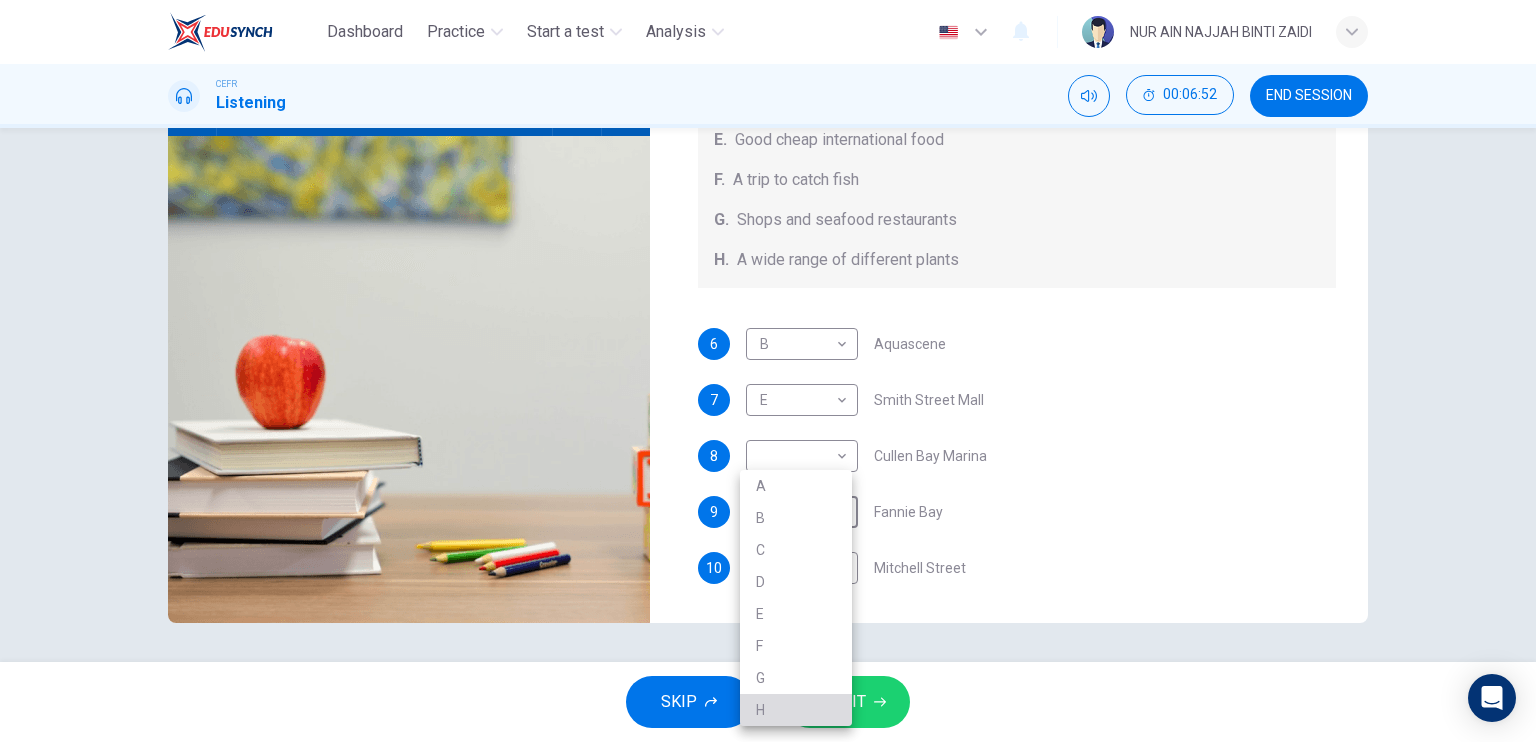 click on "H" at bounding box center [796, 710] 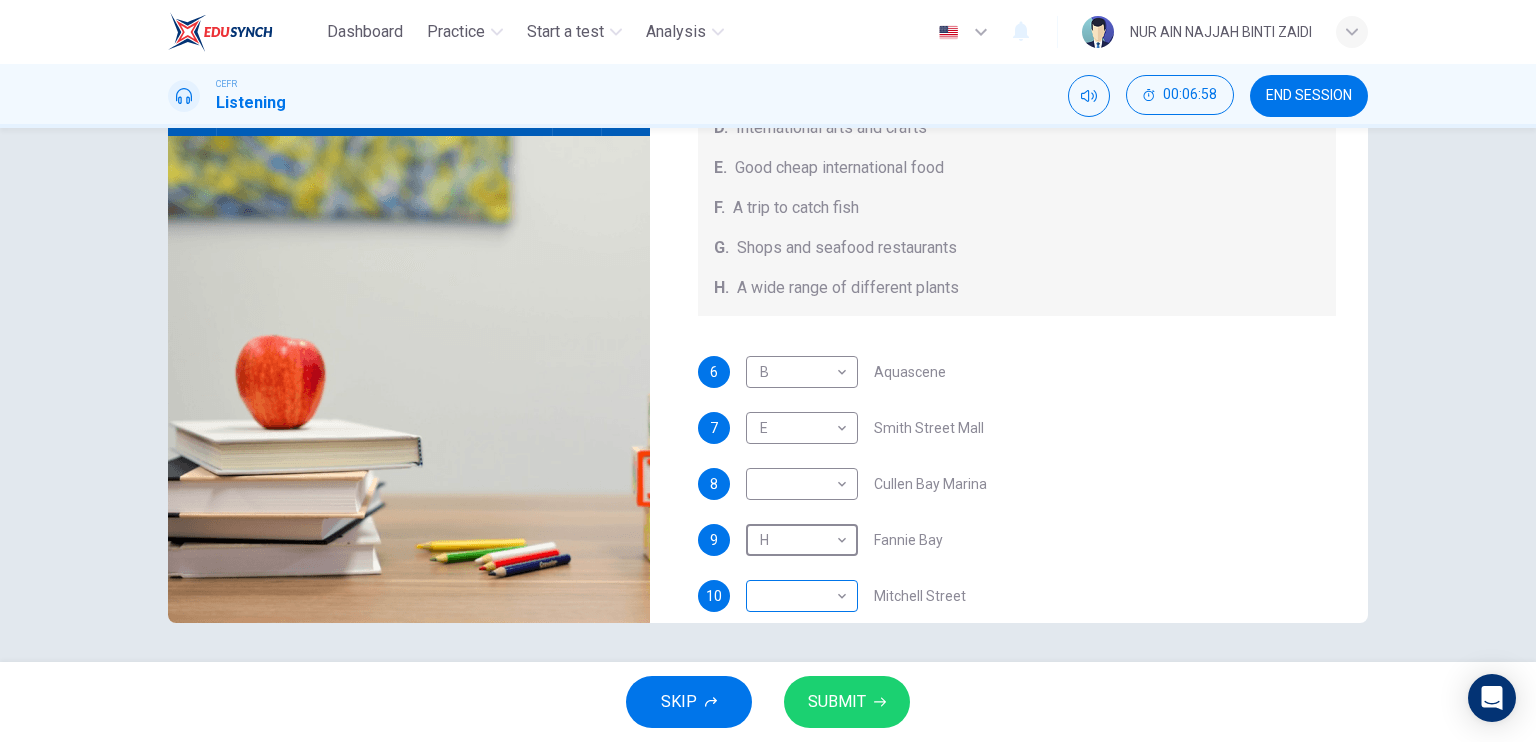 scroll, scrollTop: 224, scrollLeft: 0, axis: vertical 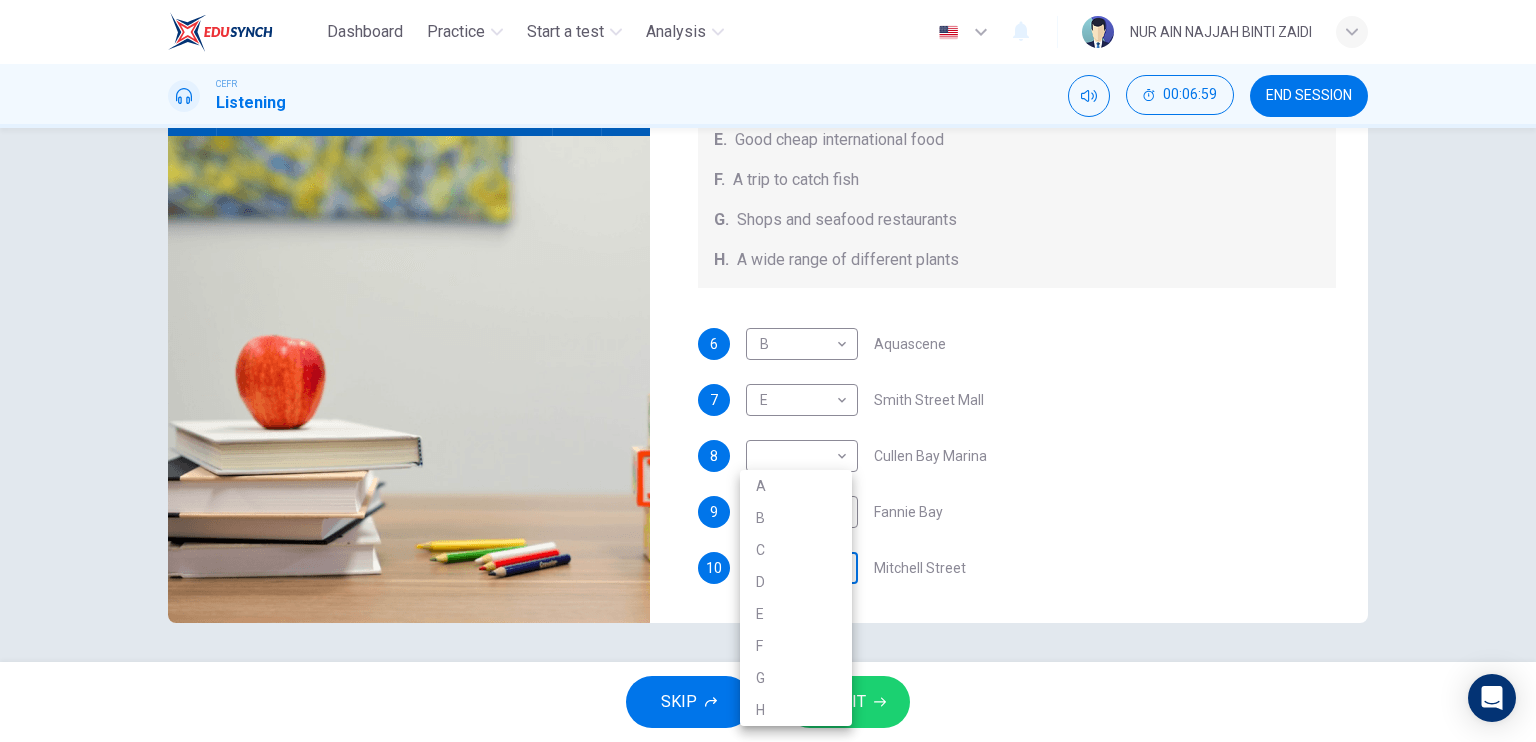 click on "Dashboard Practice Start a test Analysis English en ​ NUR AIN NAJJAH BINTI ZAIDI CEFR Listening 00:06:59 END SESSION Questions 6 - 10 Choose your answers from the box and write the correct letter  A-H  next to the questions below.
What can you find at each of the places below? A. A flower market B. A chance to feed the fish C. Good nightlife D. International arts and crafts E. Good cheap international food F. A trip to catch fish G. Shops and seafood restaurants H. A wide range of different plants 6 B B ​ Aquascene 7 E E ​ Smith Street Mall 8 ​ ​ Cullen Bay Marina 9 H H ​ Fannie Bay 10 ​ ​ Mitchell Street Darwin, Australia 00m 03s SKIP SUBMIT Dashboard Practice Start a test Analysis Notifications © Copyright  2025
A B C D E F G H" at bounding box center [768, 371] 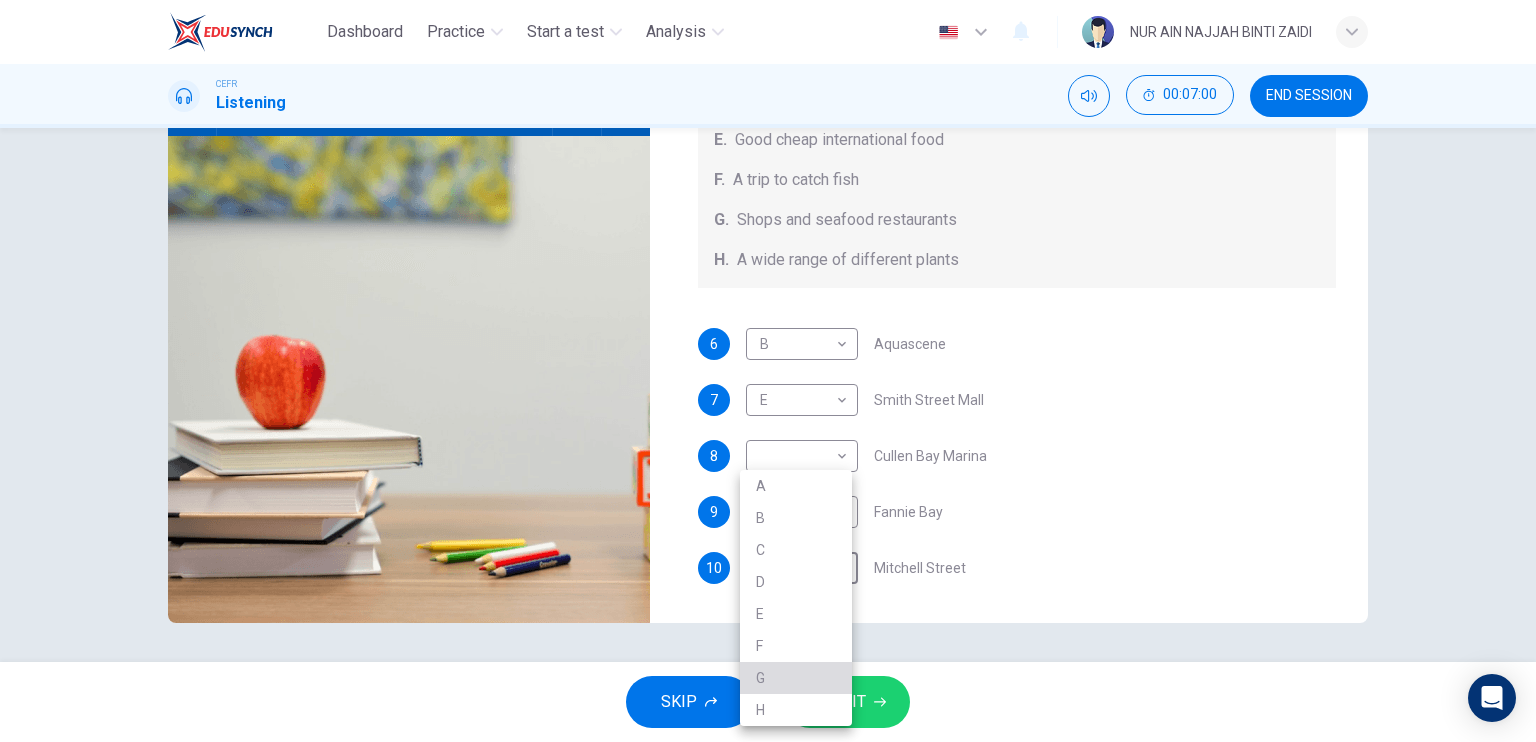 click on "G" at bounding box center [796, 678] 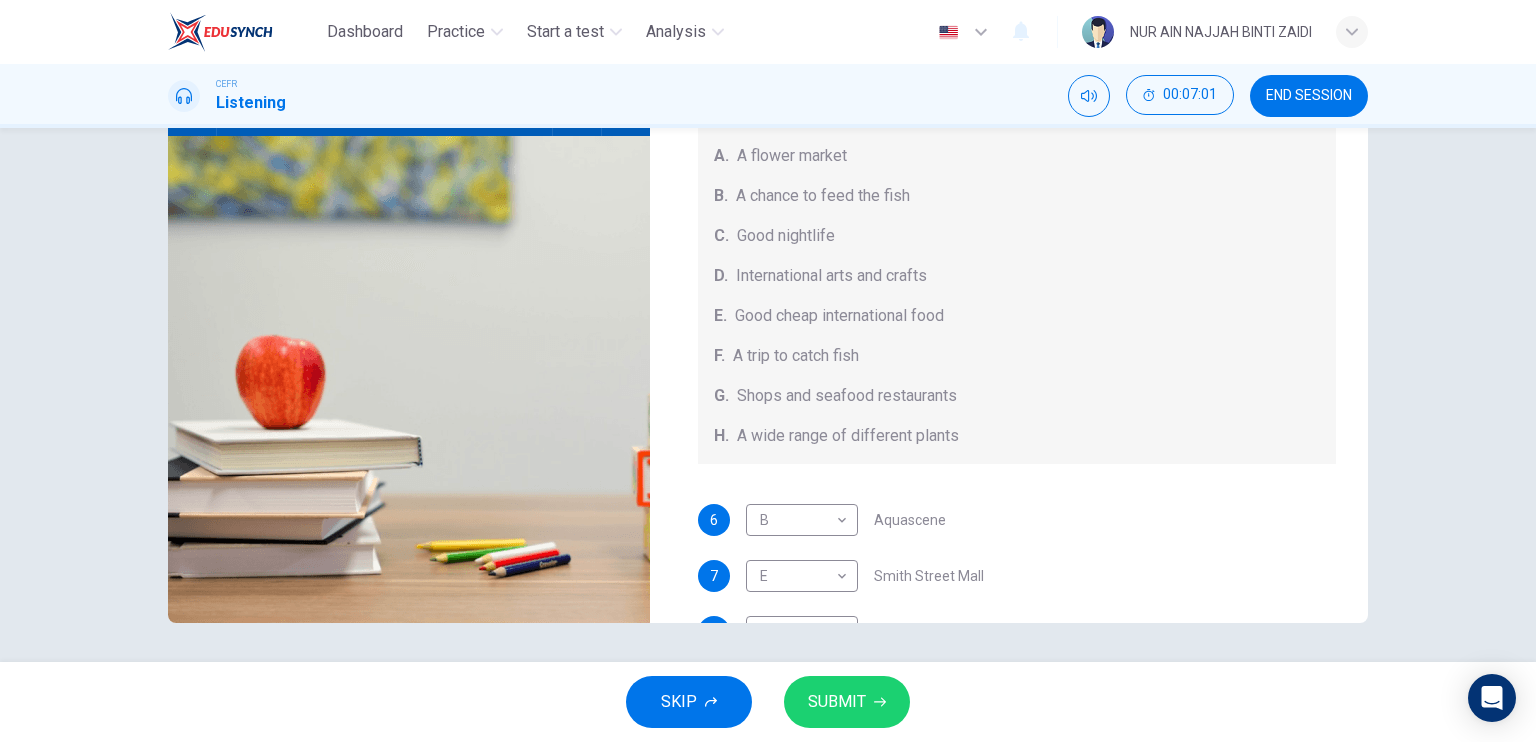 scroll, scrollTop: 0, scrollLeft: 0, axis: both 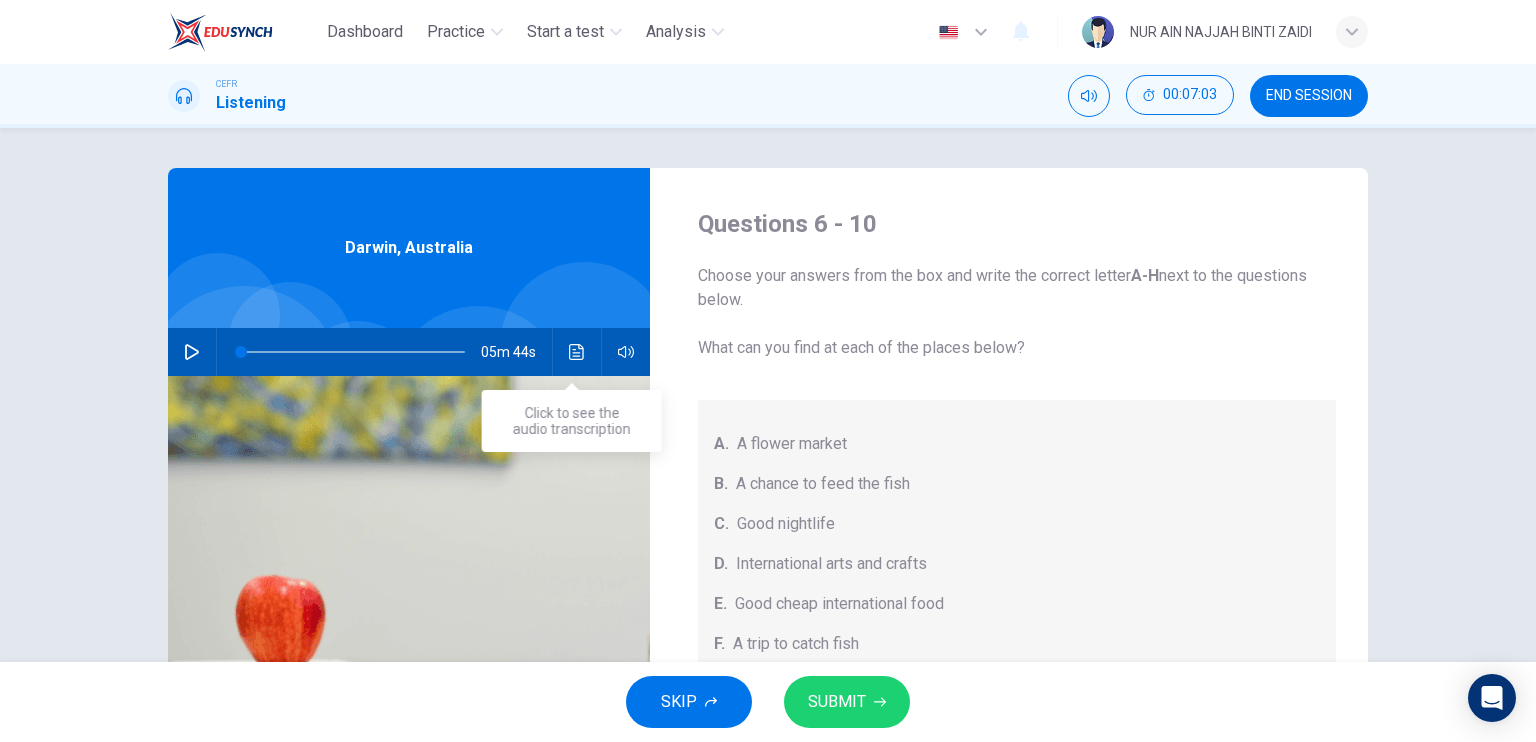 click at bounding box center [577, 352] 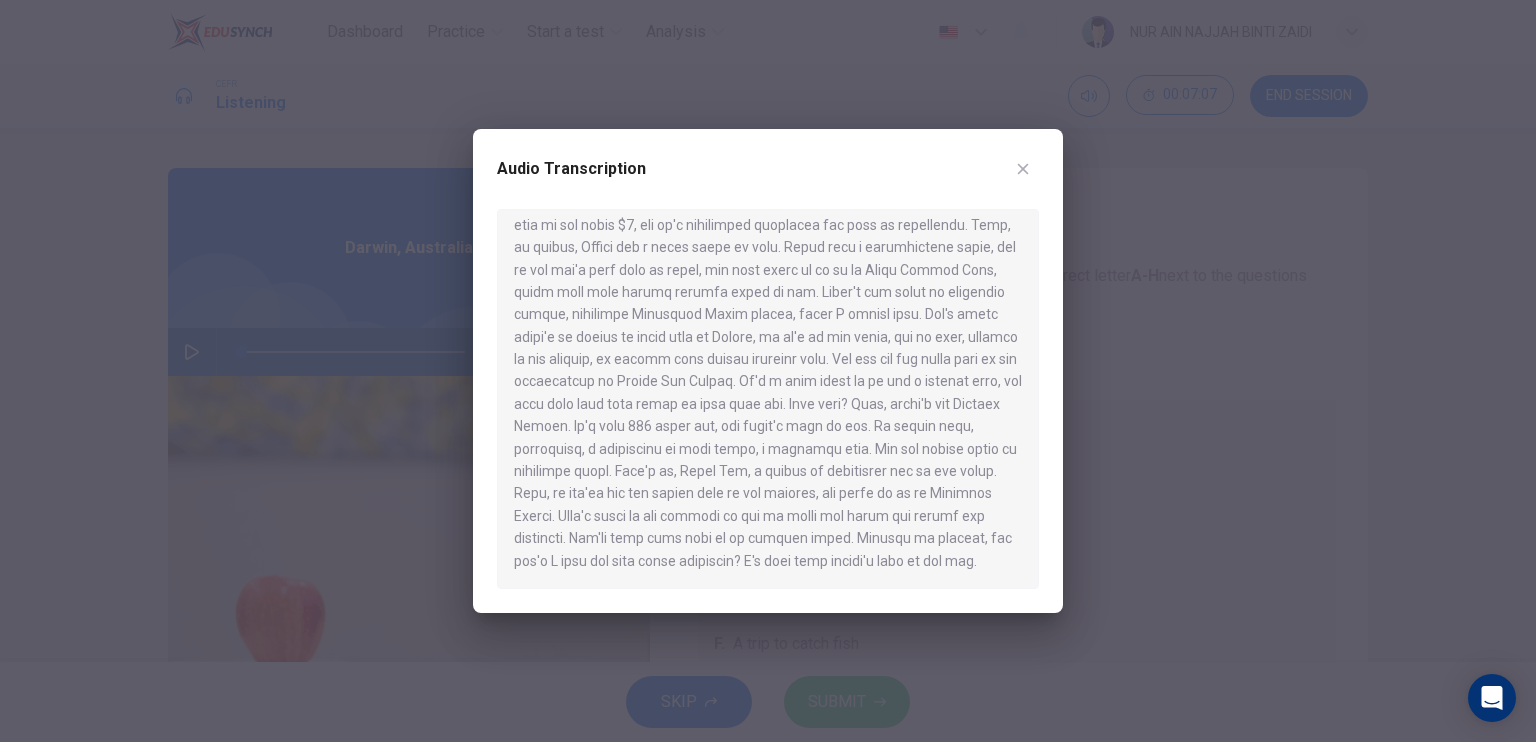 scroll, scrollTop: 1087, scrollLeft: 0, axis: vertical 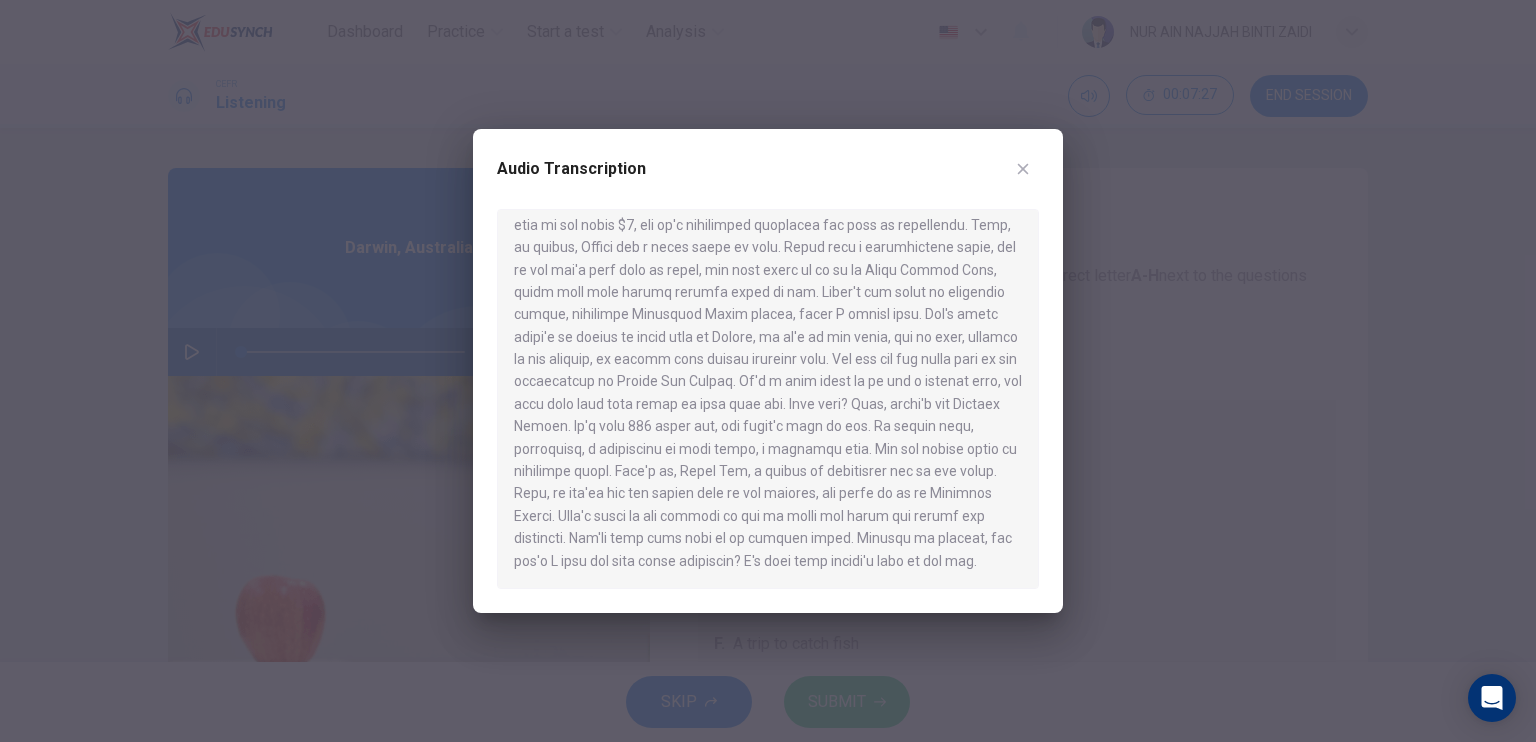 click at bounding box center (768, 371) 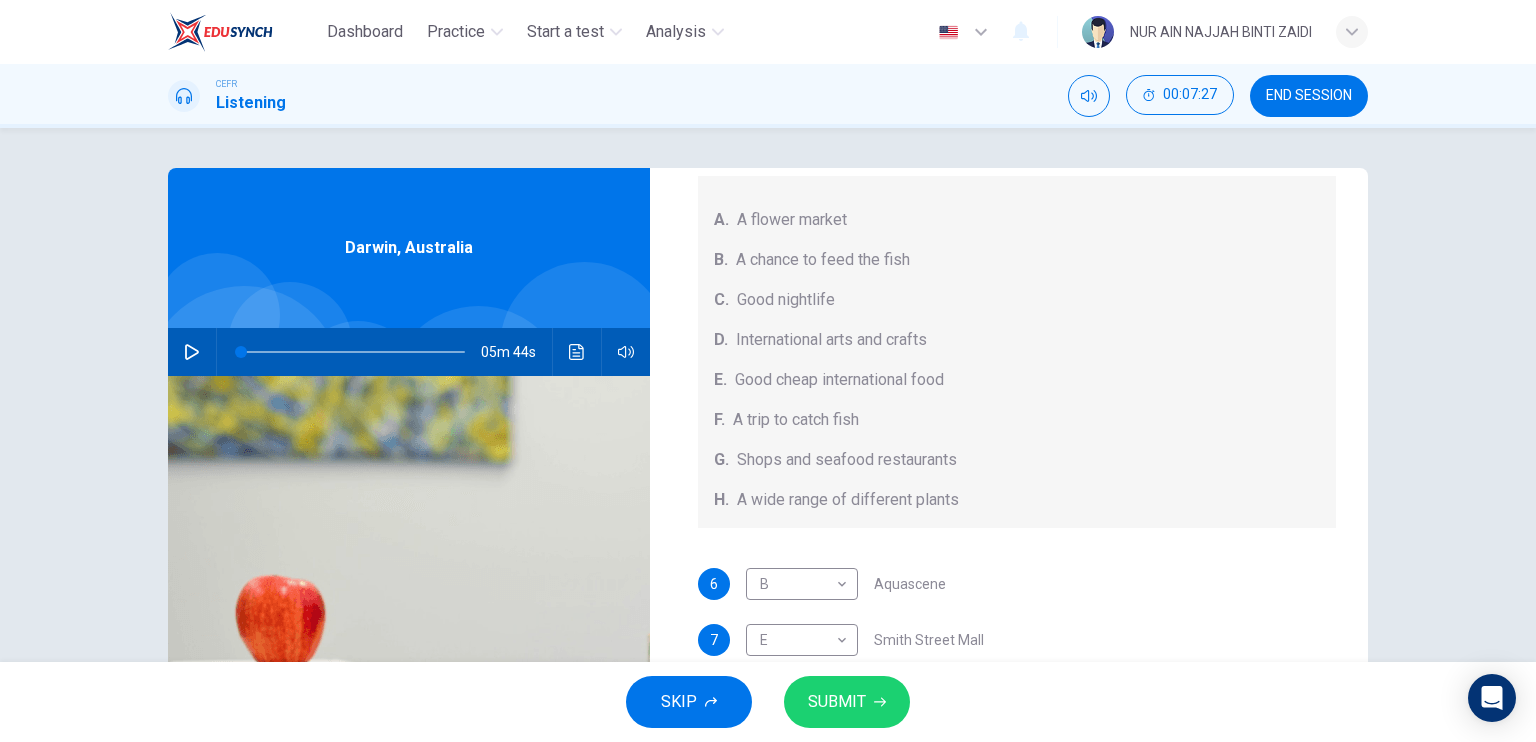 scroll, scrollTop: 224, scrollLeft: 0, axis: vertical 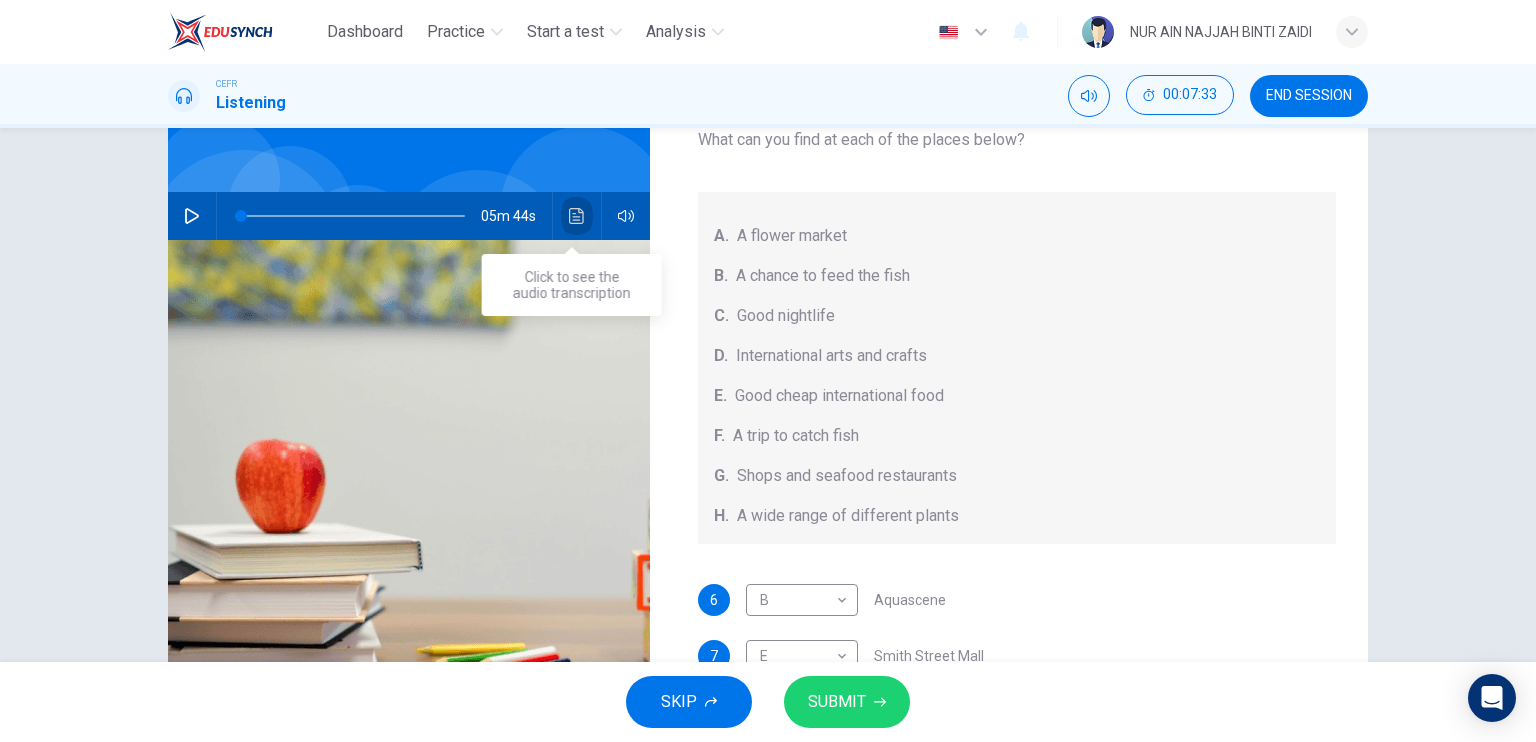 click at bounding box center (577, 216) 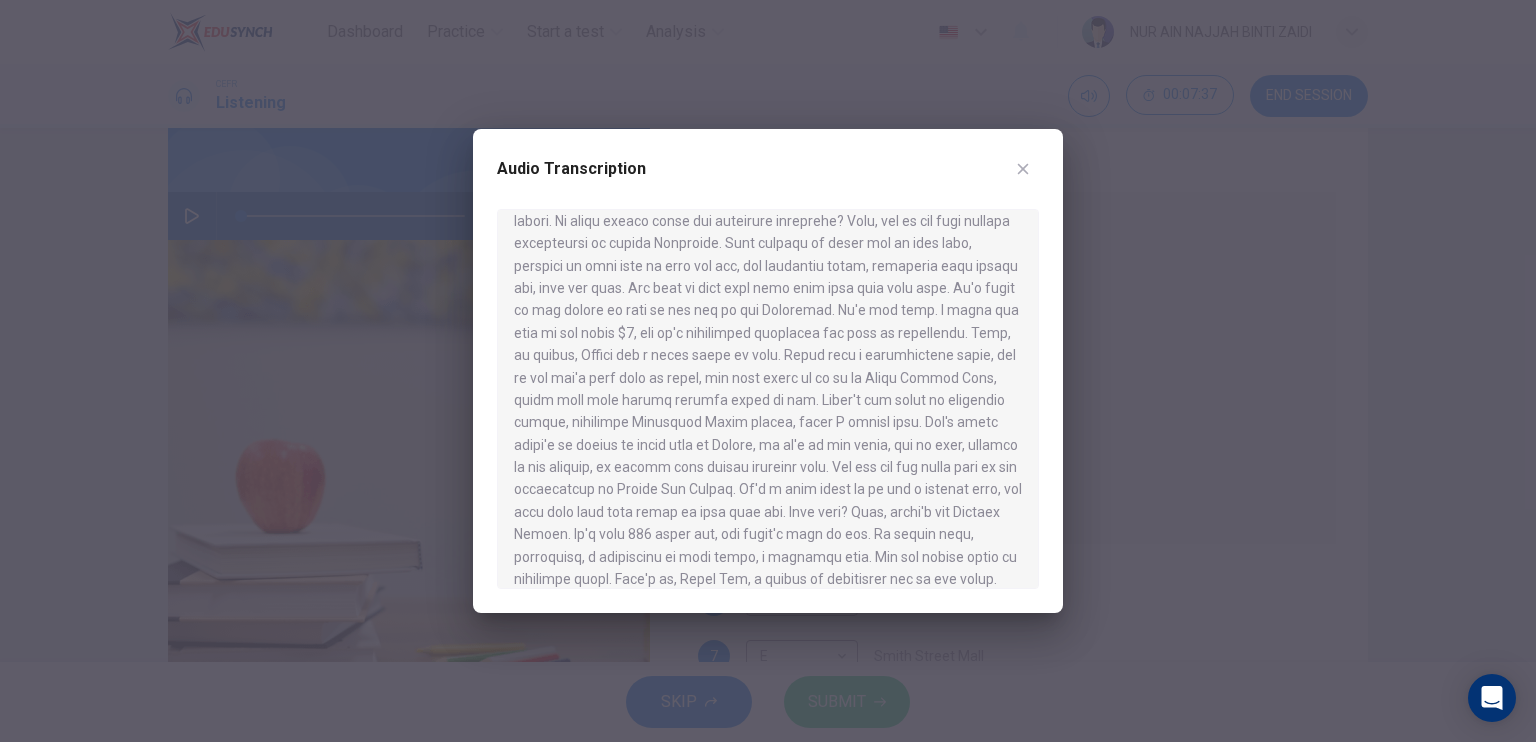 scroll, scrollTop: 1087, scrollLeft: 0, axis: vertical 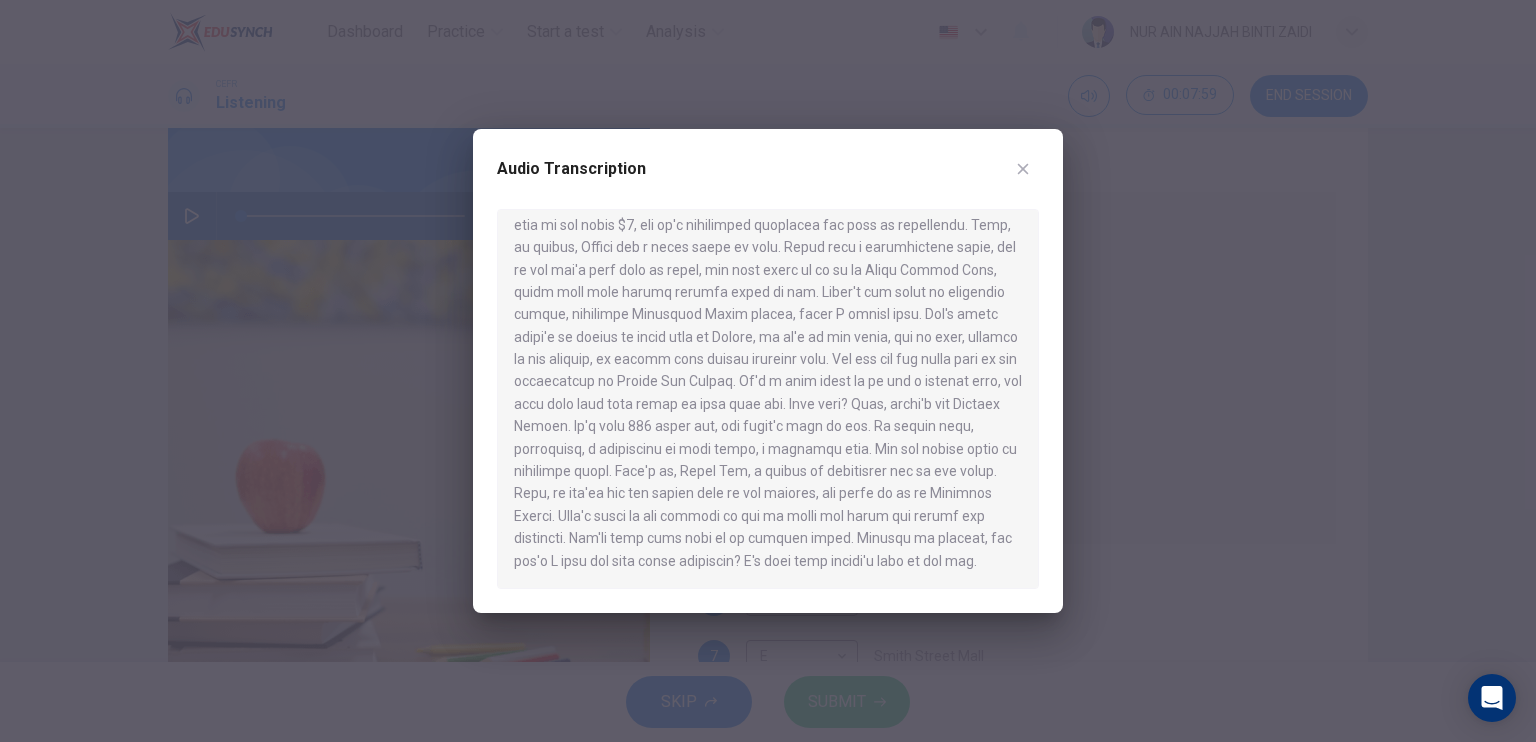 click at bounding box center (768, 371) 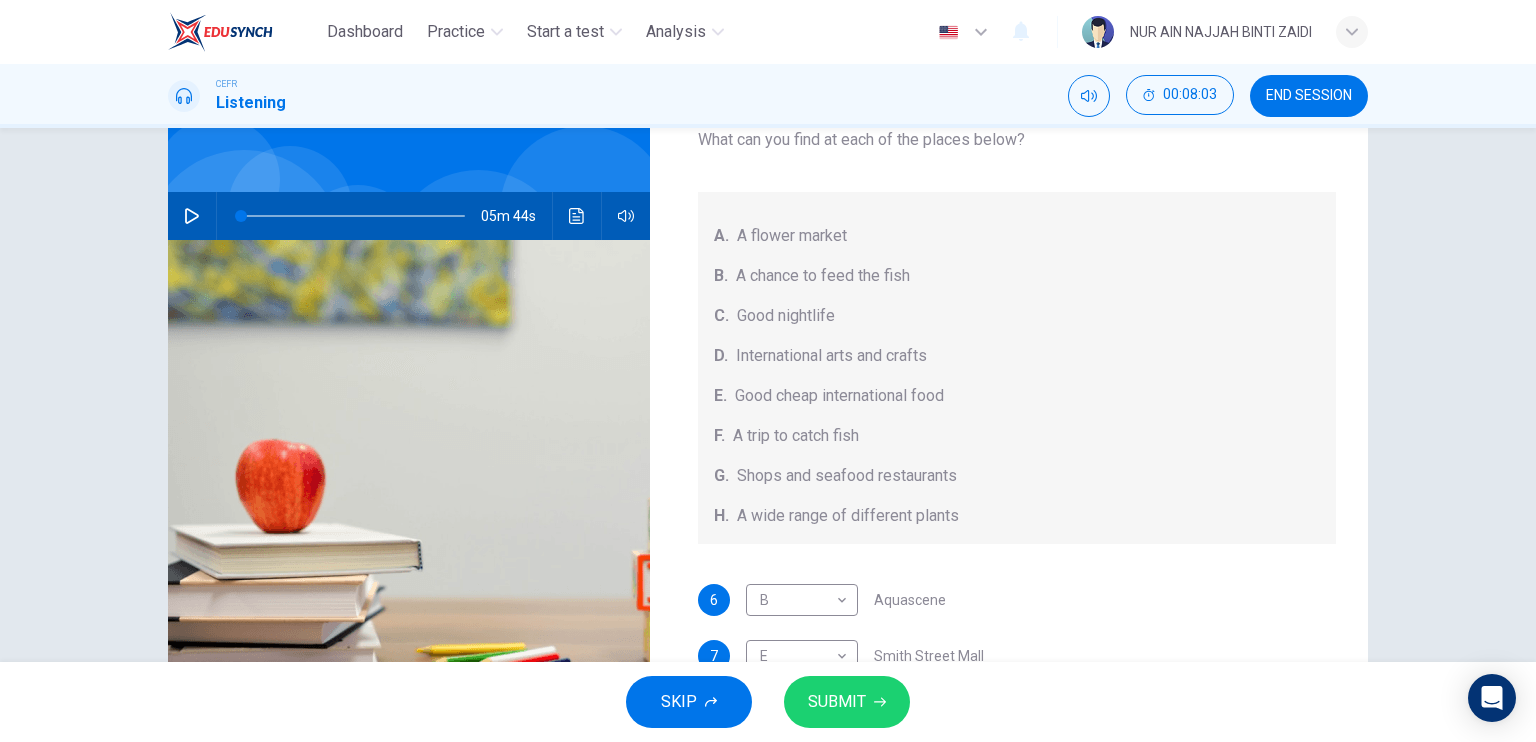 scroll, scrollTop: 164, scrollLeft: 0, axis: vertical 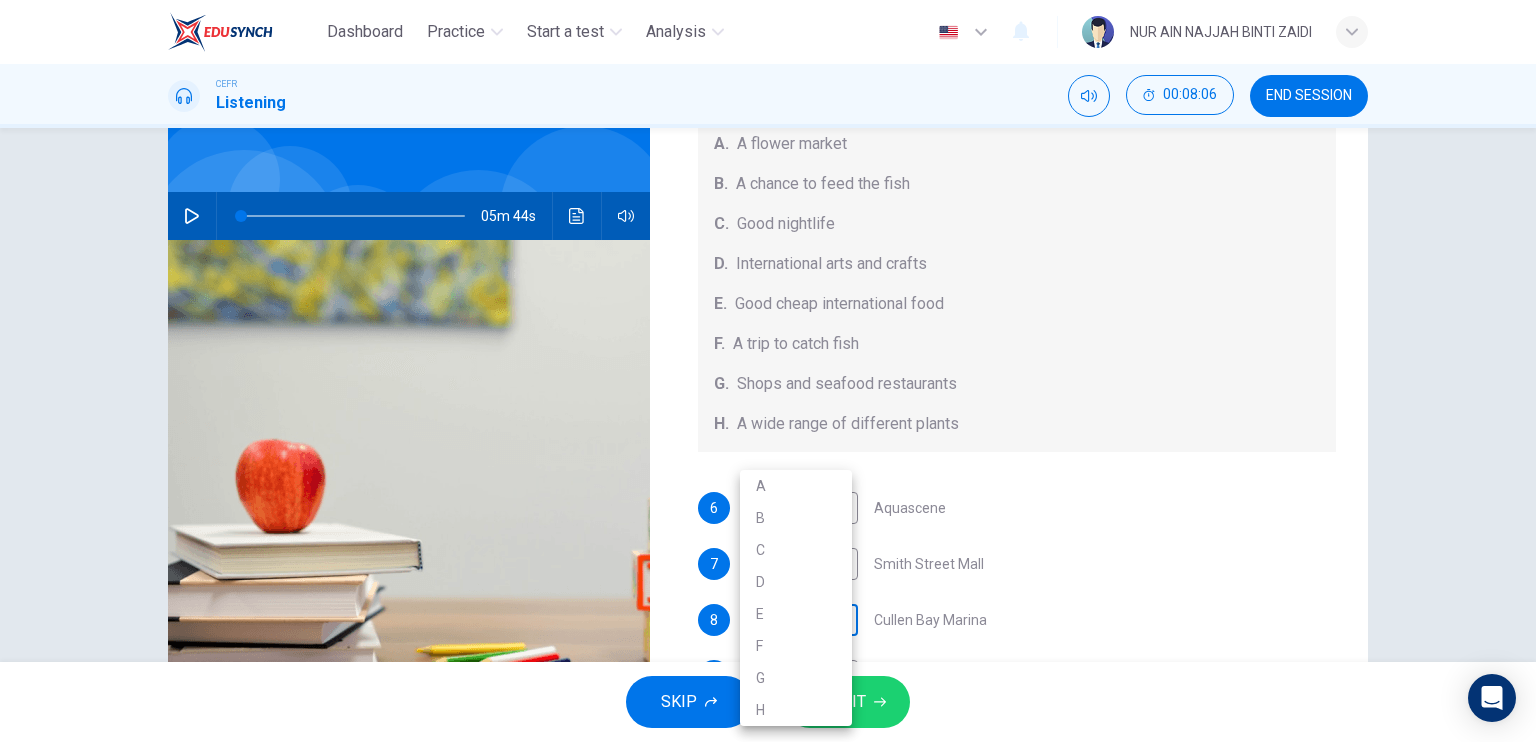 click on "Dashboard Practice Start a test Analysis English en ​ NUR AIN NAJJAH BINTI ZAIDI CEFR Listening 00:08:06 END SESSION Questions 6 - 10 Choose your answers from the box and write the correct letter  A-H  next to the questions below.
What can you find at each of the places below? A. A flower market B. A chance to feed the fish C. Good nightlife D. International arts and crafts E. Good cheap international food F. A trip to catch fish G. Shops and seafood restaurants H. A wide range of different plants 6 B B ​ Aquascene 7 E E ​ Smith Street Mall 8 ​ ​ Cullen Bay Marina 9 H H ​ Fannie Bay 10 G G ​ Mitchell Street Darwin, Australia 05m 44s SKIP SUBMIT Dashboard Practice Start a test Analysis Notifications © Copyright  2025
A B C D E F G H" at bounding box center [768, 371] 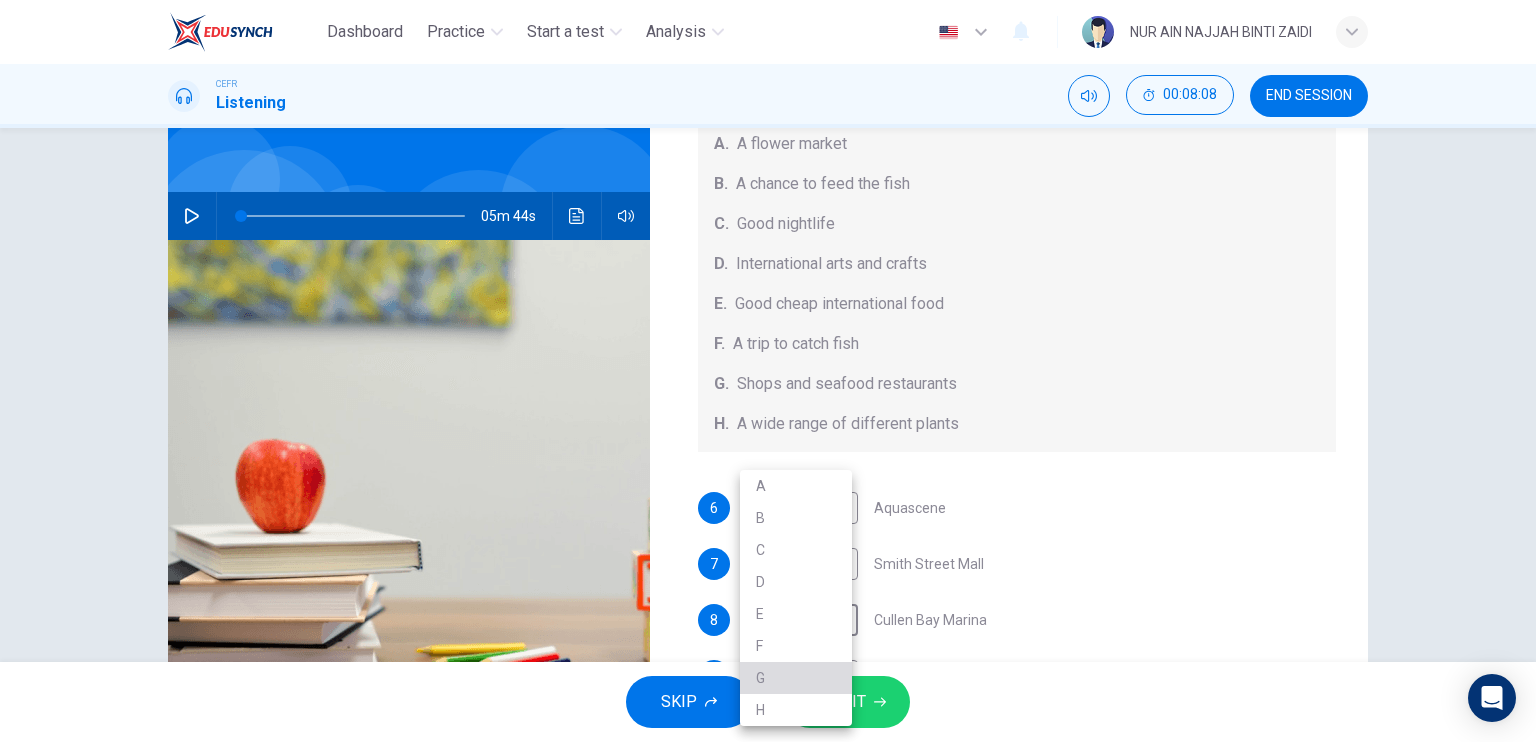 click on "G" at bounding box center [796, 678] 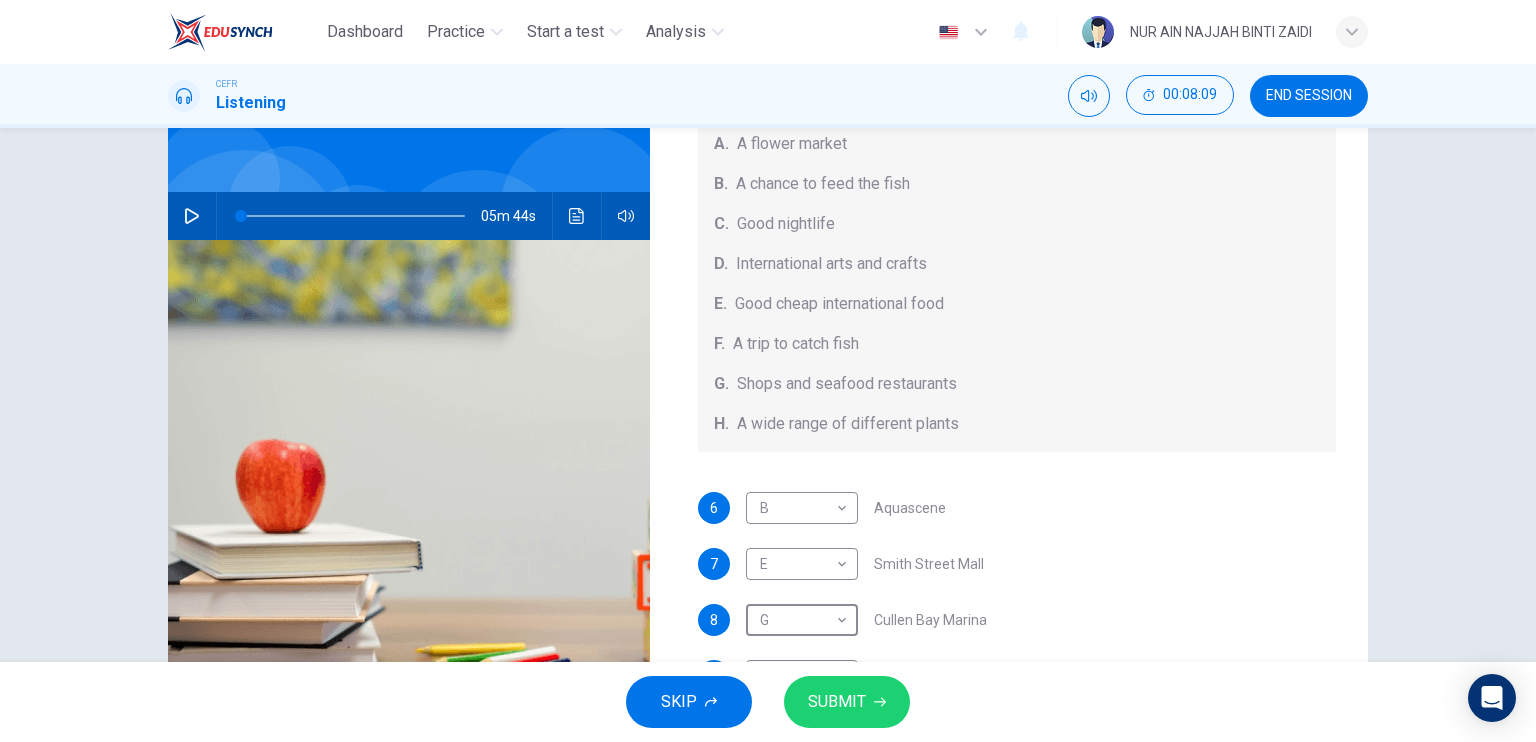 scroll, scrollTop: 224, scrollLeft: 0, axis: vertical 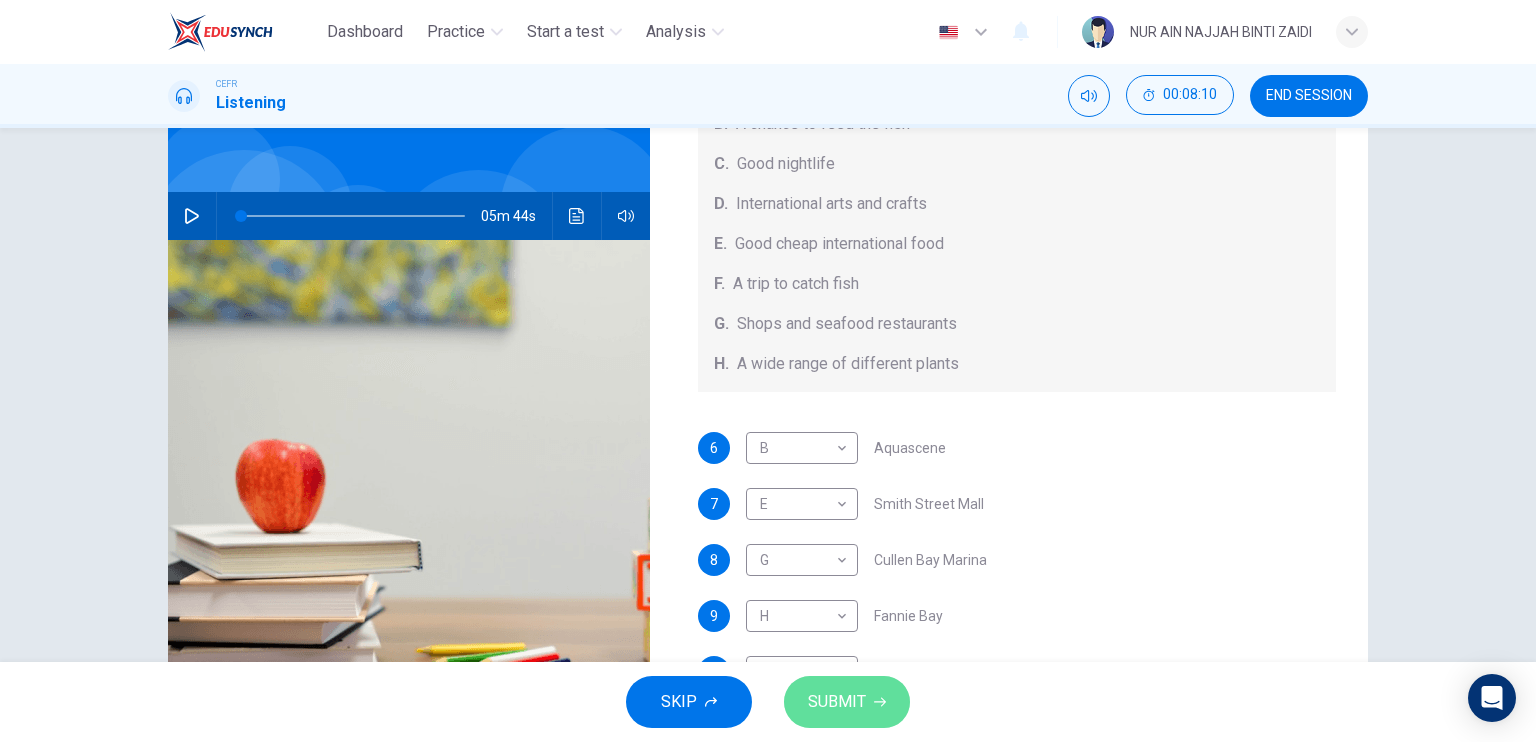 click on "SUBMIT" at bounding box center (837, 702) 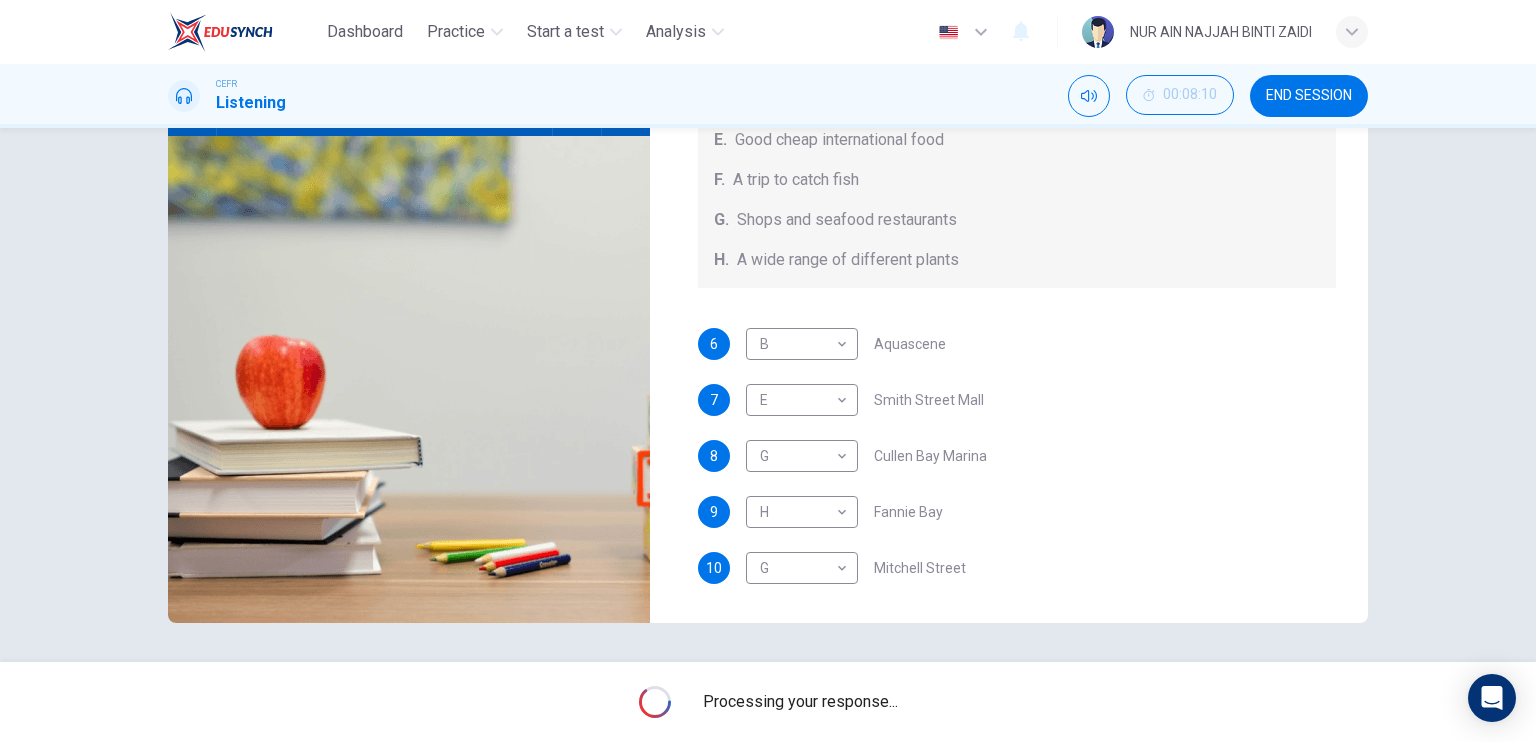 scroll, scrollTop: 240, scrollLeft: 0, axis: vertical 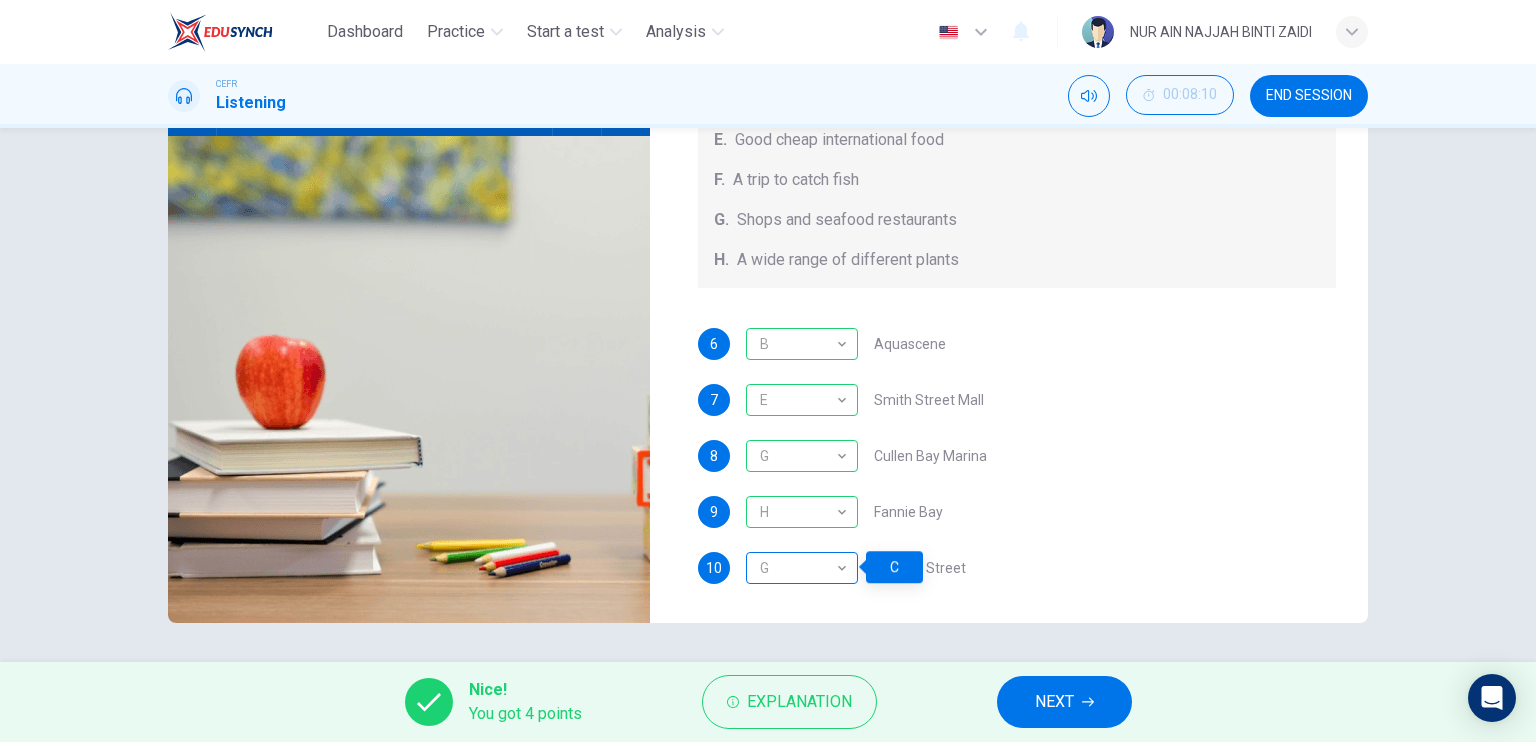 click on "G" at bounding box center [798, 568] 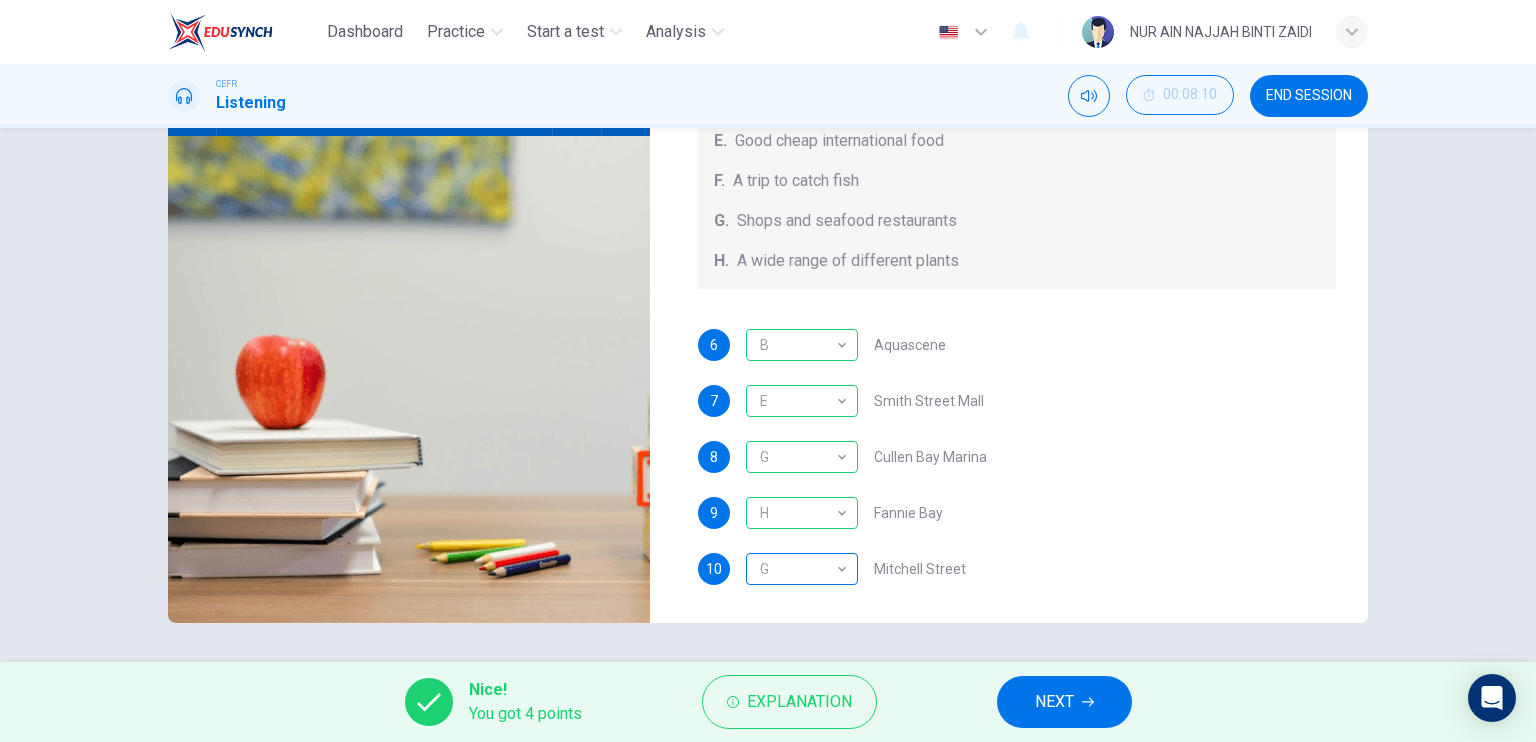 scroll, scrollTop: 220, scrollLeft: 0, axis: vertical 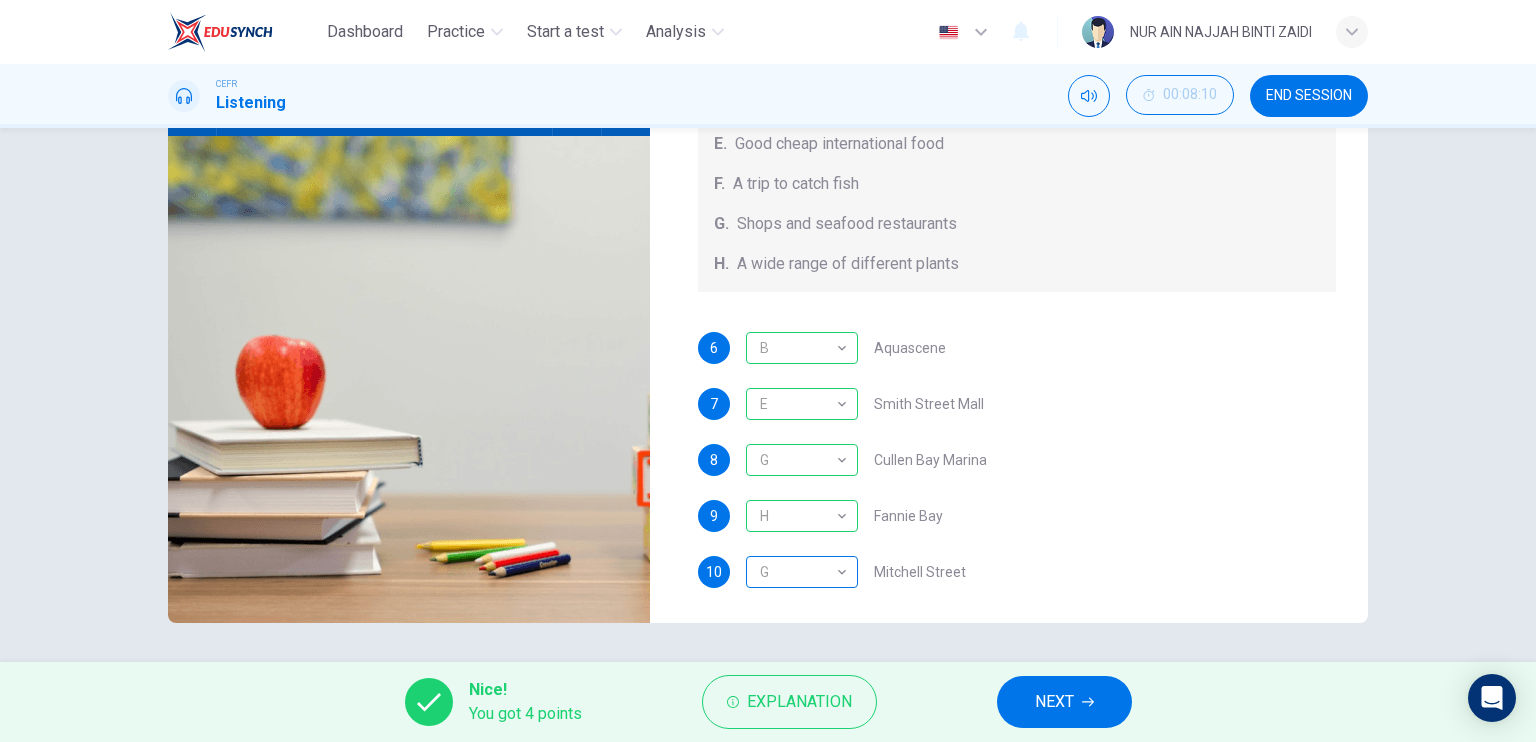 click on "G" at bounding box center (798, 572) 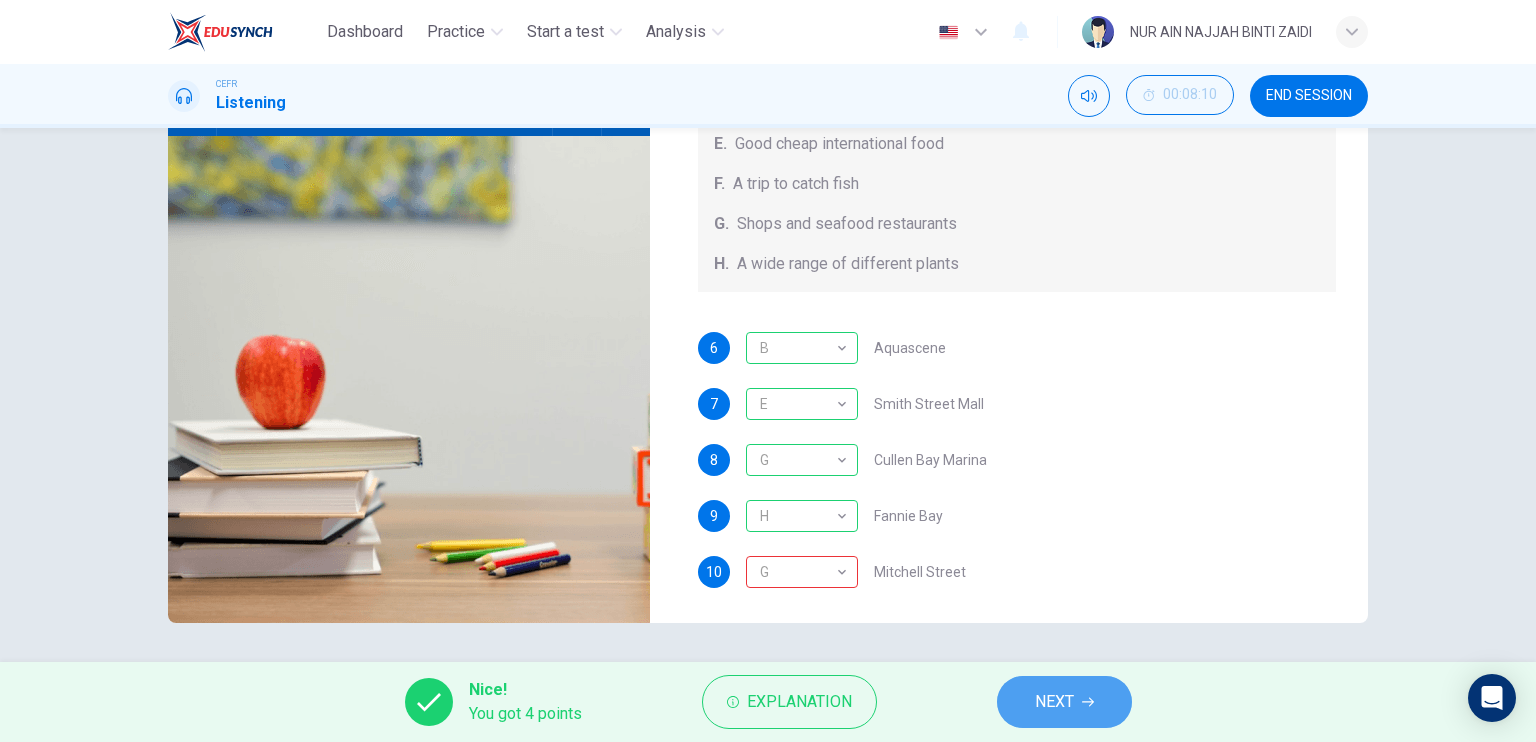 click on "NEXT" at bounding box center (1054, 702) 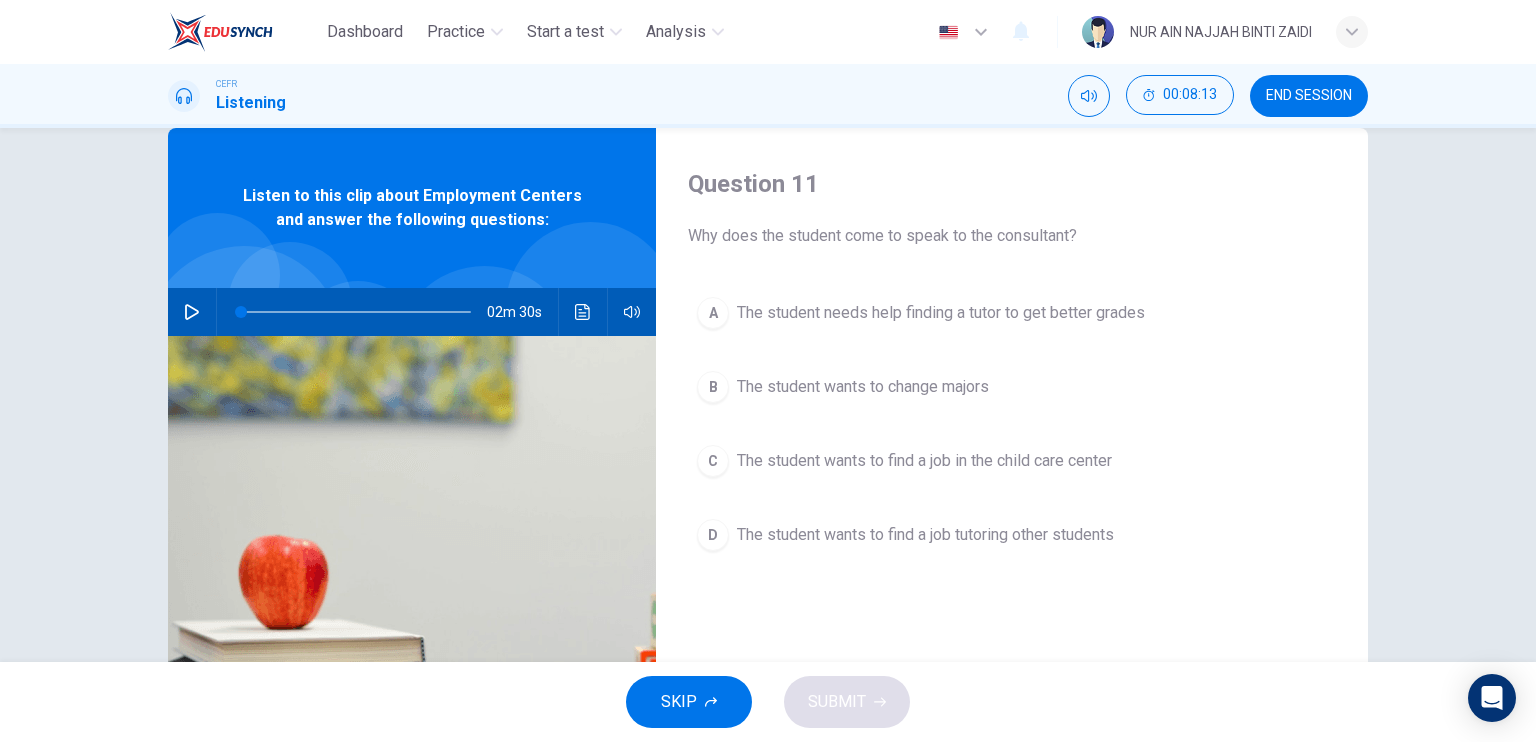 scroll, scrollTop: 40, scrollLeft: 0, axis: vertical 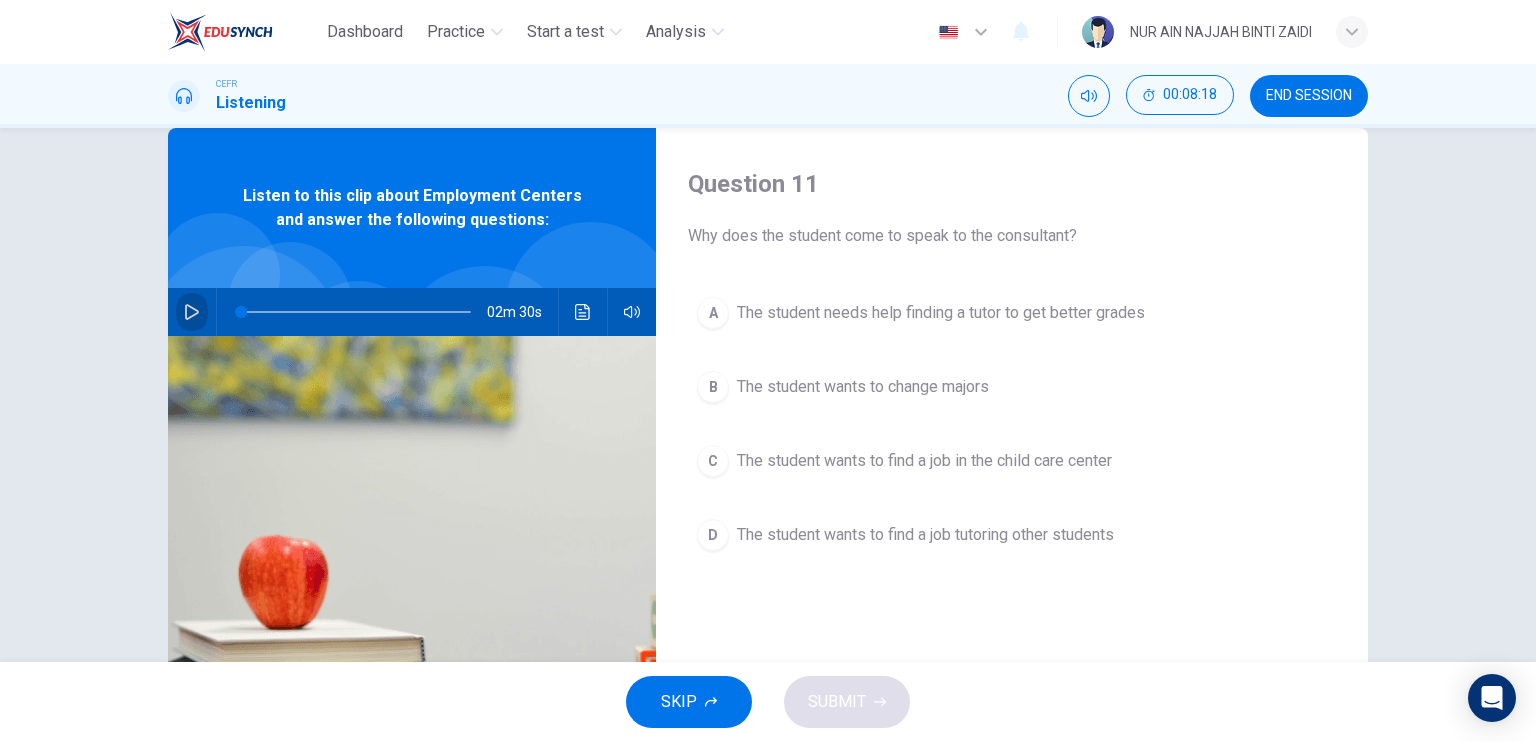 click at bounding box center (192, 312) 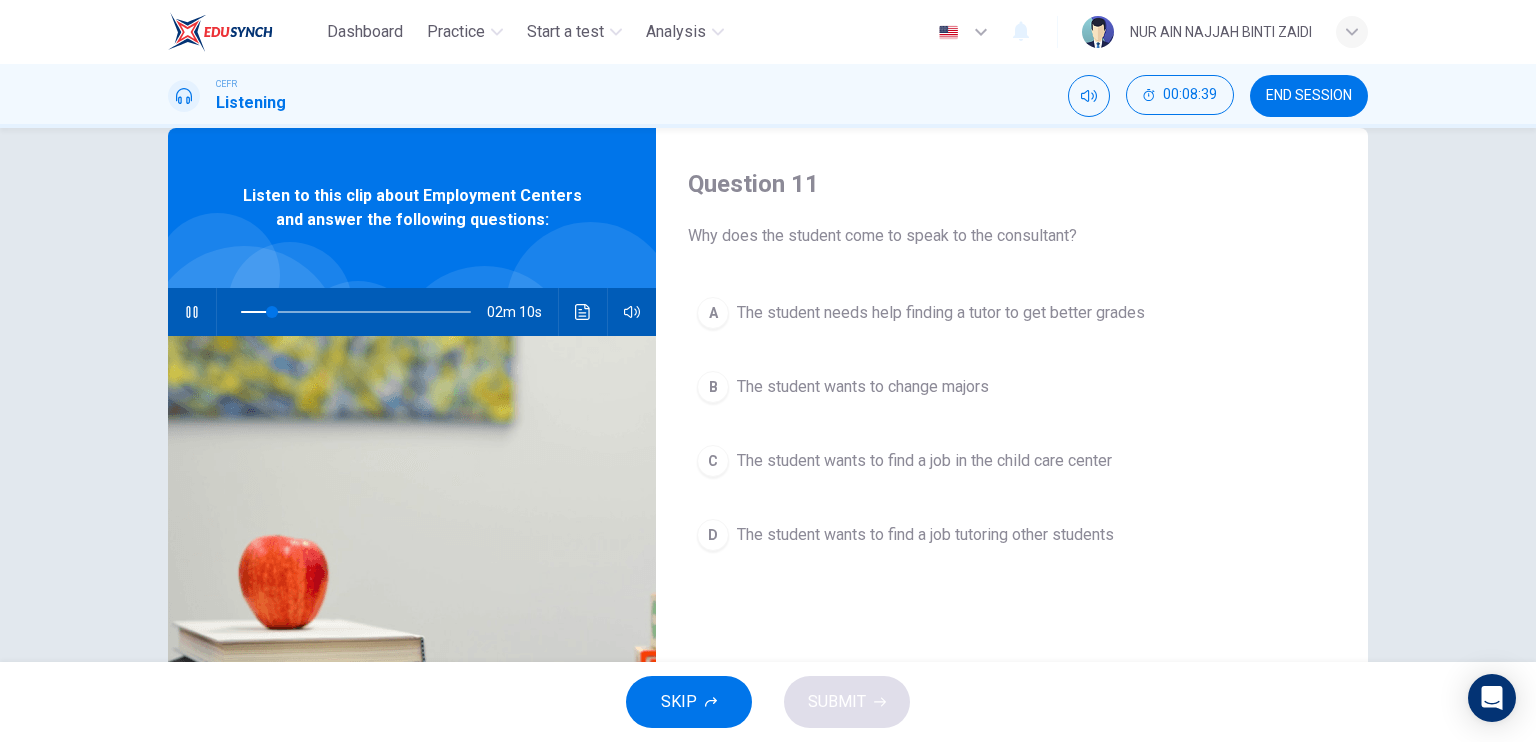 click on "C" at bounding box center (713, 313) 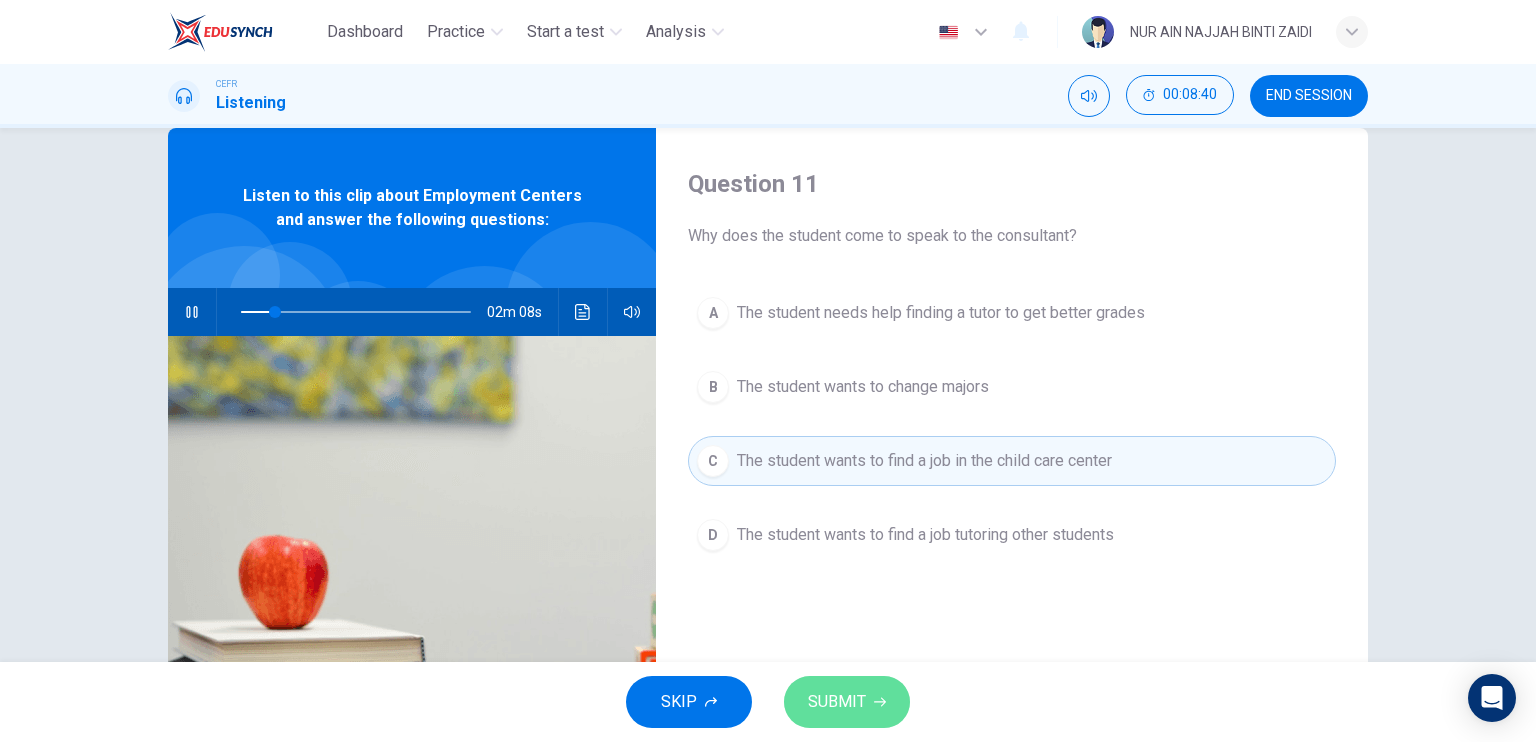 click on "SUBMIT" at bounding box center (847, 702) 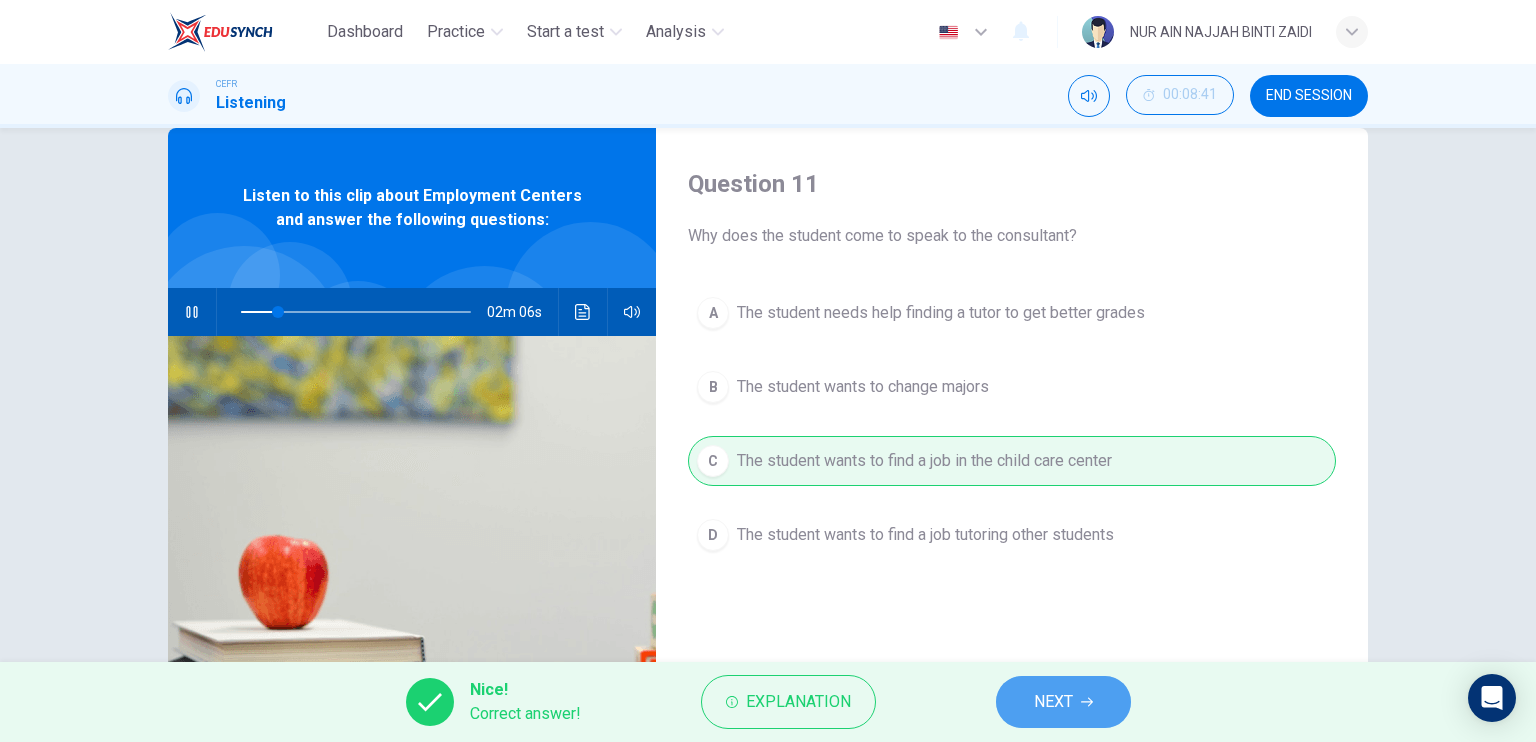 click on "NEXT" at bounding box center (1063, 702) 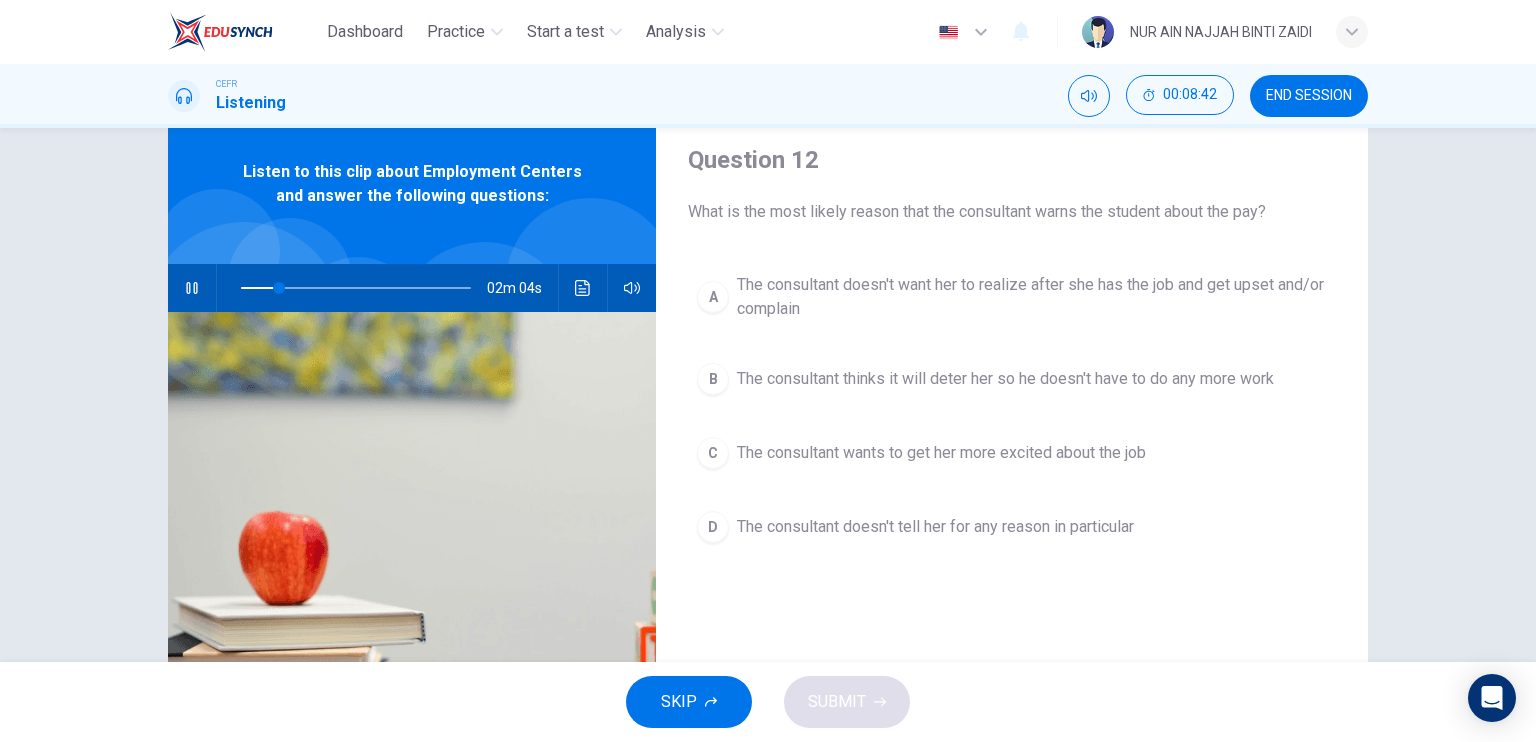 scroll, scrollTop: 72, scrollLeft: 0, axis: vertical 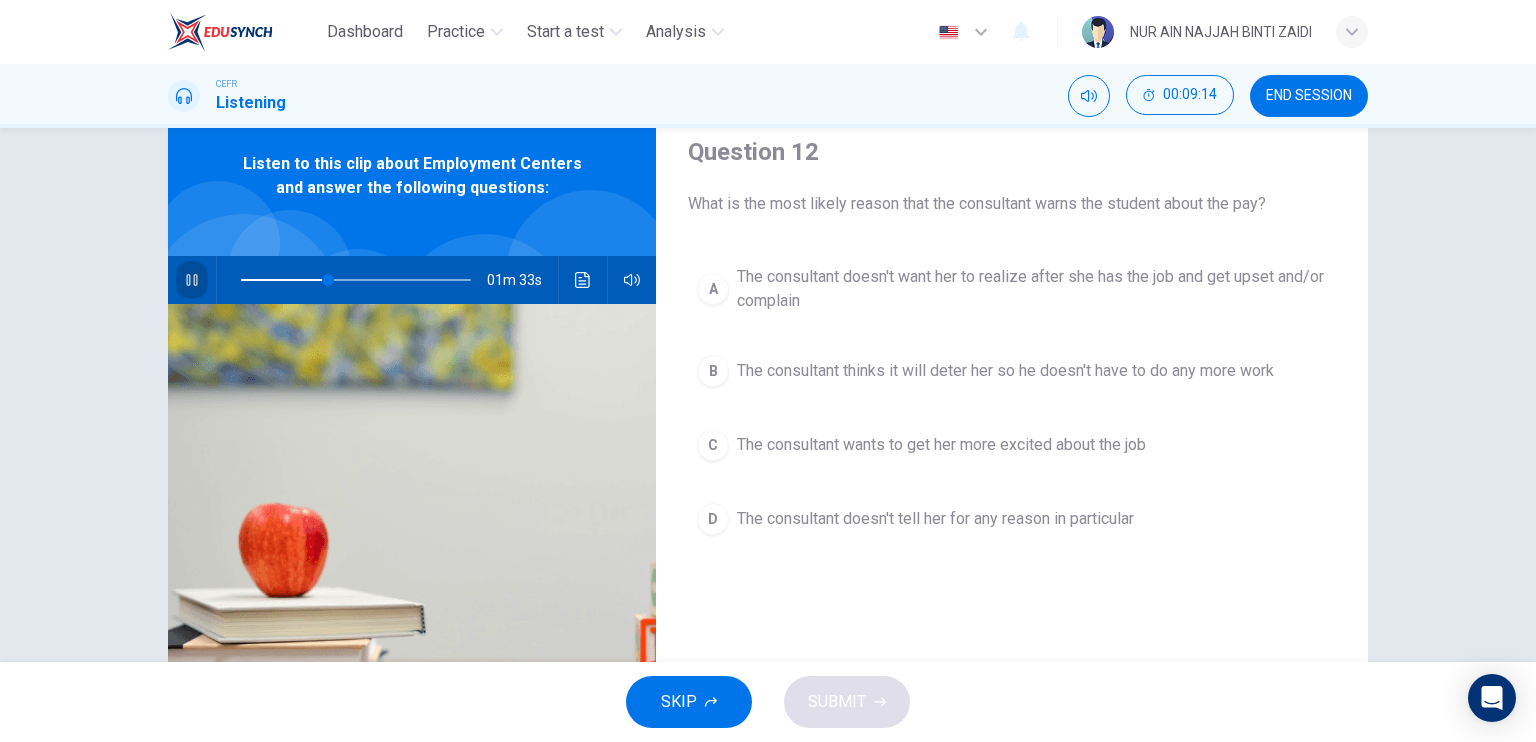 click at bounding box center (192, 280) 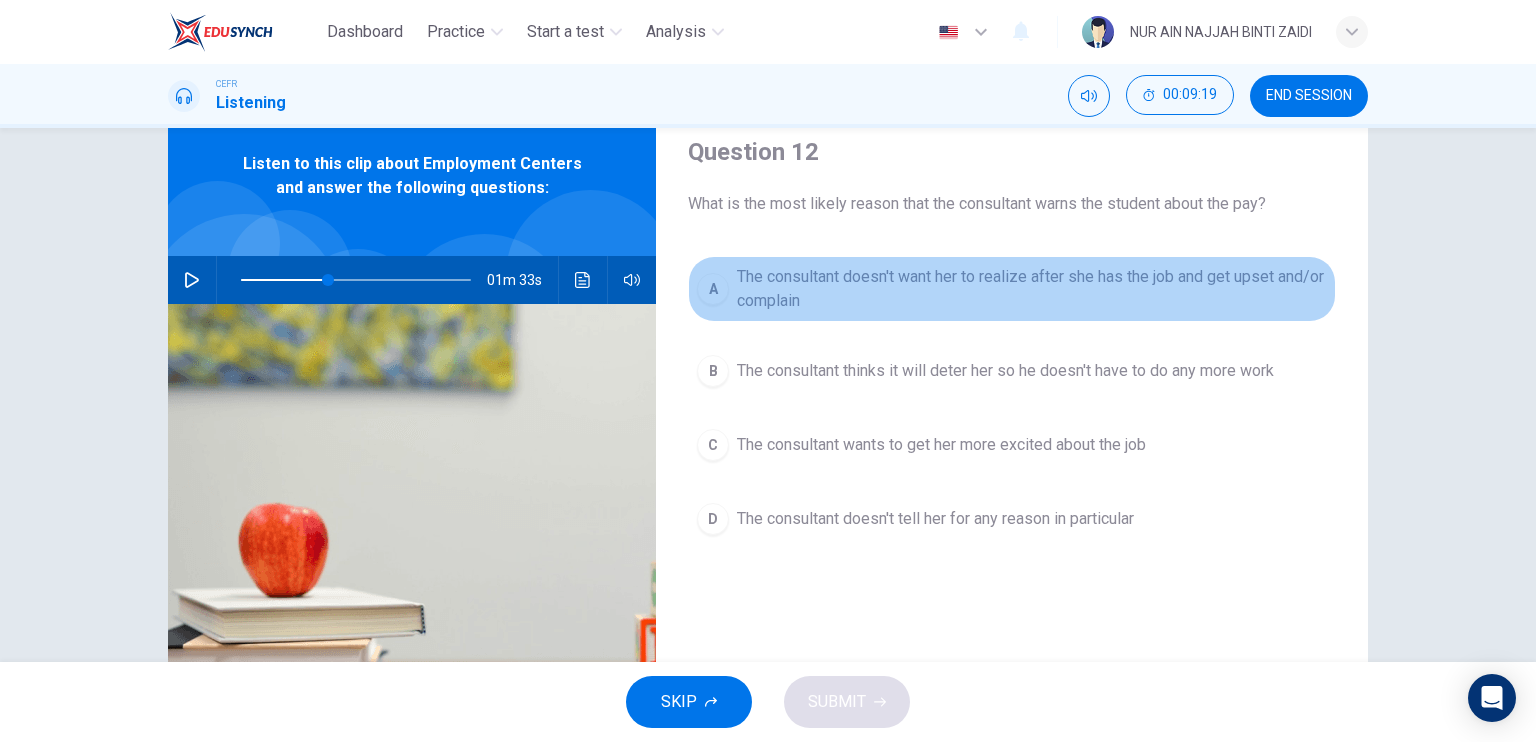 click on "A" at bounding box center [713, 289] 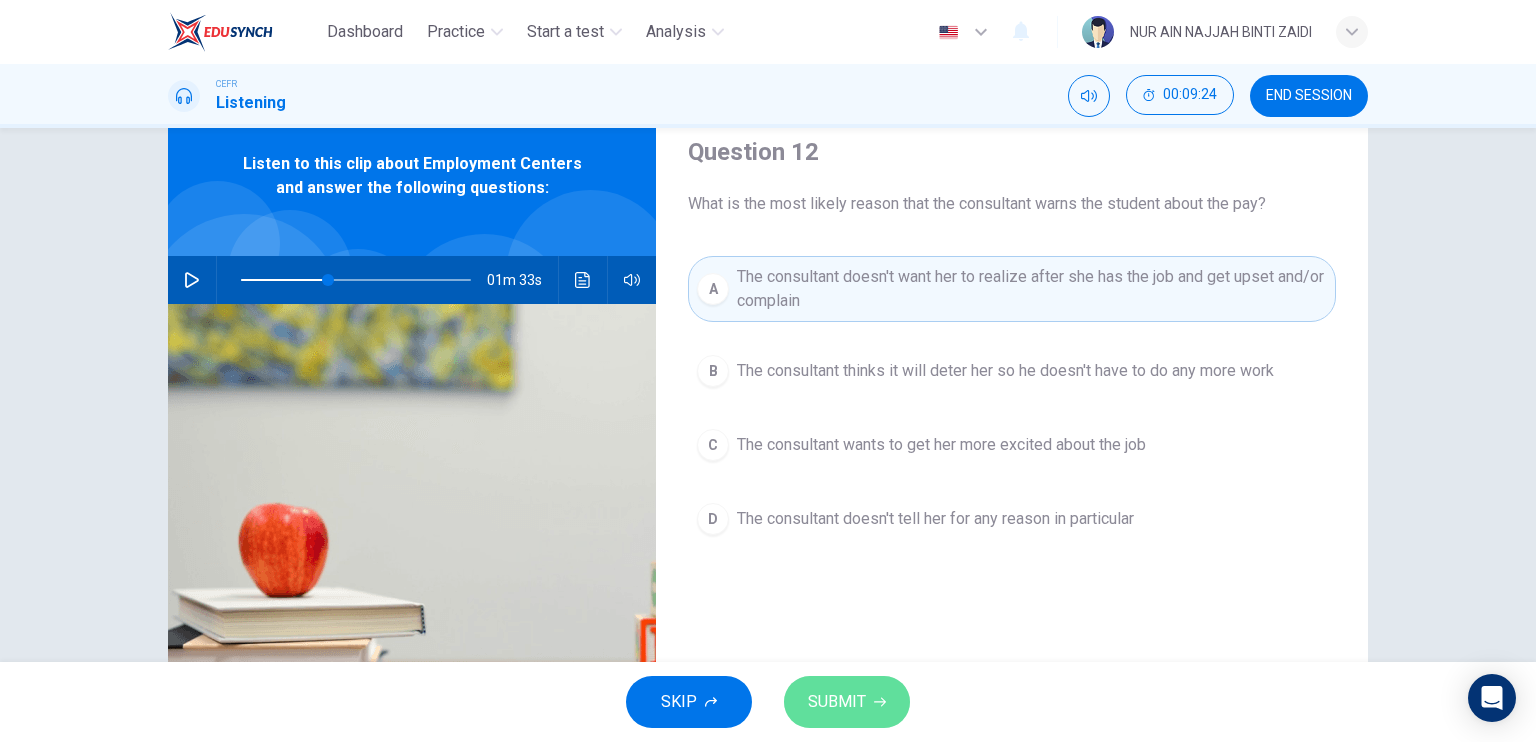 click on "SUBMIT" at bounding box center (837, 702) 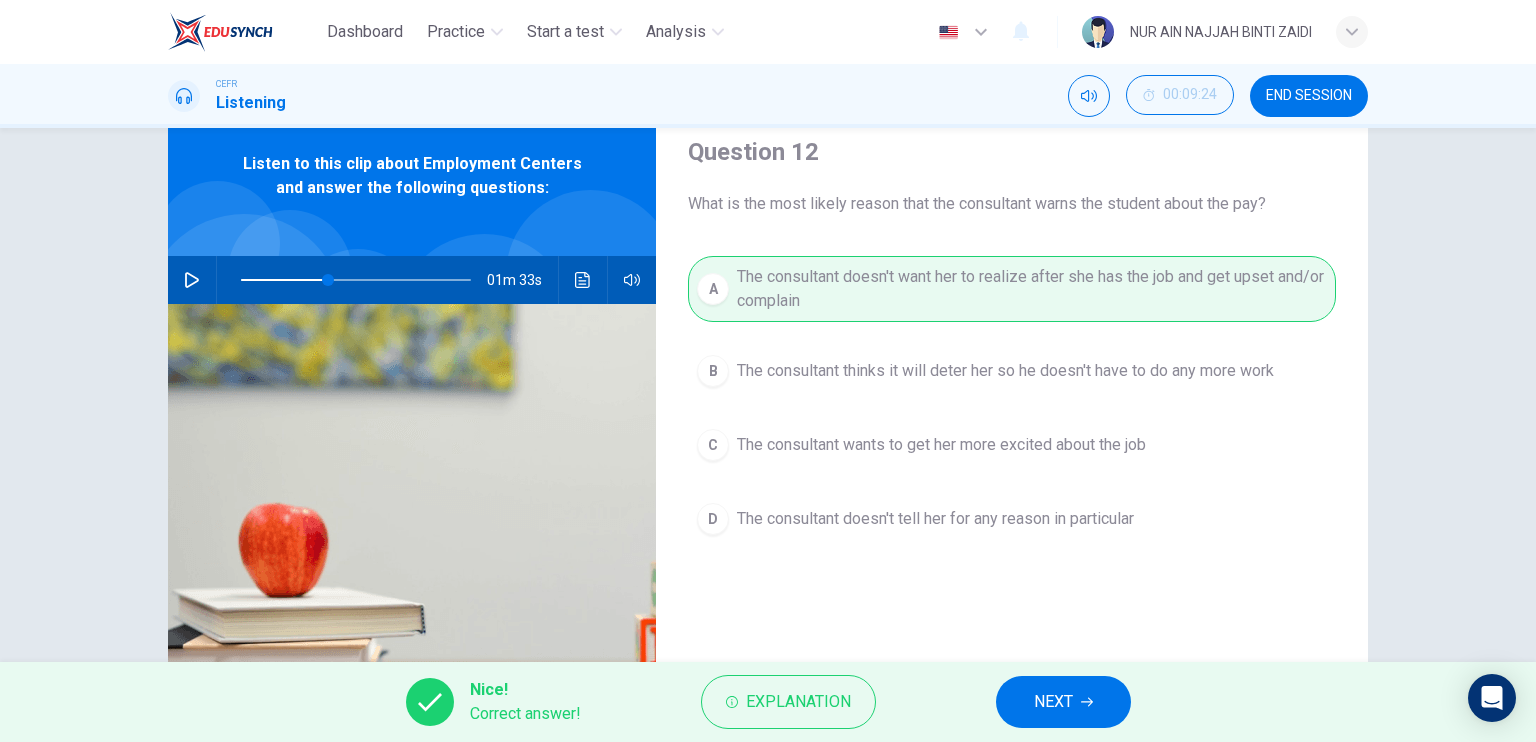 click on "NEXT" at bounding box center [1063, 702] 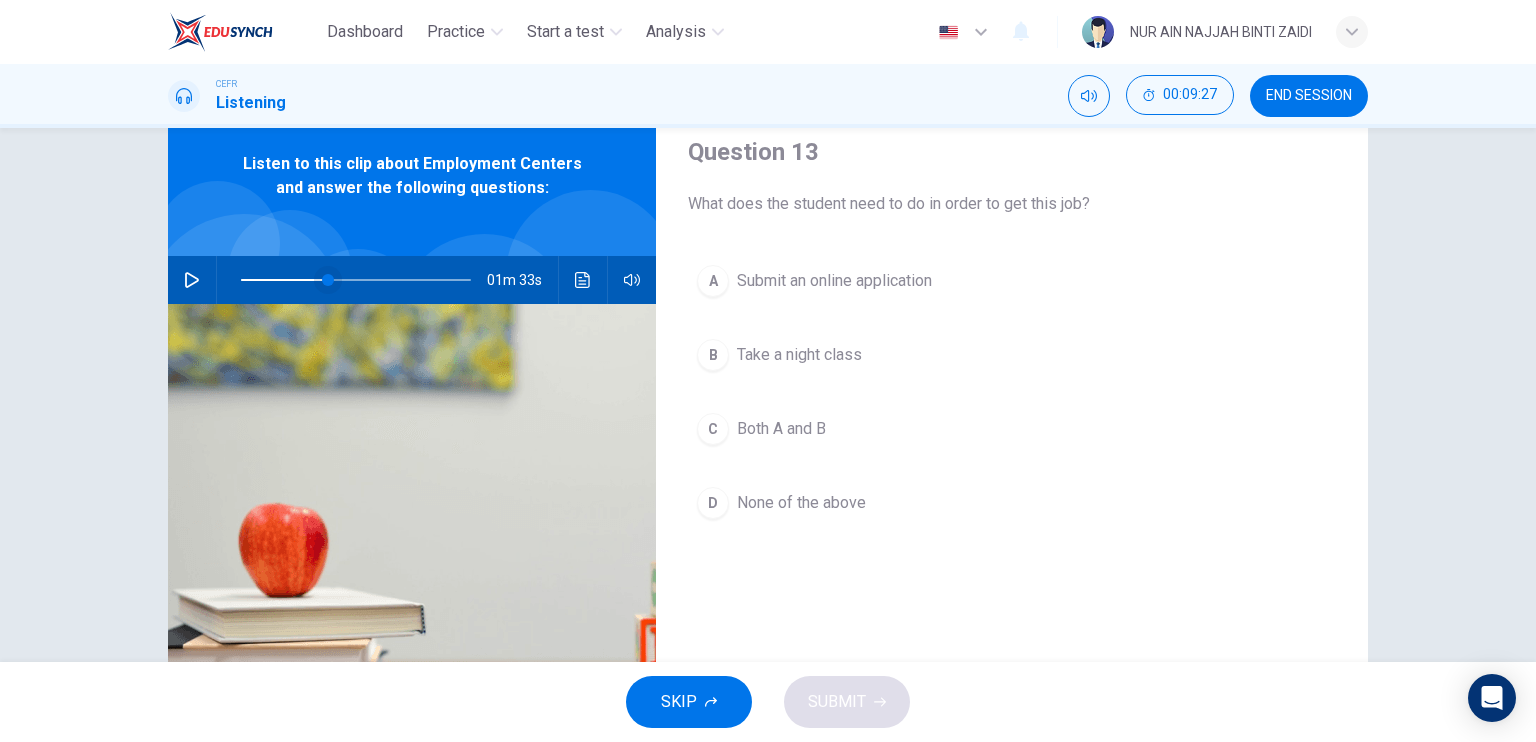 click at bounding box center (328, 280) 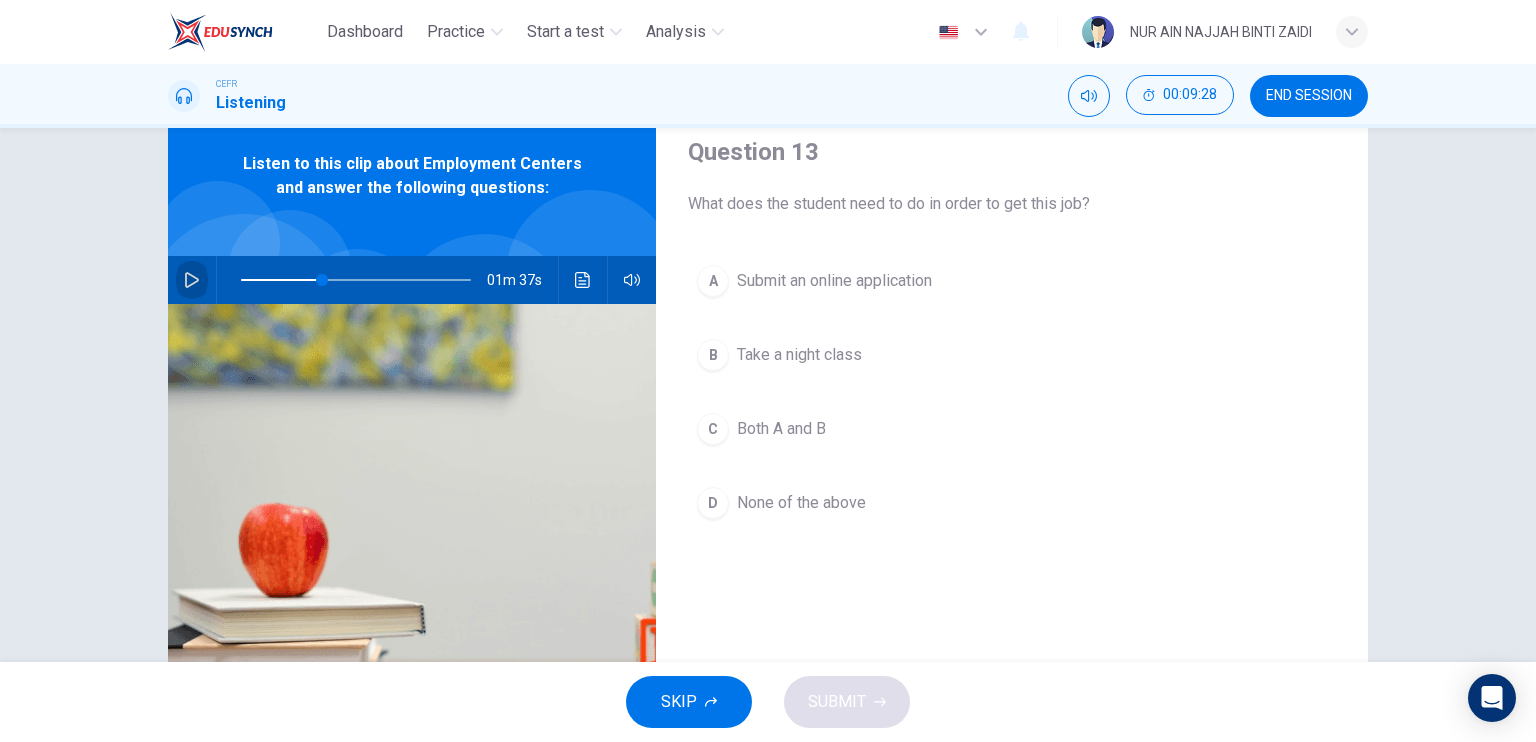 click at bounding box center [192, 280] 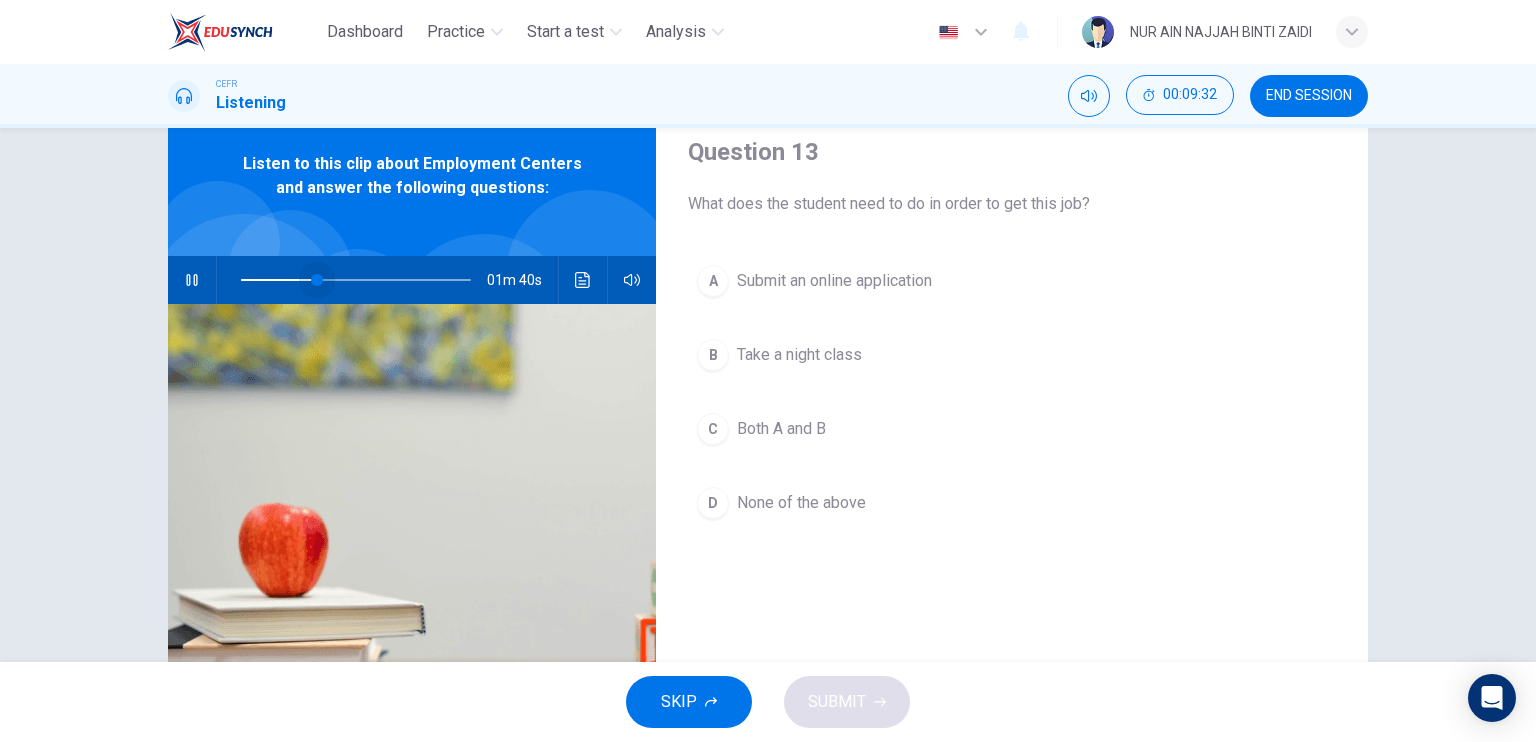 click at bounding box center [317, 280] 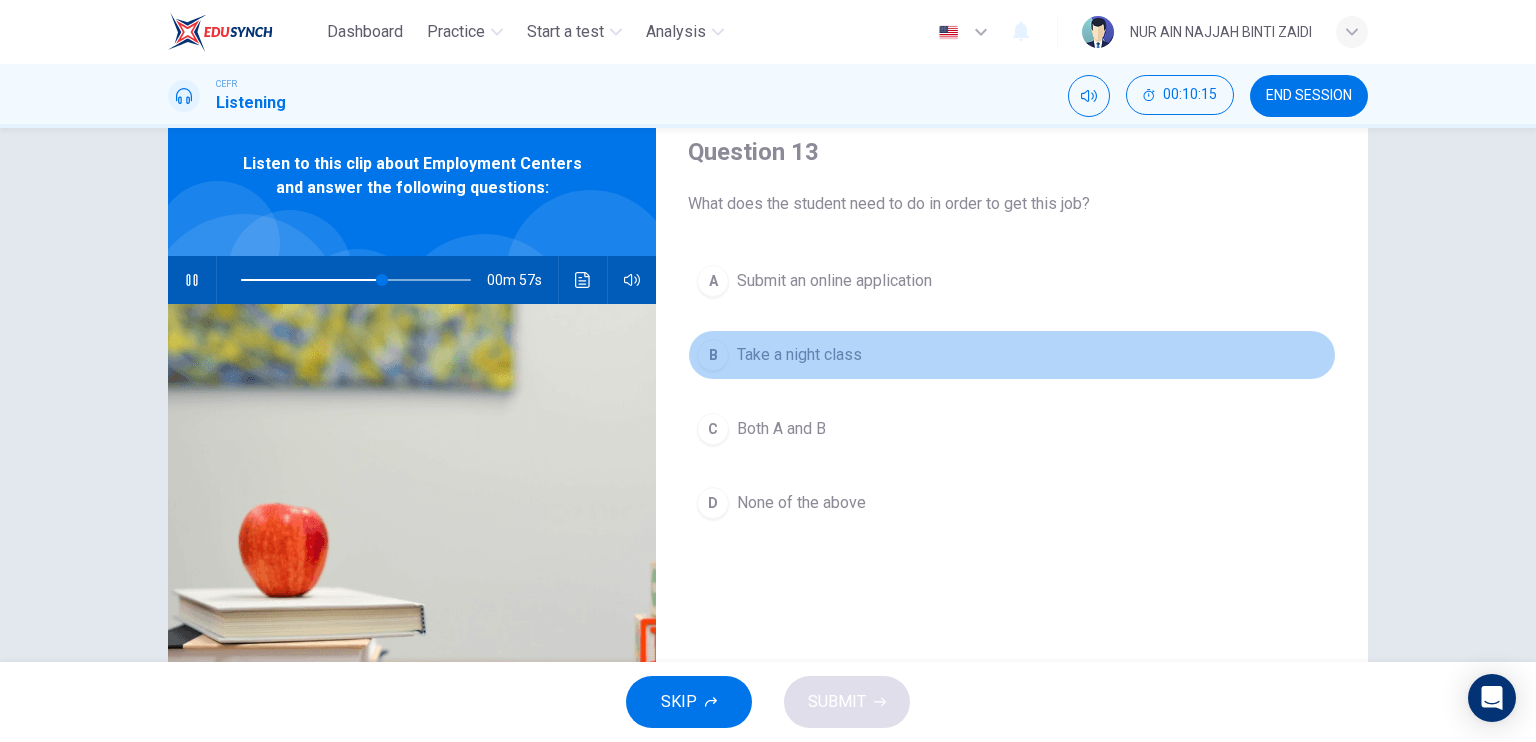 click on "B" at bounding box center [713, 281] 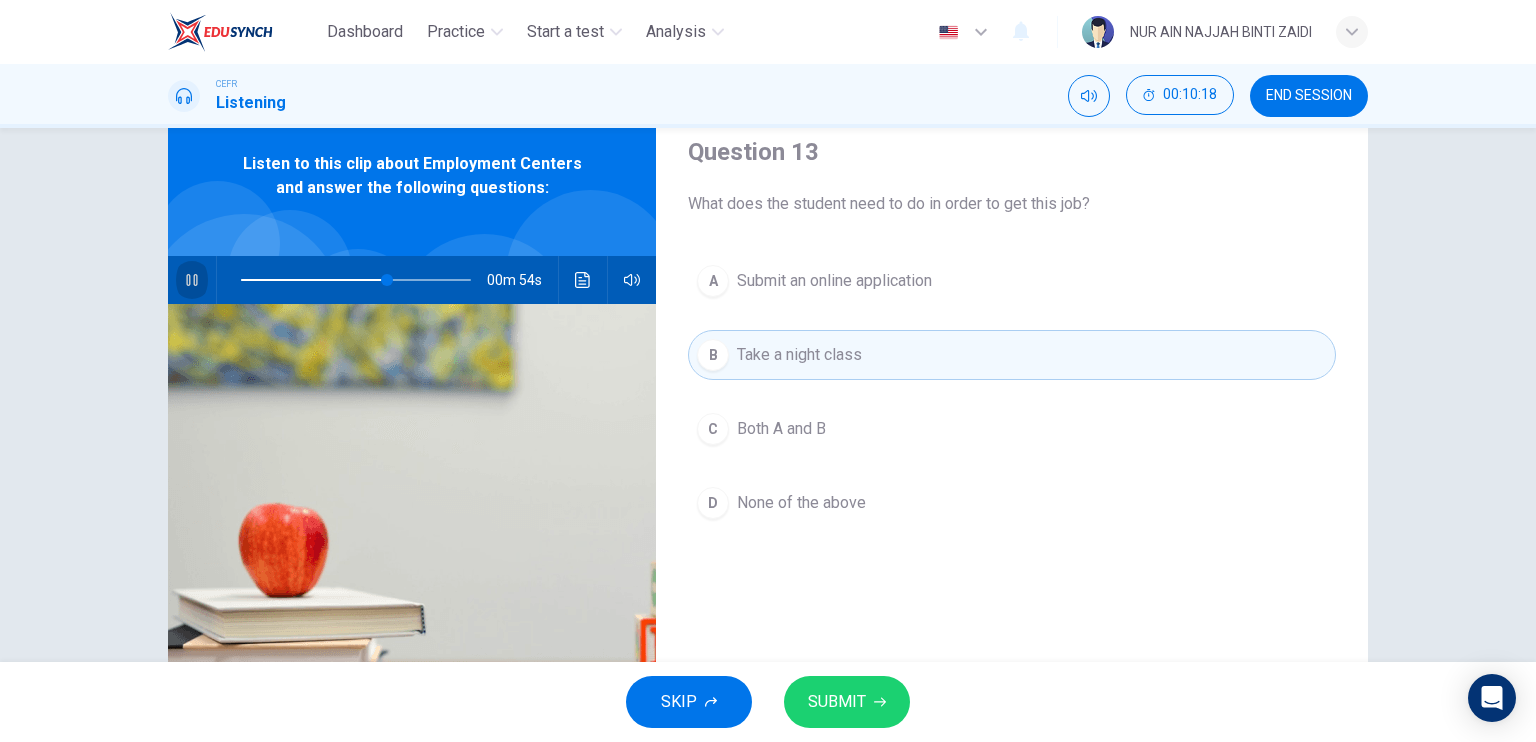 click at bounding box center (192, 280) 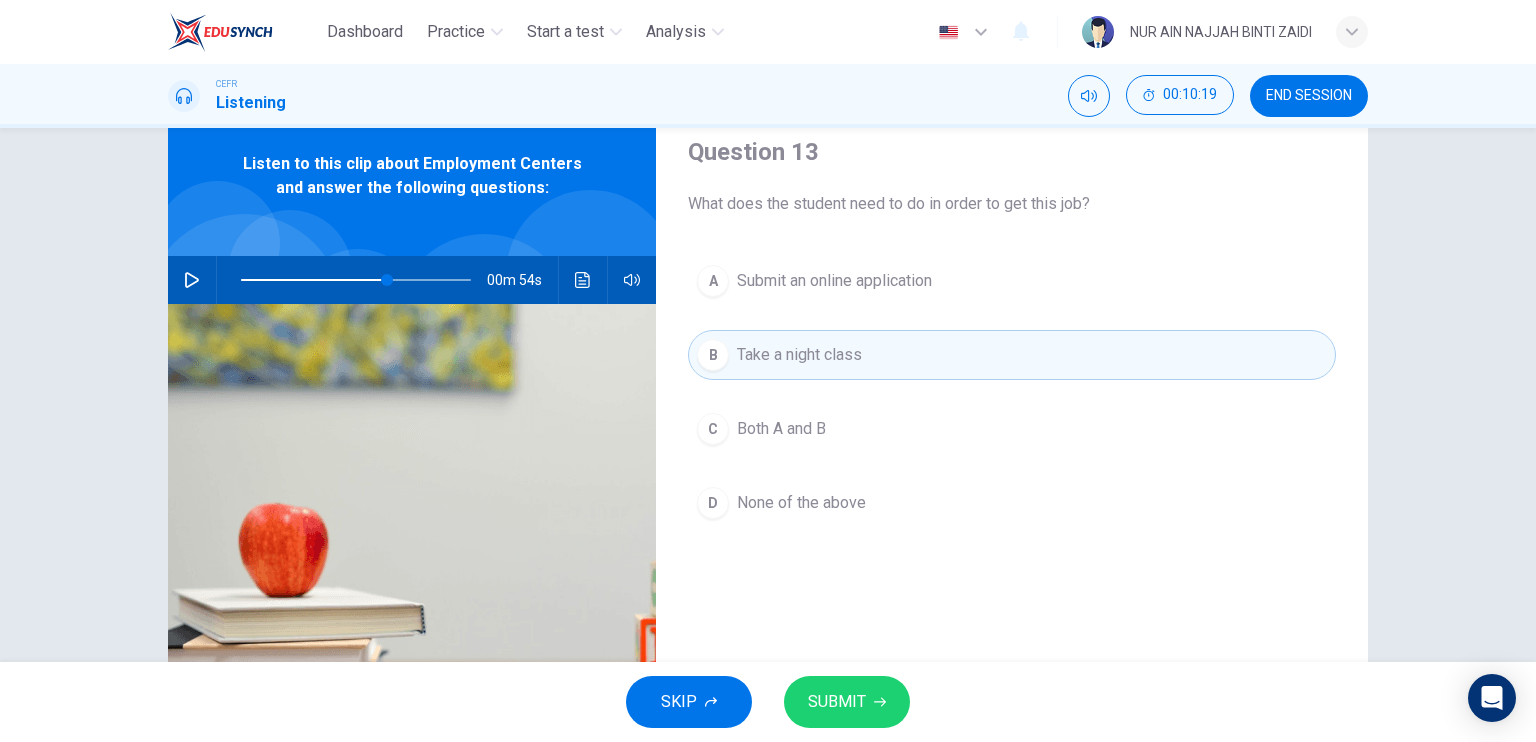 click on "00m 54s" at bounding box center [412, 280] 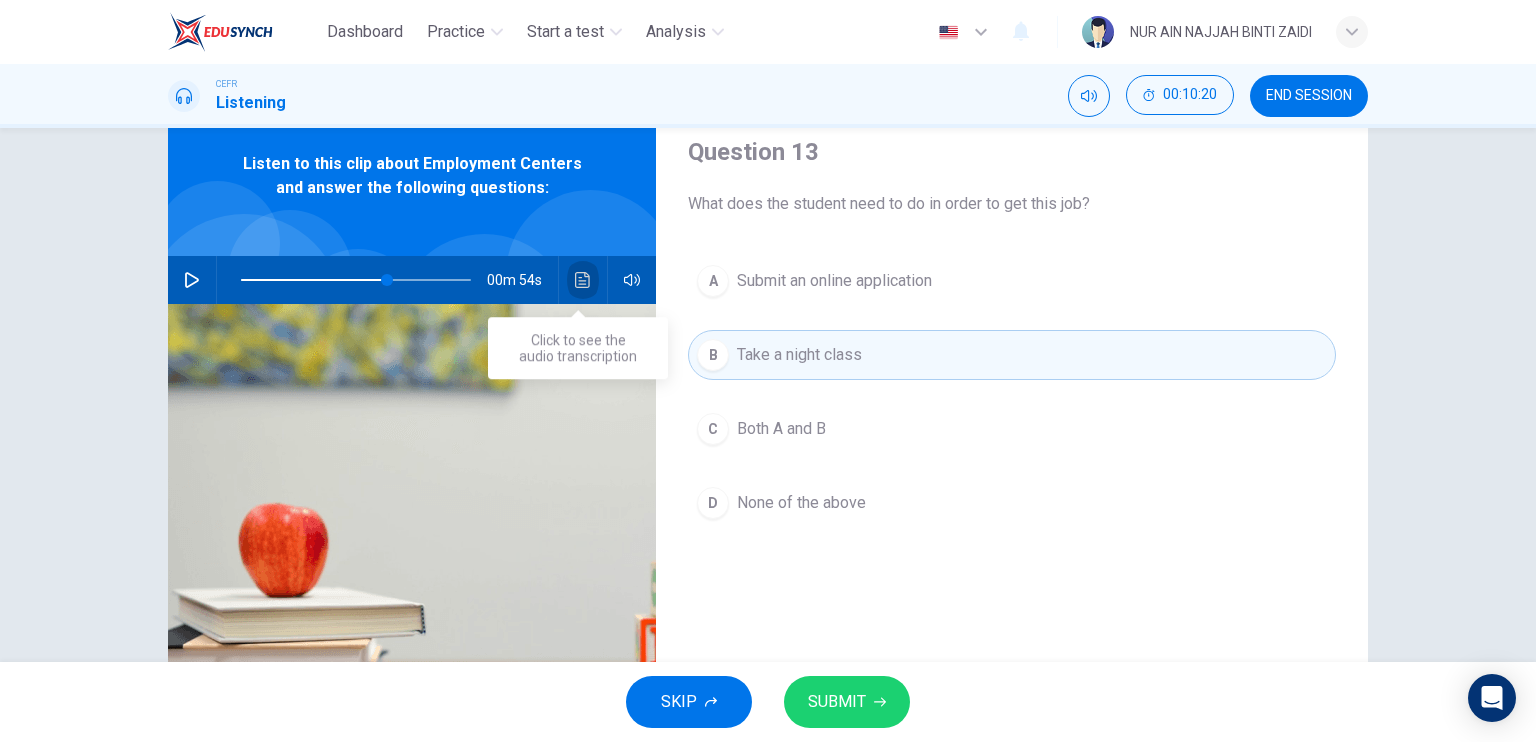 click at bounding box center (583, 280) 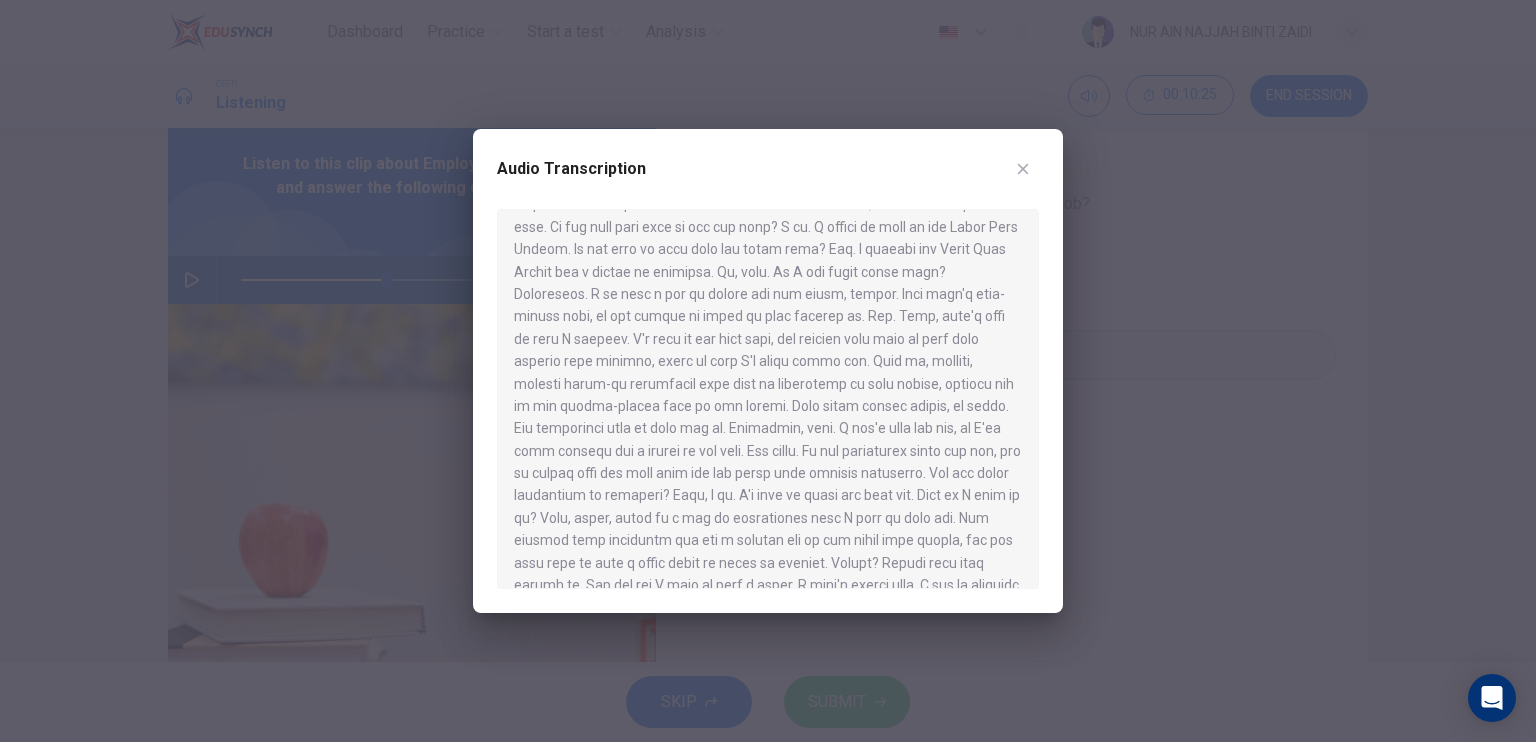 scroll, scrollTop: 62, scrollLeft: 0, axis: vertical 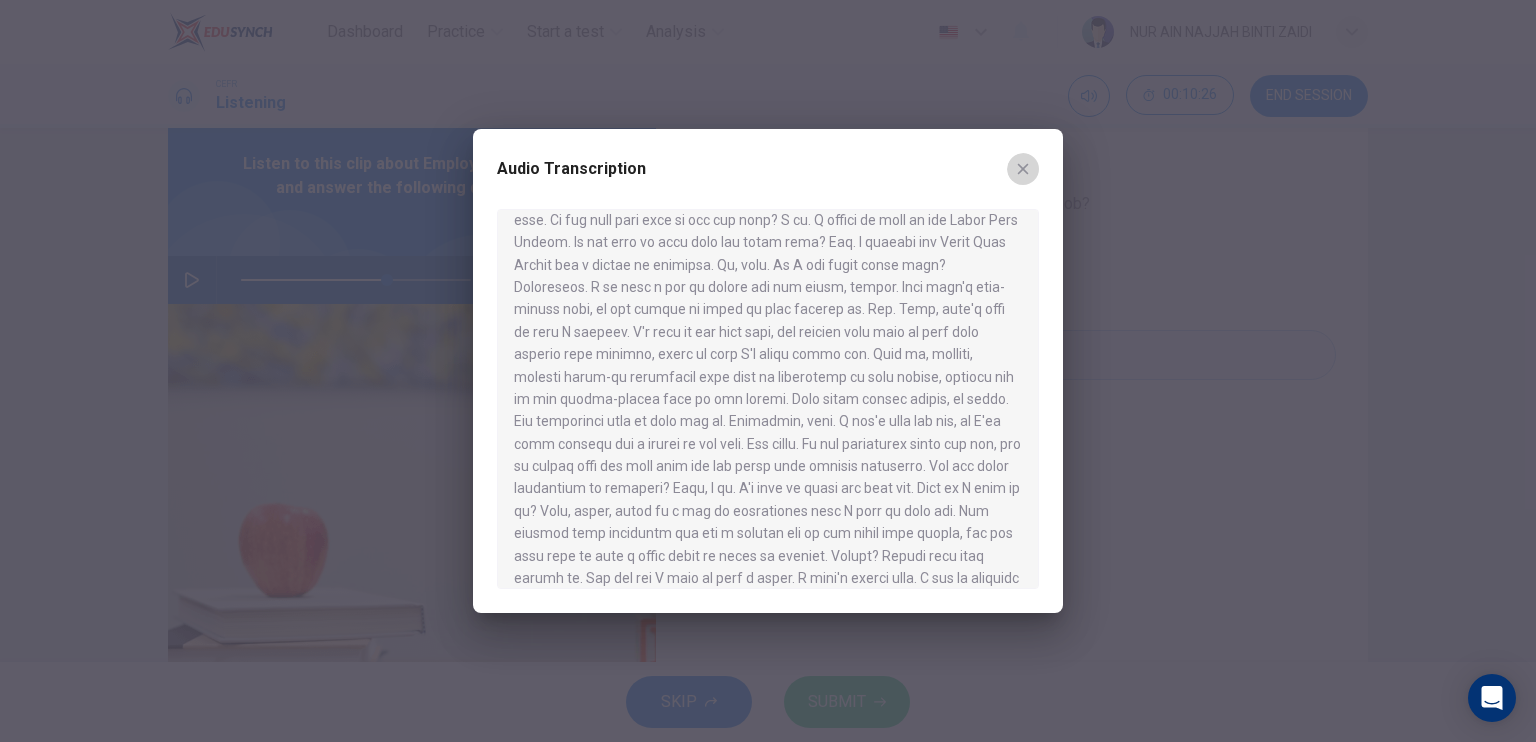 click at bounding box center (1023, 169) 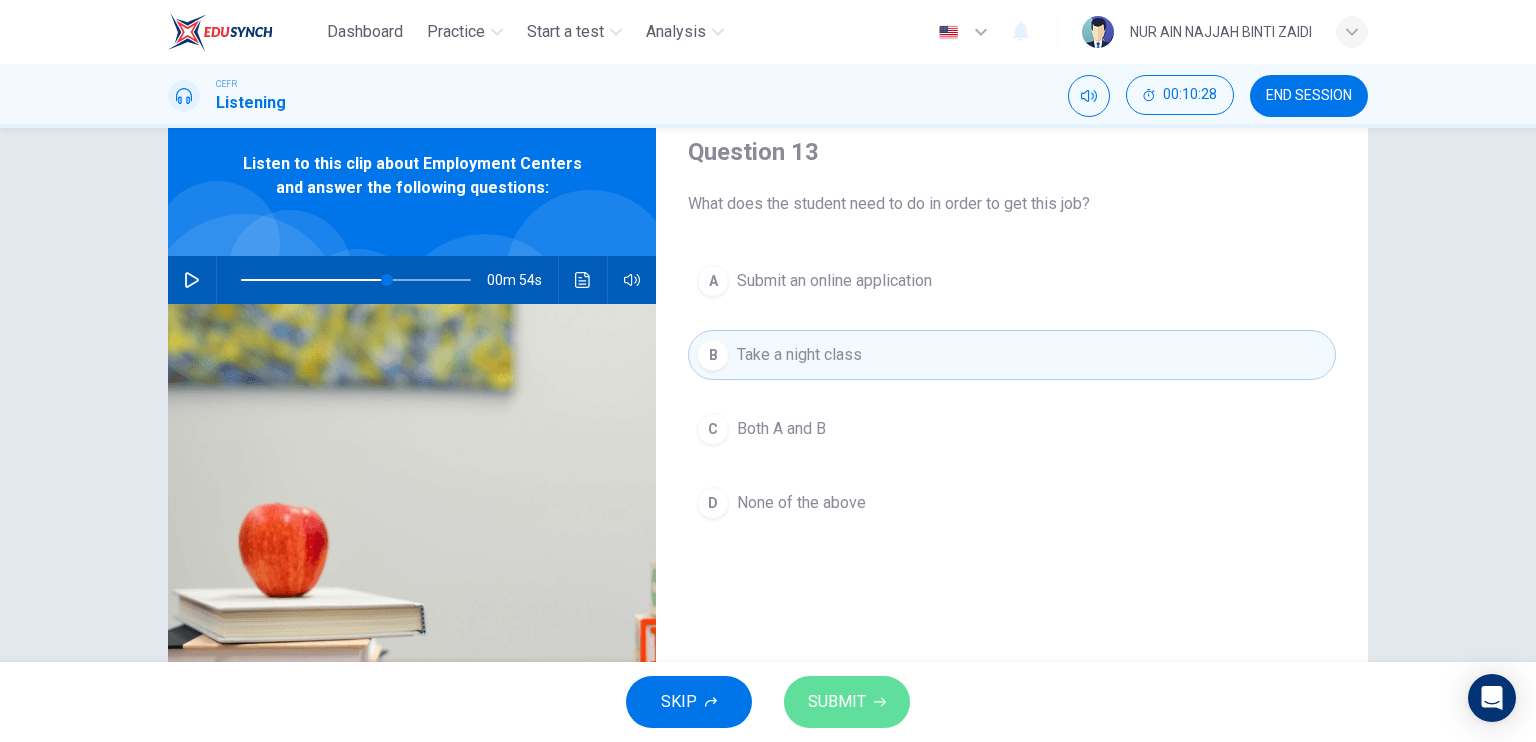 click on "SUBMIT" at bounding box center (847, 702) 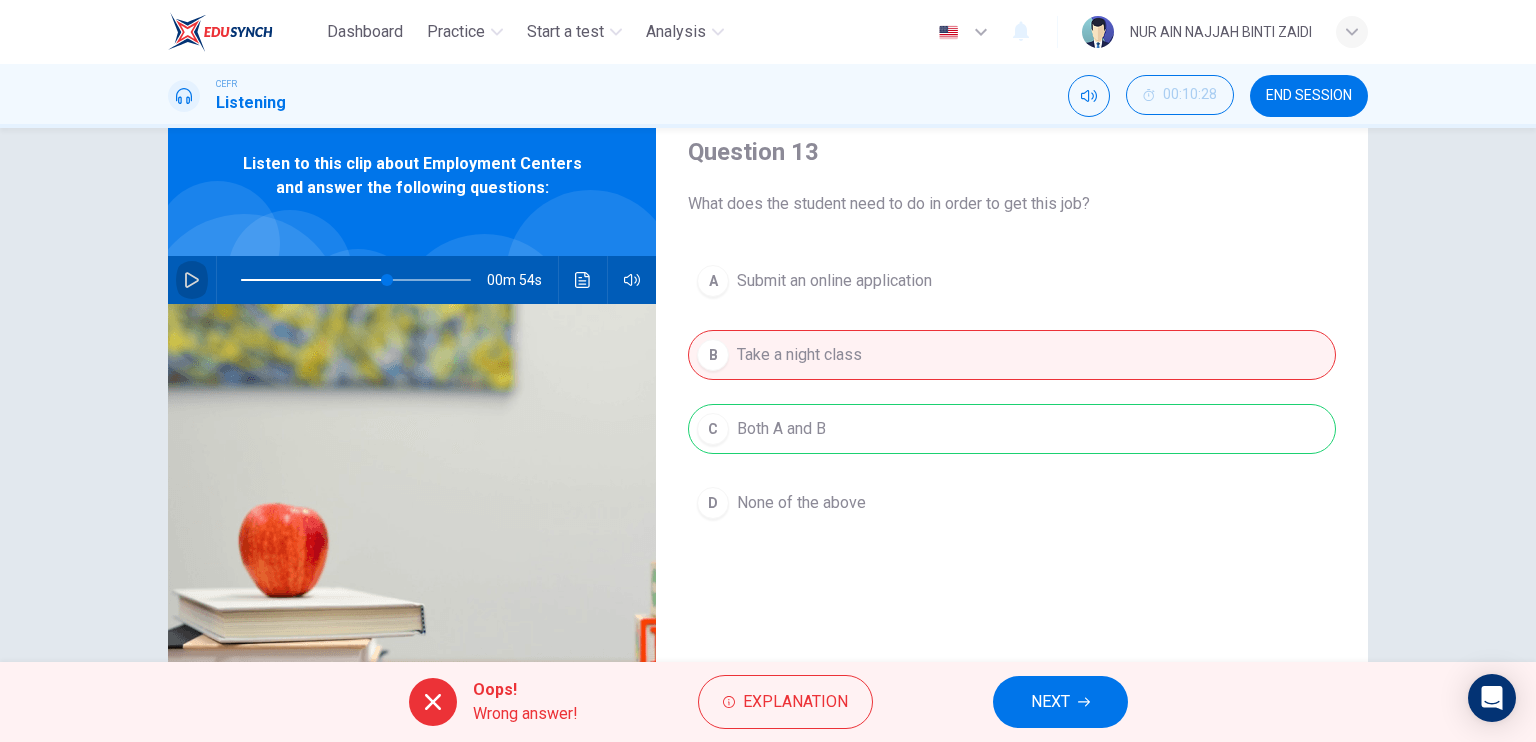 click at bounding box center (192, 280) 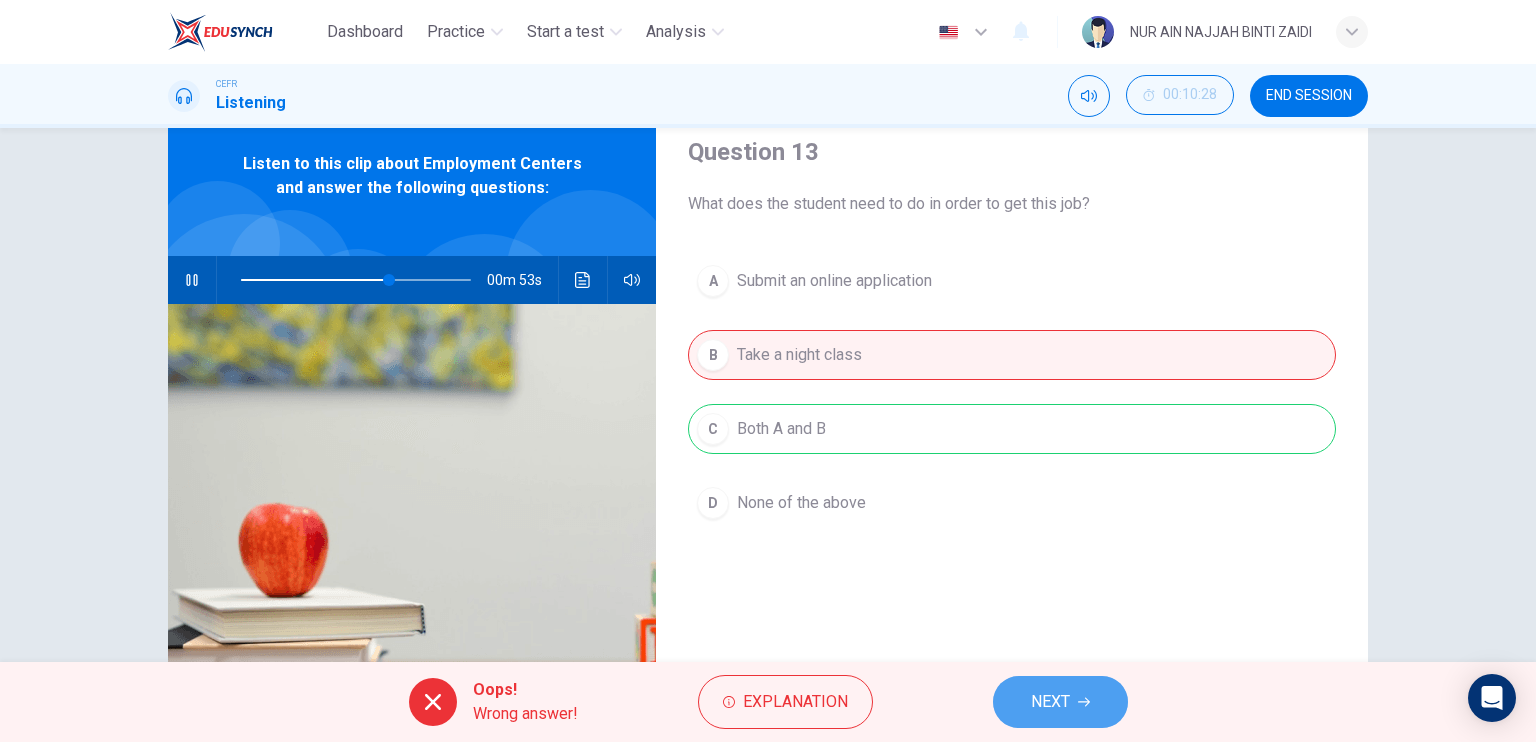 click on "NEXT" at bounding box center [1060, 702] 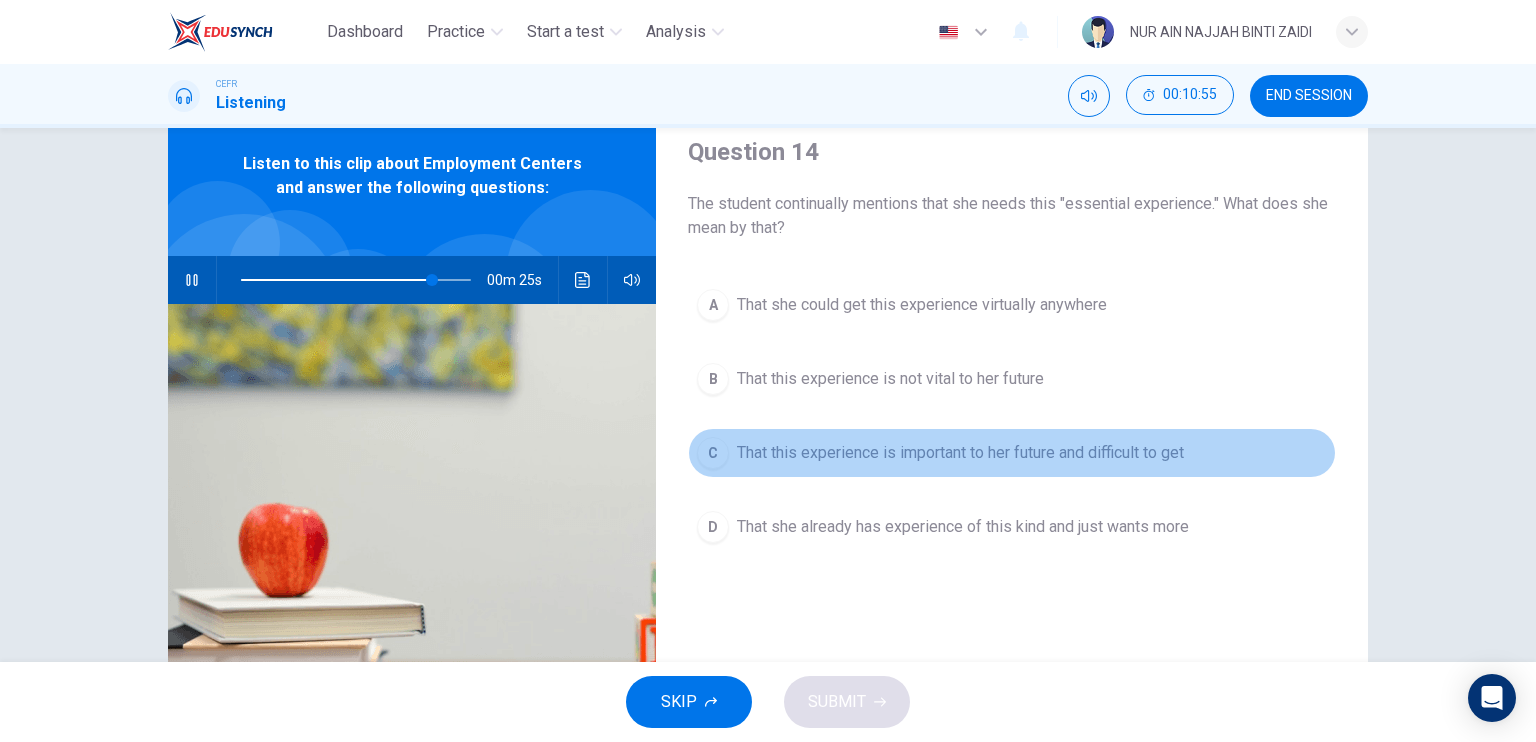 click on "C" at bounding box center (713, 305) 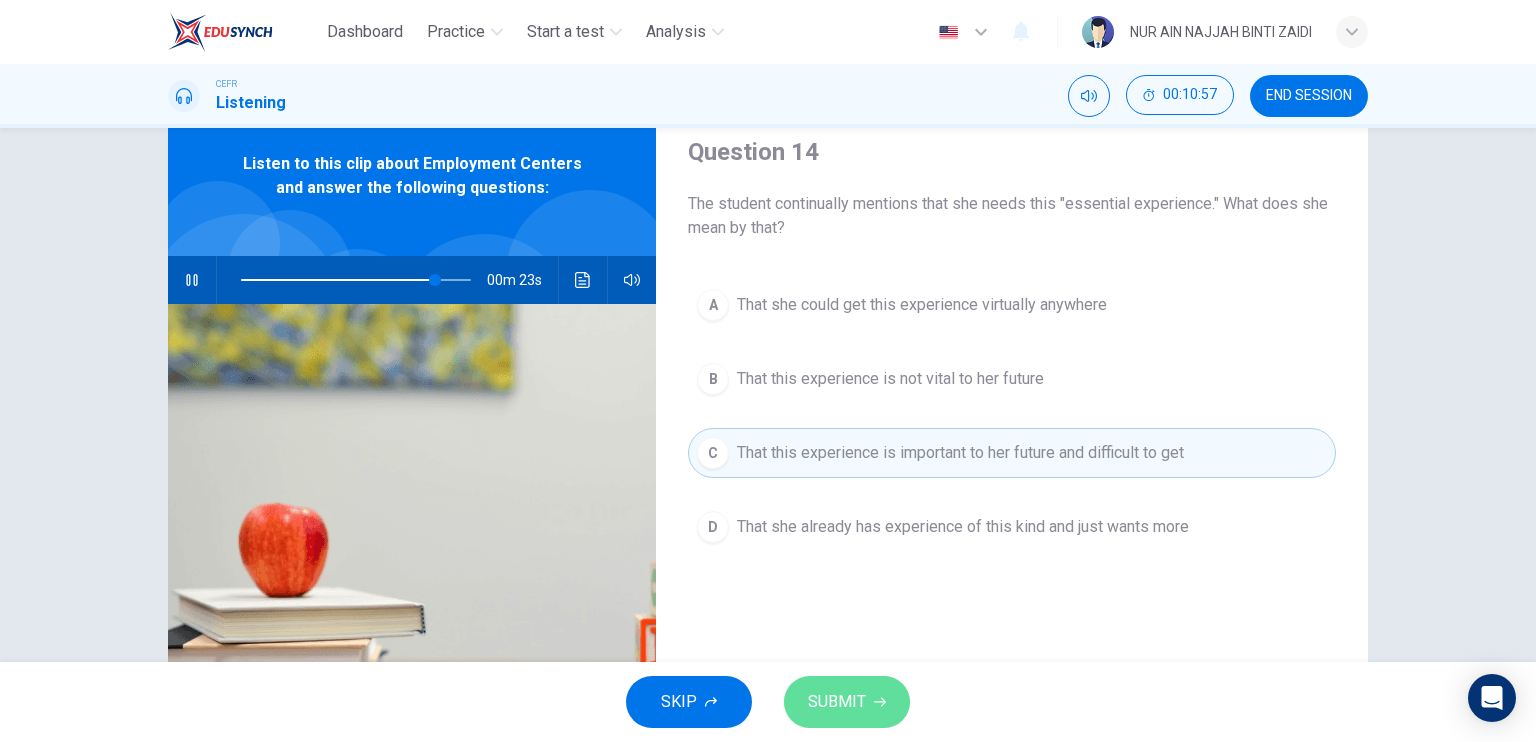 click on "SUBMIT" at bounding box center [847, 702] 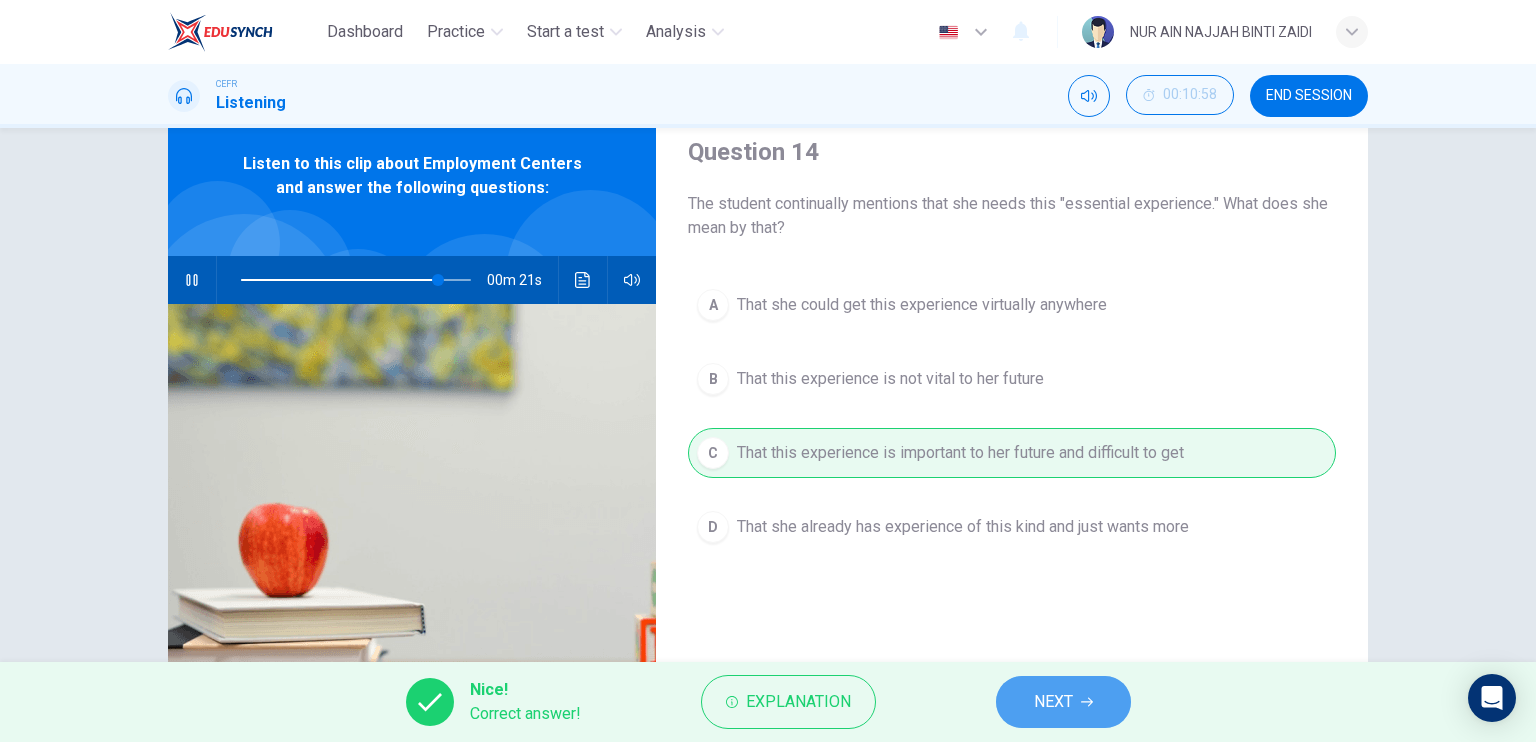 click on "NEXT" at bounding box center [1053, 702] 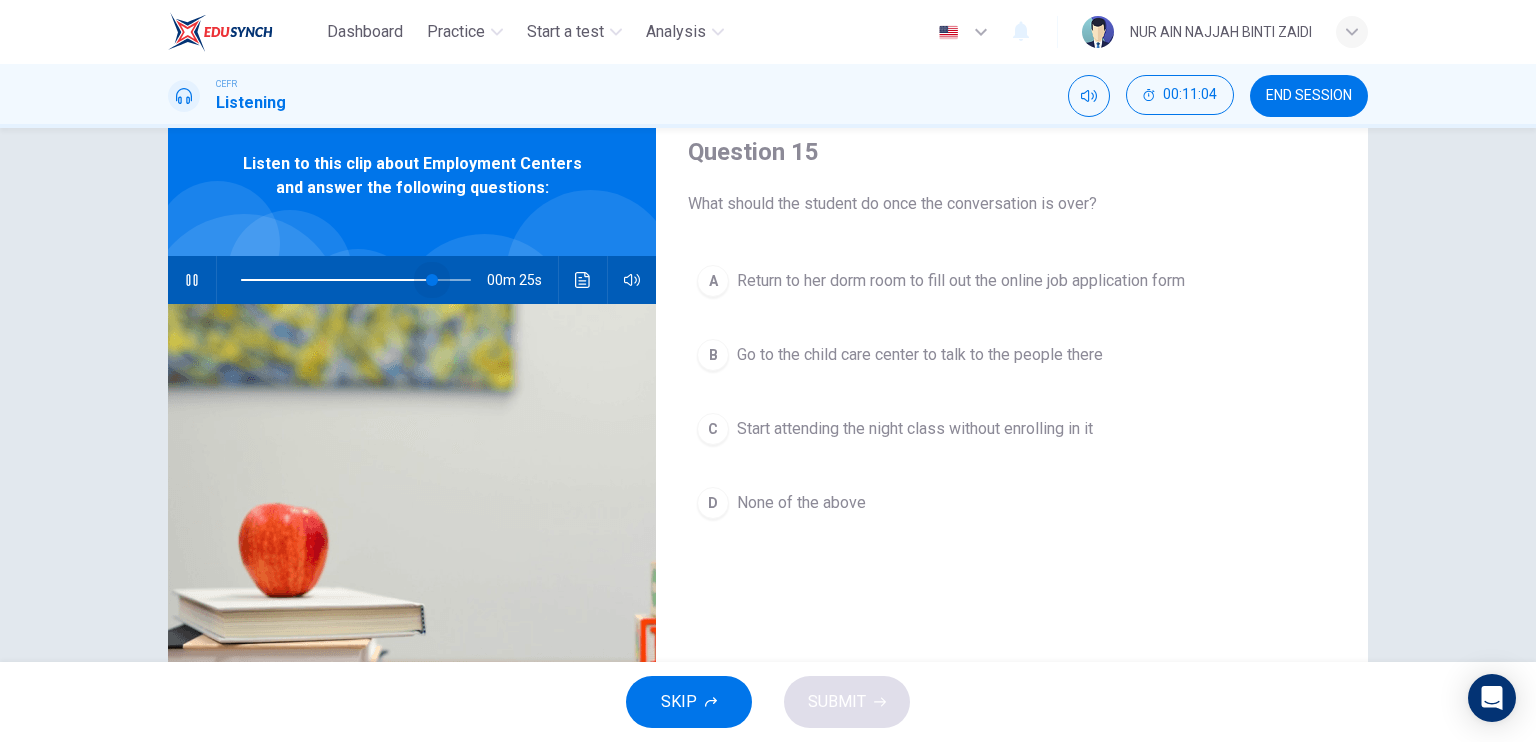 click at bounding box center [432, 280] 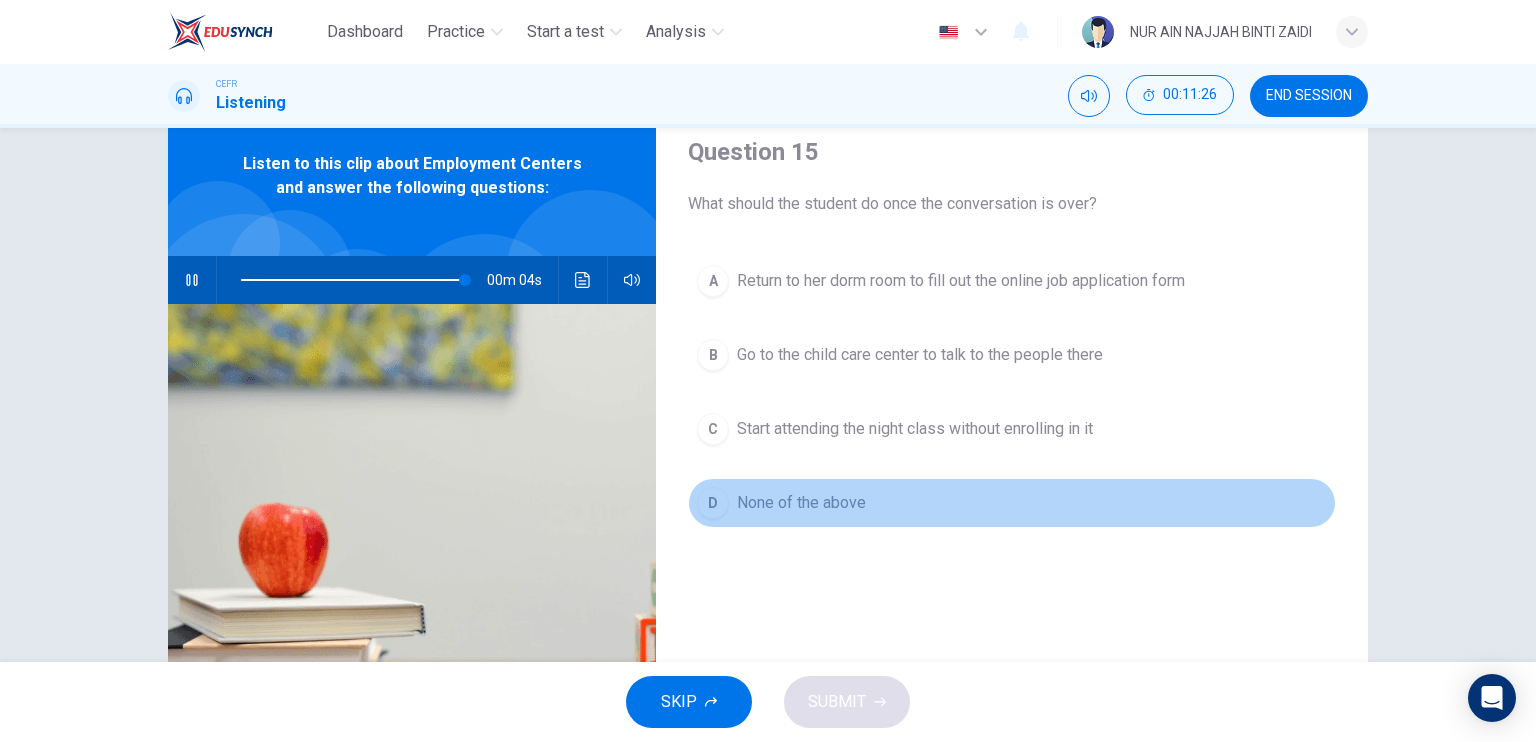 click on "D" at bounding box center [713, 281] 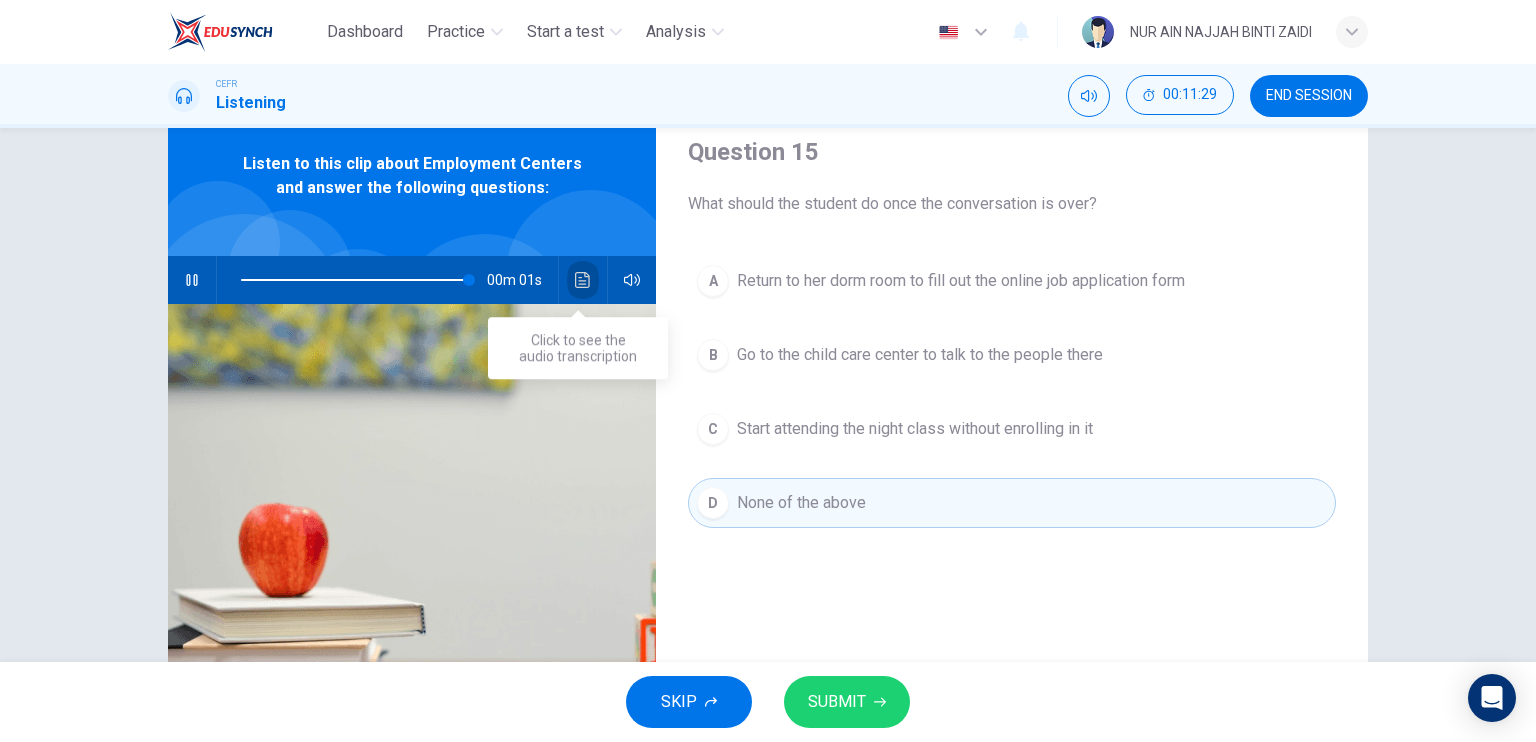 click at bounding box center (583, 280) 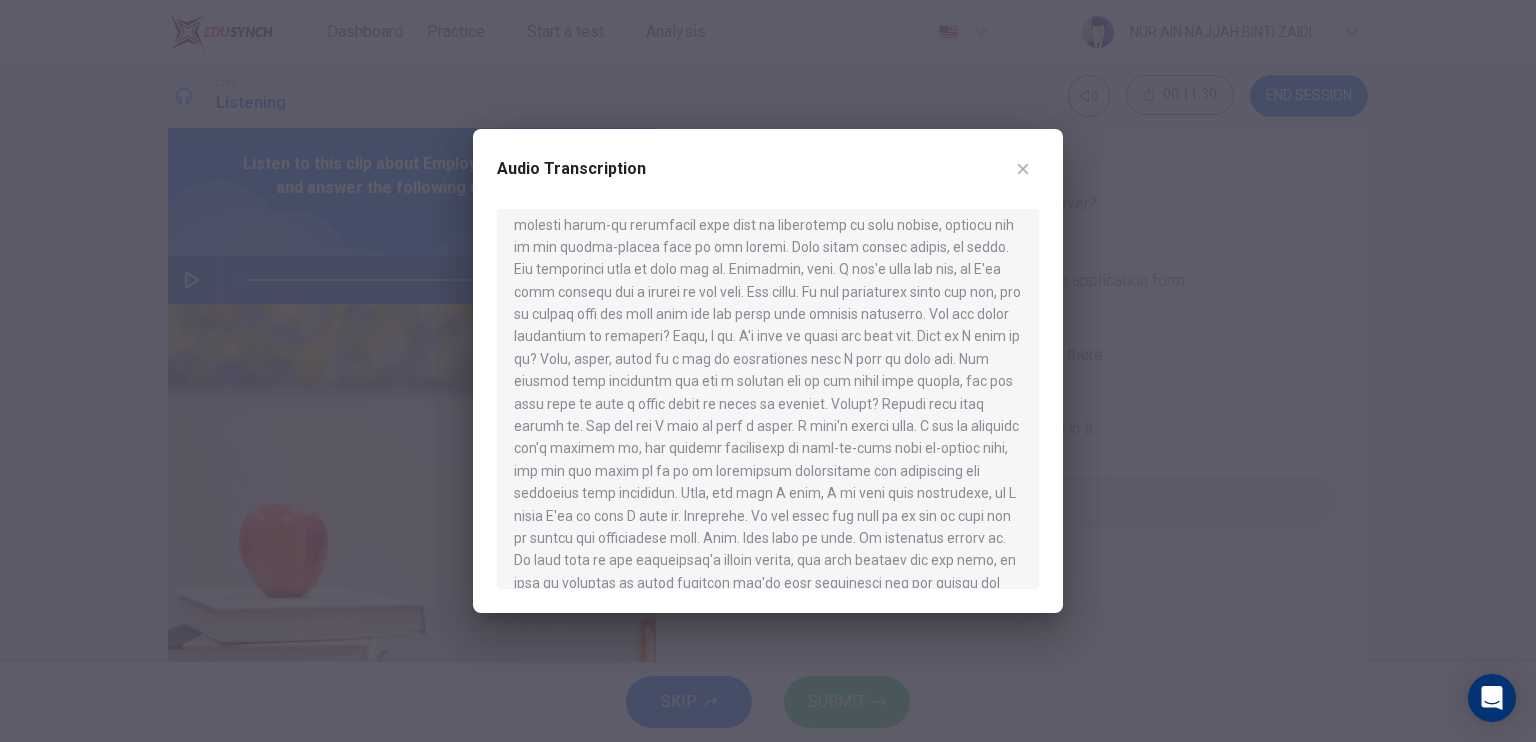 scroll, scrollTop: 280, scrollLeft: 0, axis: vertical 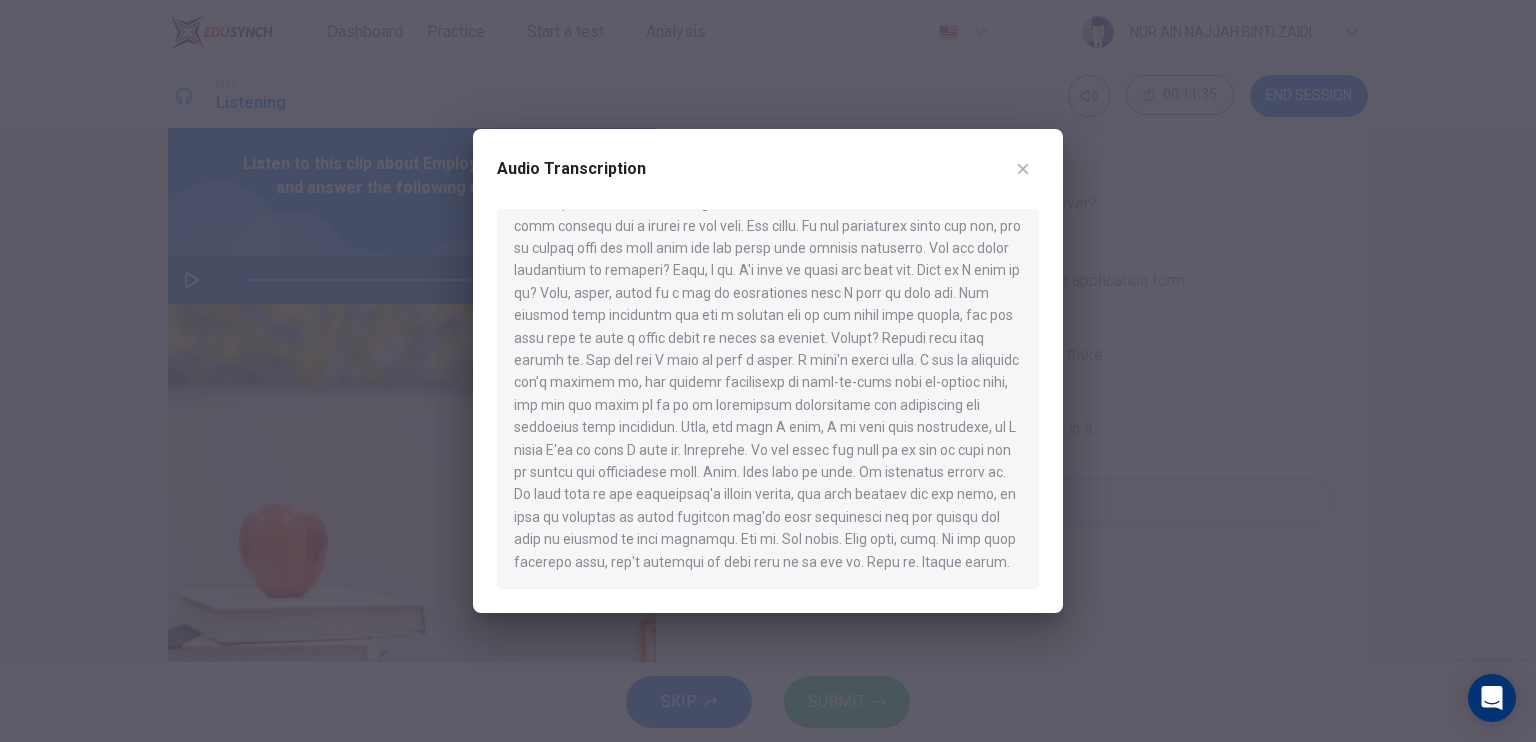 click at bounding box center (1023, 169) 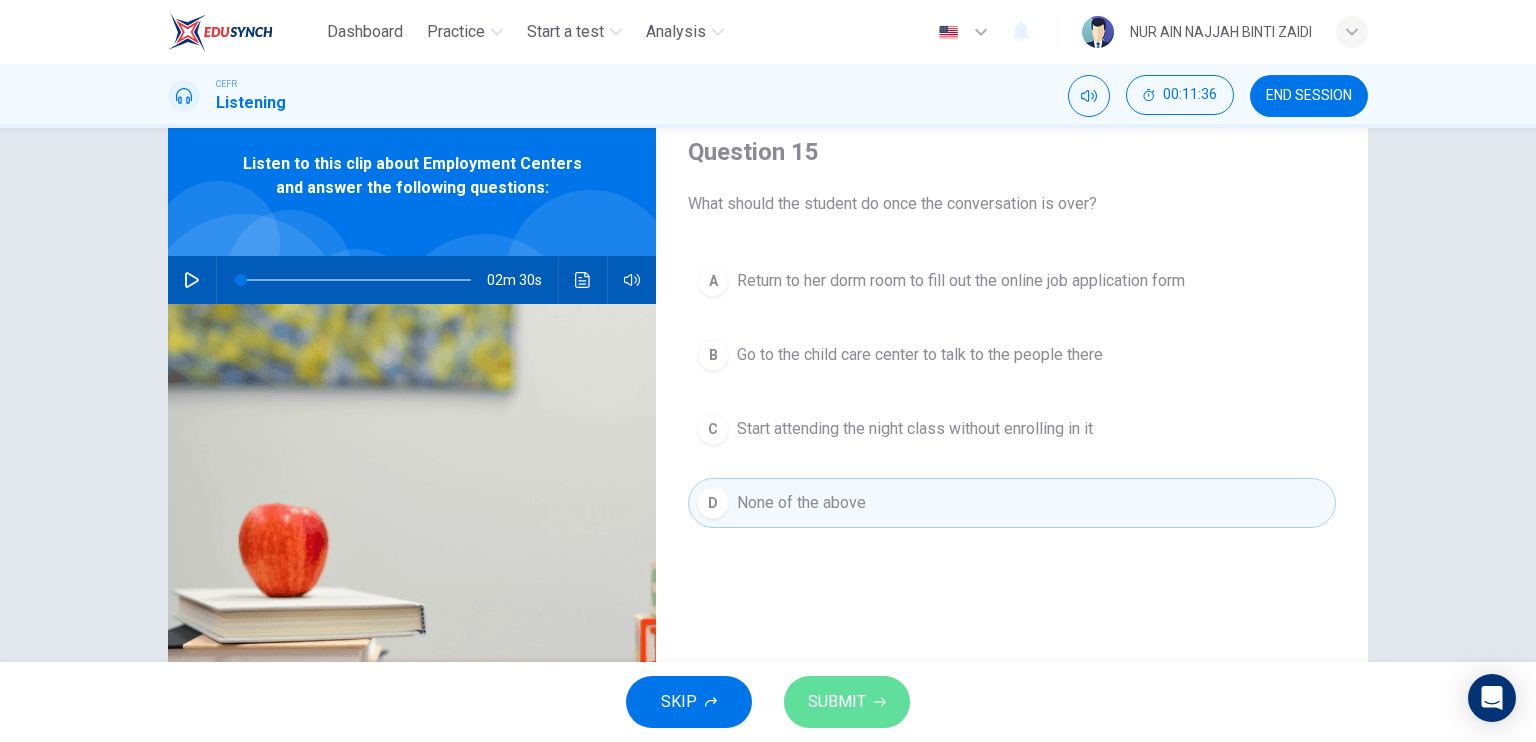 click on "SUBMIT" at bounding box center [837, 702] 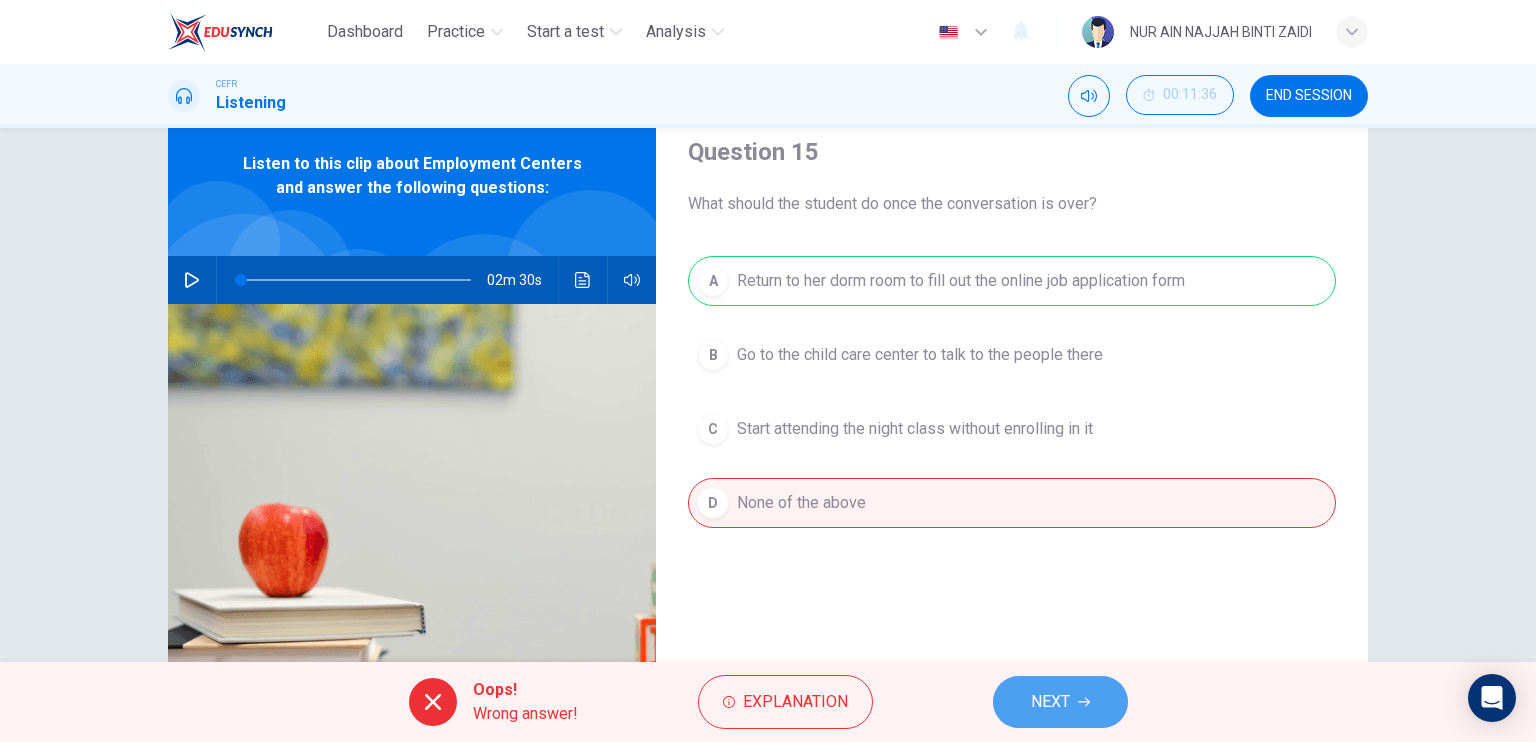 click on "NEXT" at bounding box center (1060, 702) 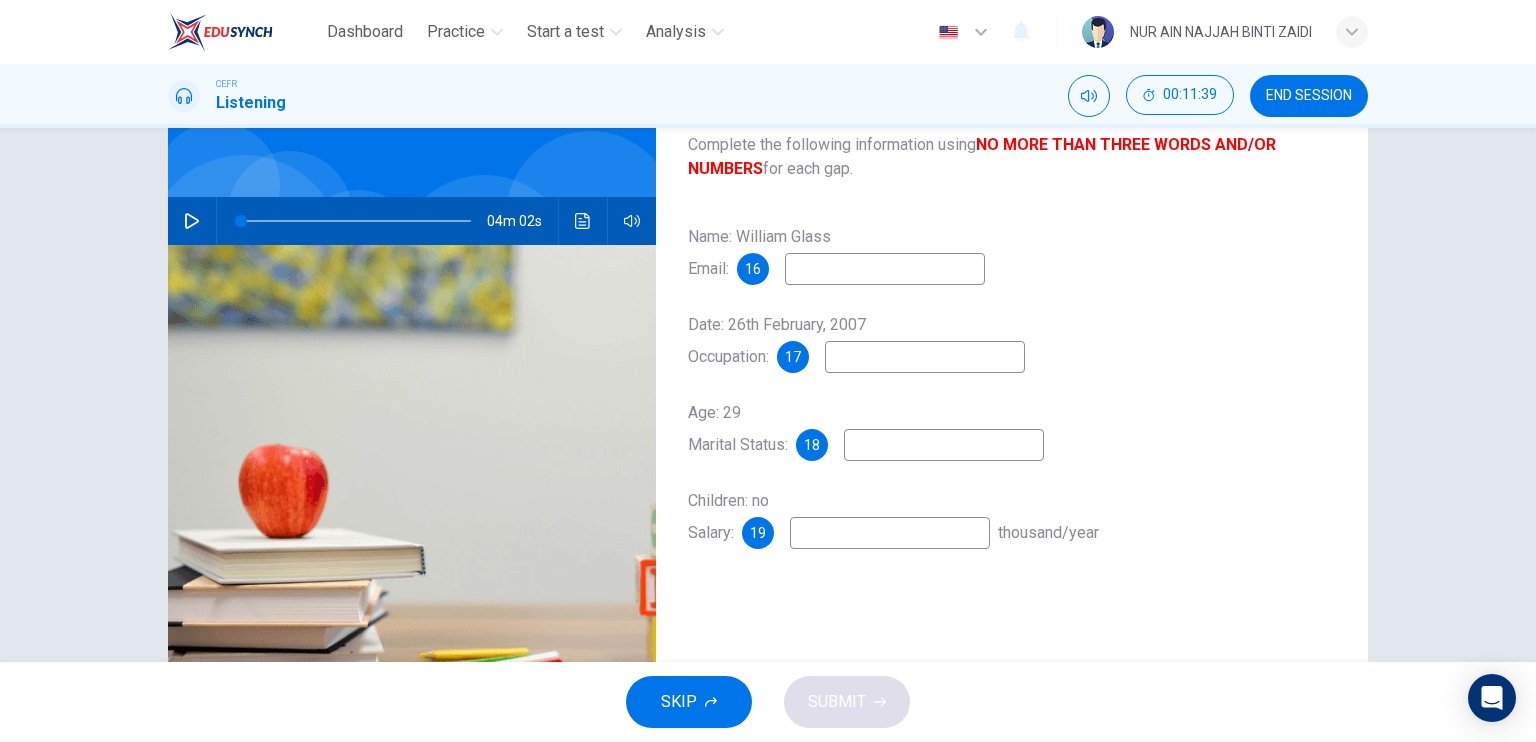 scroll, scrollTop: 106, scrollLeft: 0, axis: vertical 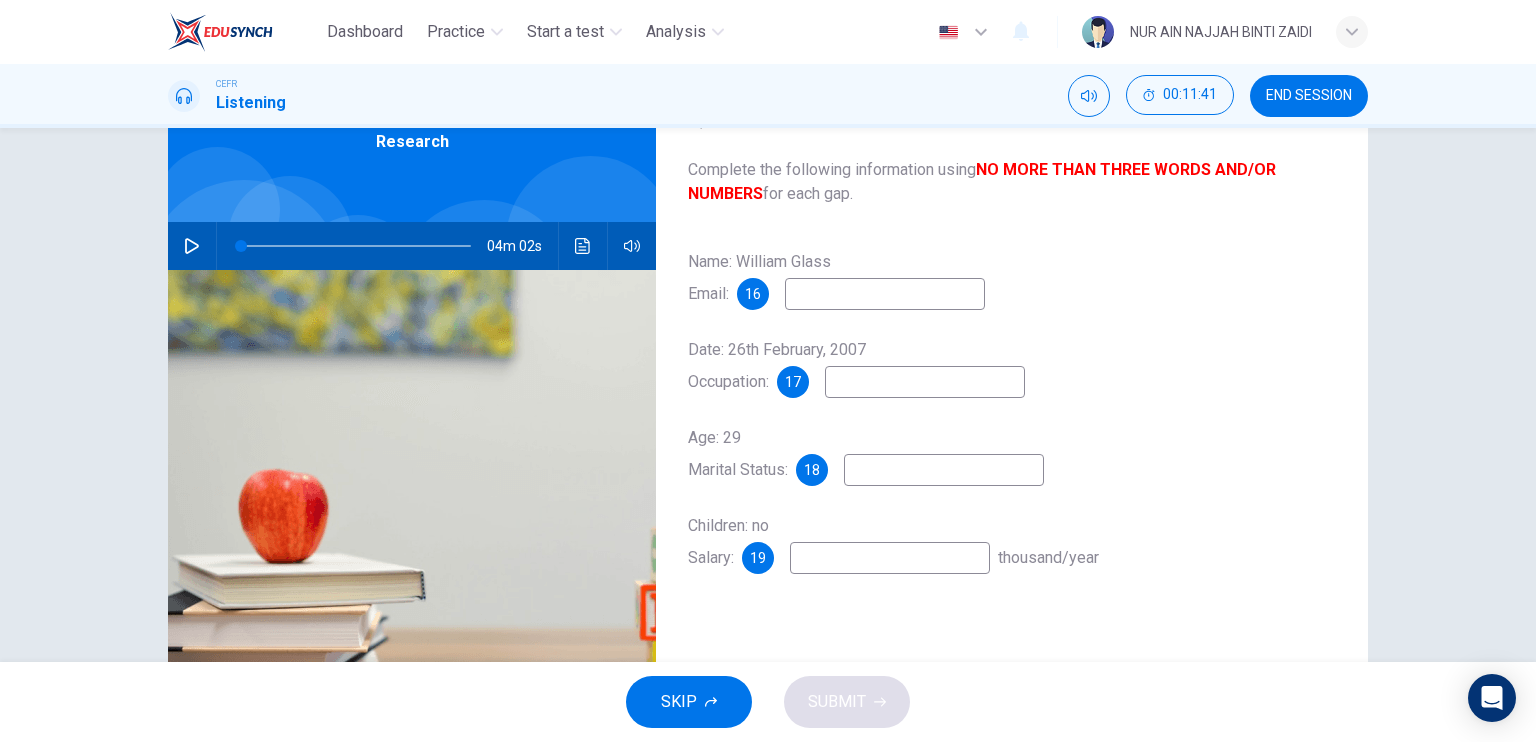 click at bounding box center (885, 294) 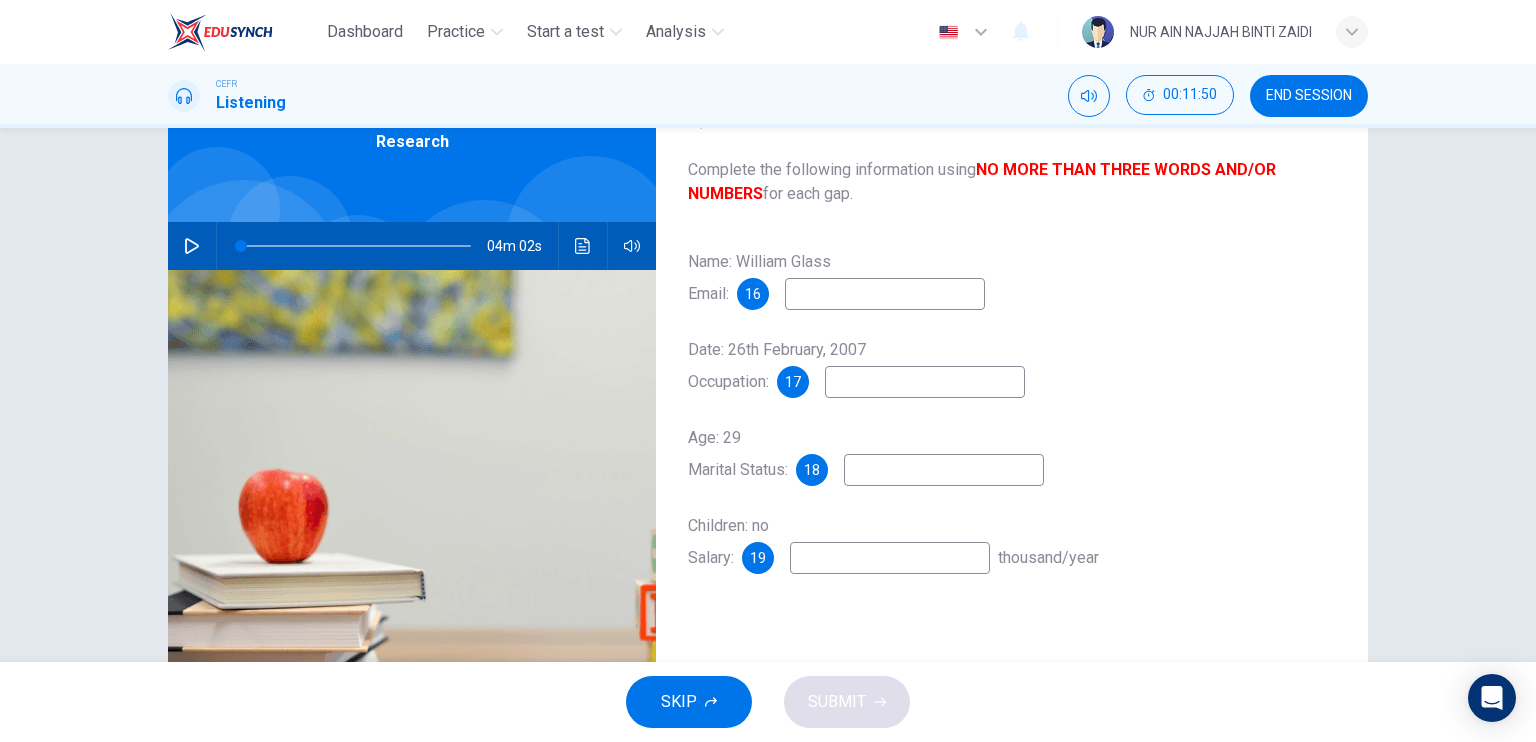 click on "04m 02s" at bounding box center (412, 246) 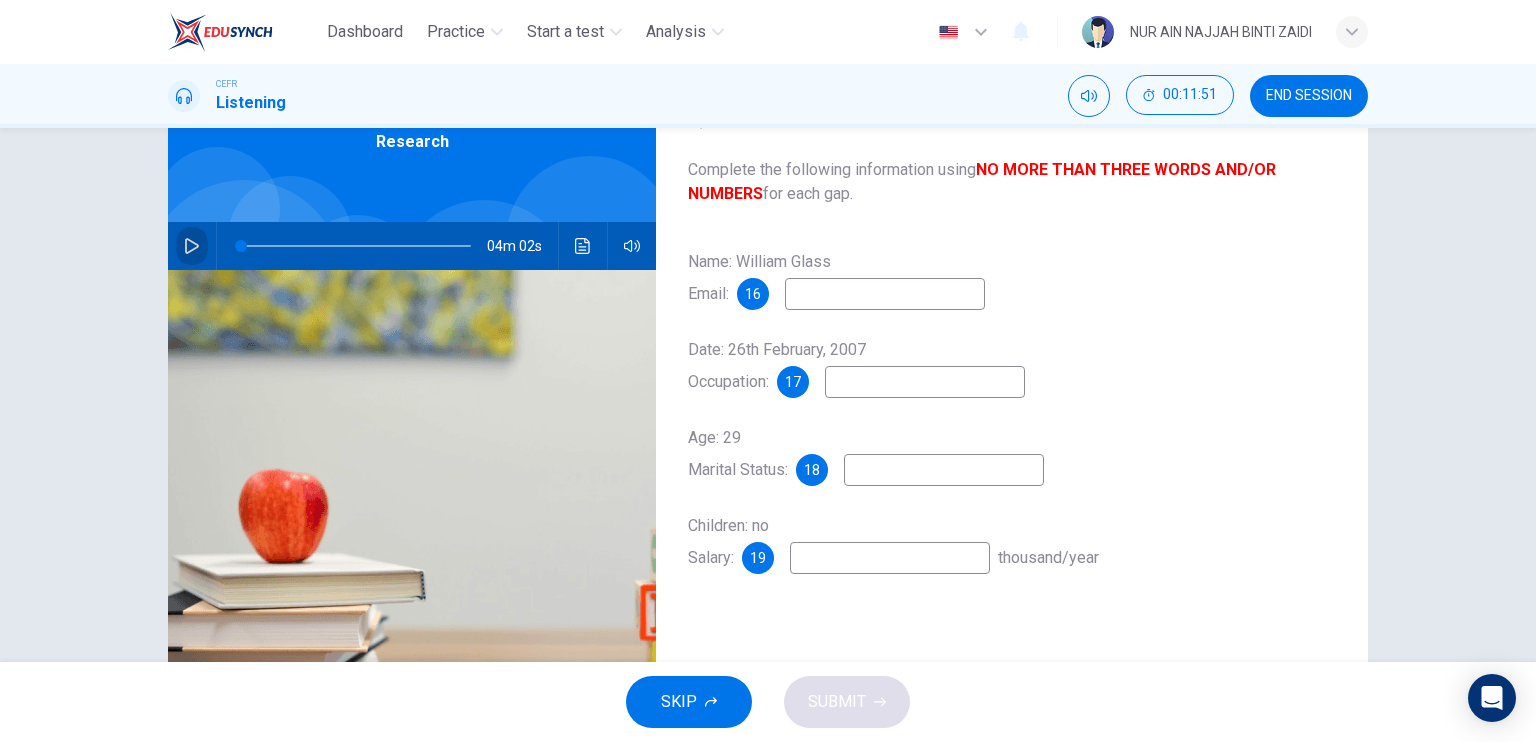 click at bounding box center [192, 246] 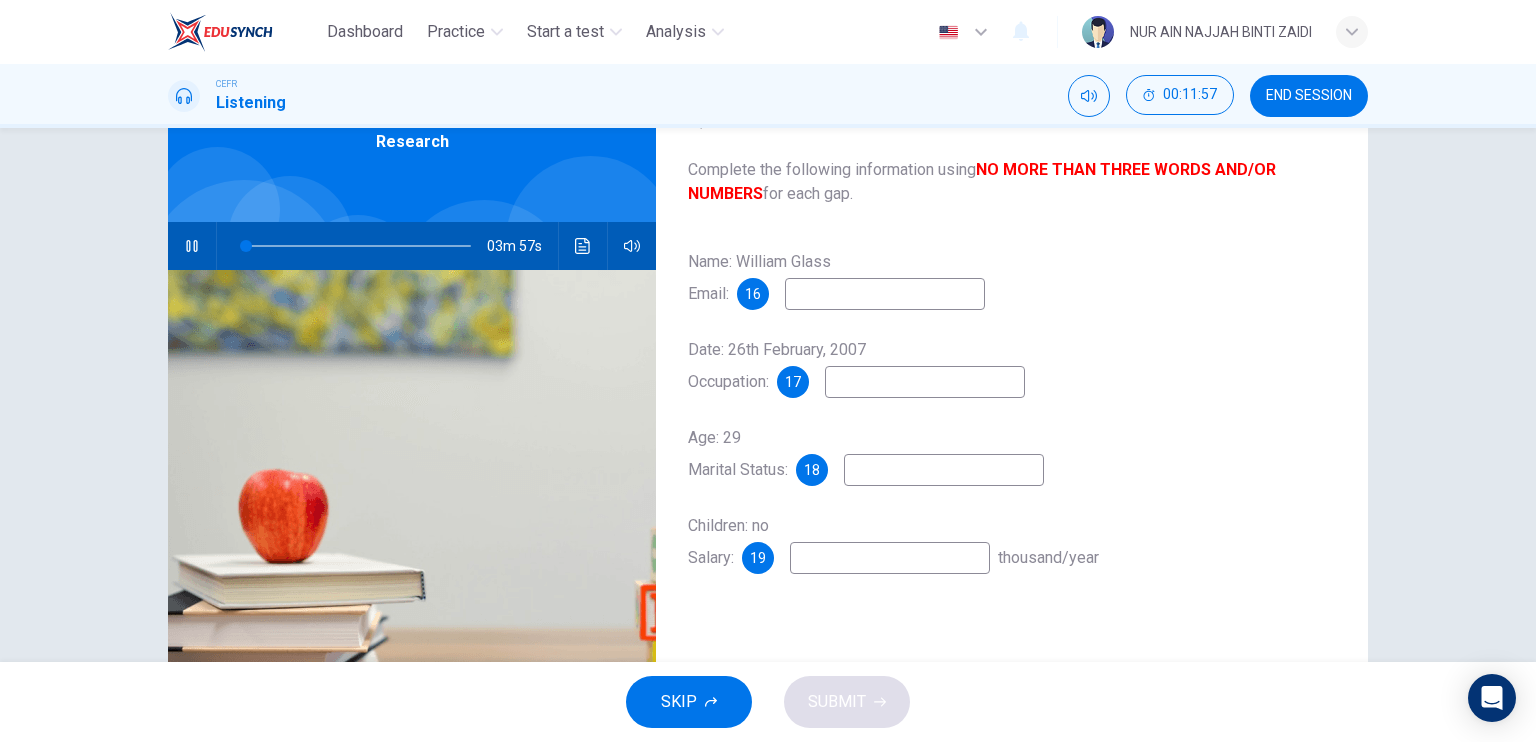 click at bounding box center (885, 294) 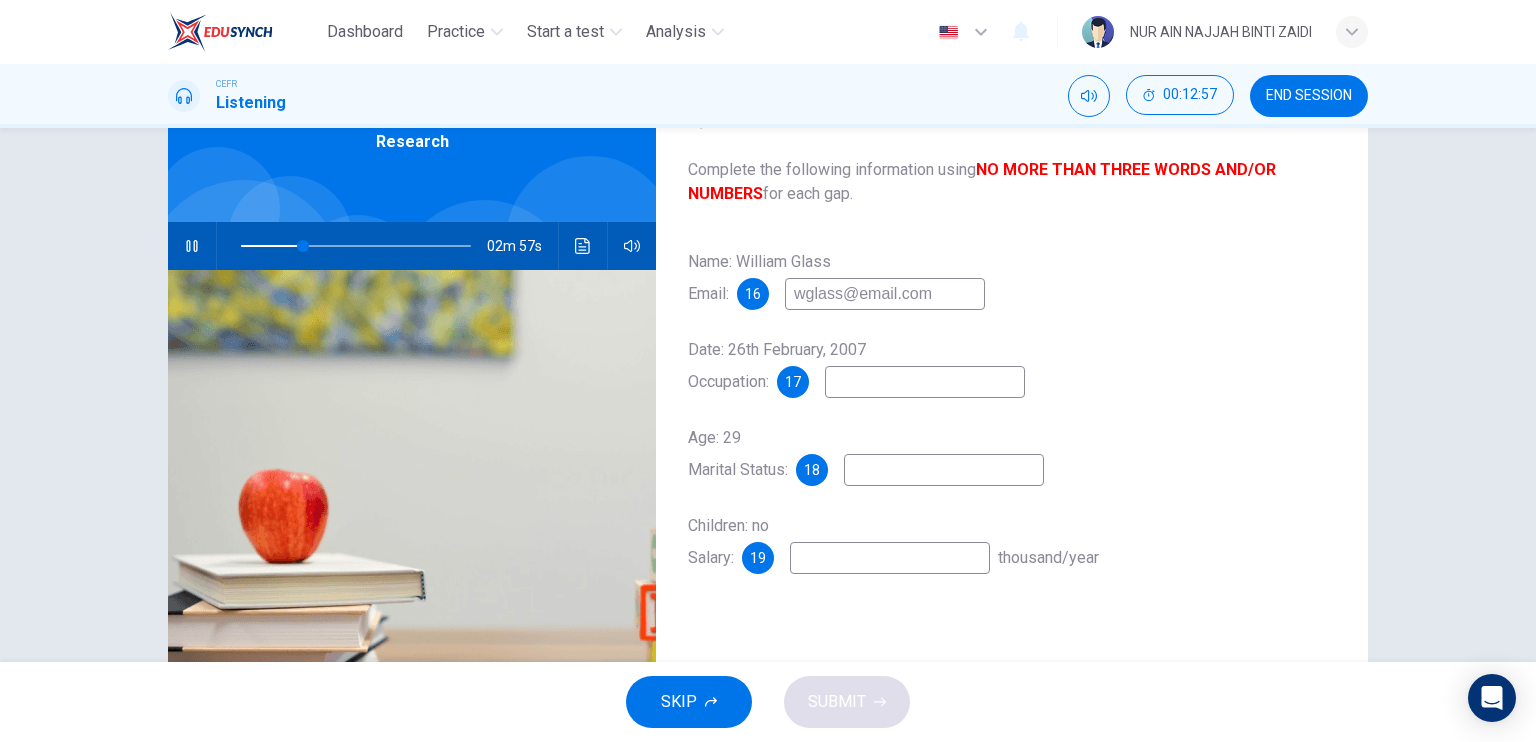 type on "wglass@email.com" 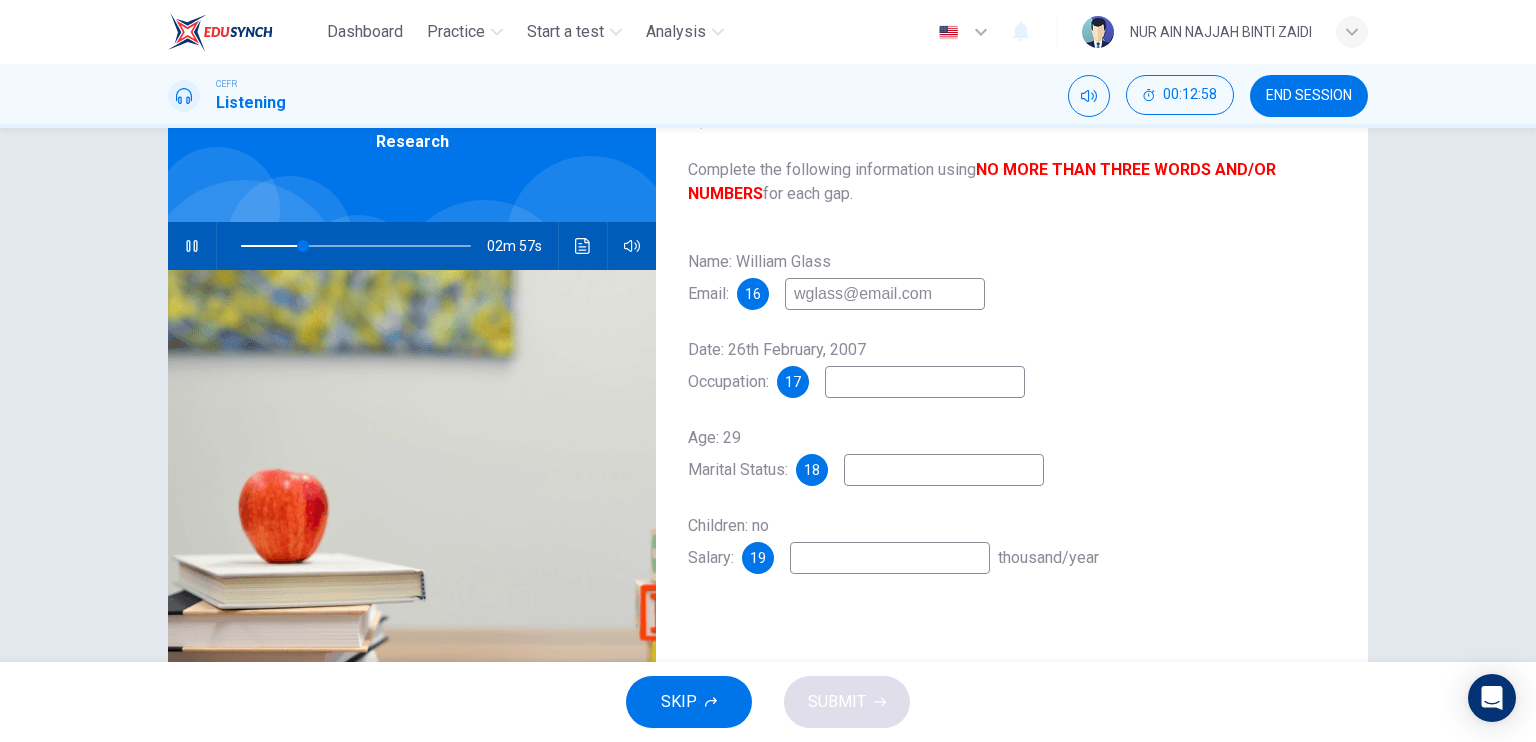 click on "Name: [FIRST] [LAST]
Email:  16 wglass@email.com Date: 26th February, 2007
Occupation:  17 Age: 29
Marital Status:  18 Children: no
Salary:  19  thousand/year" at bounding box center [1012, 430] 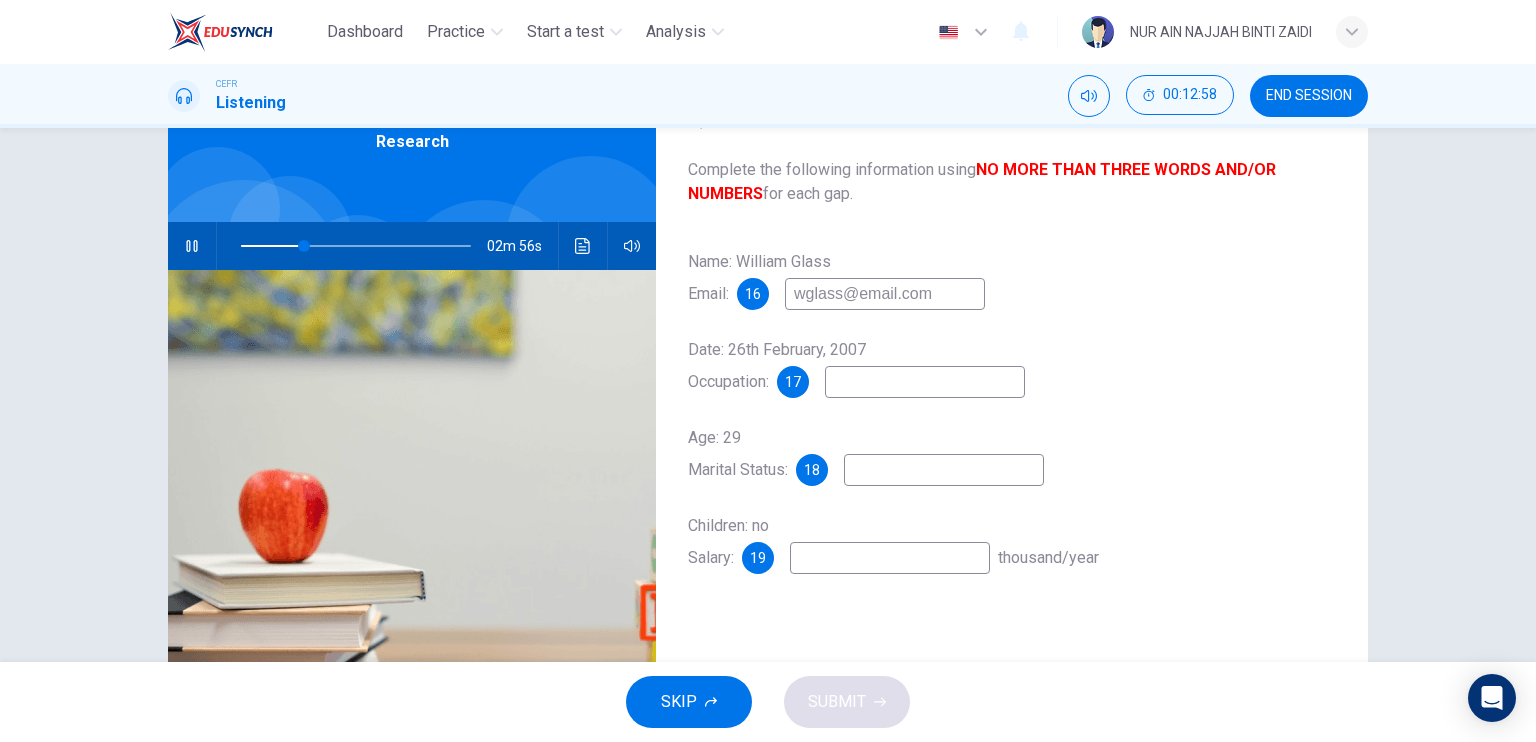 click at bounding box center [885, 294] 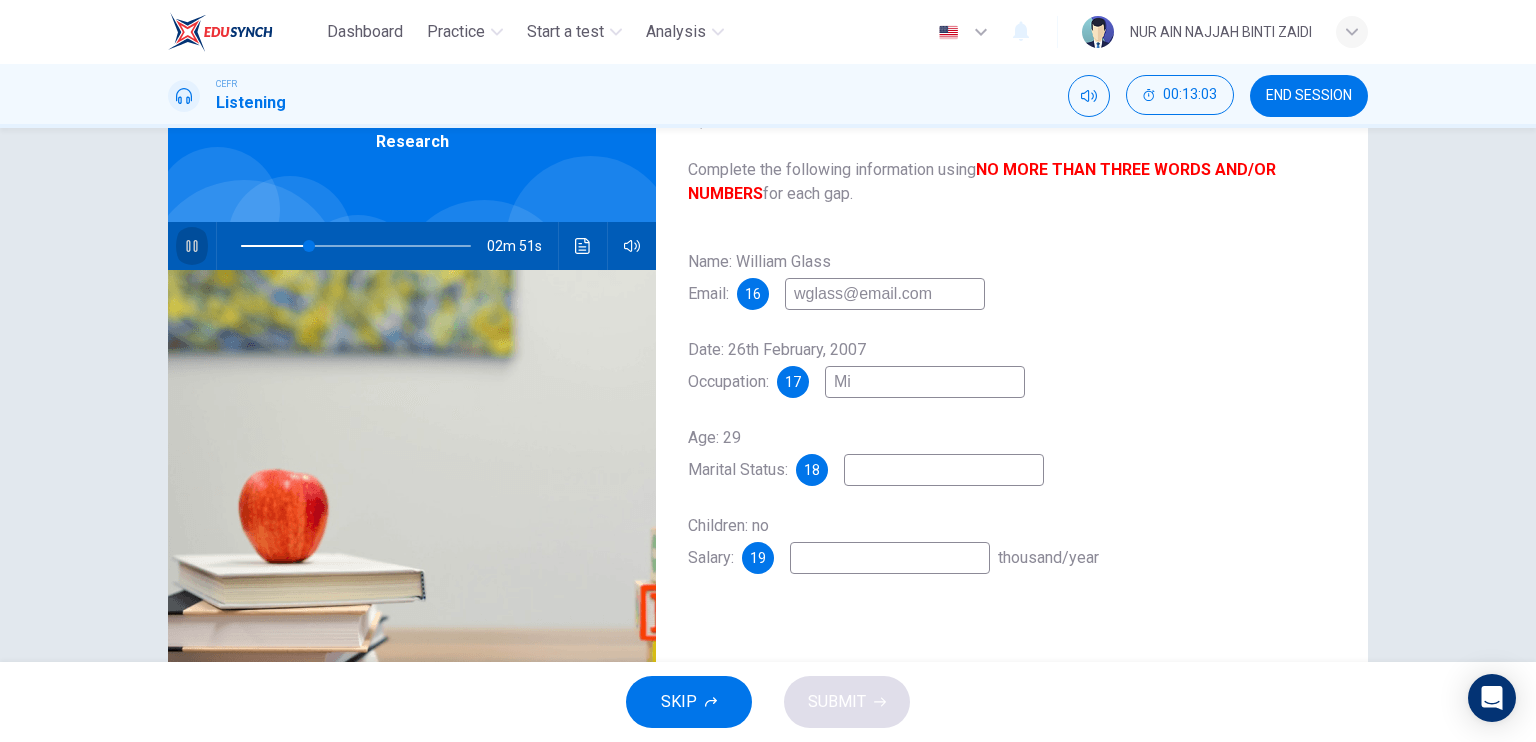 click at bounding box center (192, 246) 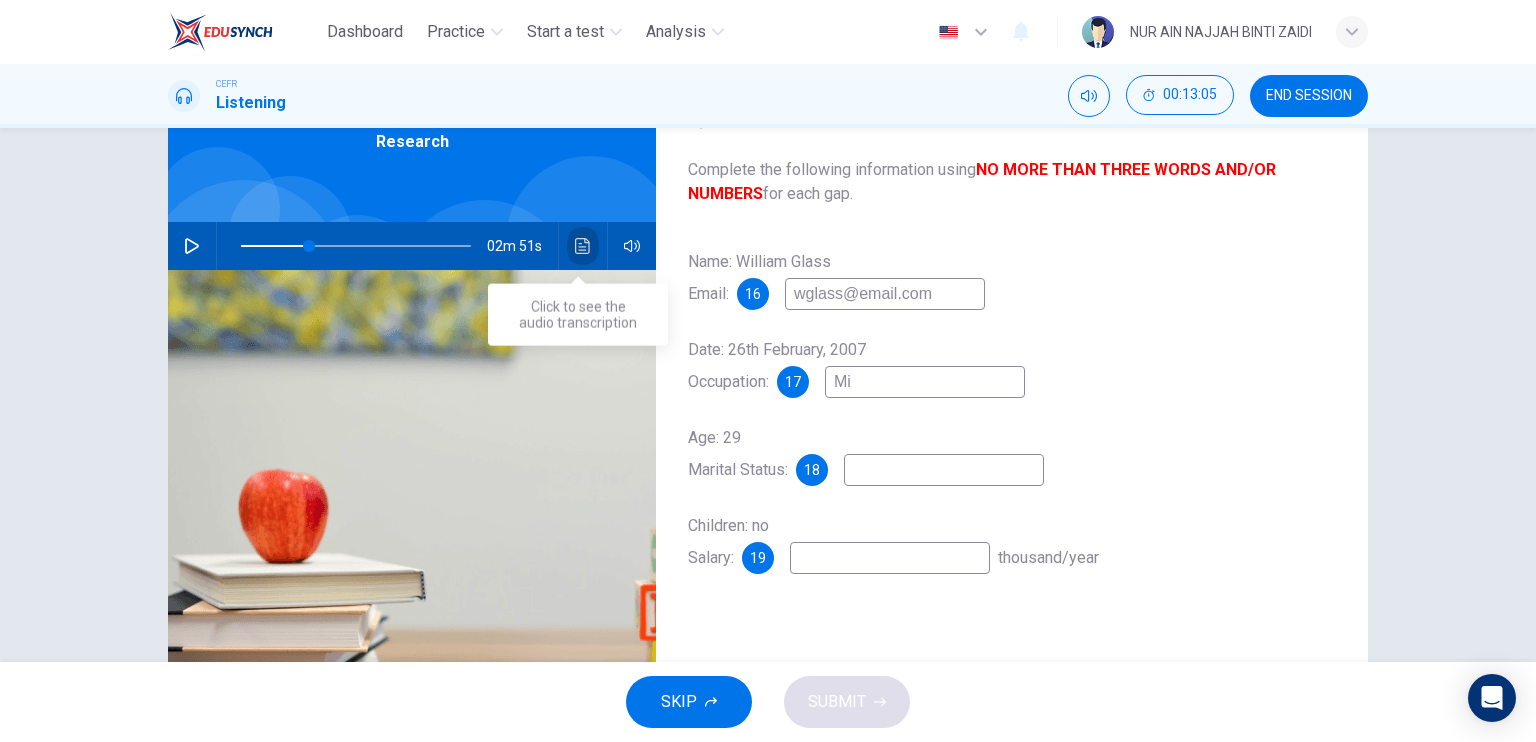 click at bounding box center (583, 246) 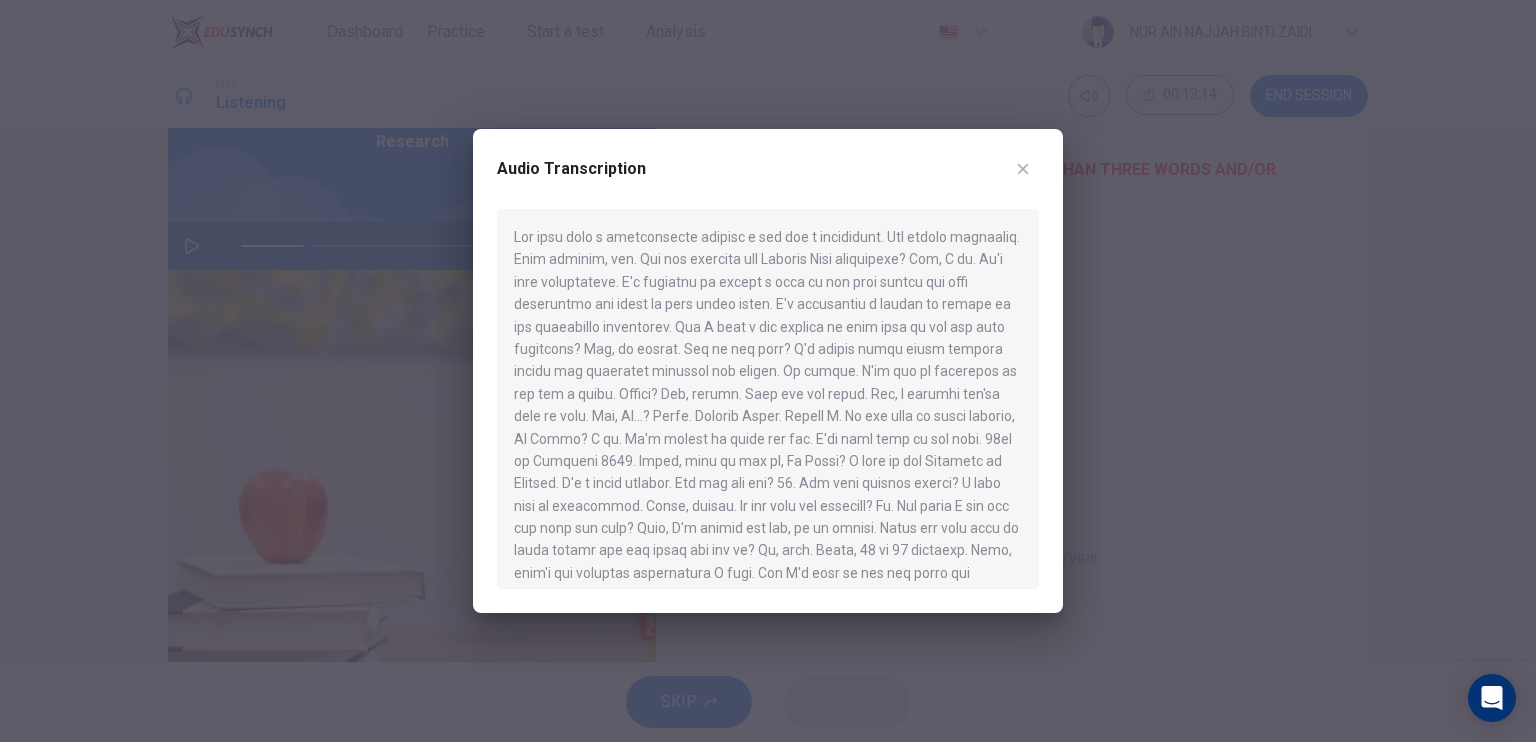 click on "Audio Transcription" at bounding box center (768, 181) 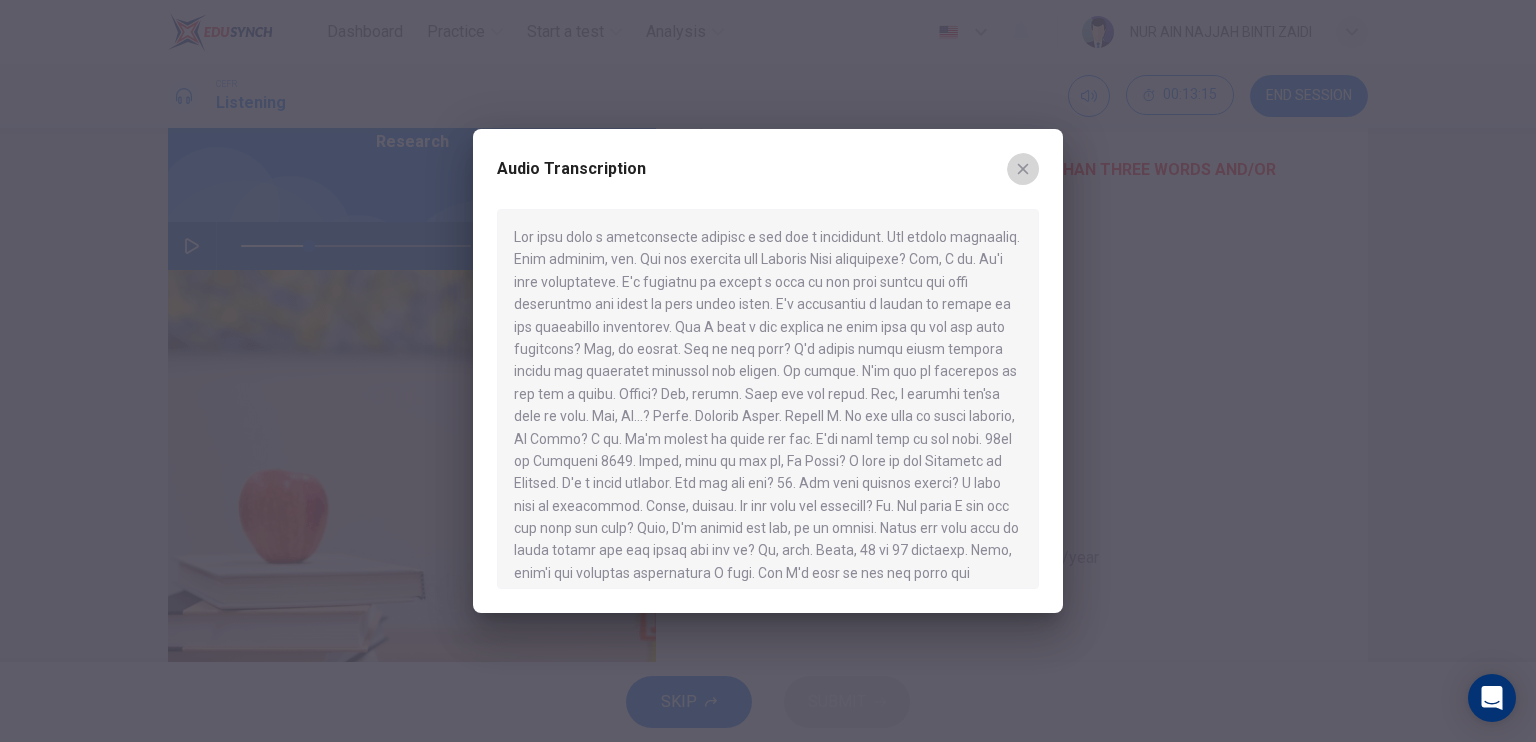 click at bounding box center (1023, 169) 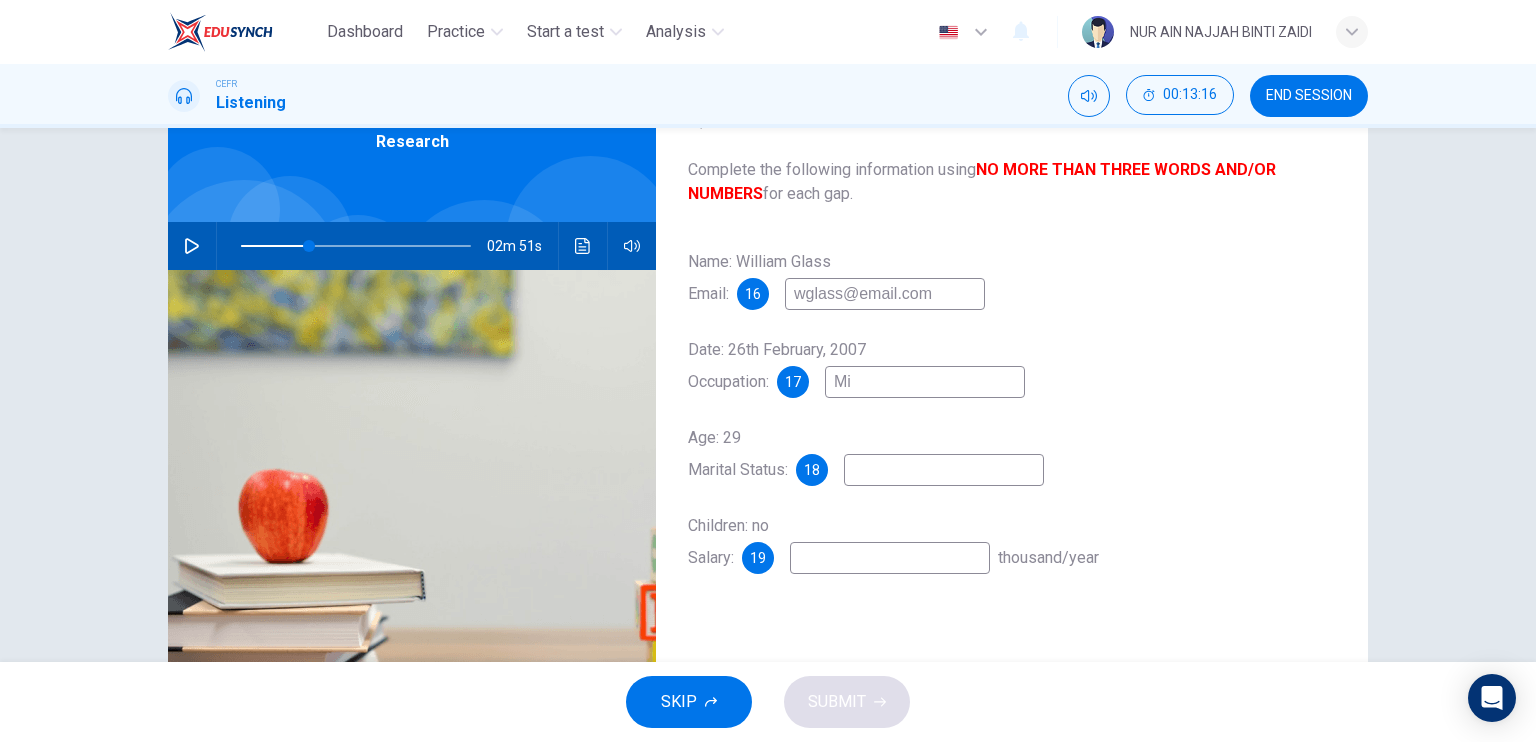 click on "Mi" at bounding box center [885, 294] 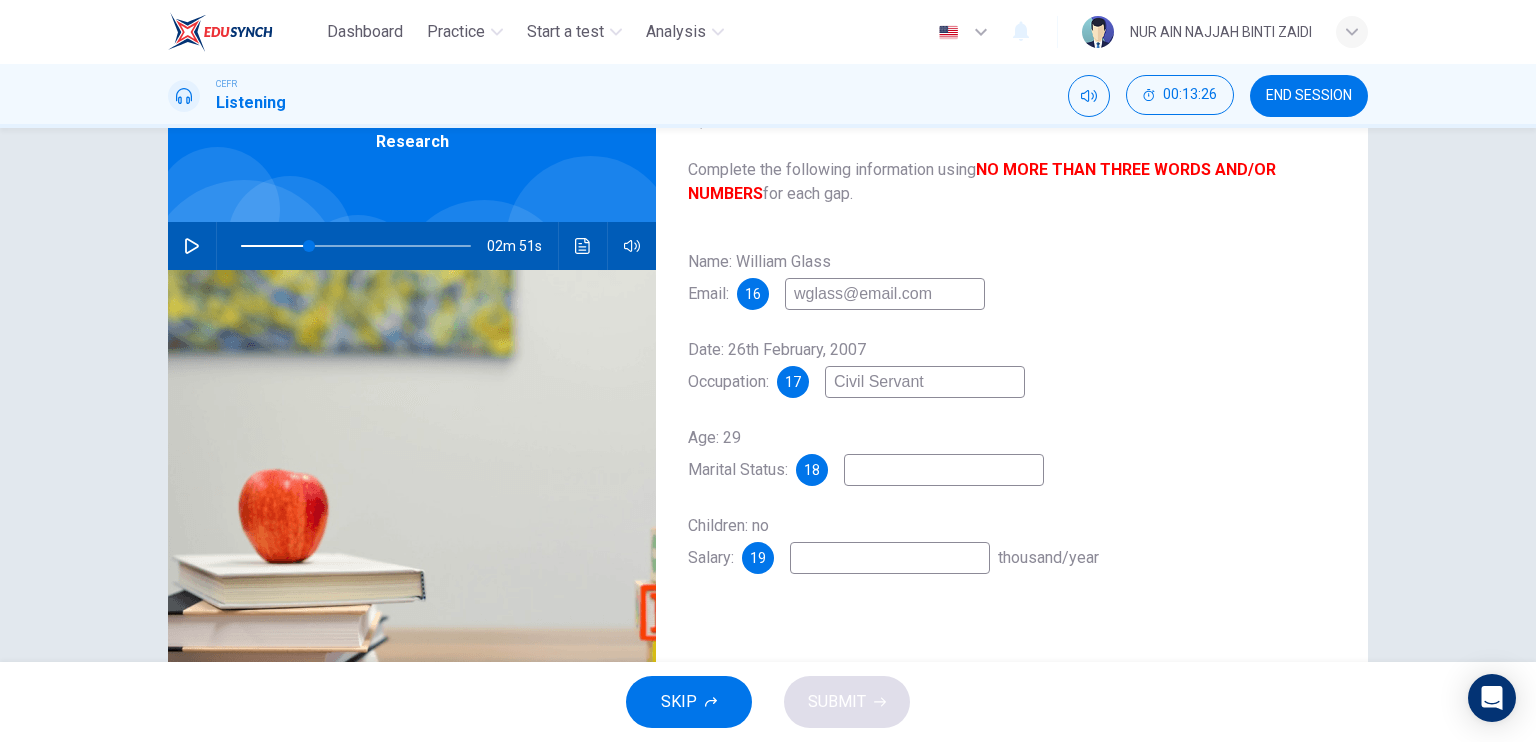 type on "Civil Servant" 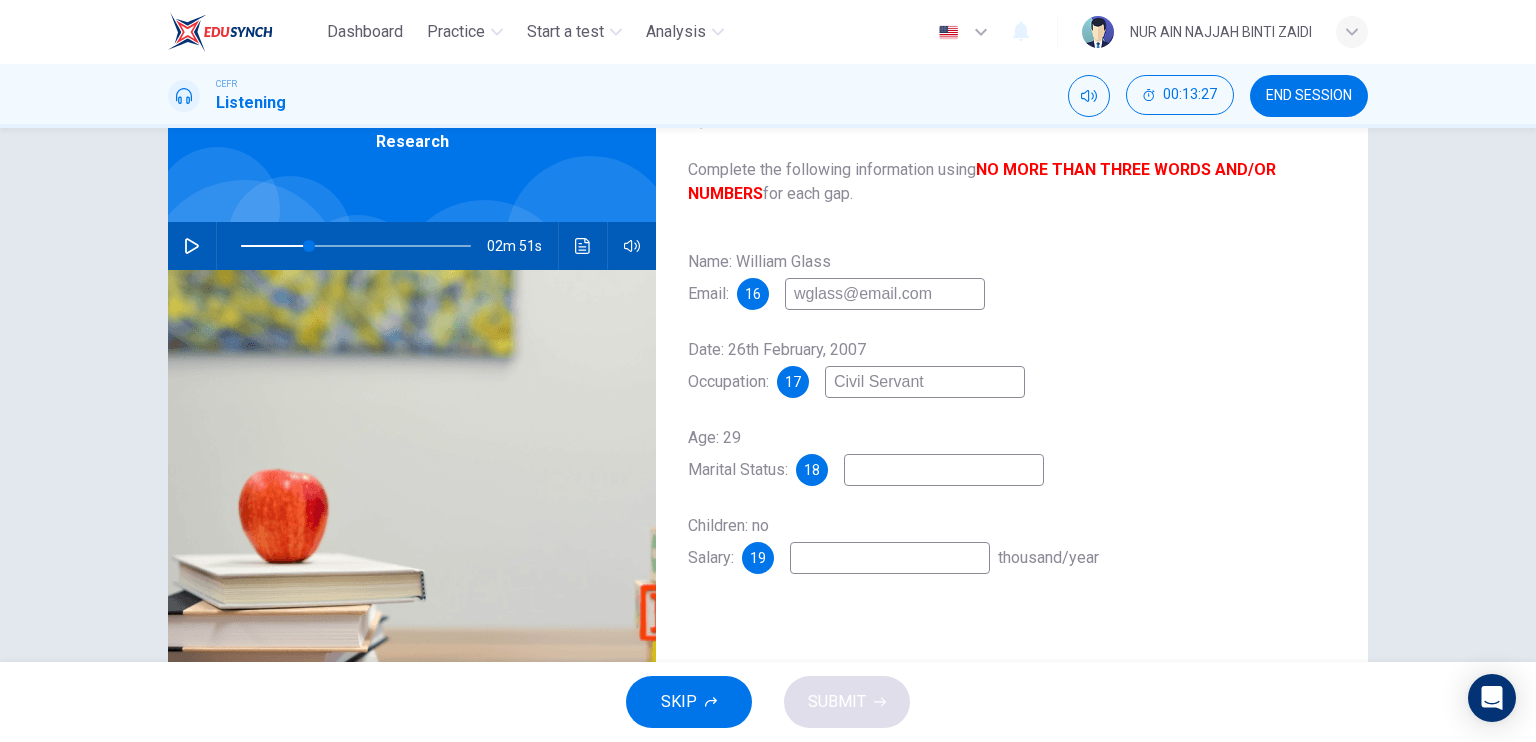 click at bounding box center (885, 294) 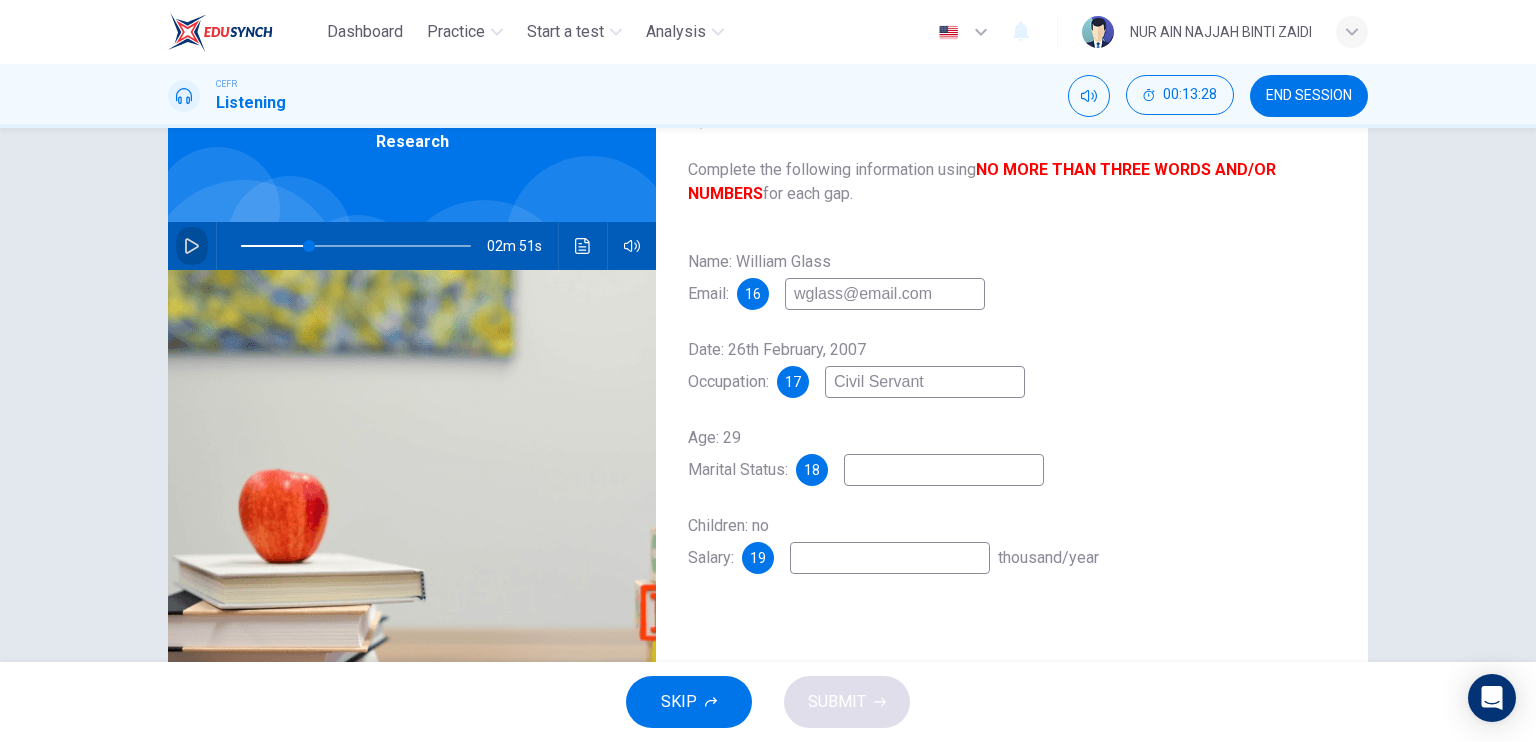 click at bounding box center (192, 246) 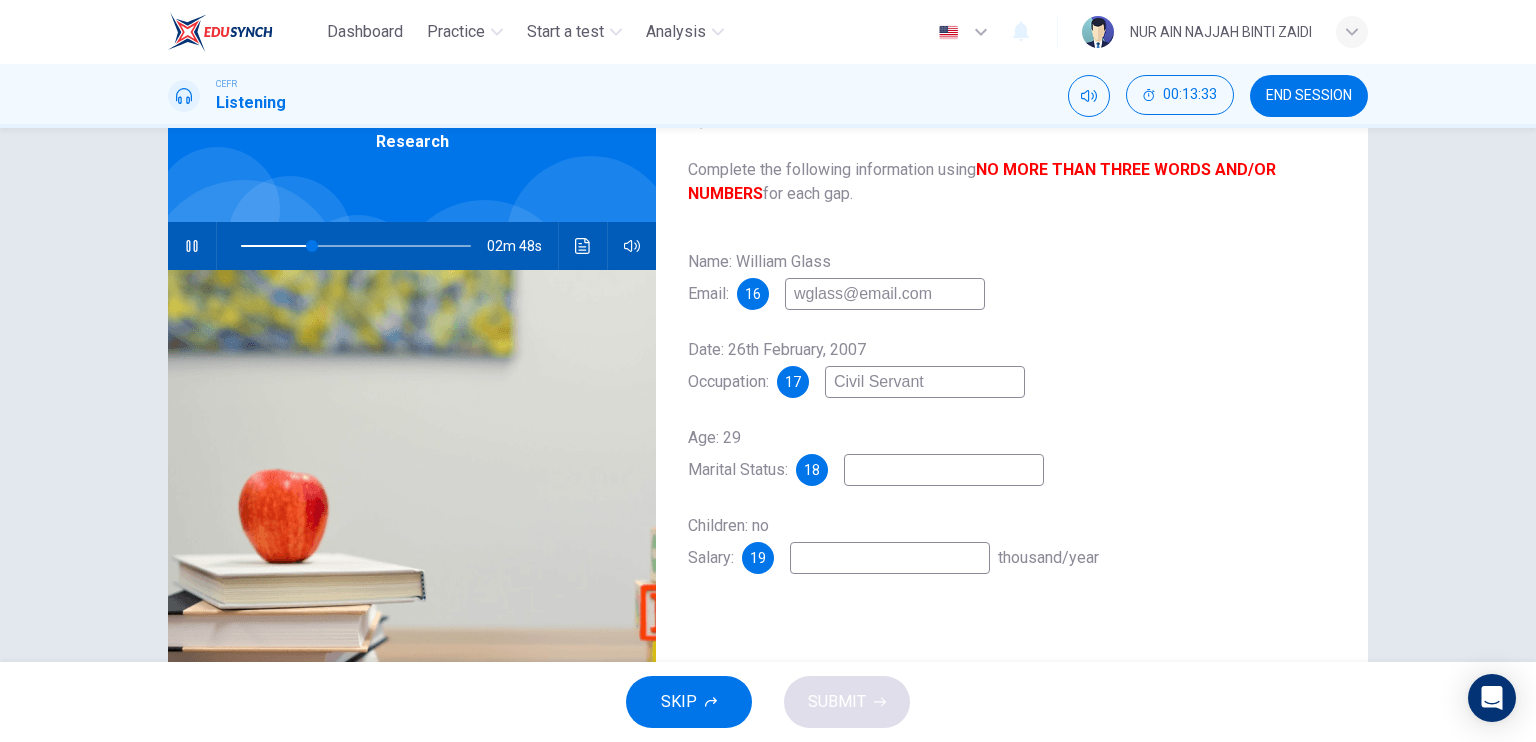 type 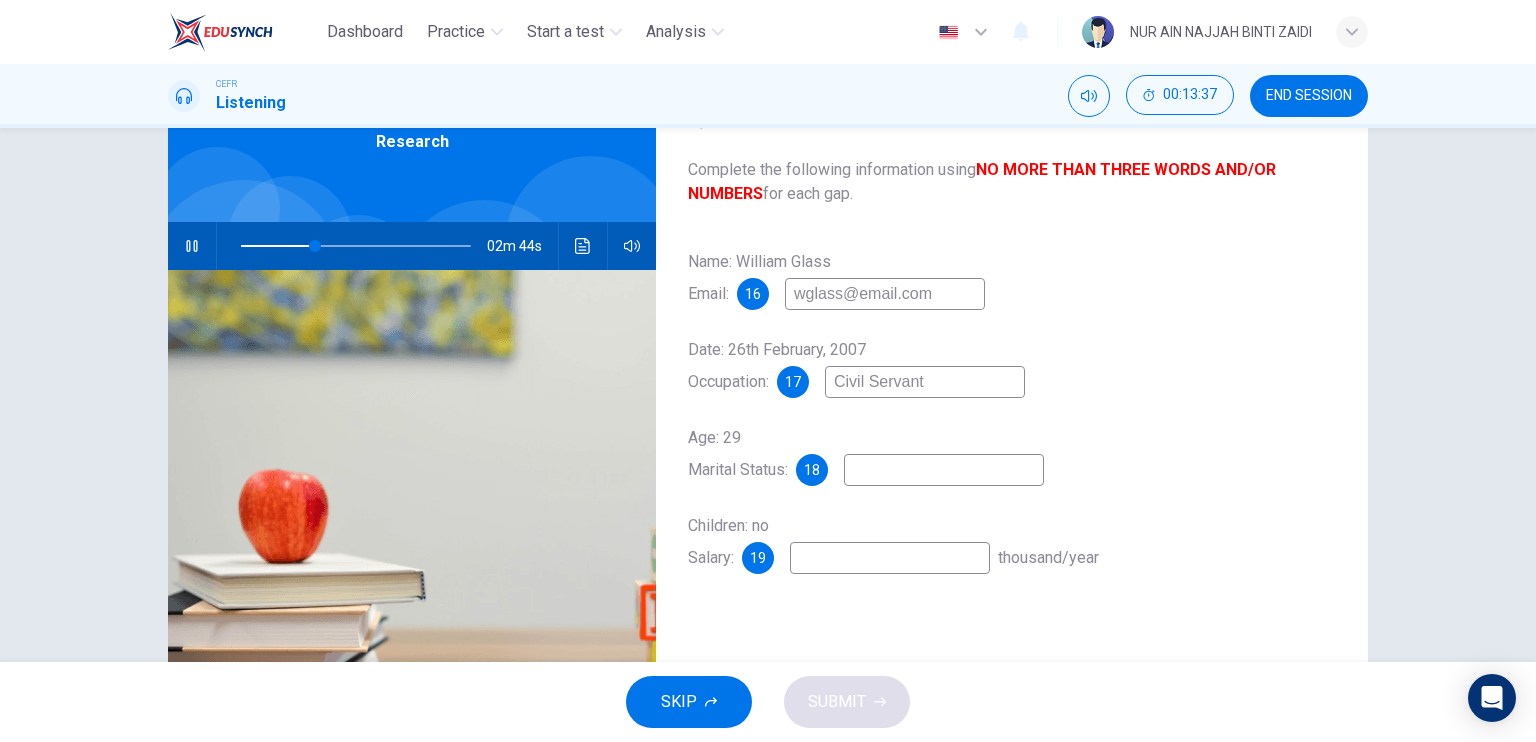 click at bounding box center [885, 294] 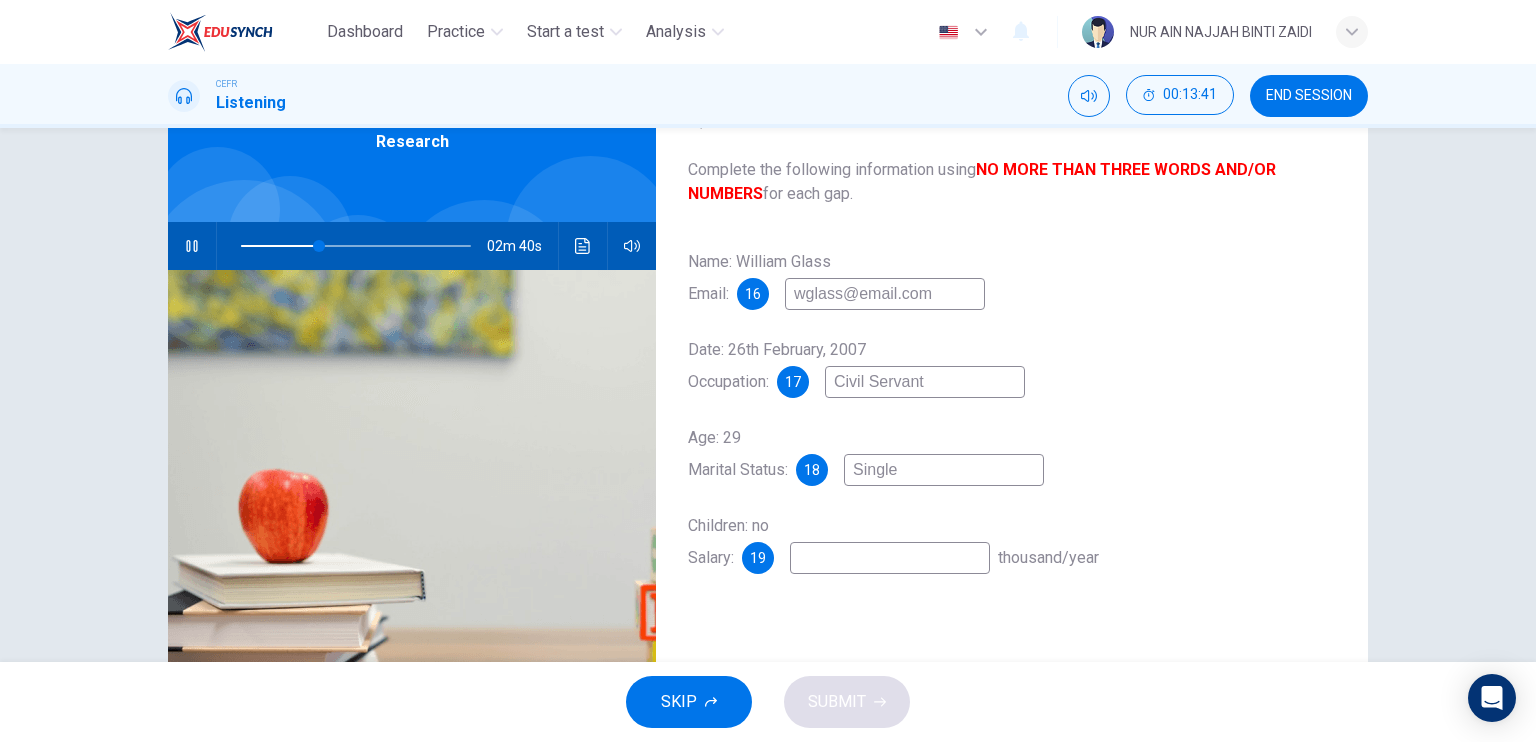 type on "Single" 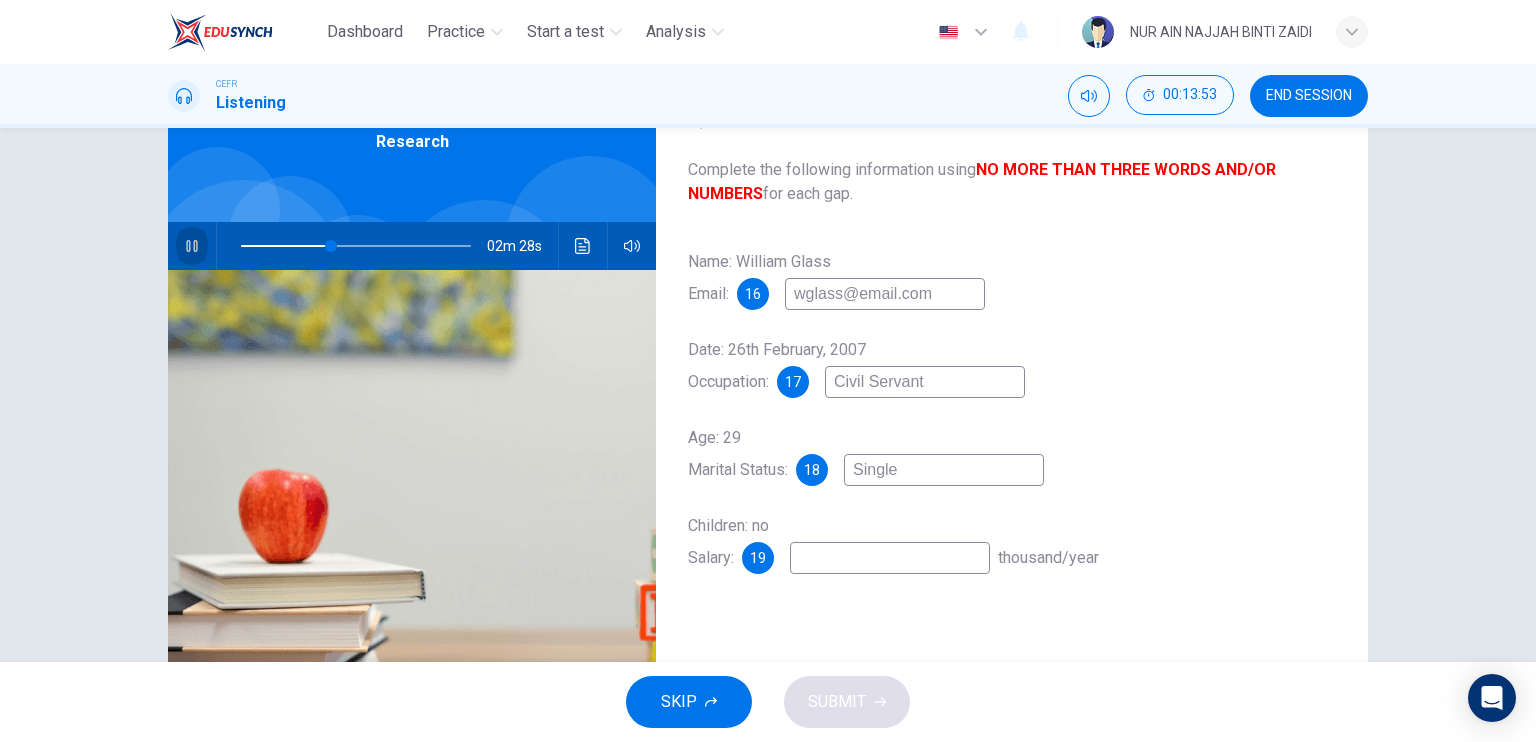 click at bounding box center (192, 246) 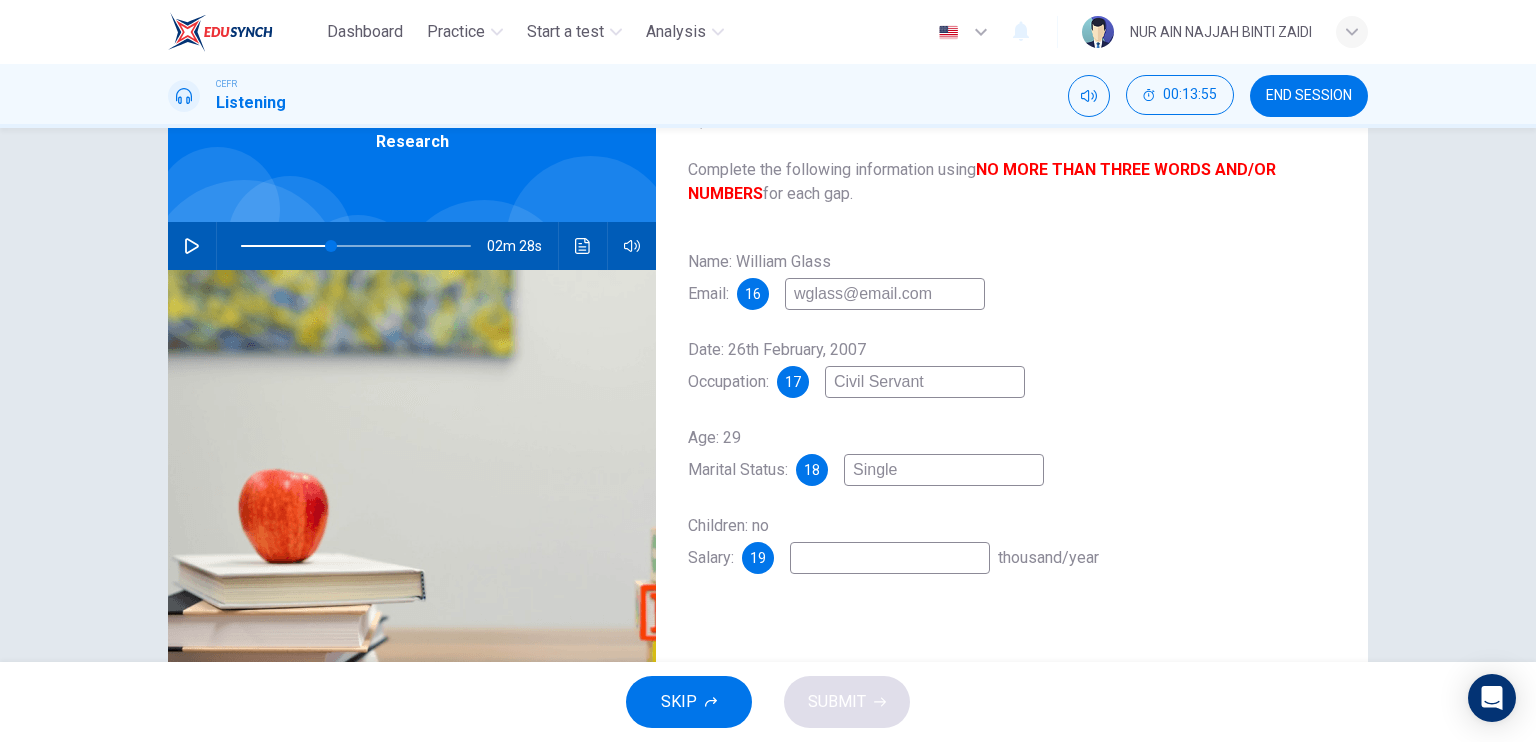 click at bounding box center [885, 294] 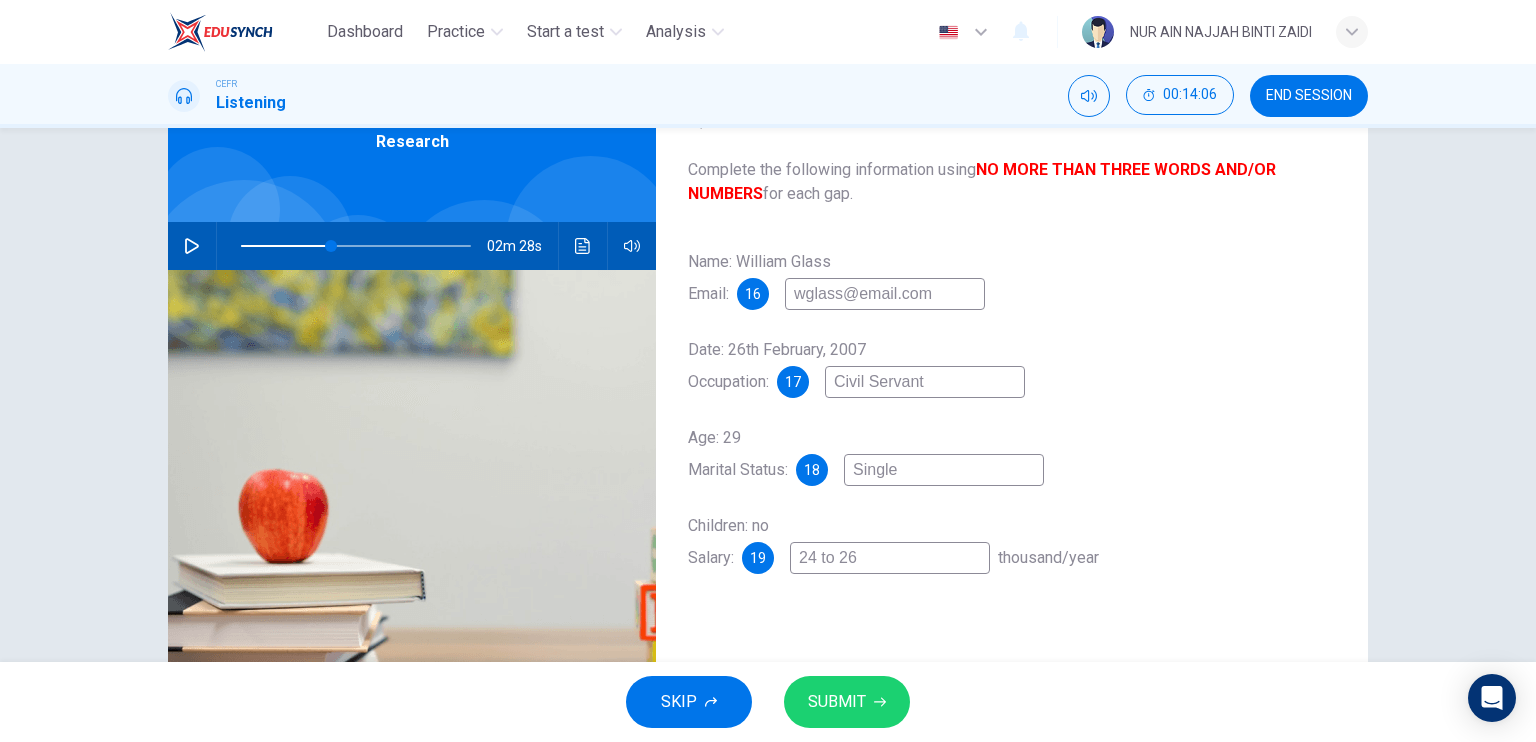 type on "24 to 26" 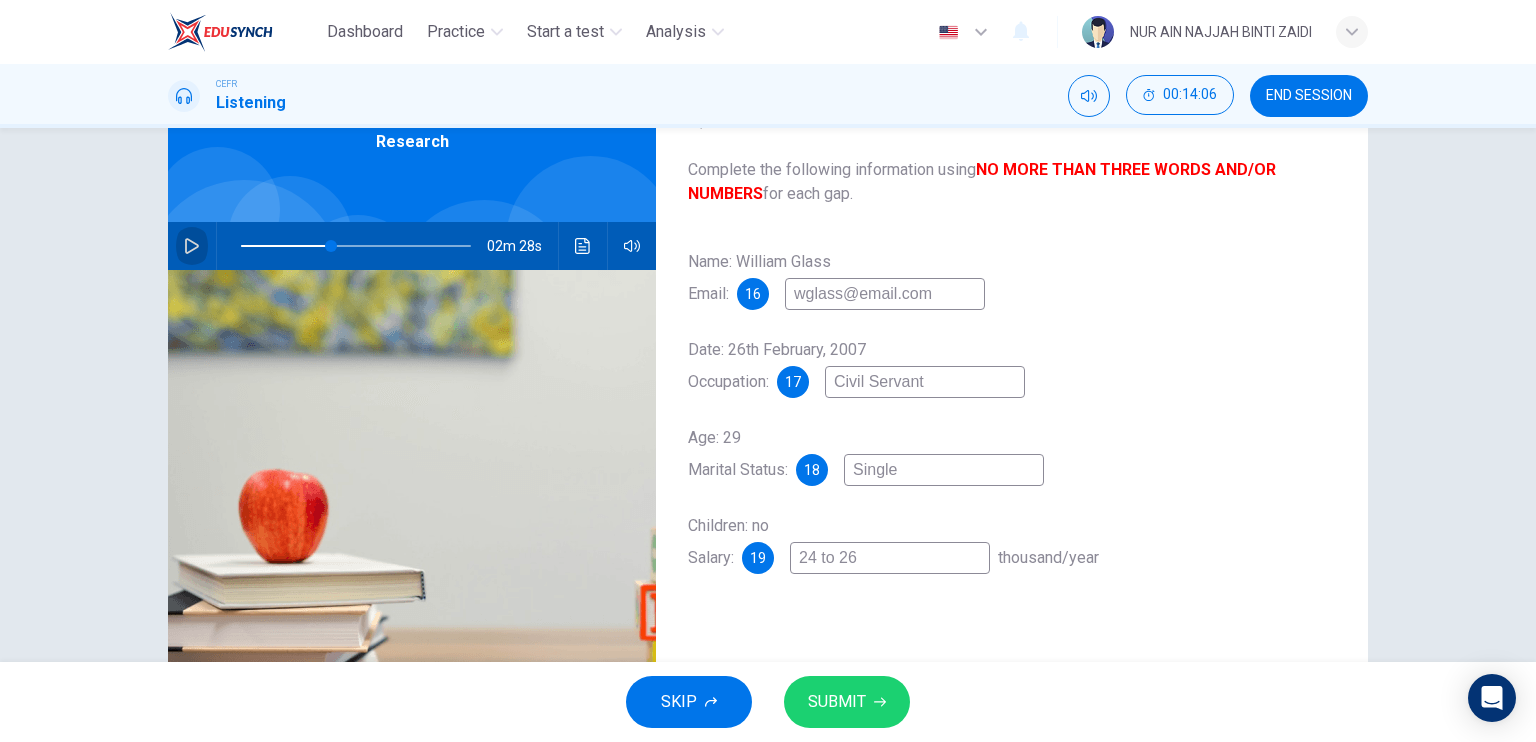 click at bounding box center [192, 246] 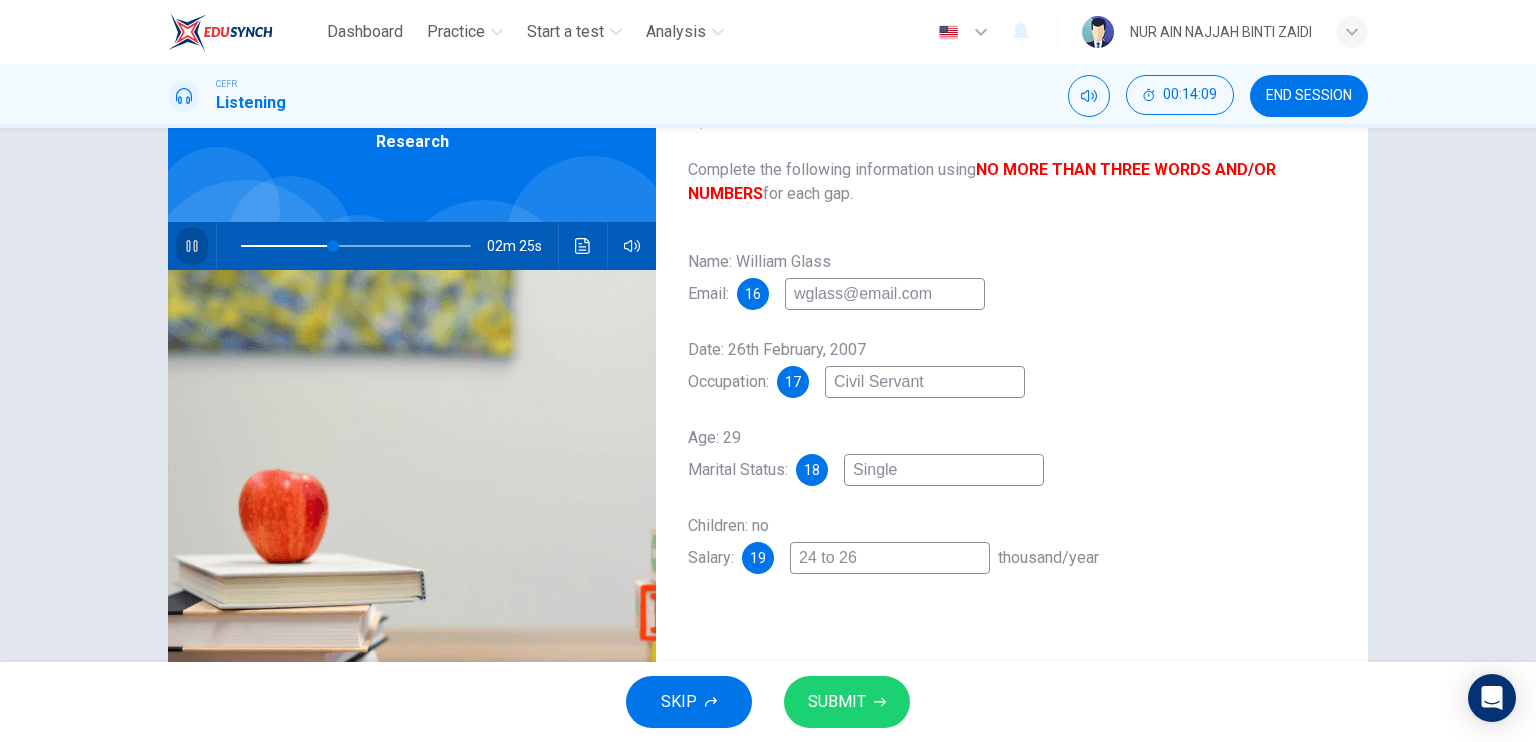 click at bounding box center [192, 246] 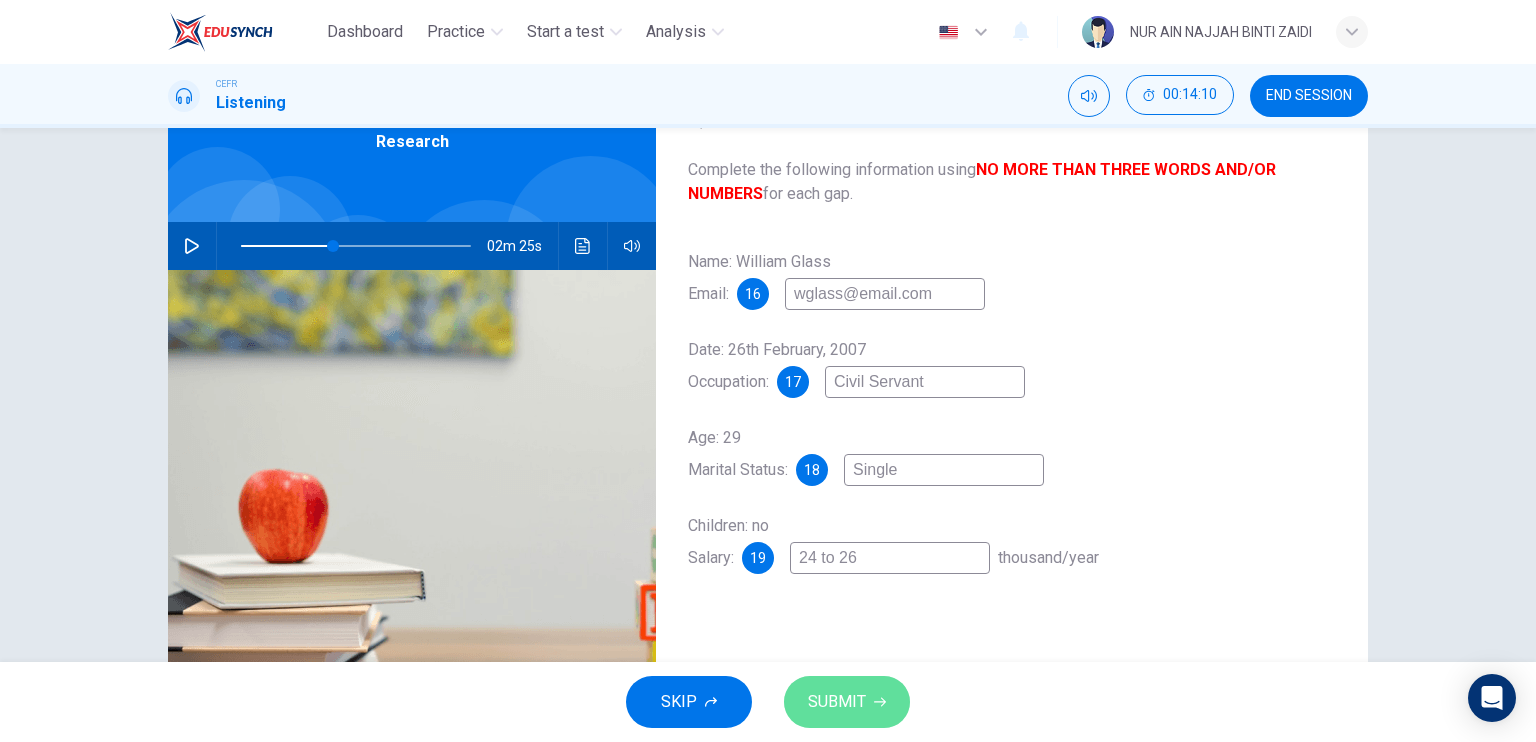 click on "SUBMIT" at bounding box center [847, 702] 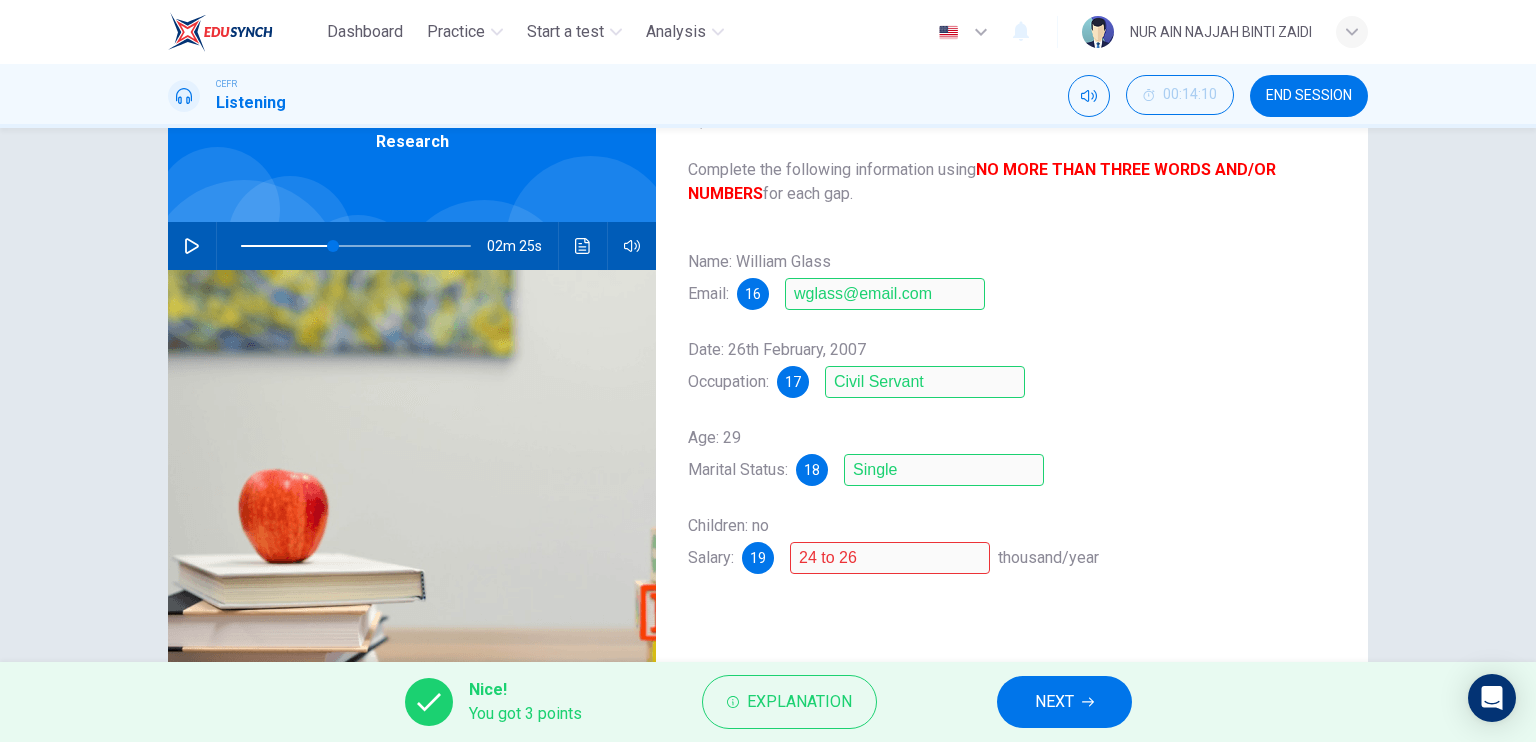 click on "Children: no
Salary:  19 24 to 26  thousand/year" at bounding box center [1012, 542] 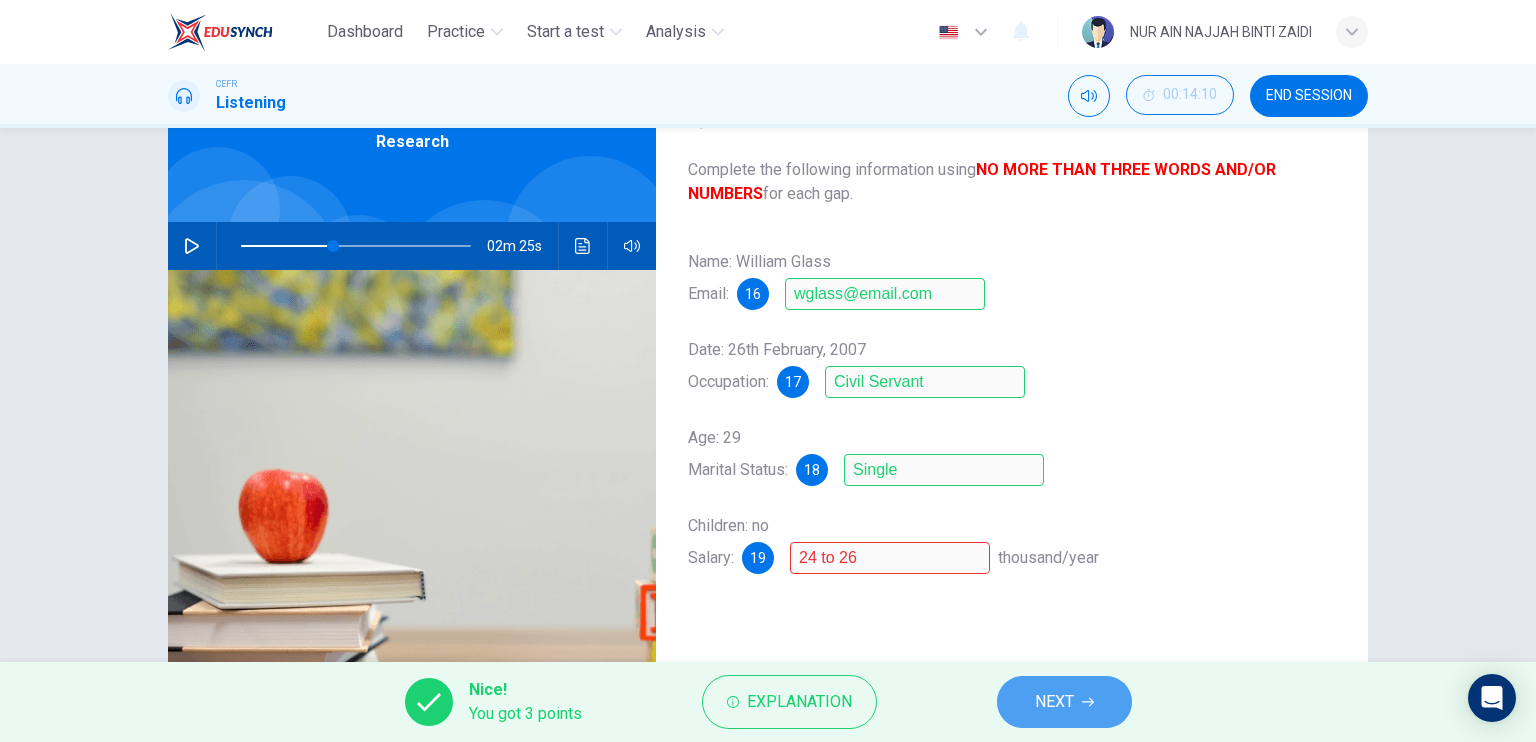 click on "NEXT" at bounding box center [1064, 702] 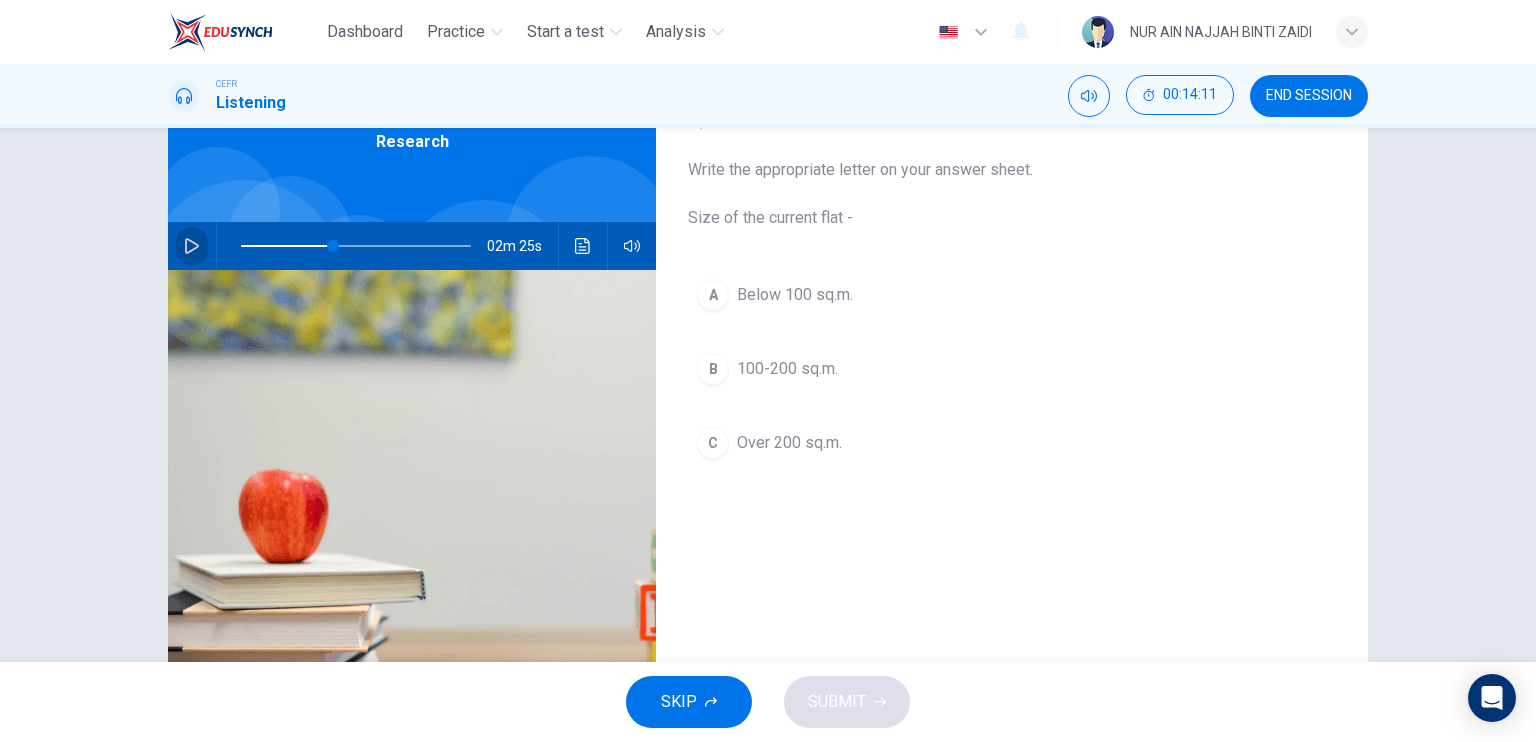 click at bounding box center (192, 246) 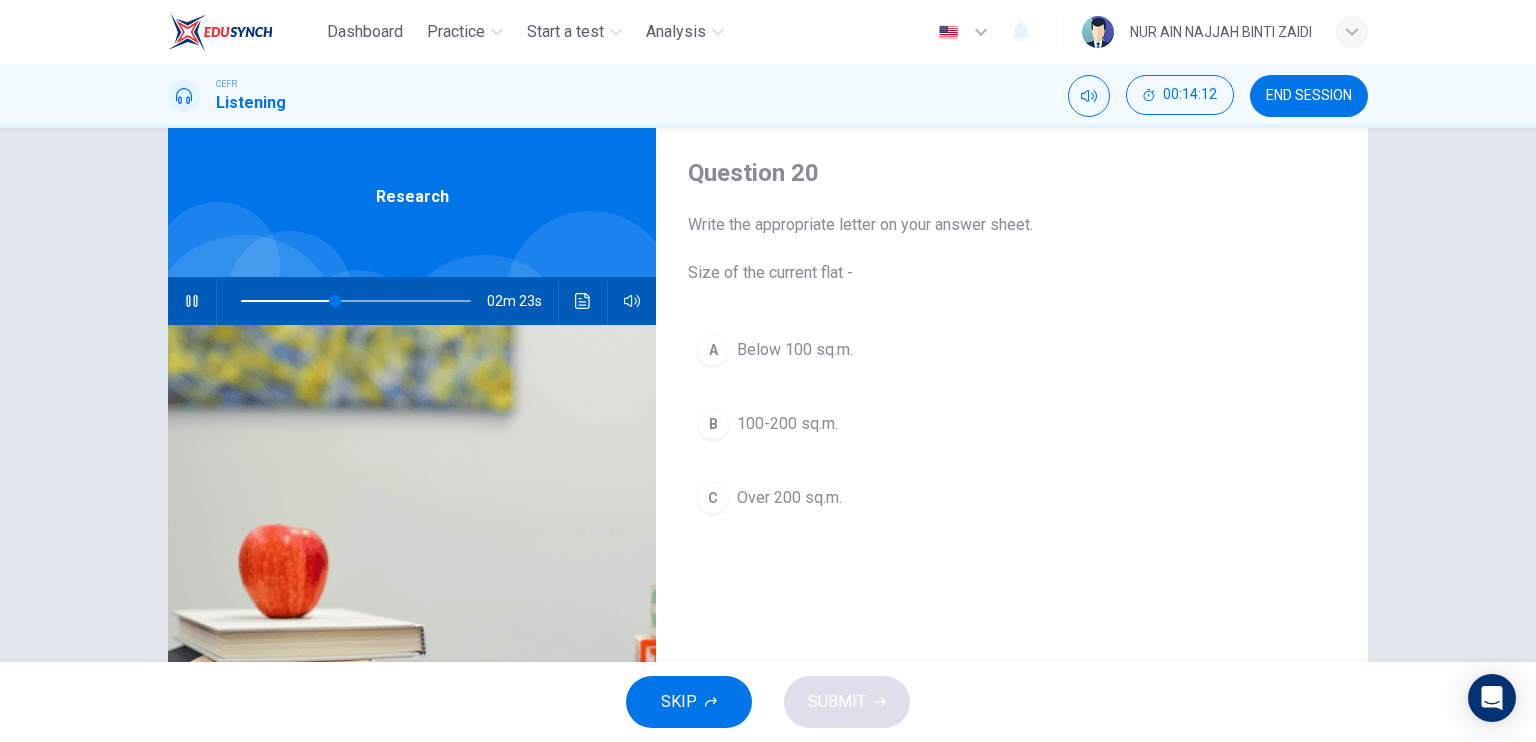 scroll, scrollTop: 50, scrollLeft: 0, axis: vertical 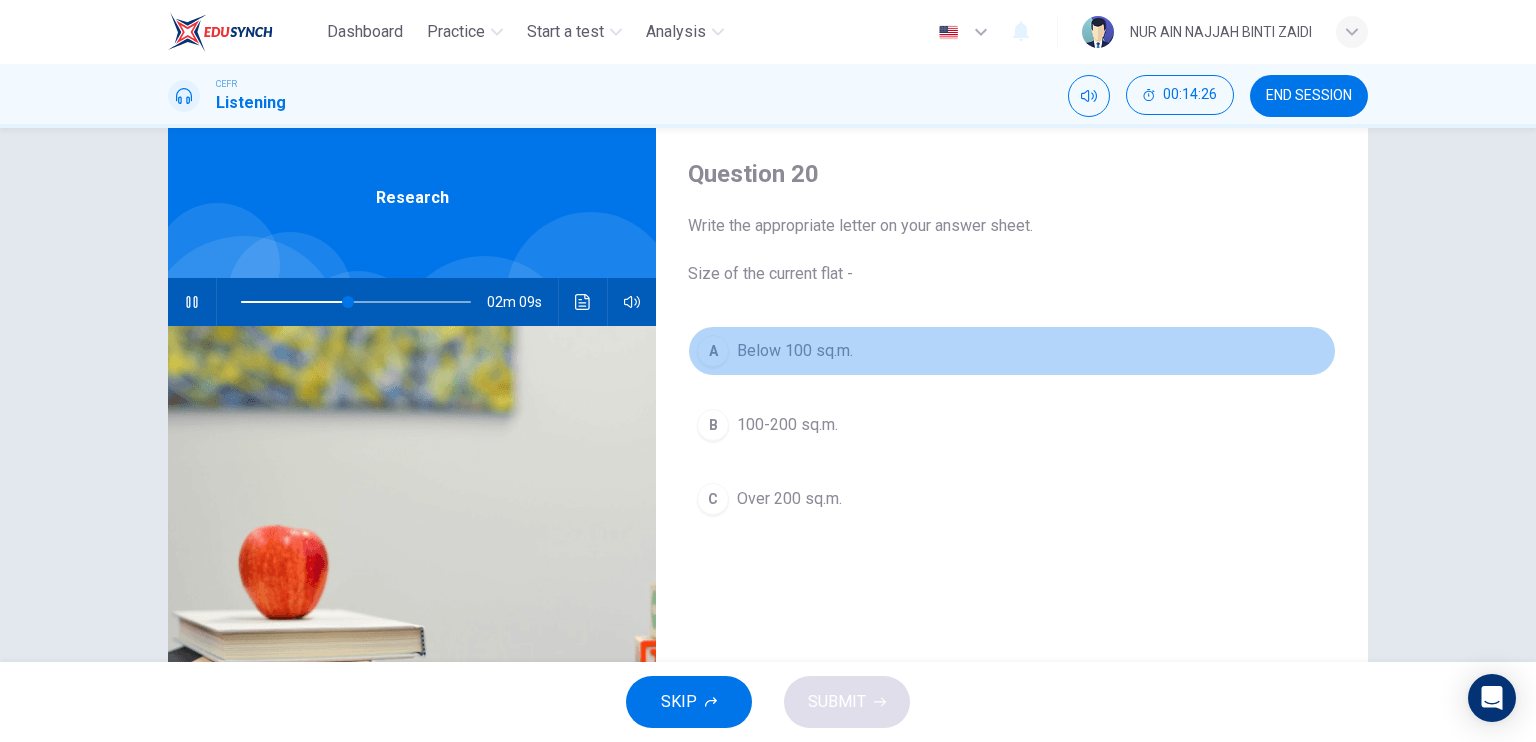 click on "A" at bounding box center (713, 351) 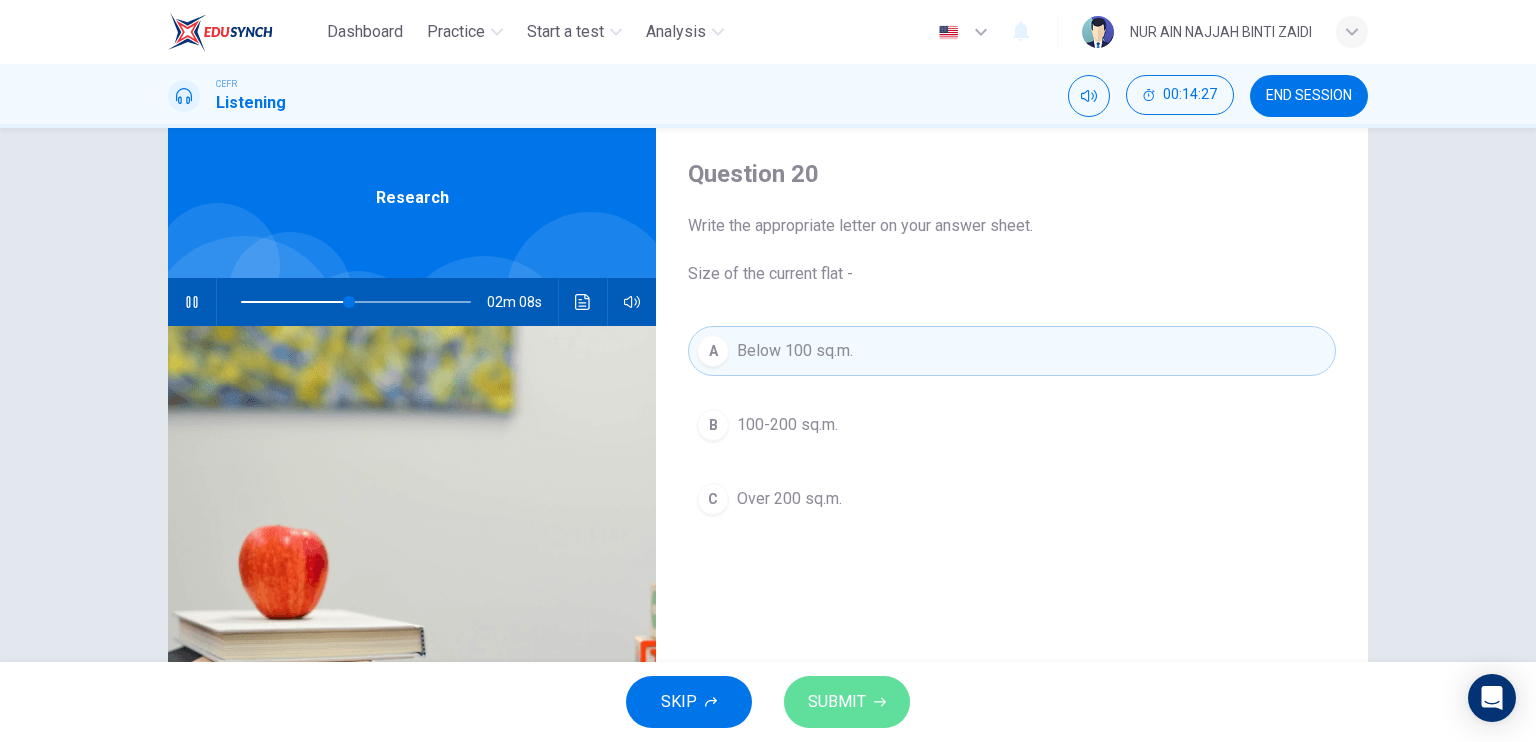click on "SUBMIT" at bounding box center (837, 702) 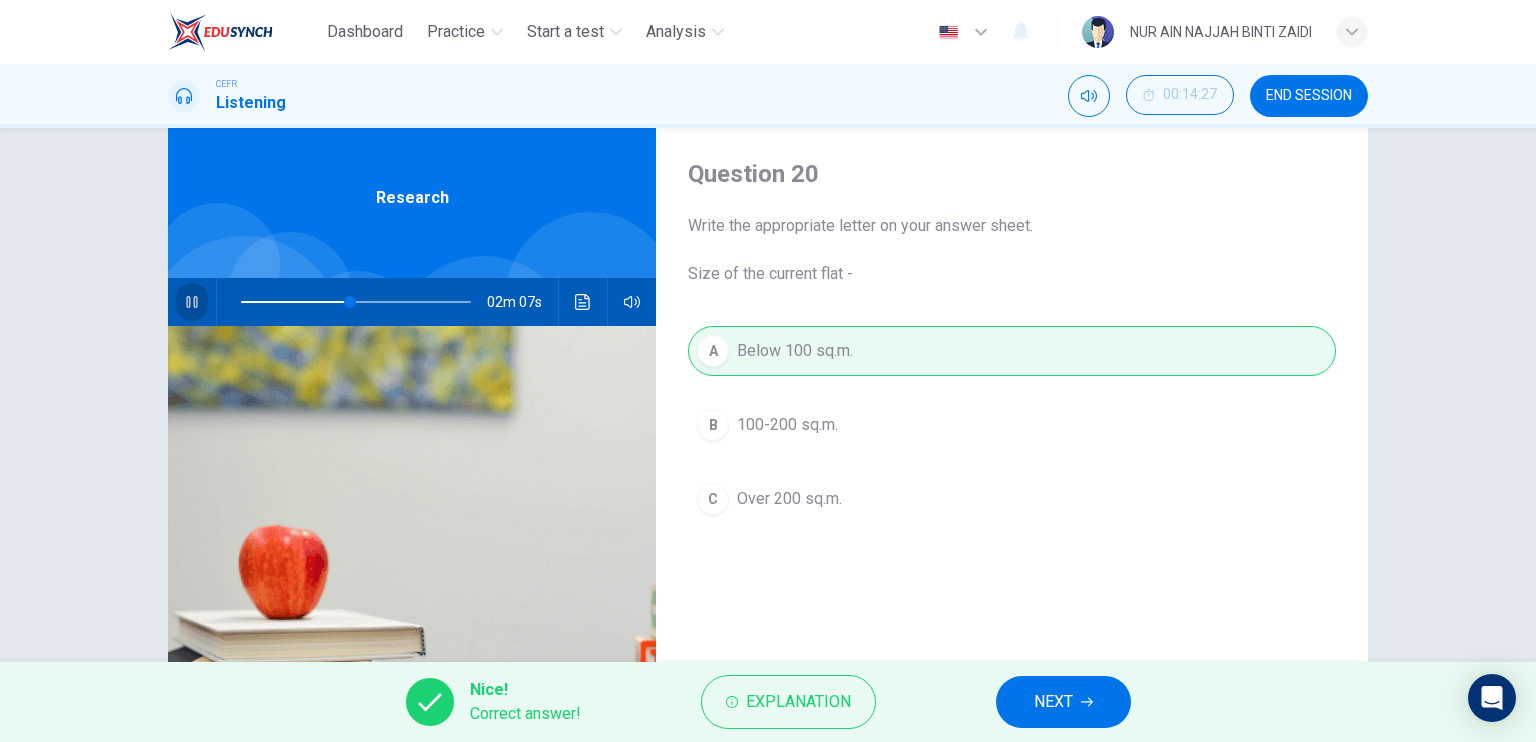 click at bounding box center [192, 302] 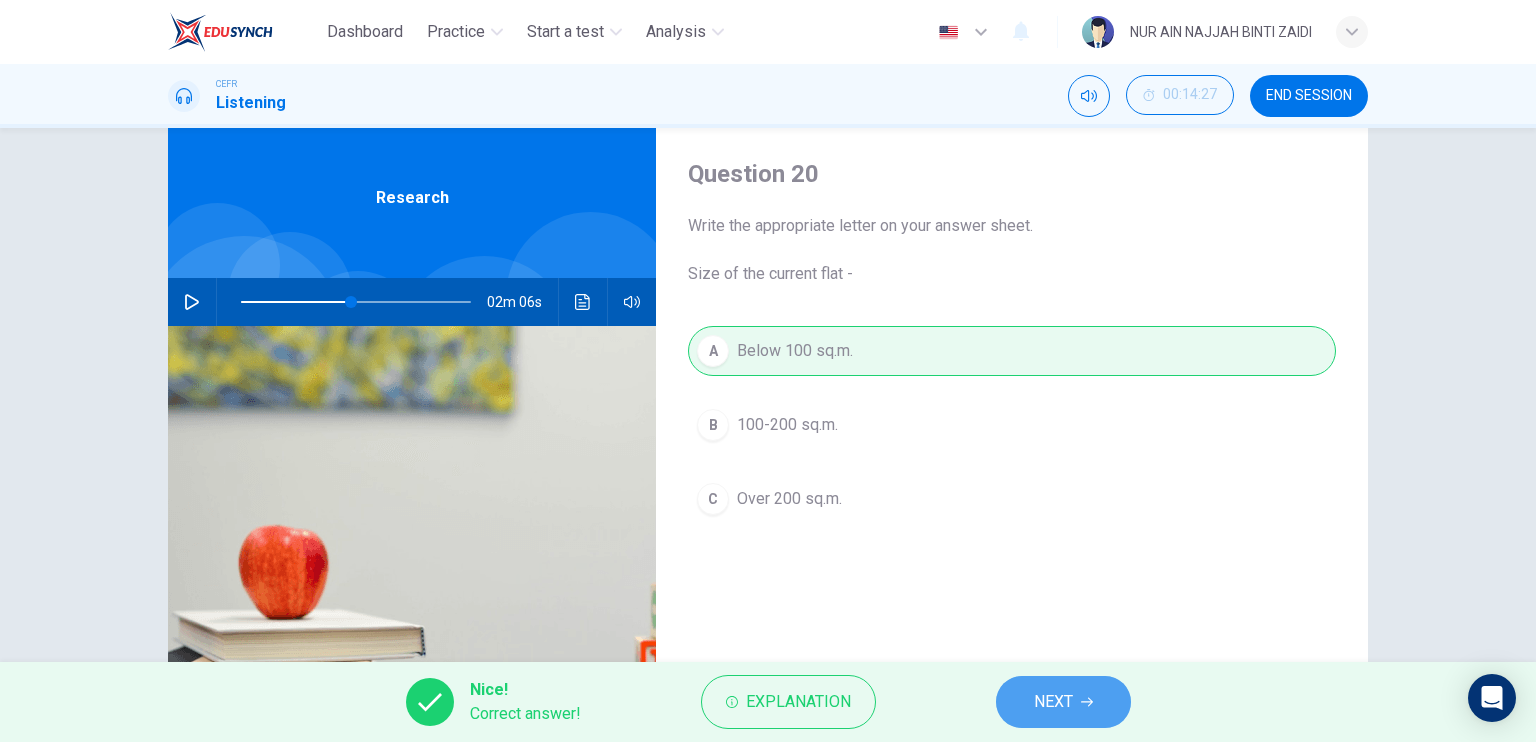 click on "NEXT" at bounding box center (1063, 702) 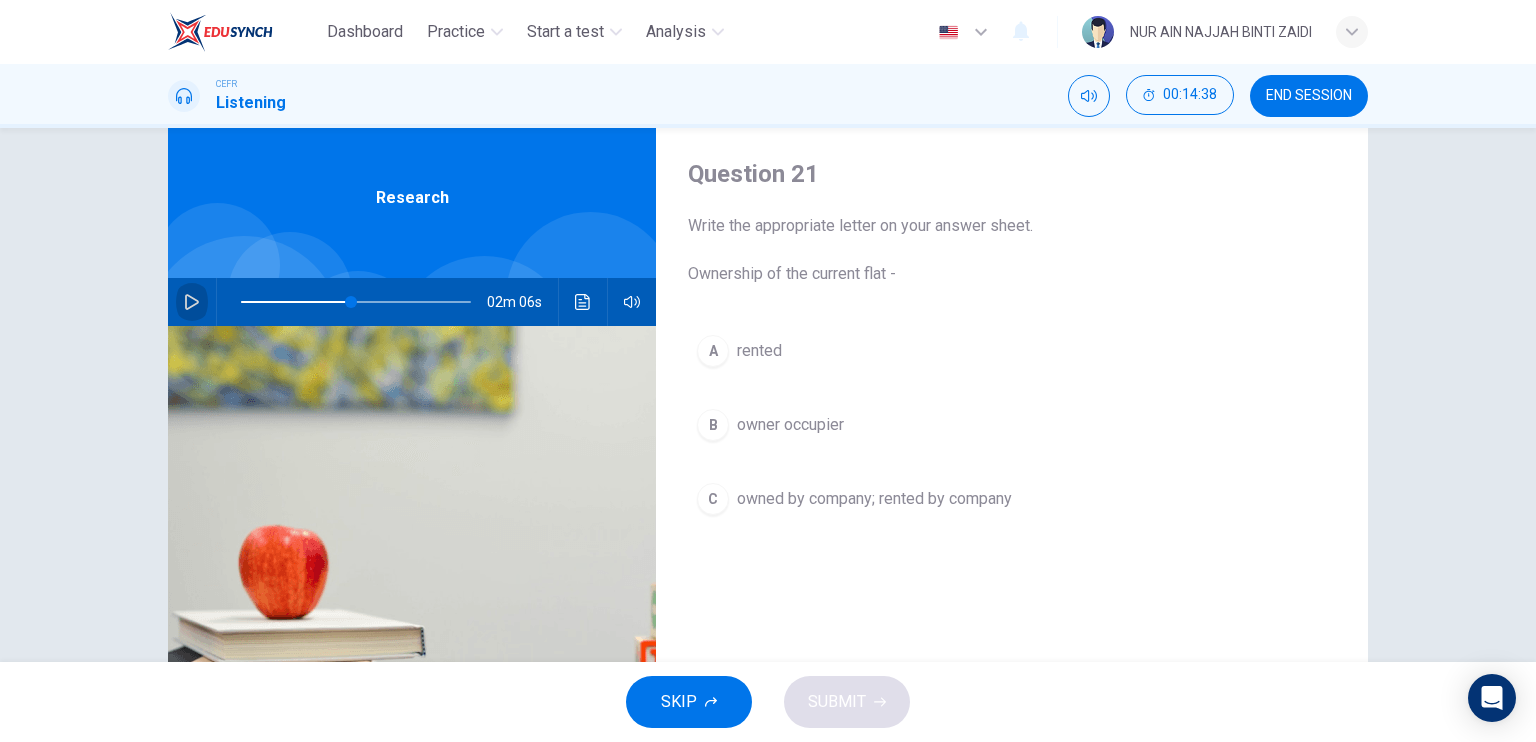 click at bounding box center (192, 302) 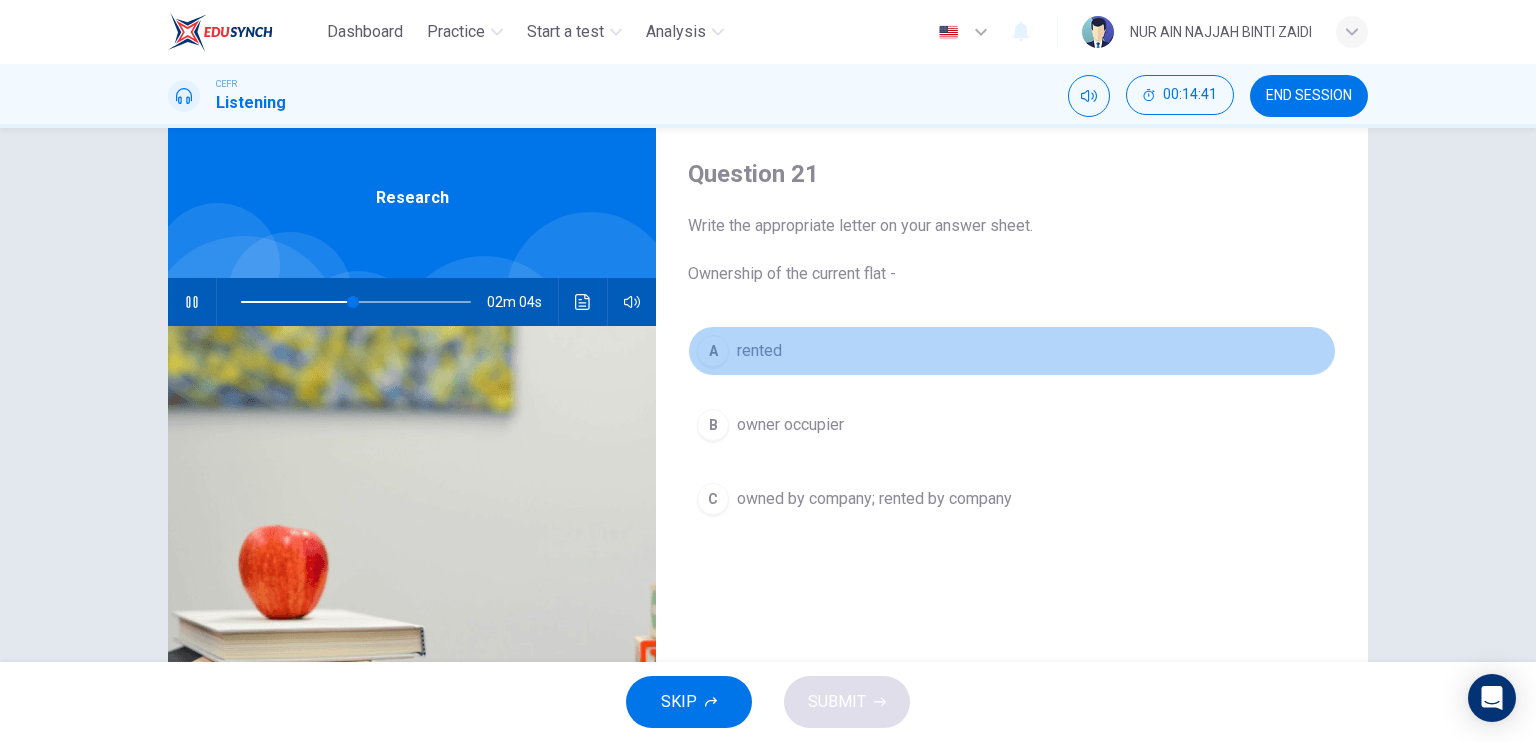 click on "A" at bounding box center [713, 351] 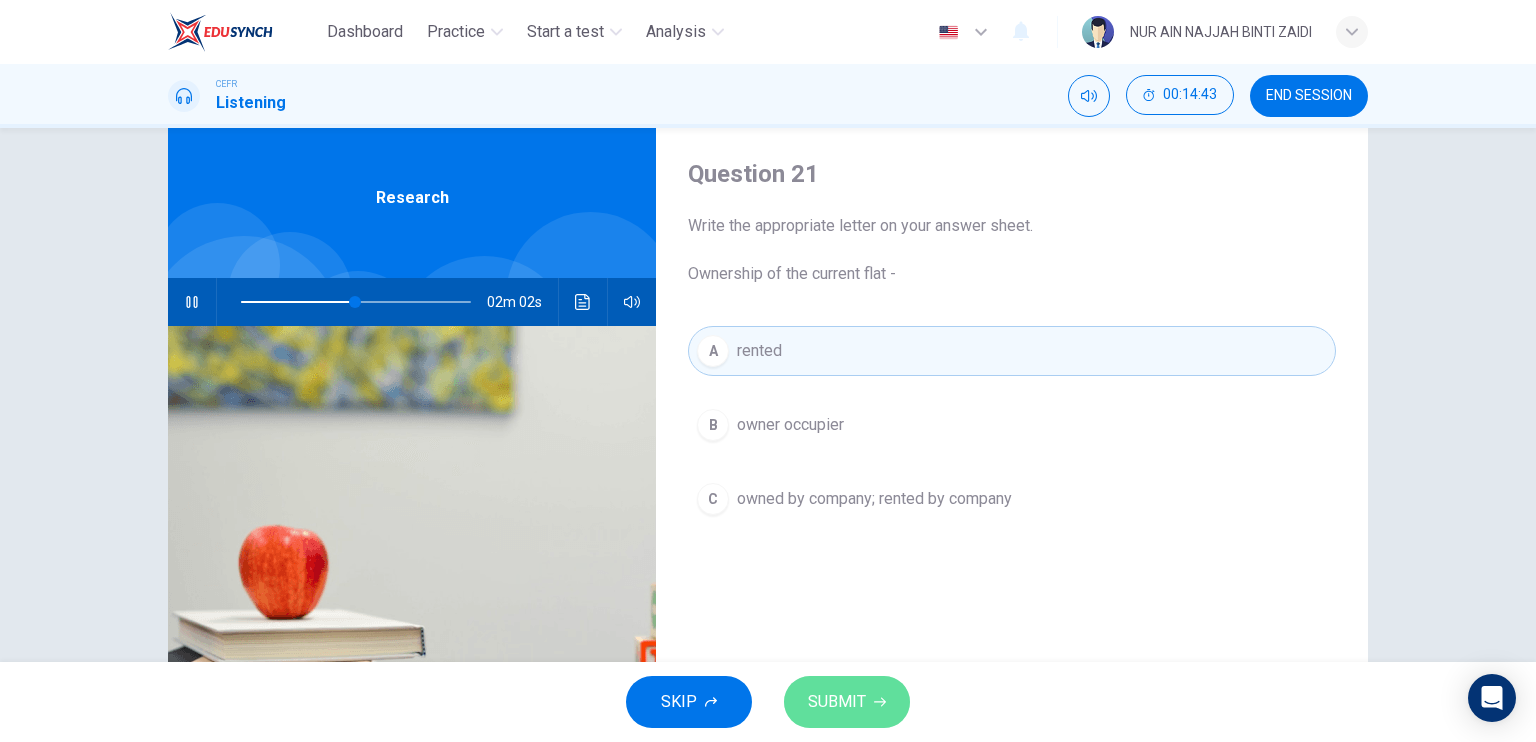 click on "SUBMIT" at bounding box center [837, 702] 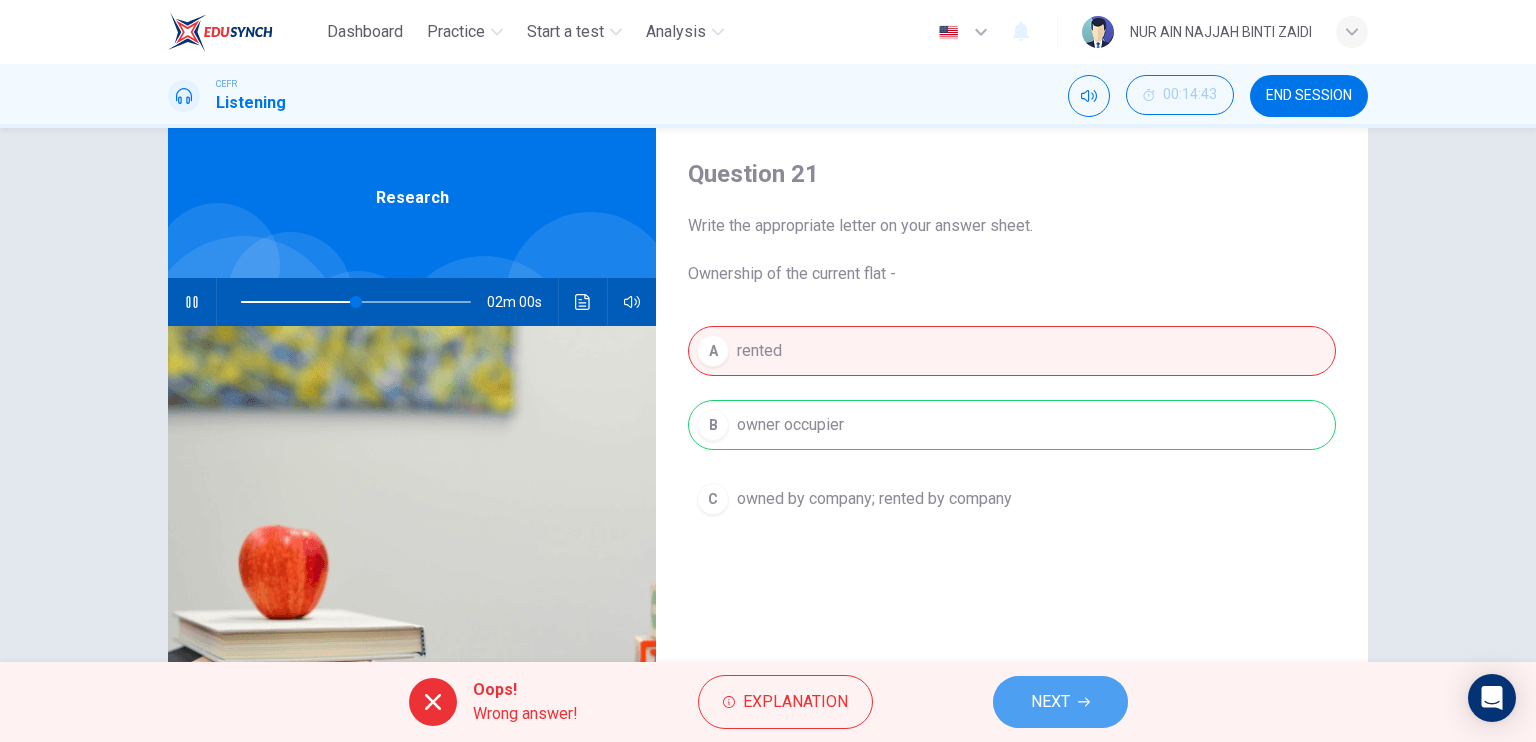 click on "NEXT" at bounding box center [1050, 702] 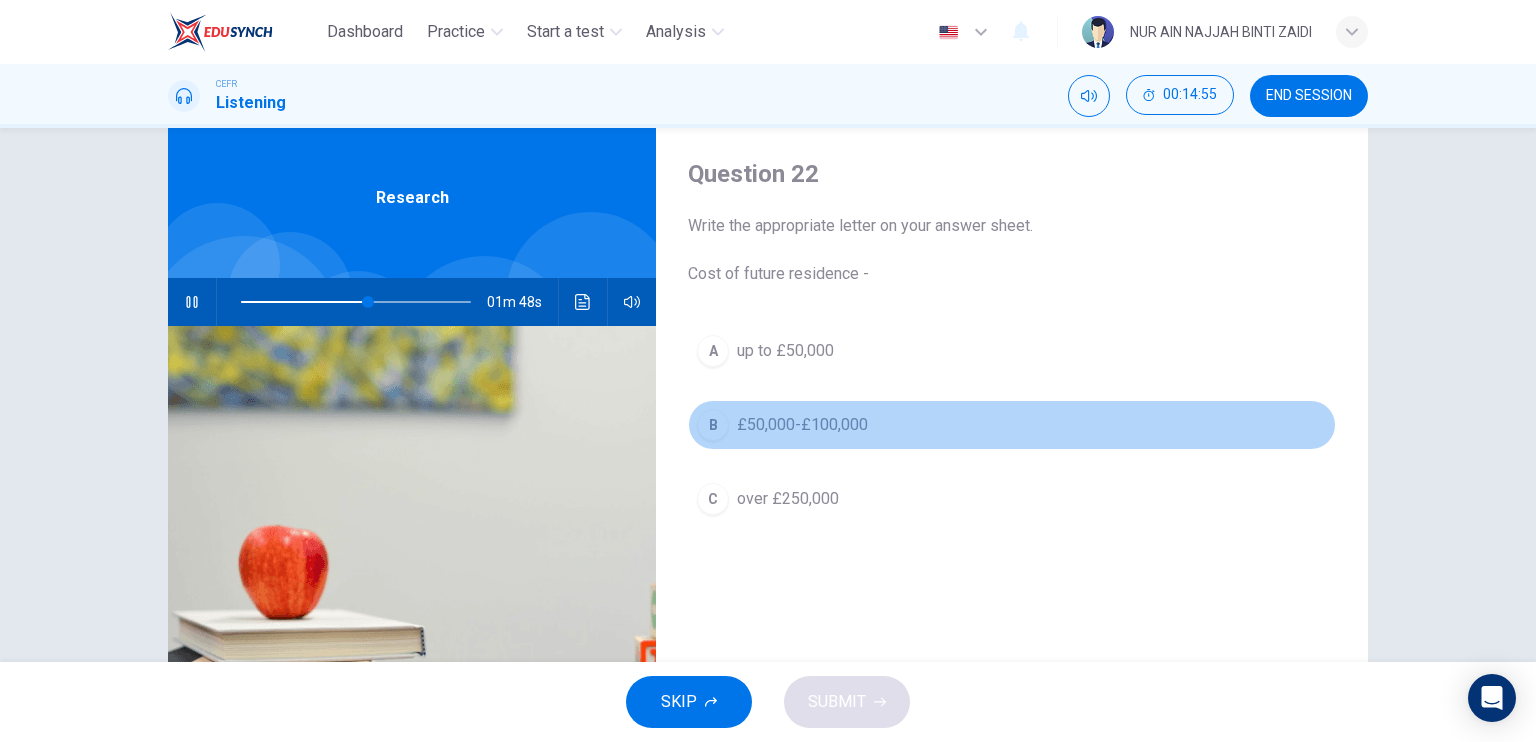 click on "B" at bounding box center [713, 351] 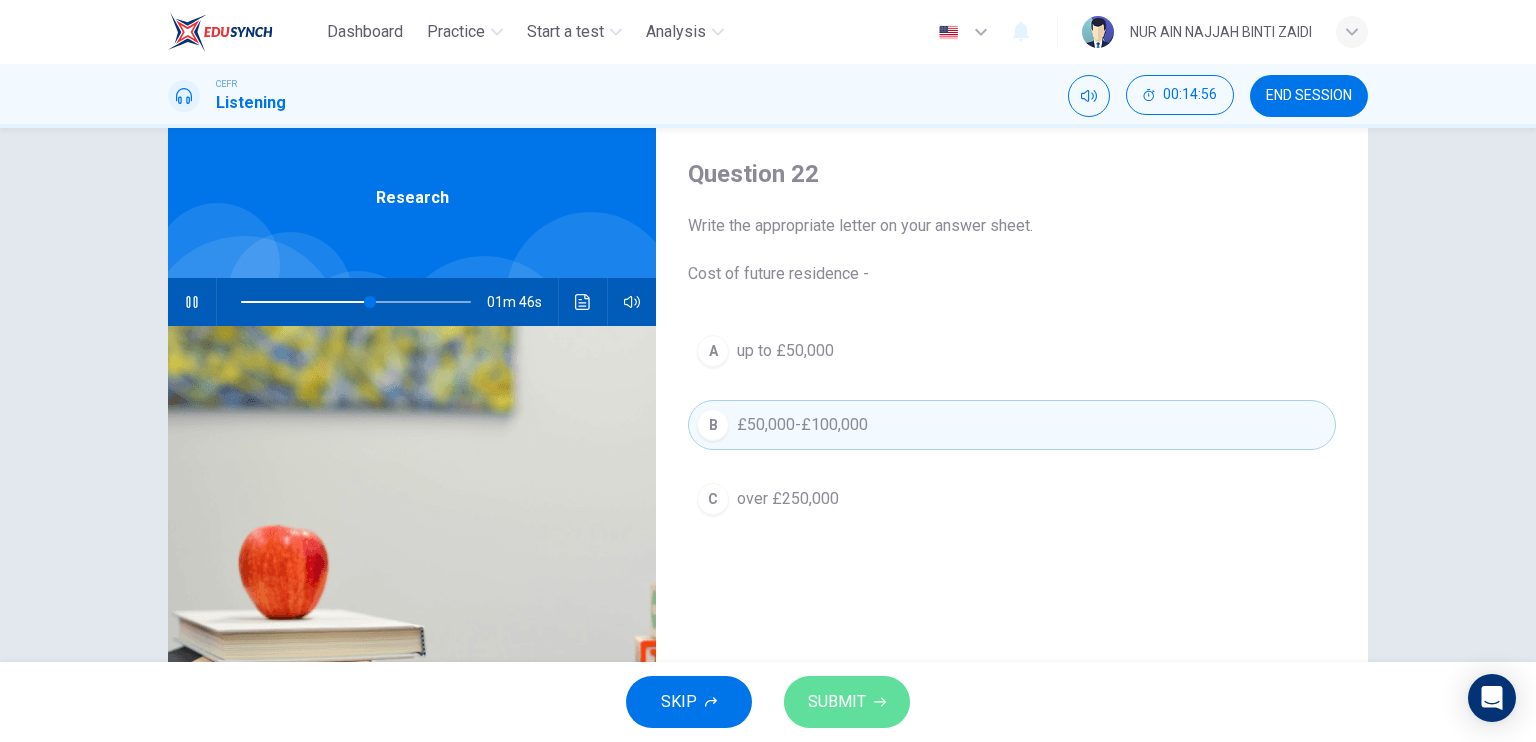 click on "SUBMIT" at bounding box center (847, 702) 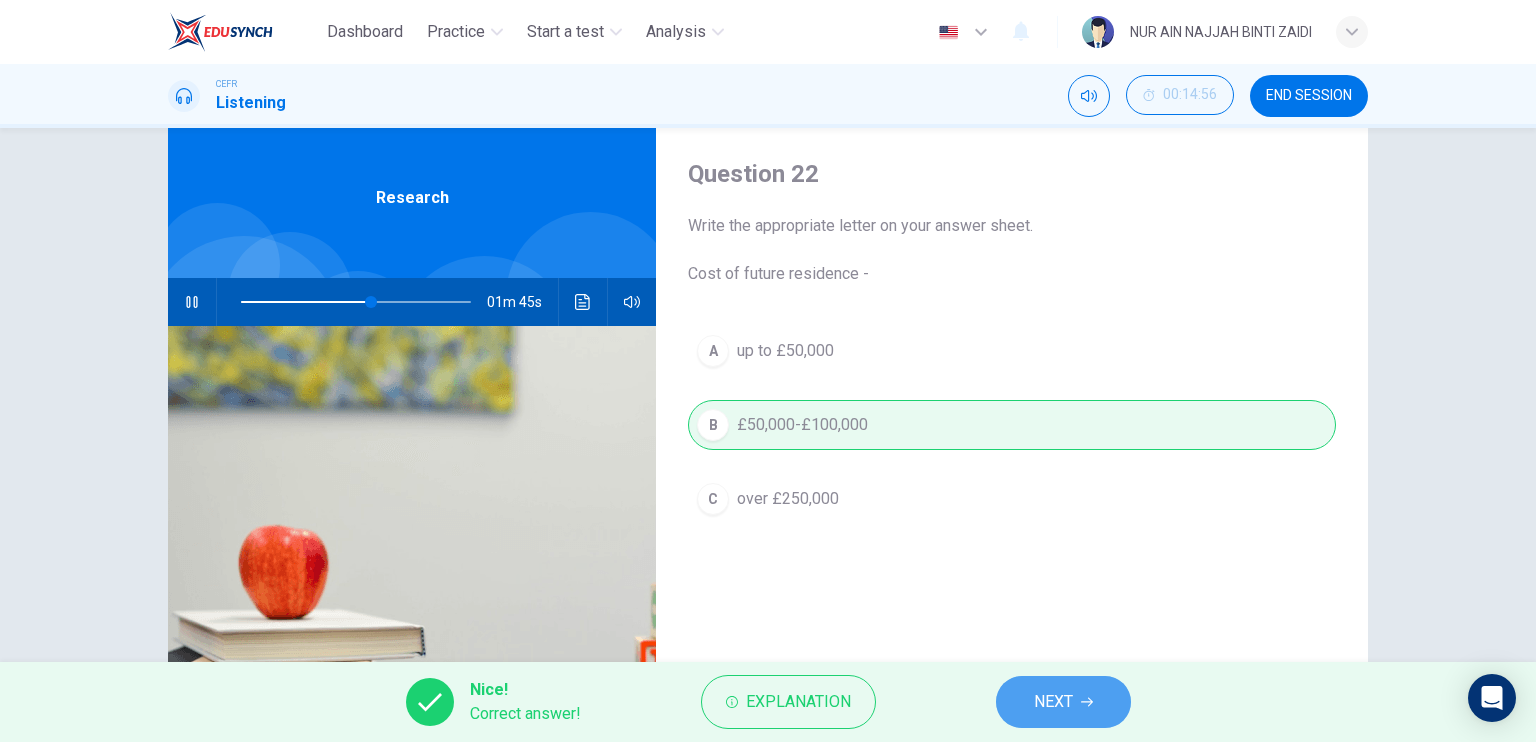 click on "NEXT" at bounding box center (1063, 702) 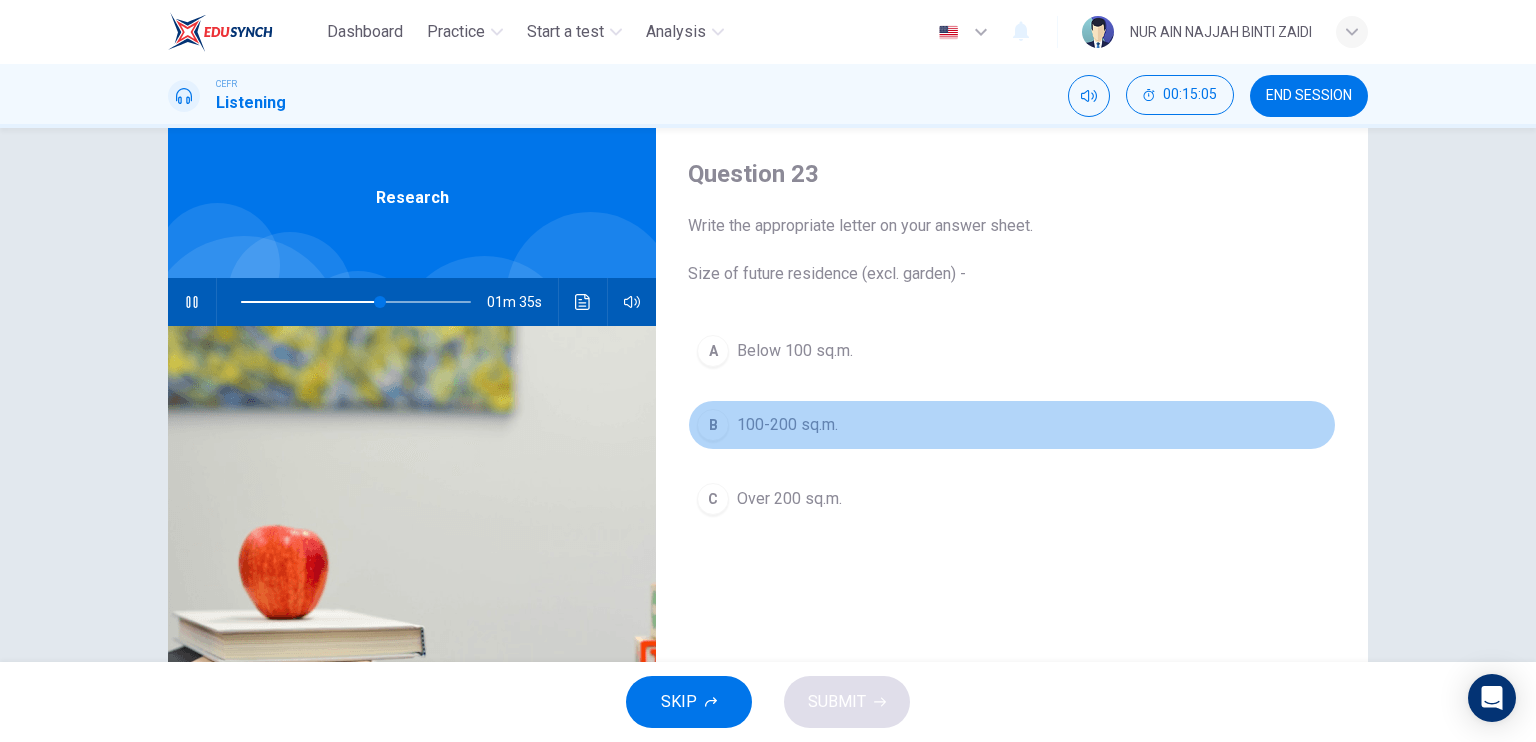 click on "B" at bounding box center [713, 351] 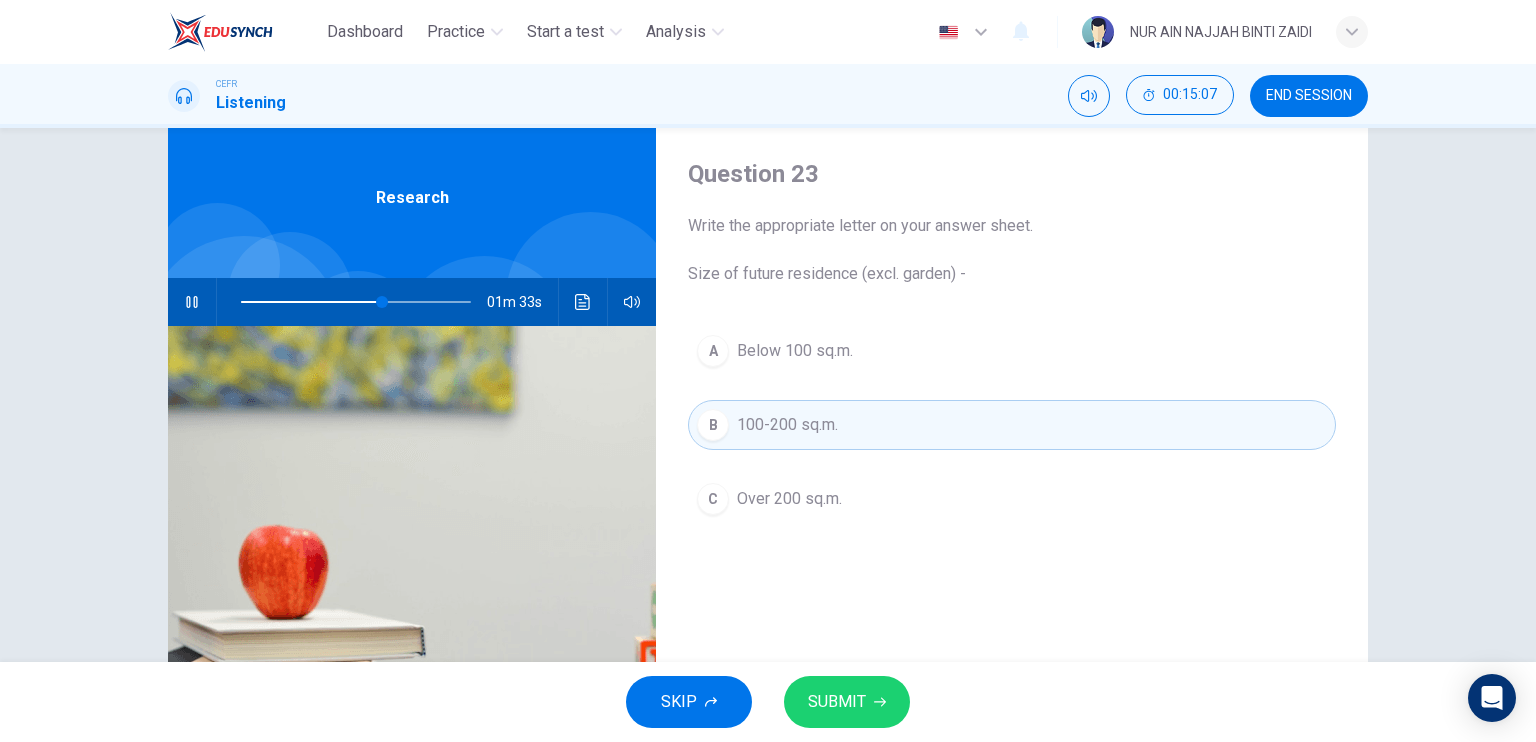 click on "SKIP SUBMIT" at bounding box center (768, 702) 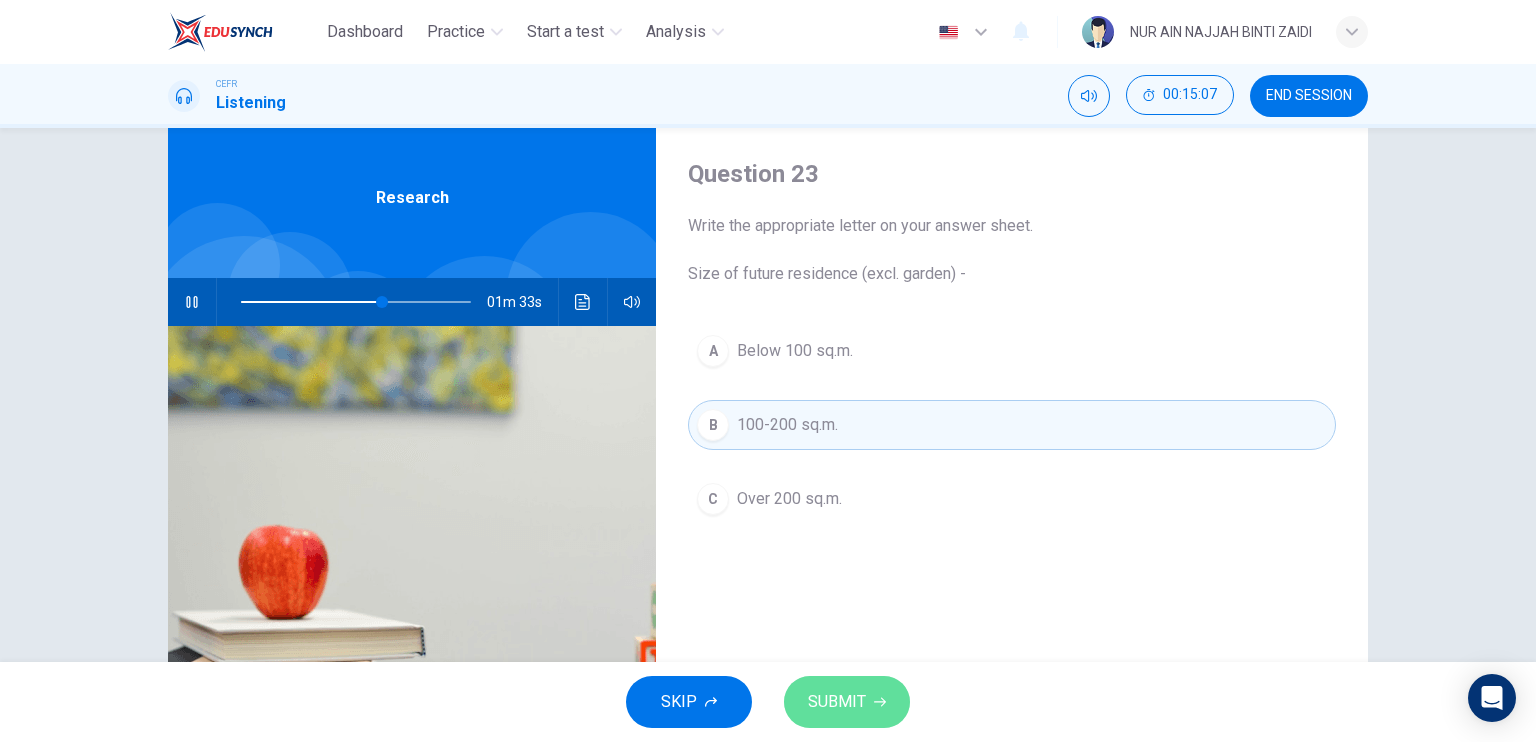 click on "SUBMIT" at bounding box center (837, 702) 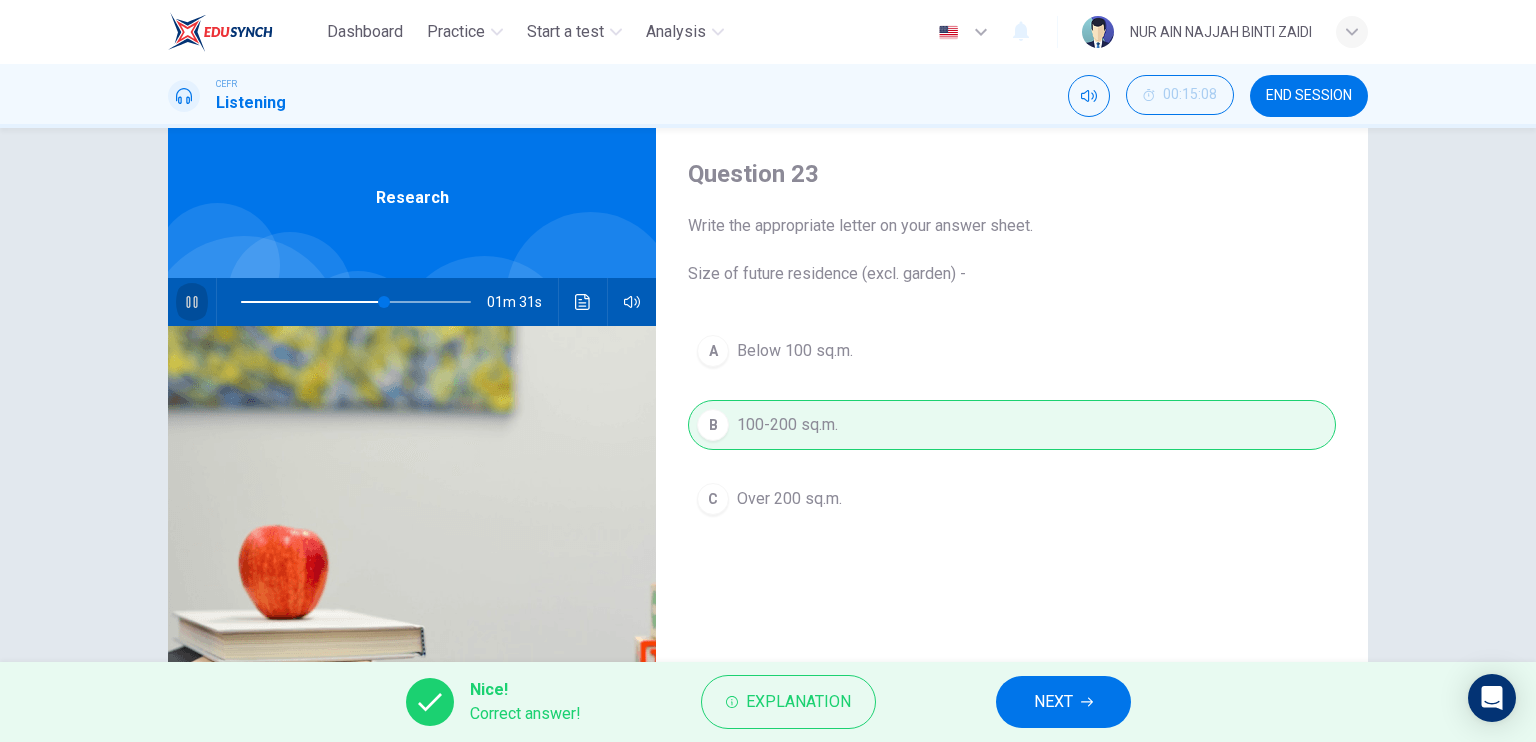 click at bounding box center [191, 302] 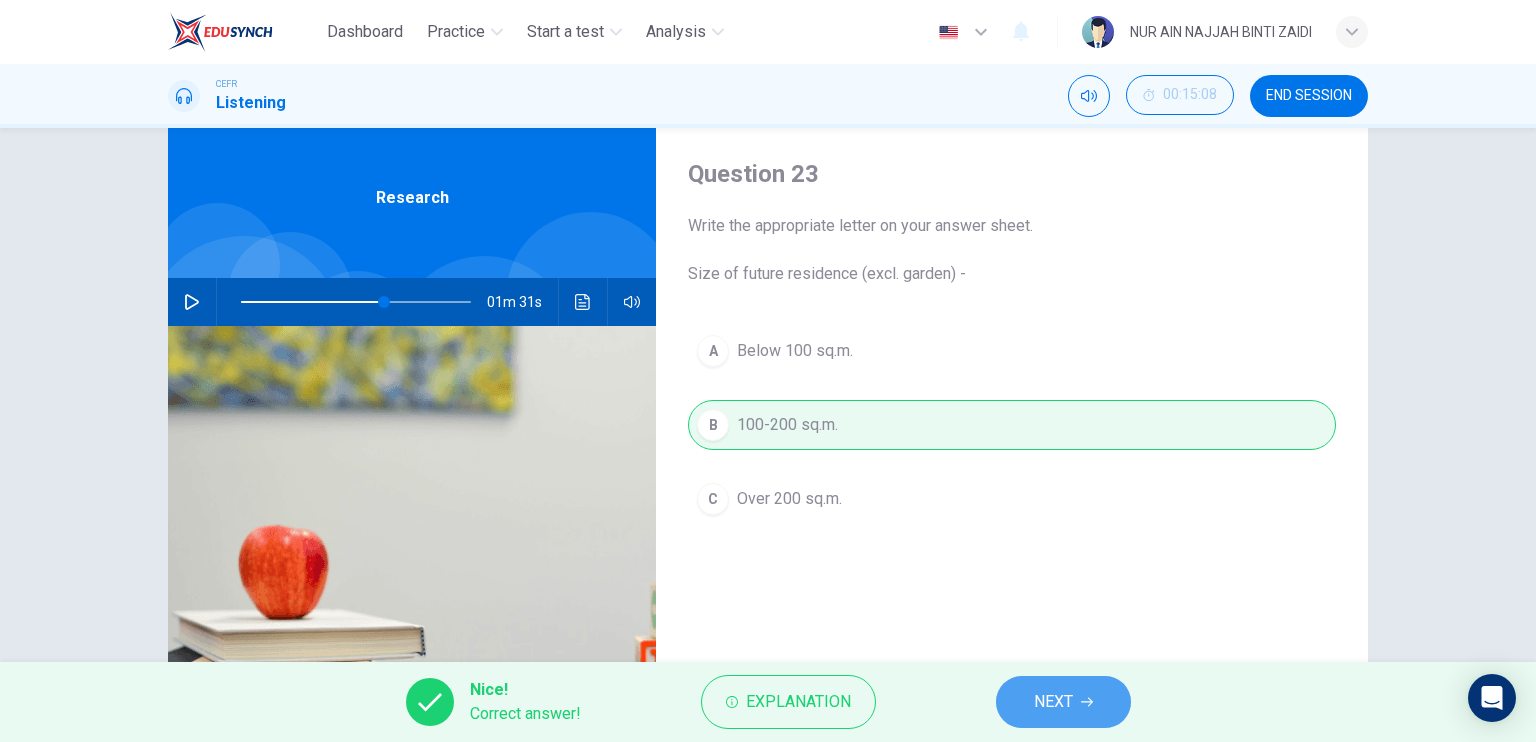 click on "NEXT" at bounding box center (1063, 702) 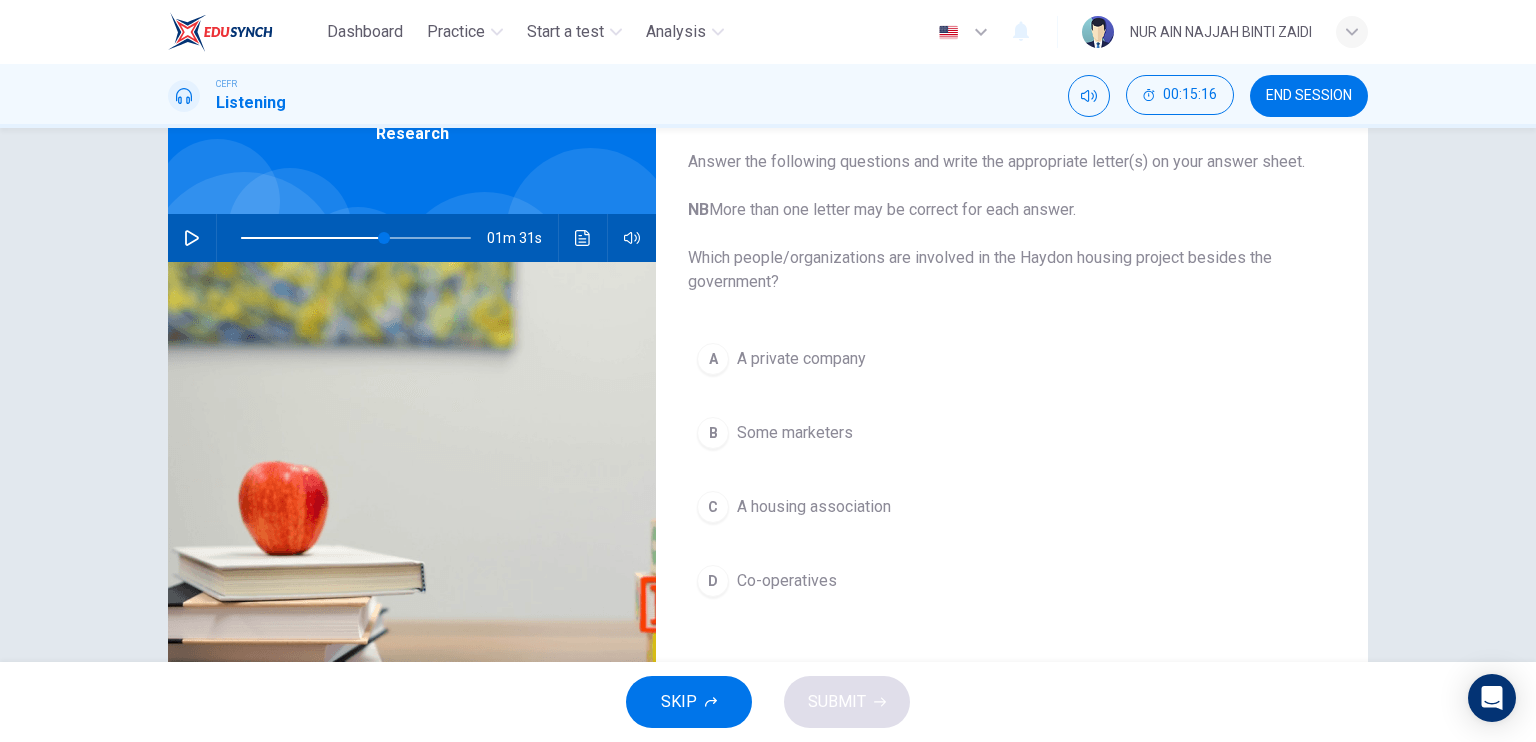 scroll, scrollTop: 132, scrollLeft: 0, axis: vertical 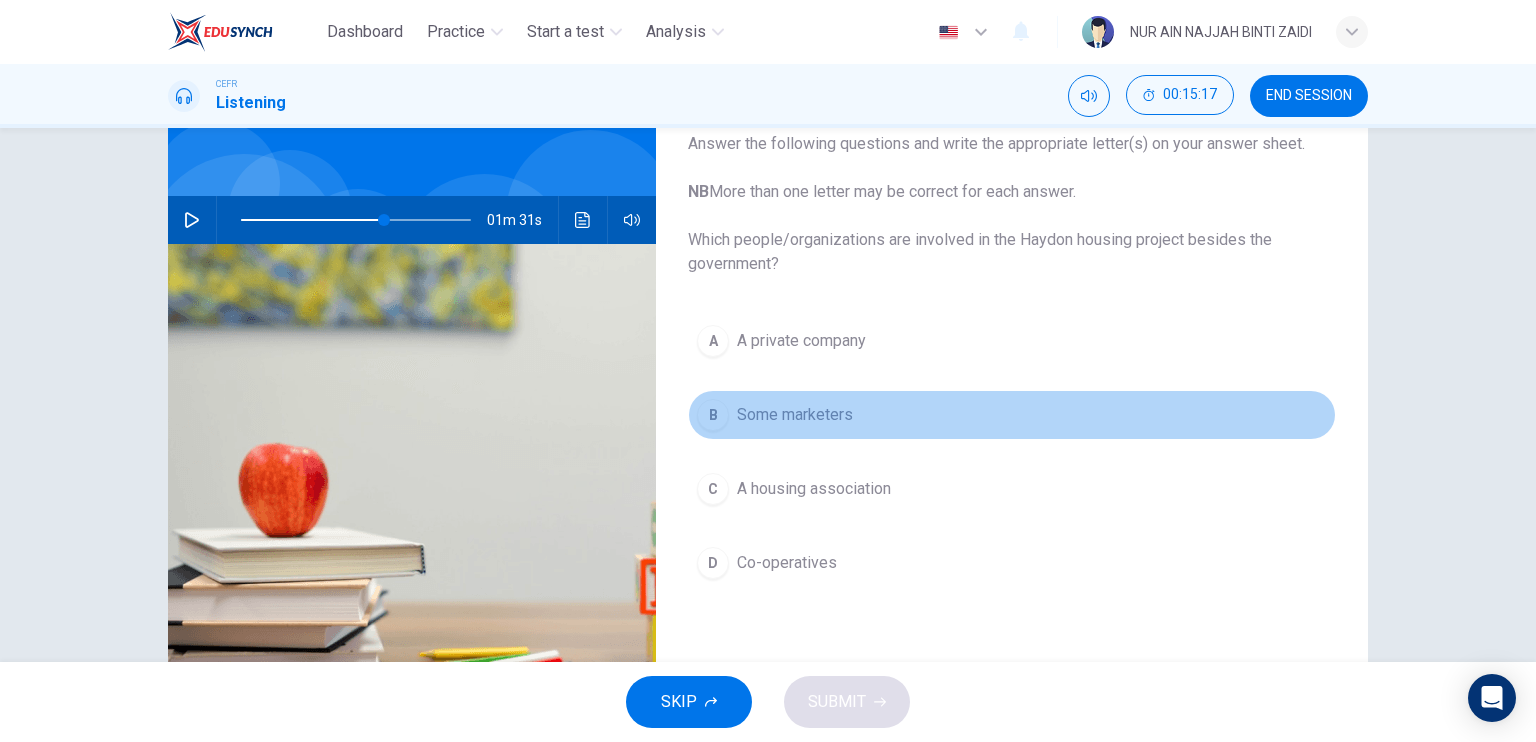 click on "Some marketers" at bounding box center [801, 341] 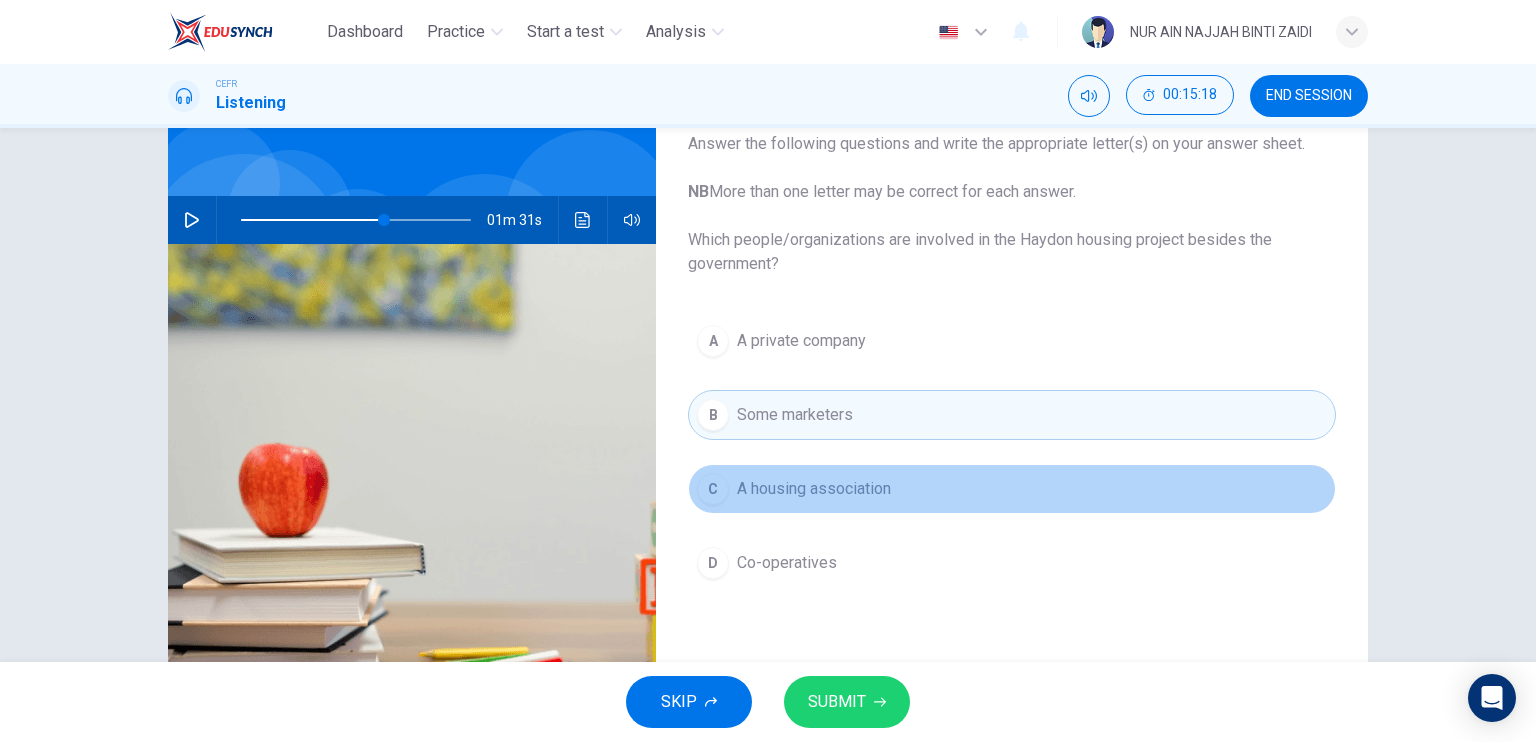 click on "C A housing association" at bounding box center (1012, 489) 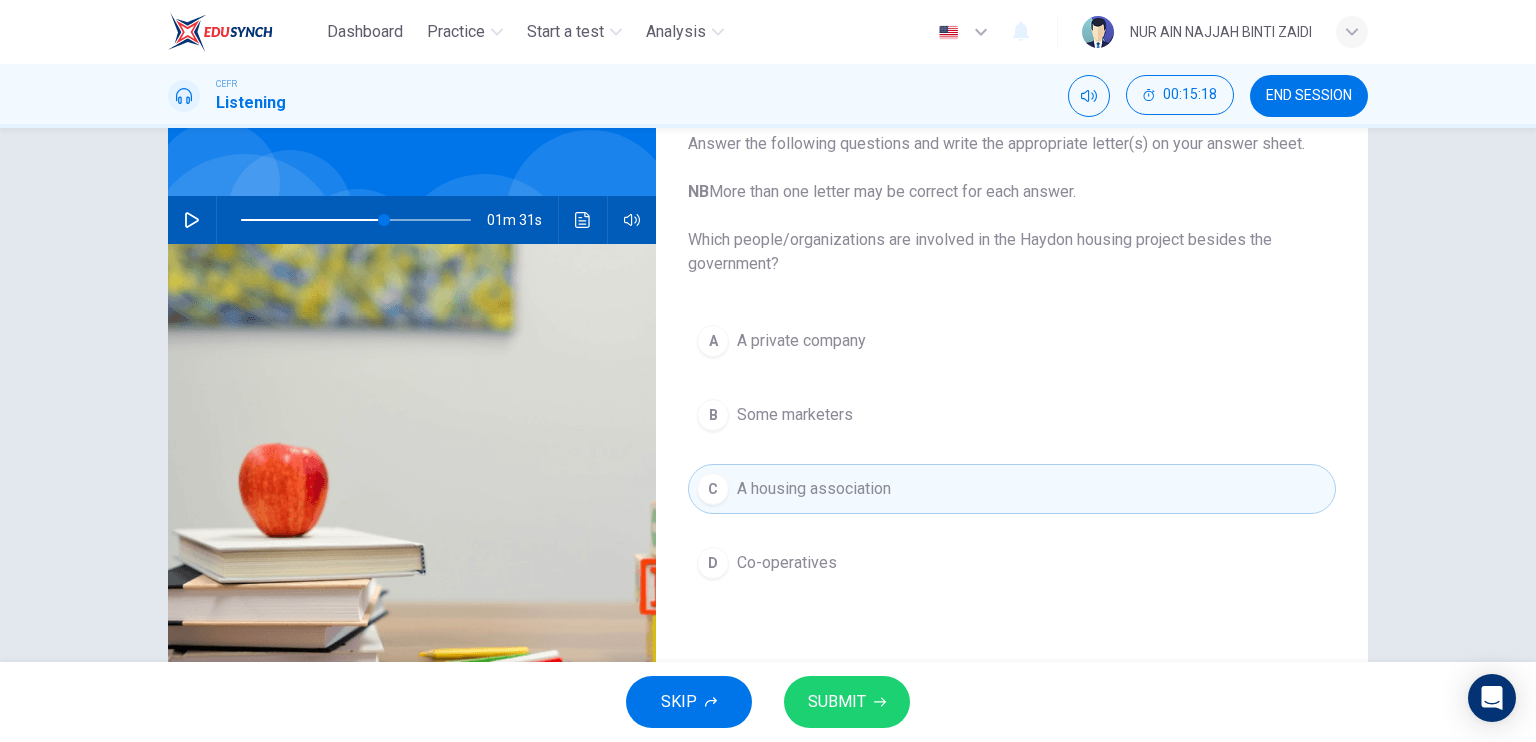 click on "C A housing association" at bounding box center (1012, 489) 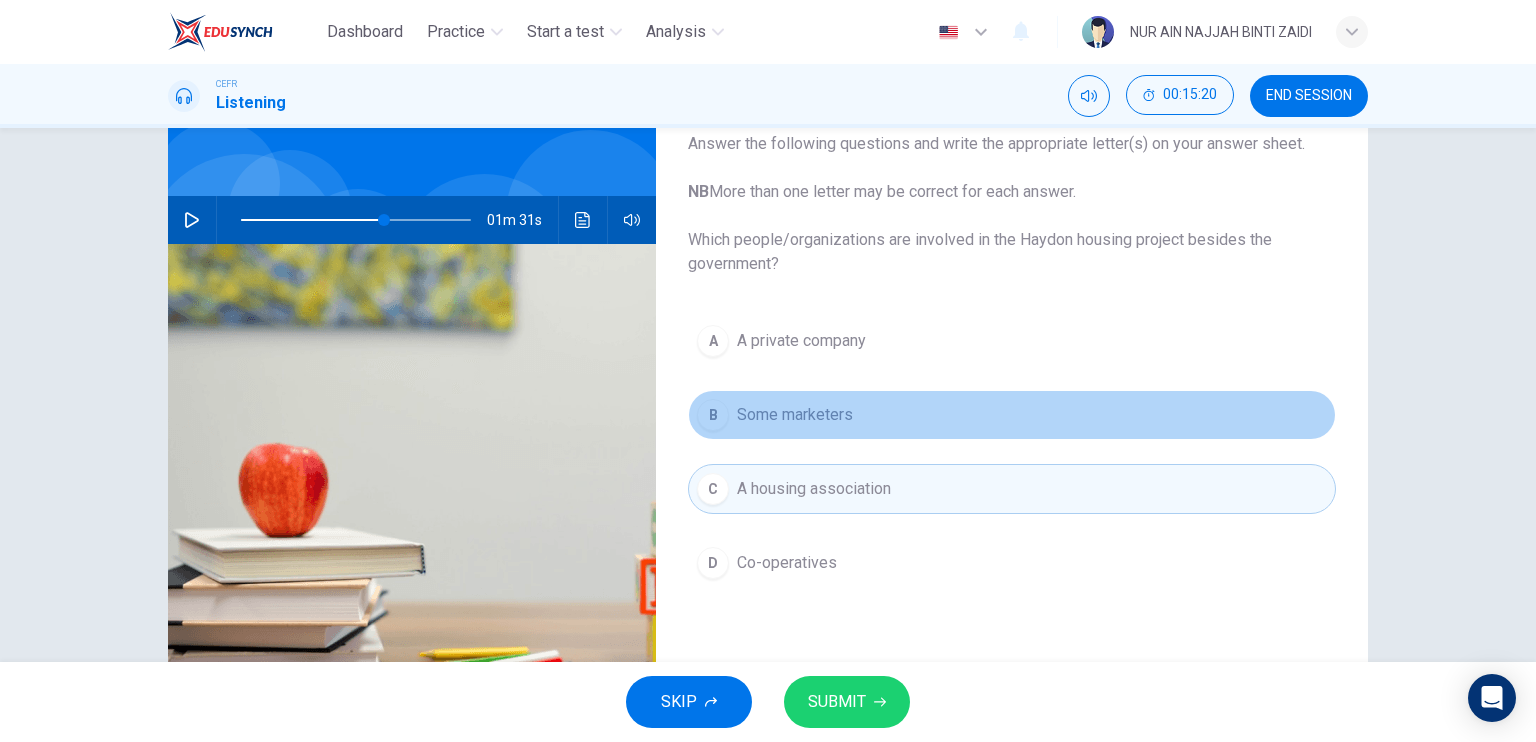 click on "B" at bounding box center (713, 341) 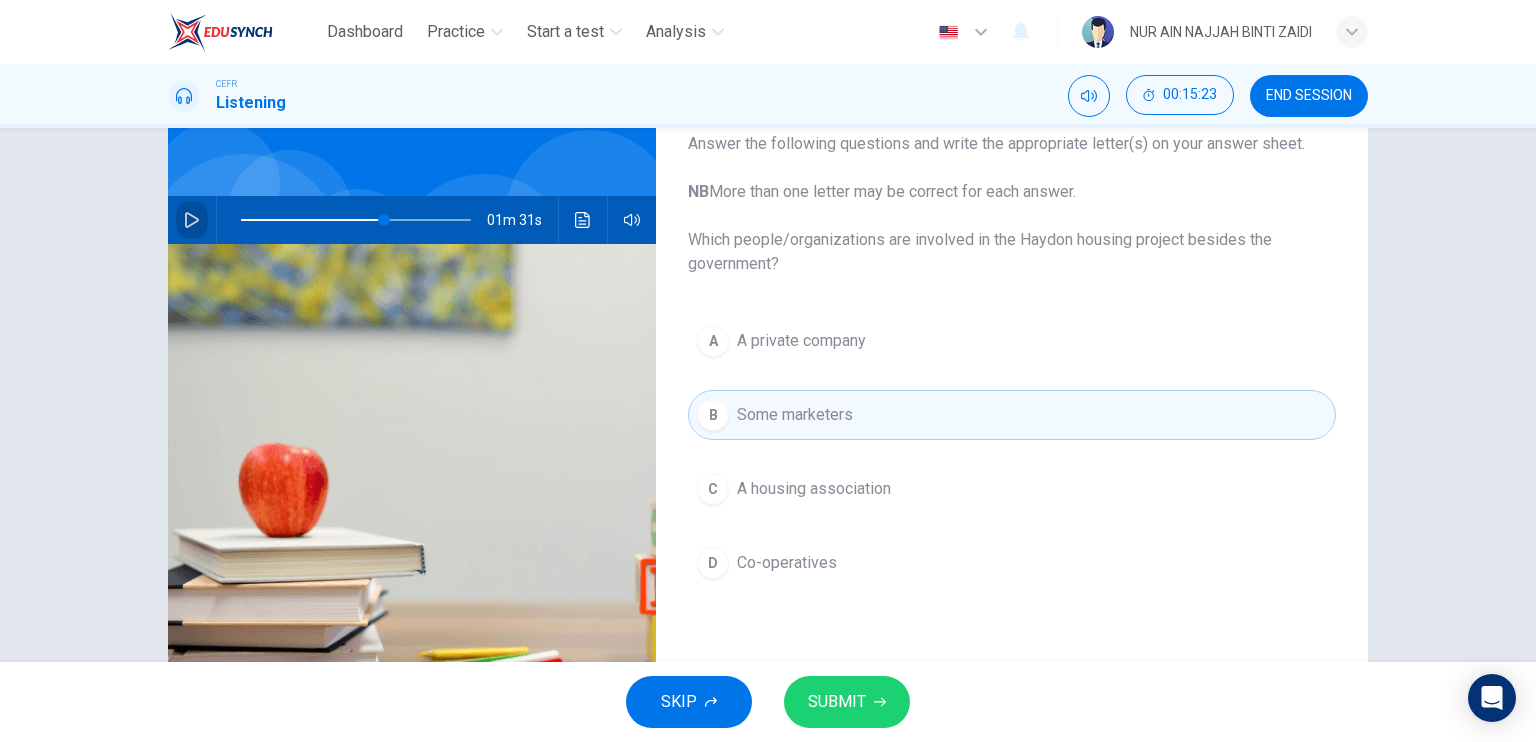 click at bounding box center (192, 220) 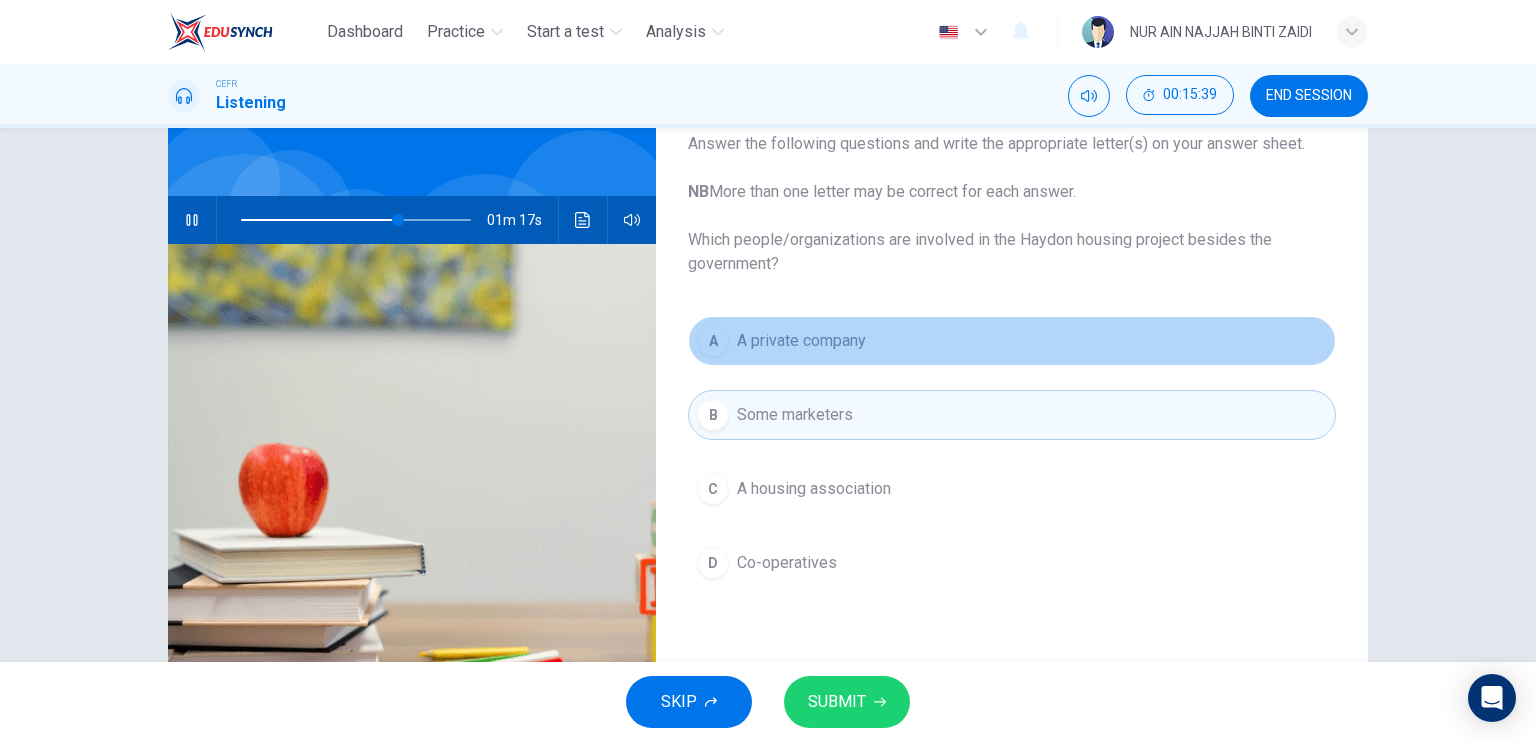 click on "A private company" at bounding box center (801, 341) 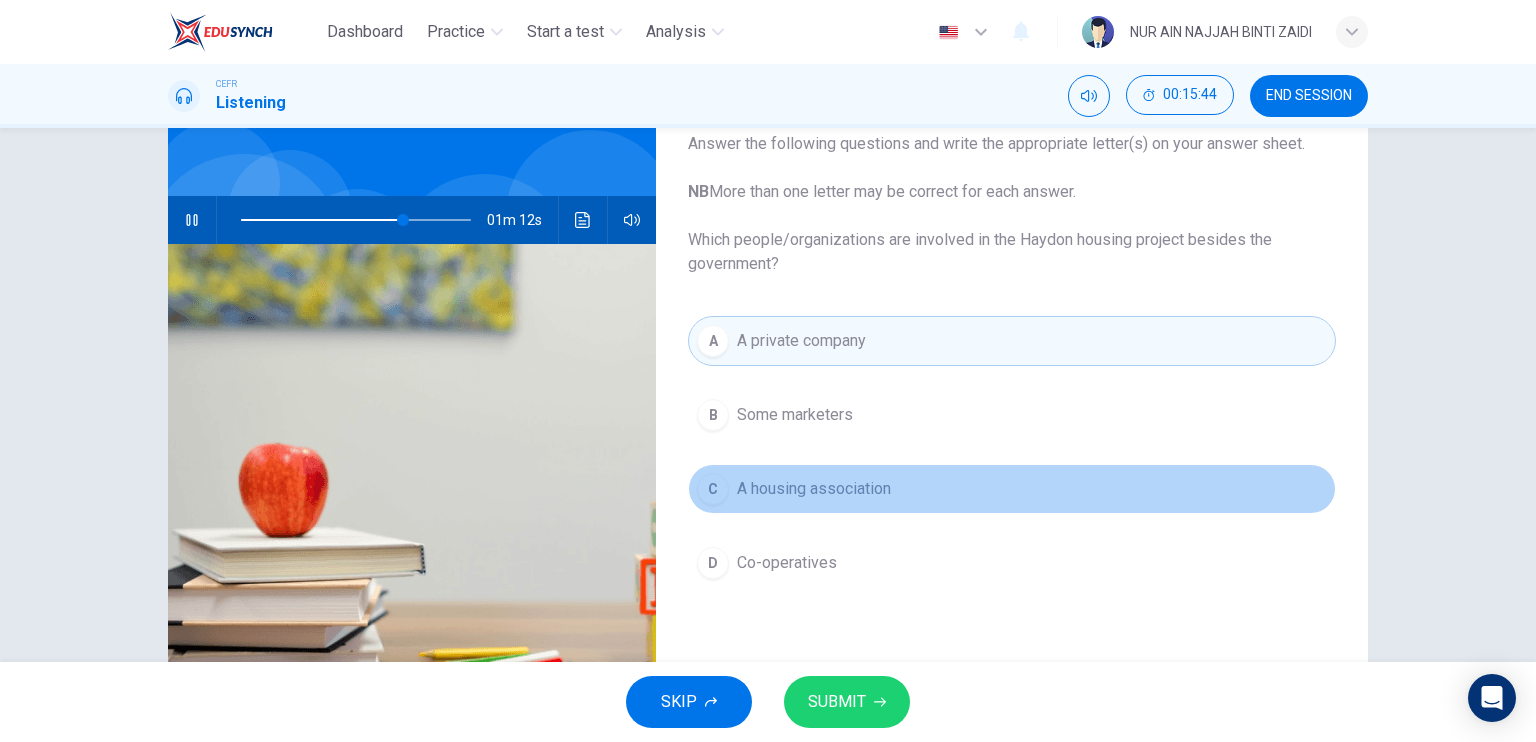 click on "C A housing association" at bounding box center (1012, 489) 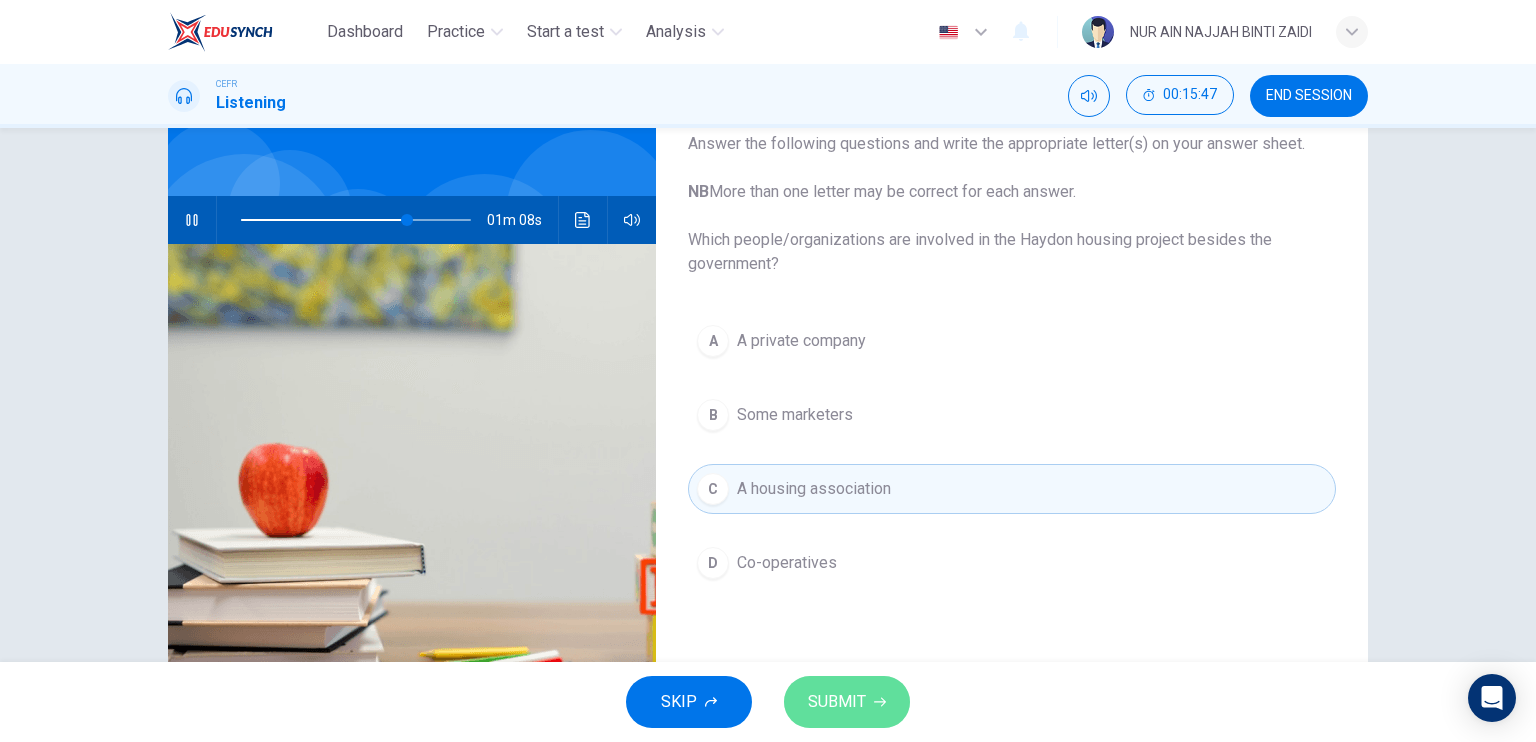 click on "SUBMIT" at bounding box center [847, 702] 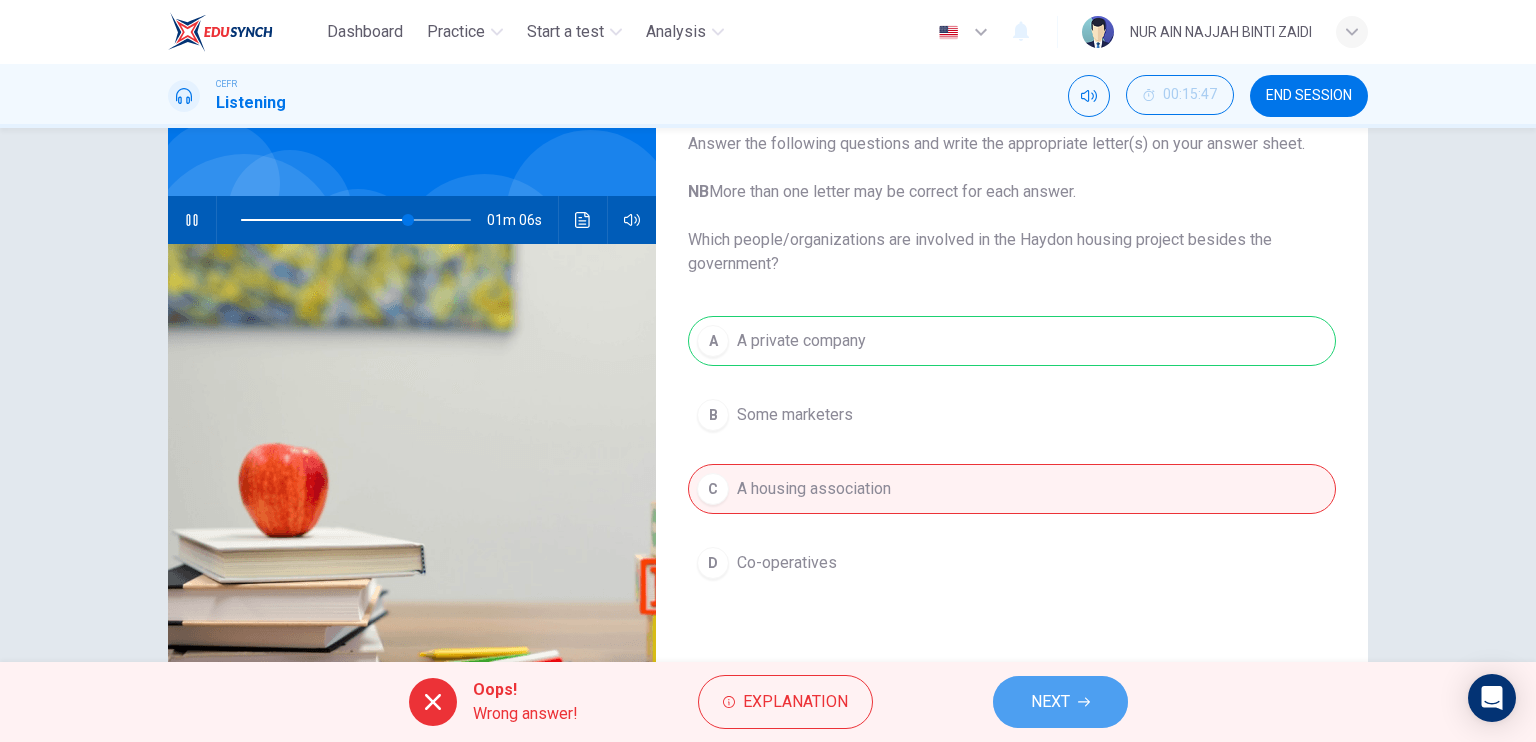 click on "NEXT" at bounding box center (1050, 702) 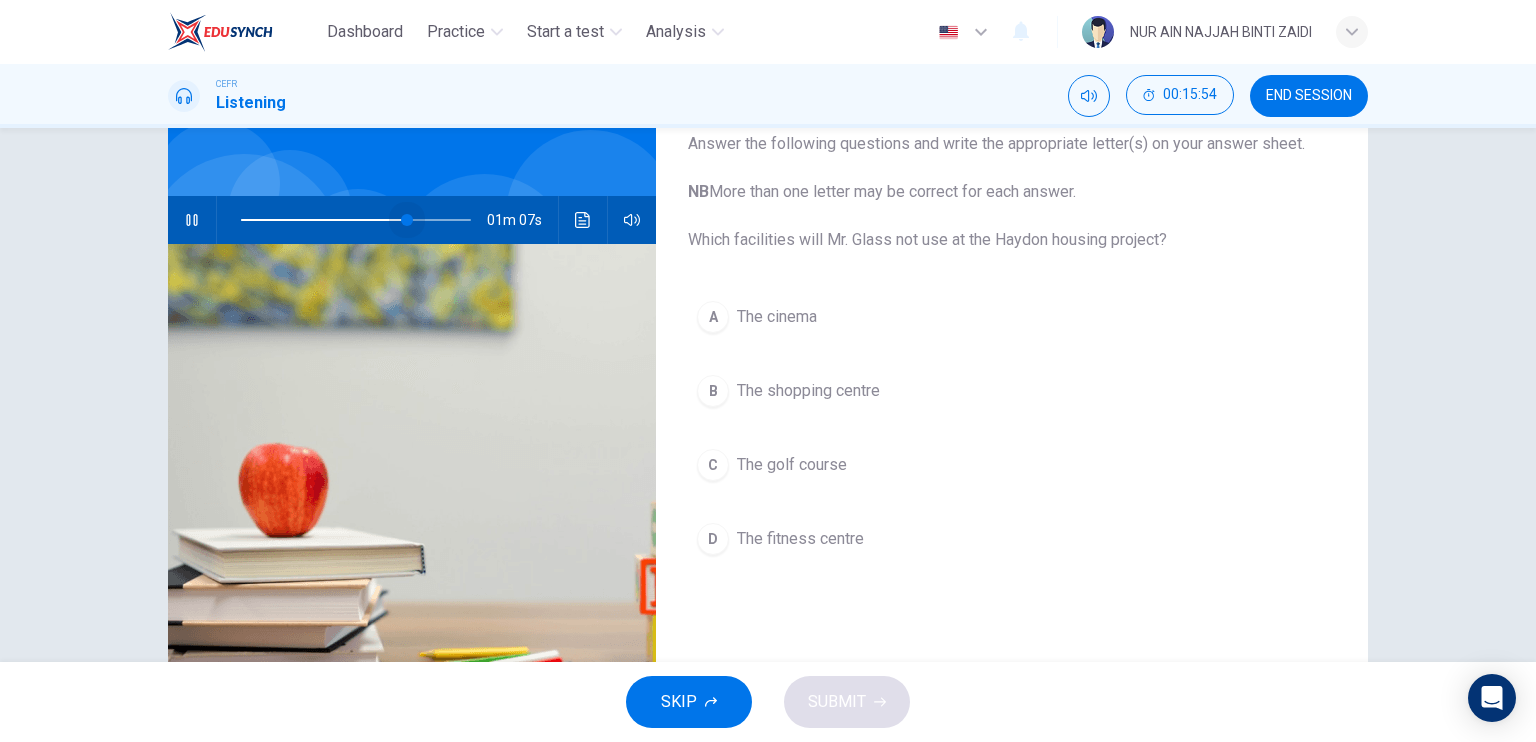 click at bounding box center (407, 220) 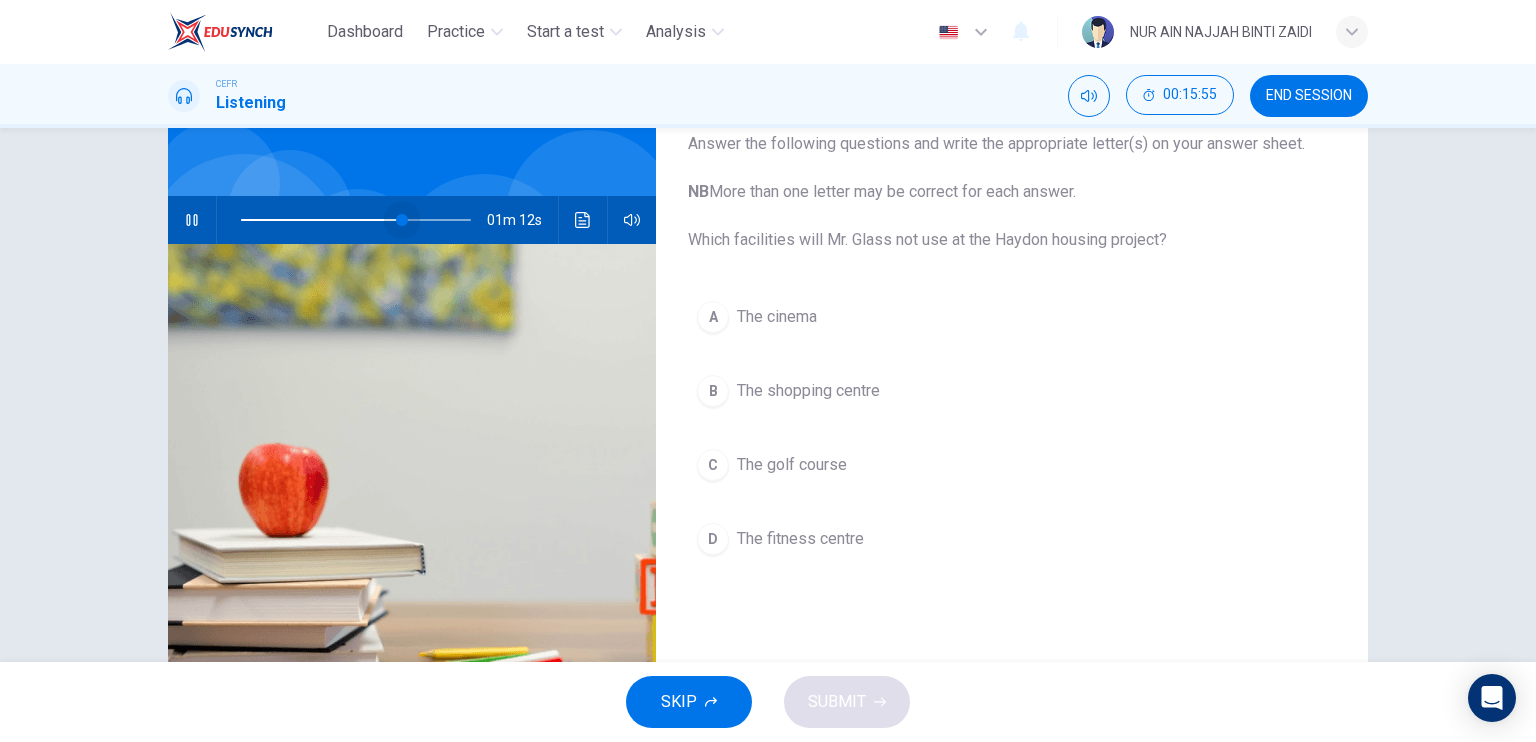 click at bounding box center [402, 220] 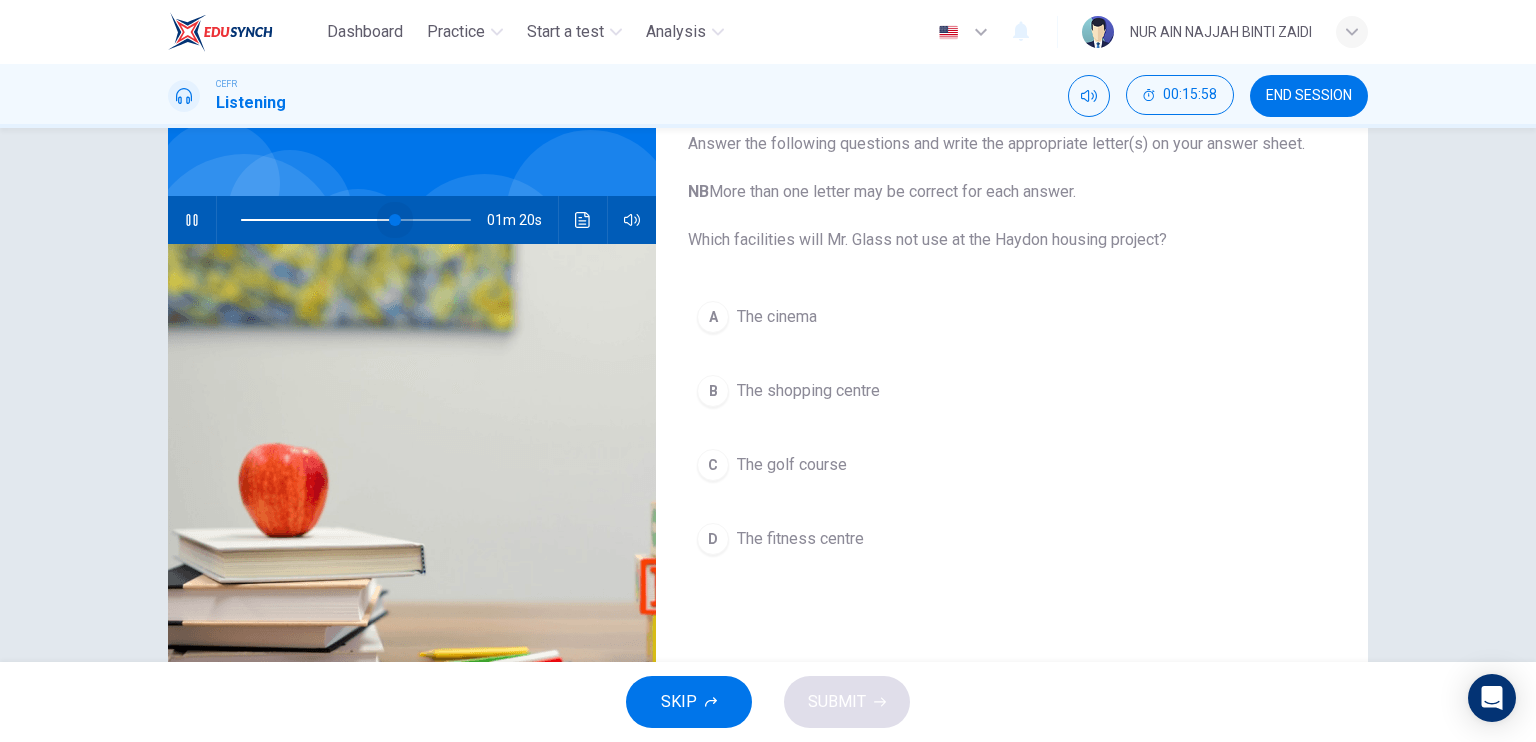 click at bounding box center [395, 220] 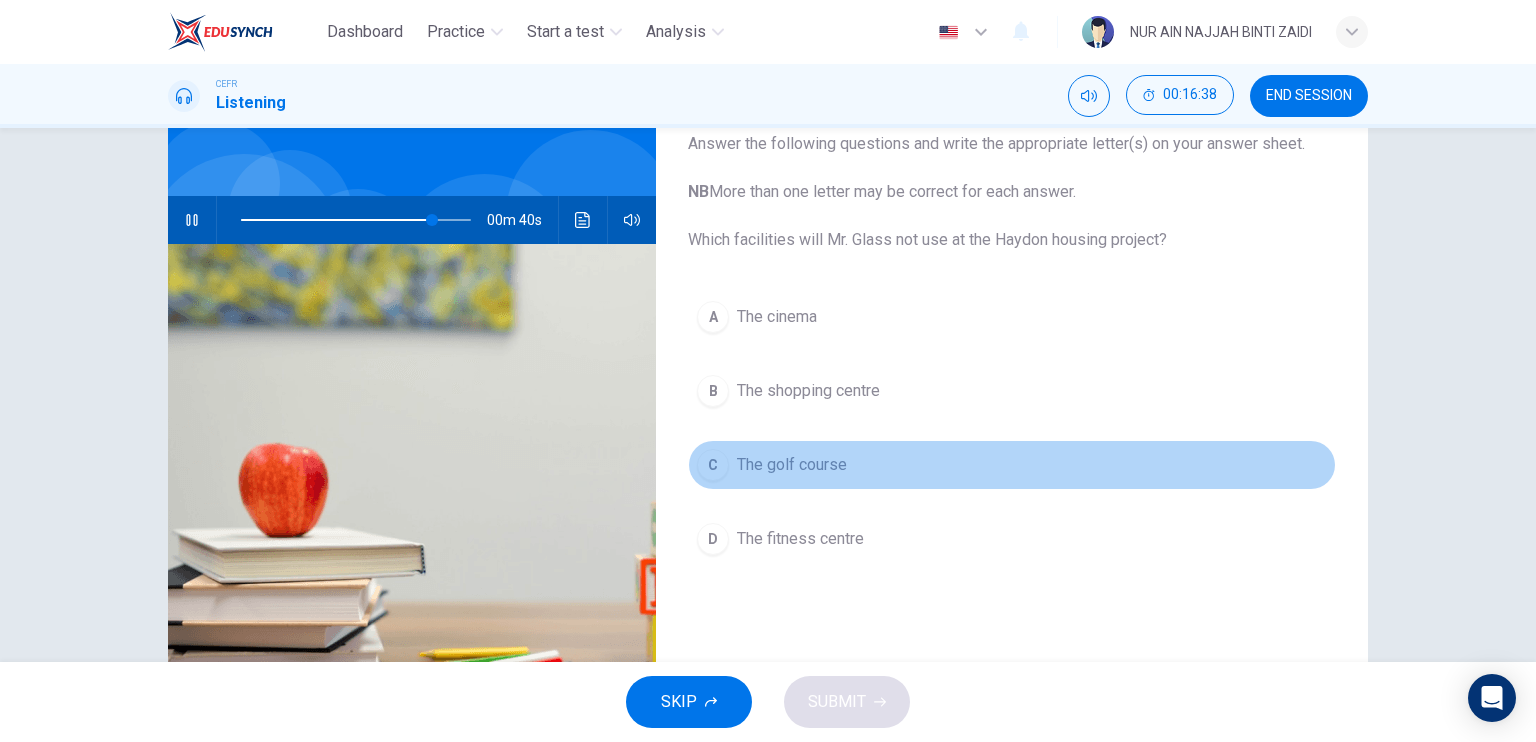 click on "The golf course" at bounding box center (777, 317) 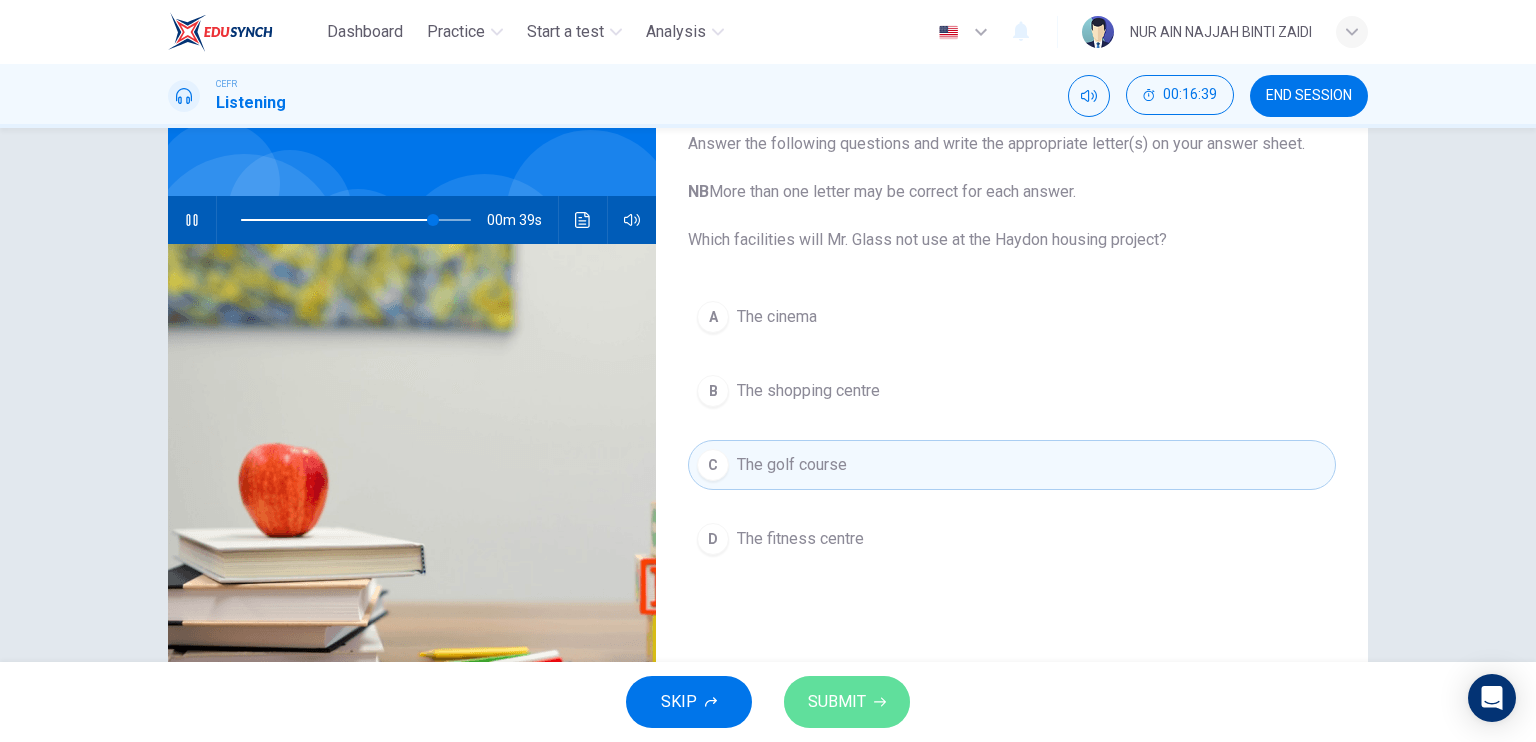 click on "SUBMIT" at bounding box center [837, 702] 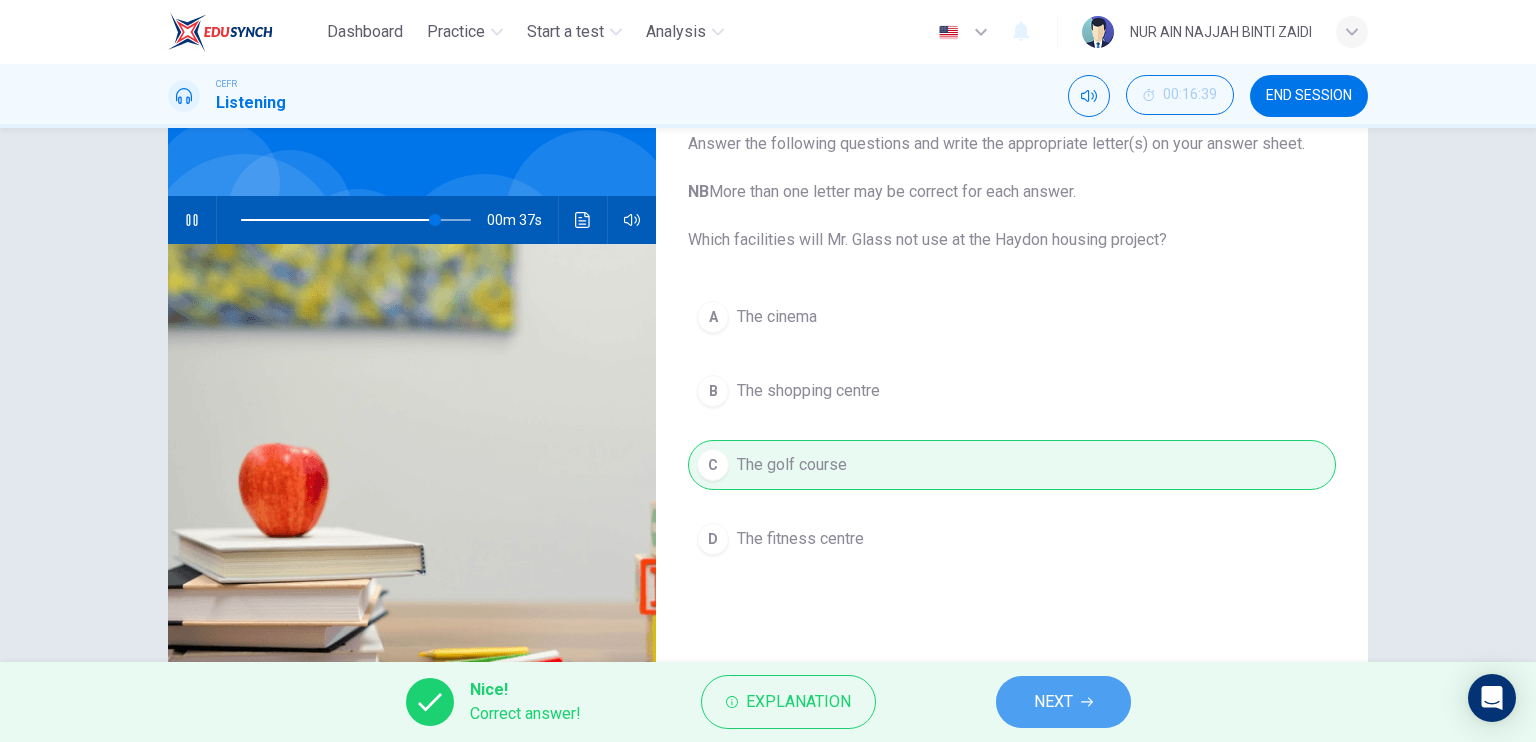 click on "NEXT" at bounding box center [1053, 702] 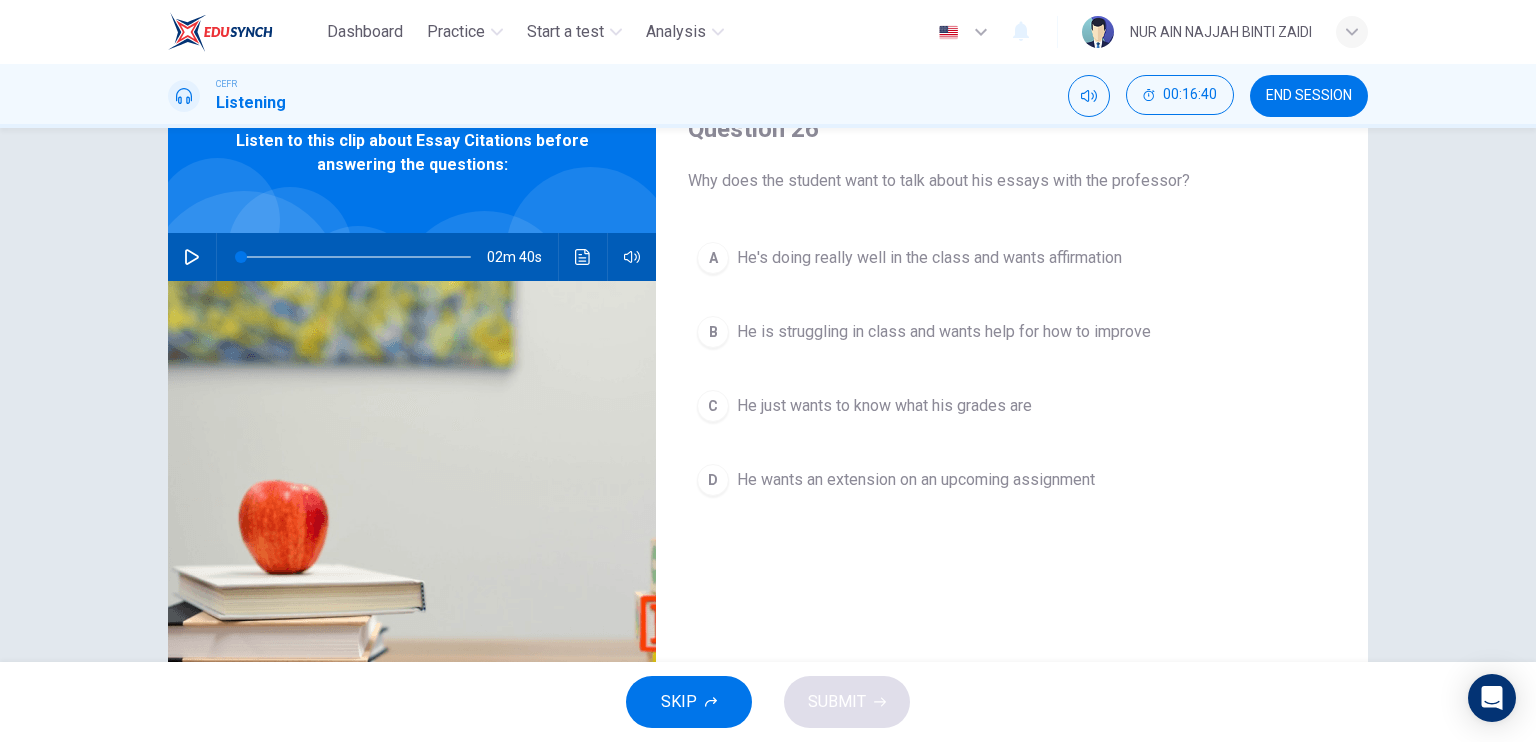 scroll, scrollTop: 0, scrollLeft: 0, axis: both 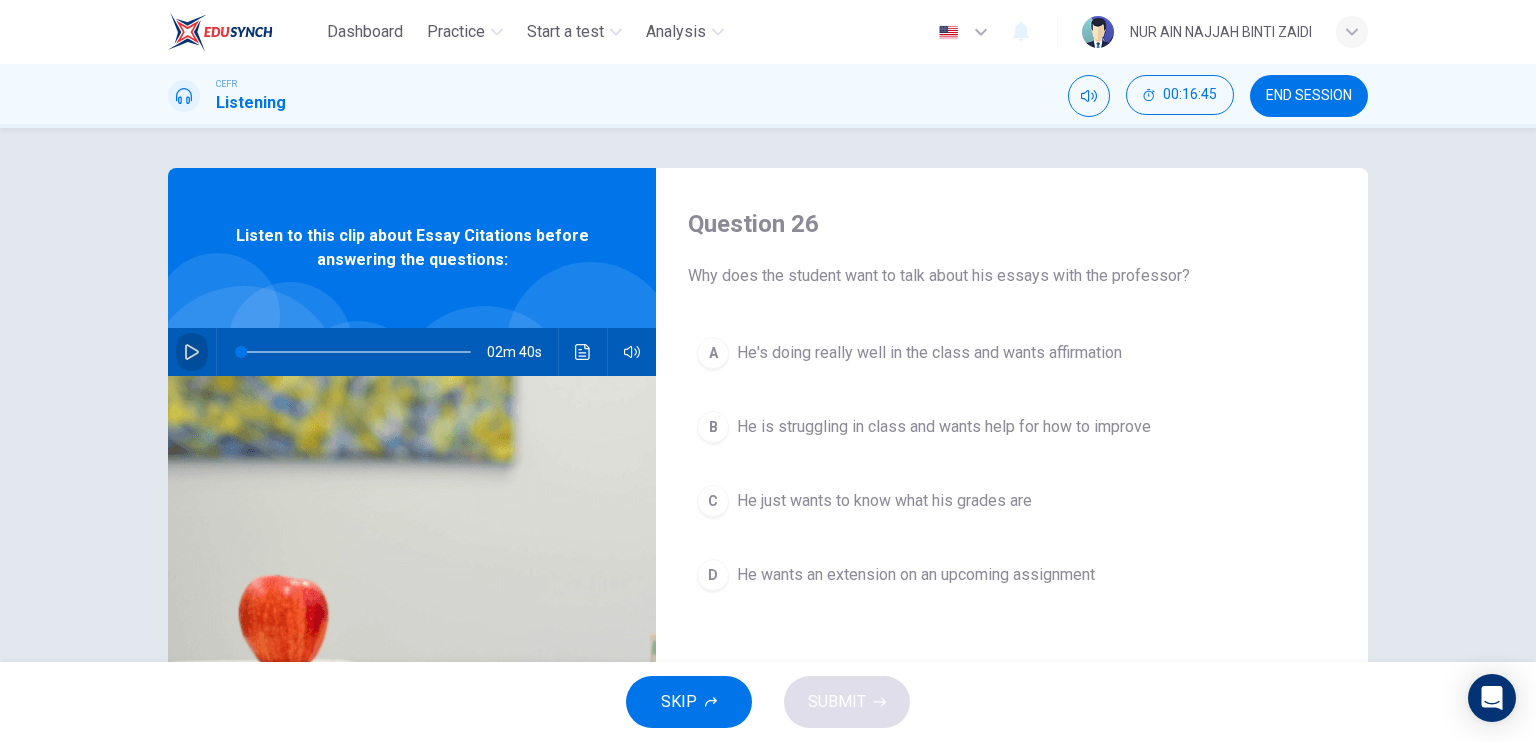 click at bounding box center [192, 352] 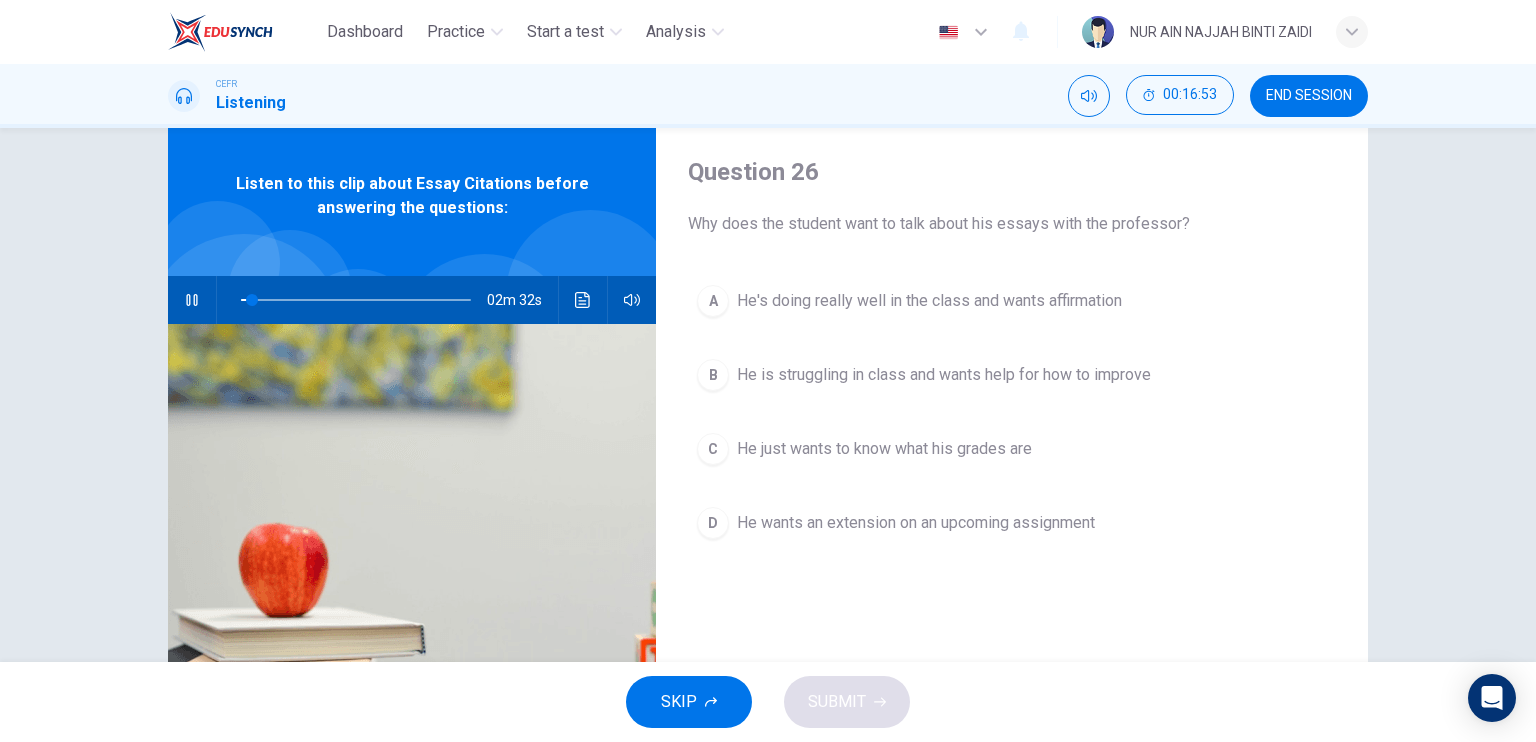 scroll, scrollTop: 52, scrollLeft: 0, axis: vertical 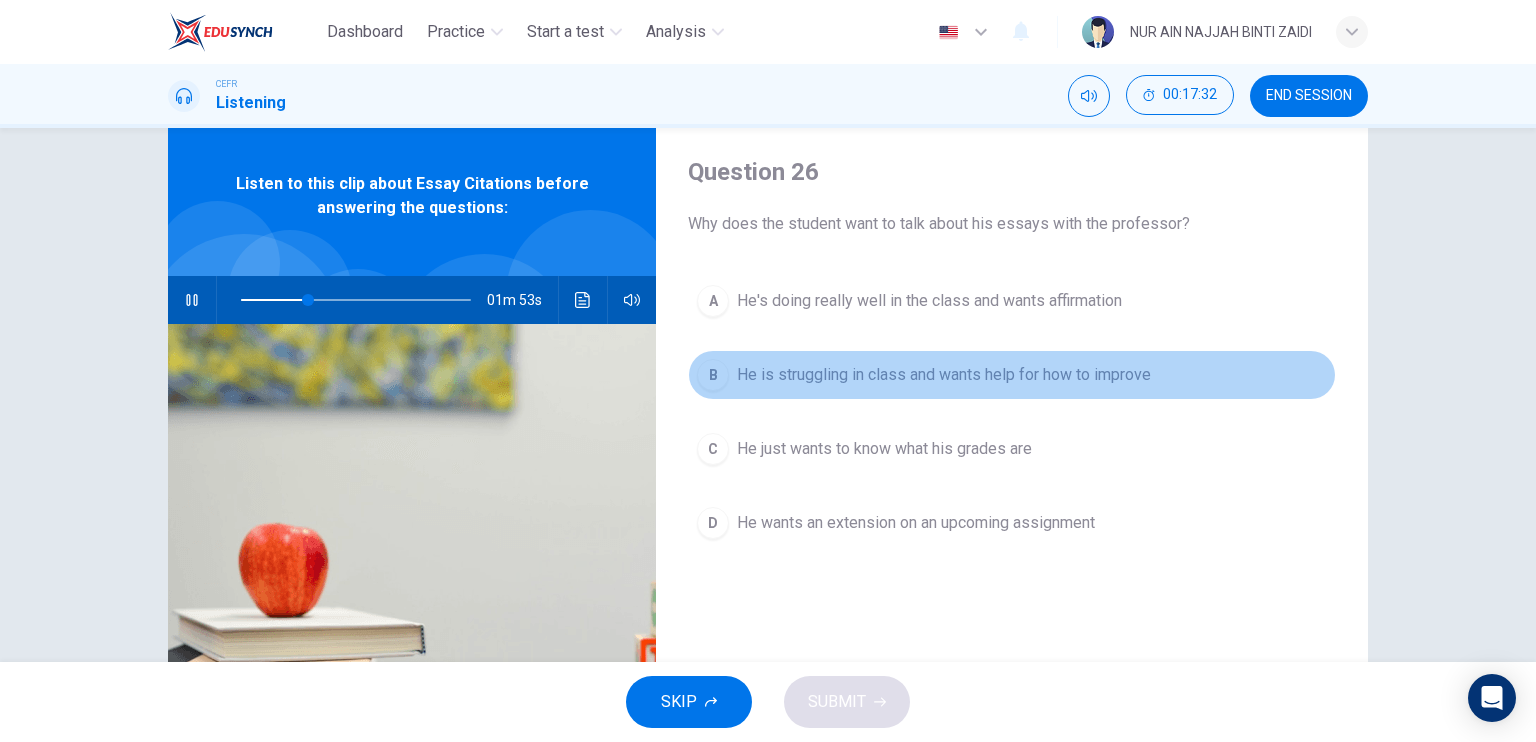 click on "B He is struggling in class and wants help for how to improve" at bounding box center (1012, 375) 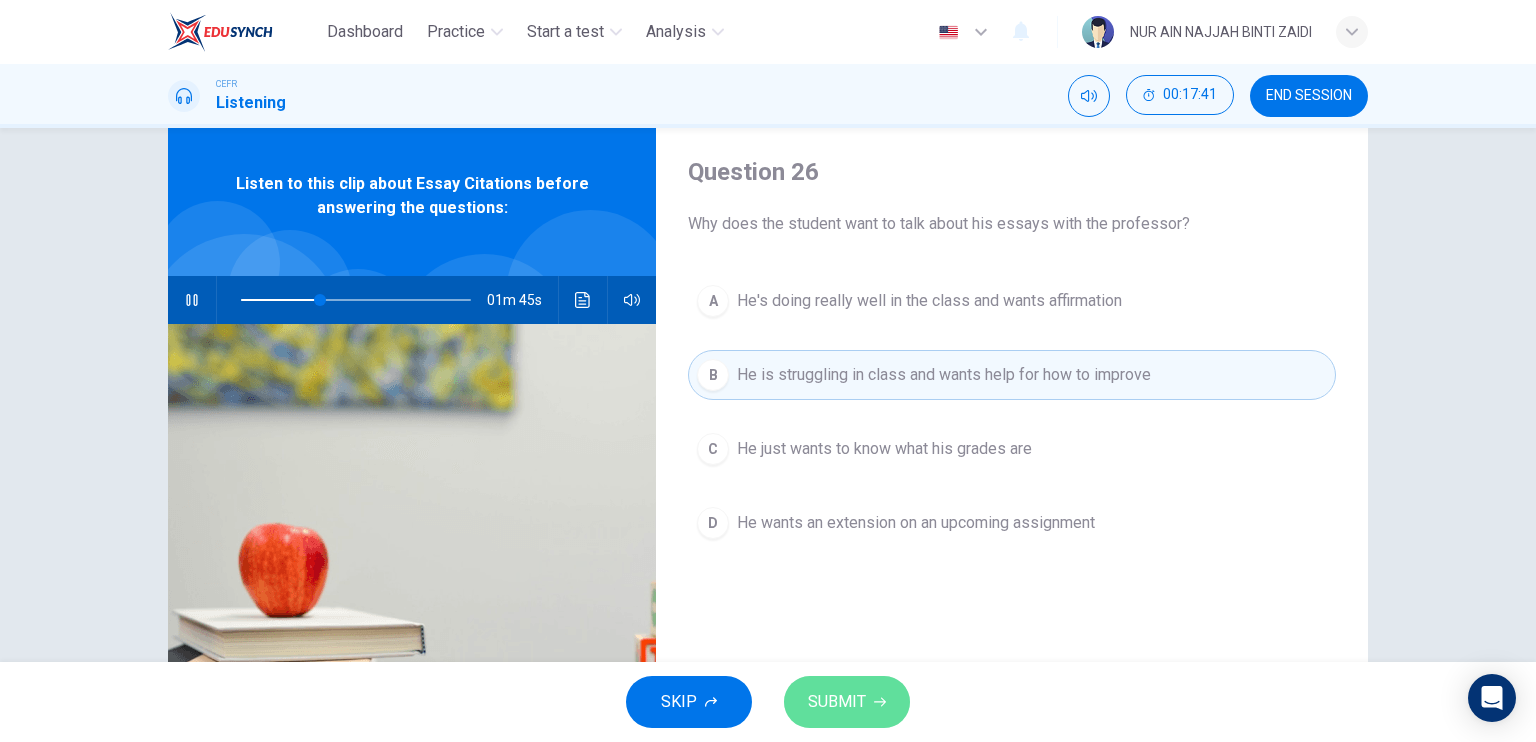 click on "SUBMIT" at bounding box center (837, 702) 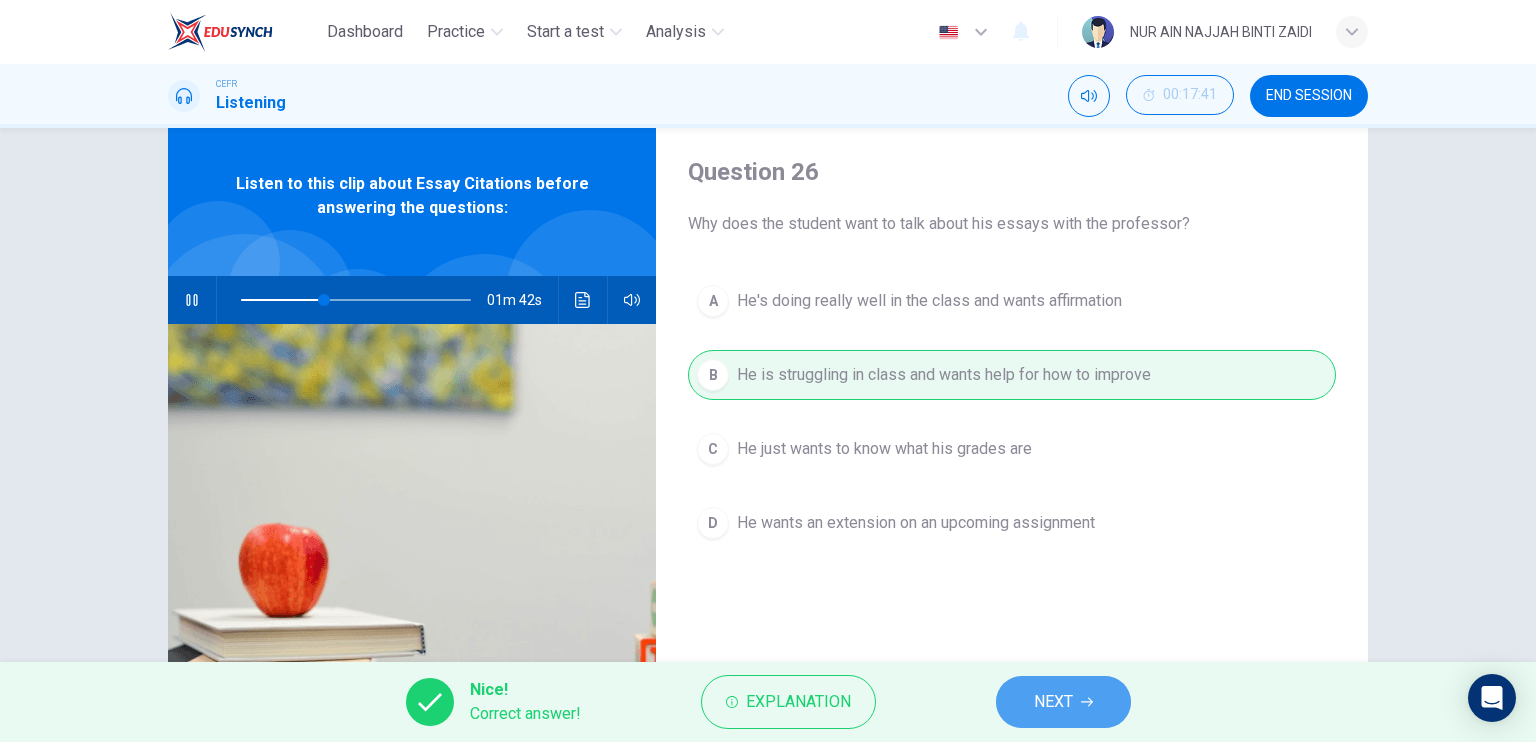 click on "NEXT" at bounding box center (1063, 702) 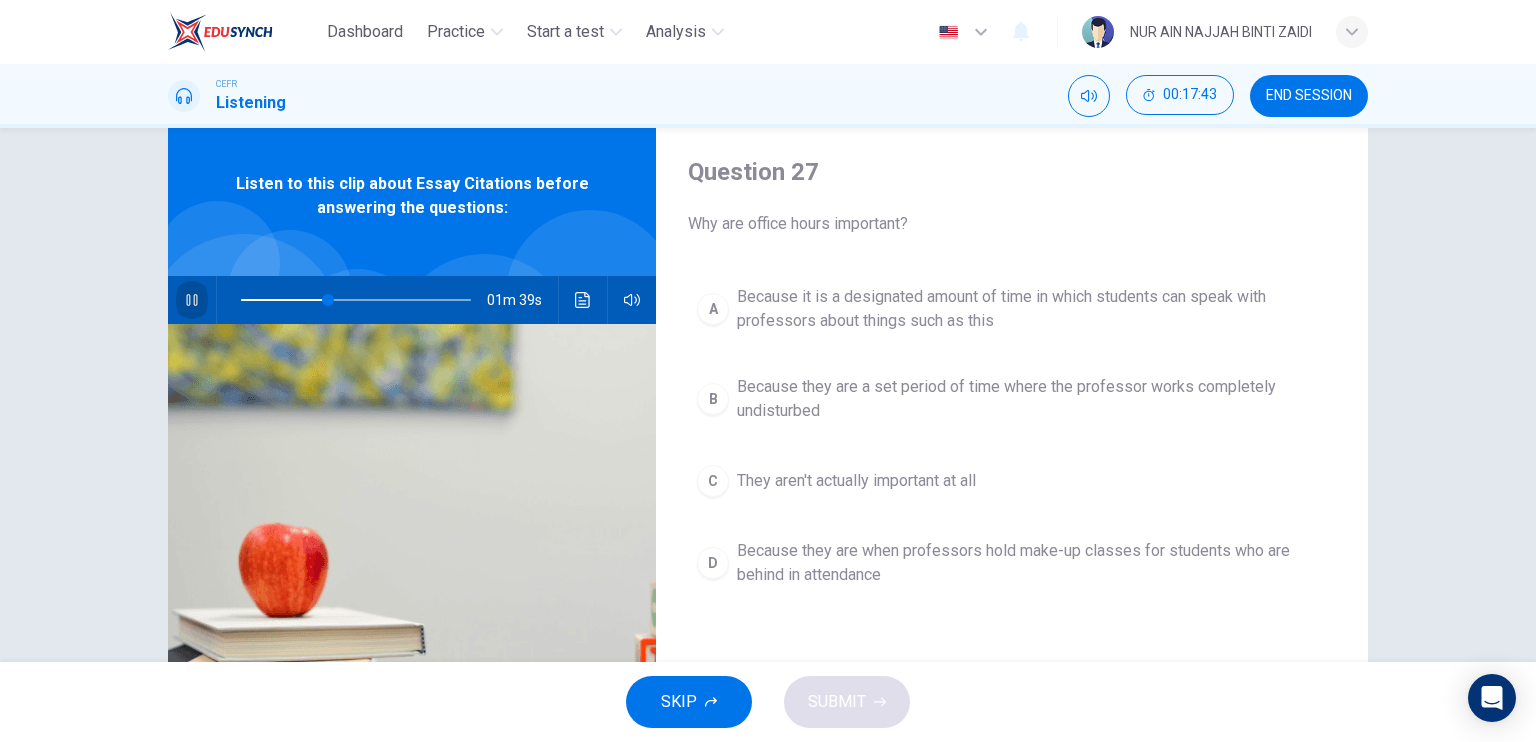 click at bounding box center [192, 300] 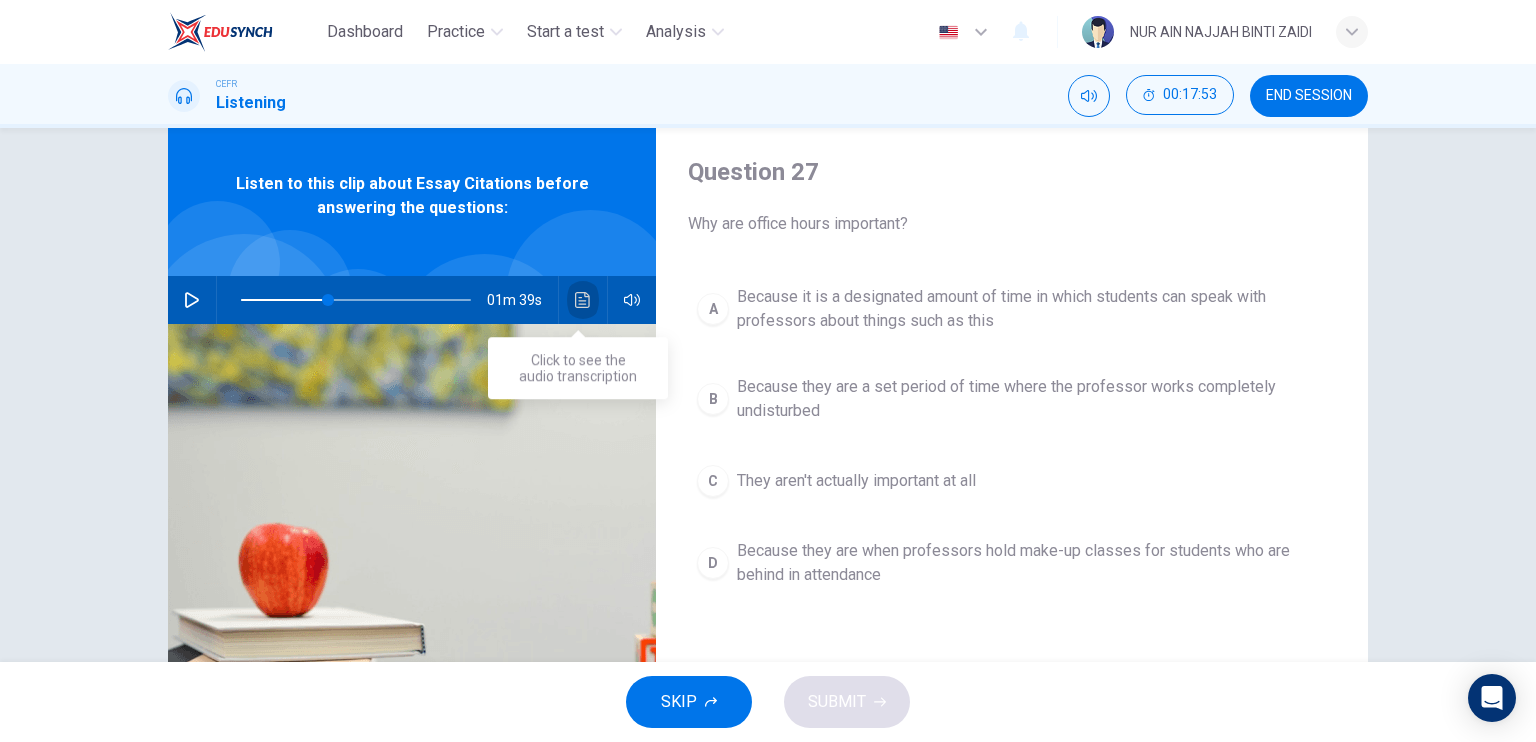 click at bounding box center (583, 300) 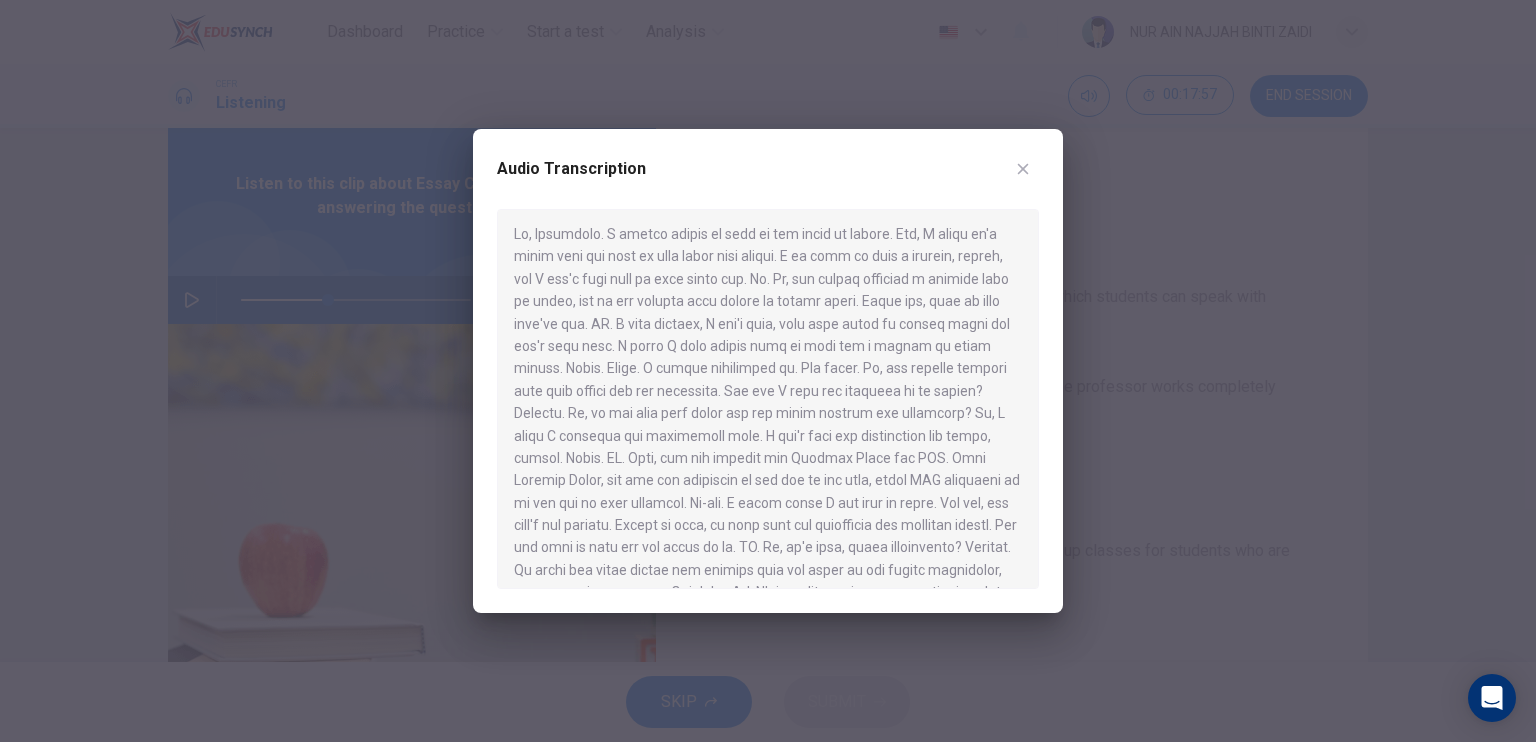 scroll, scrollTop: 0, scrollLeft: 0, axis: both 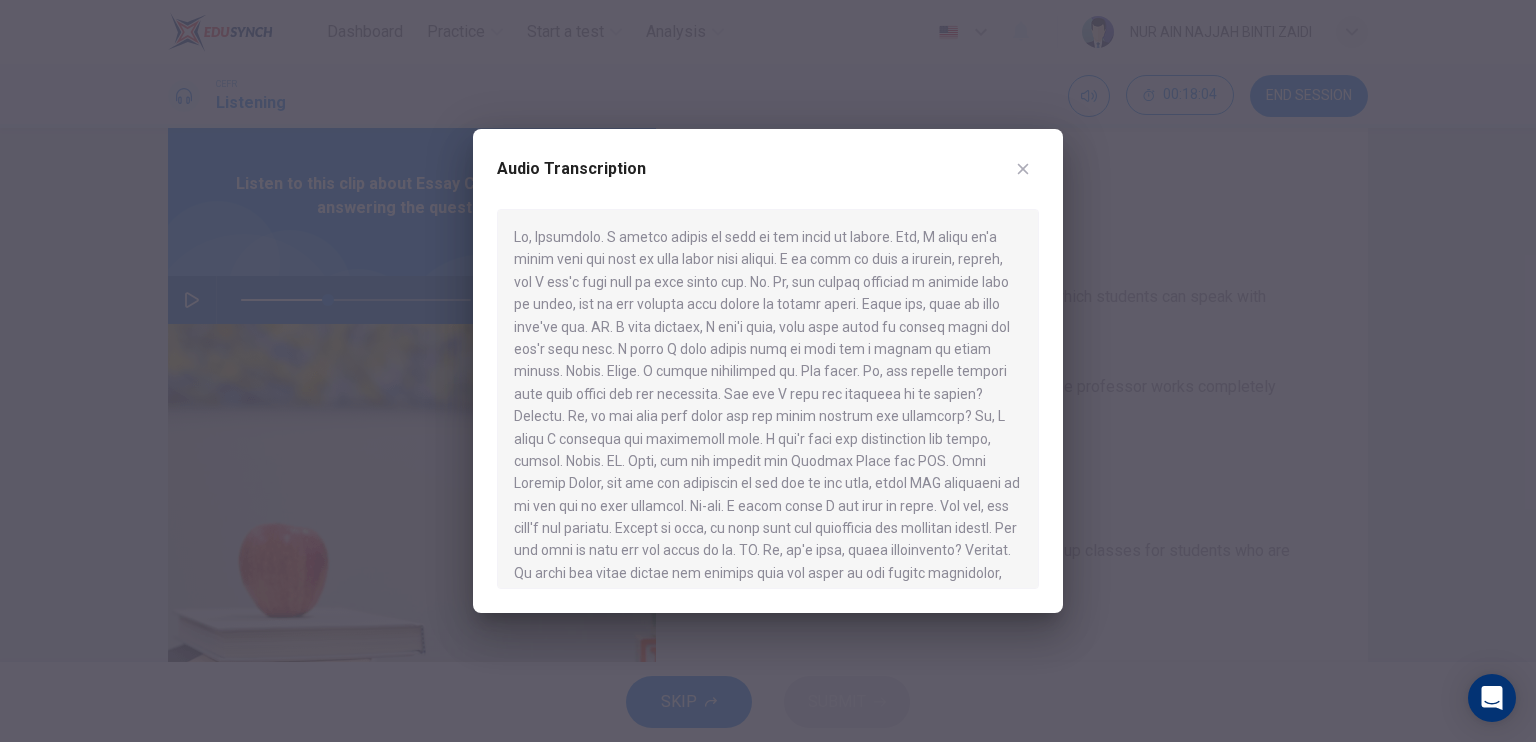 click at bounding box center (768, 371) 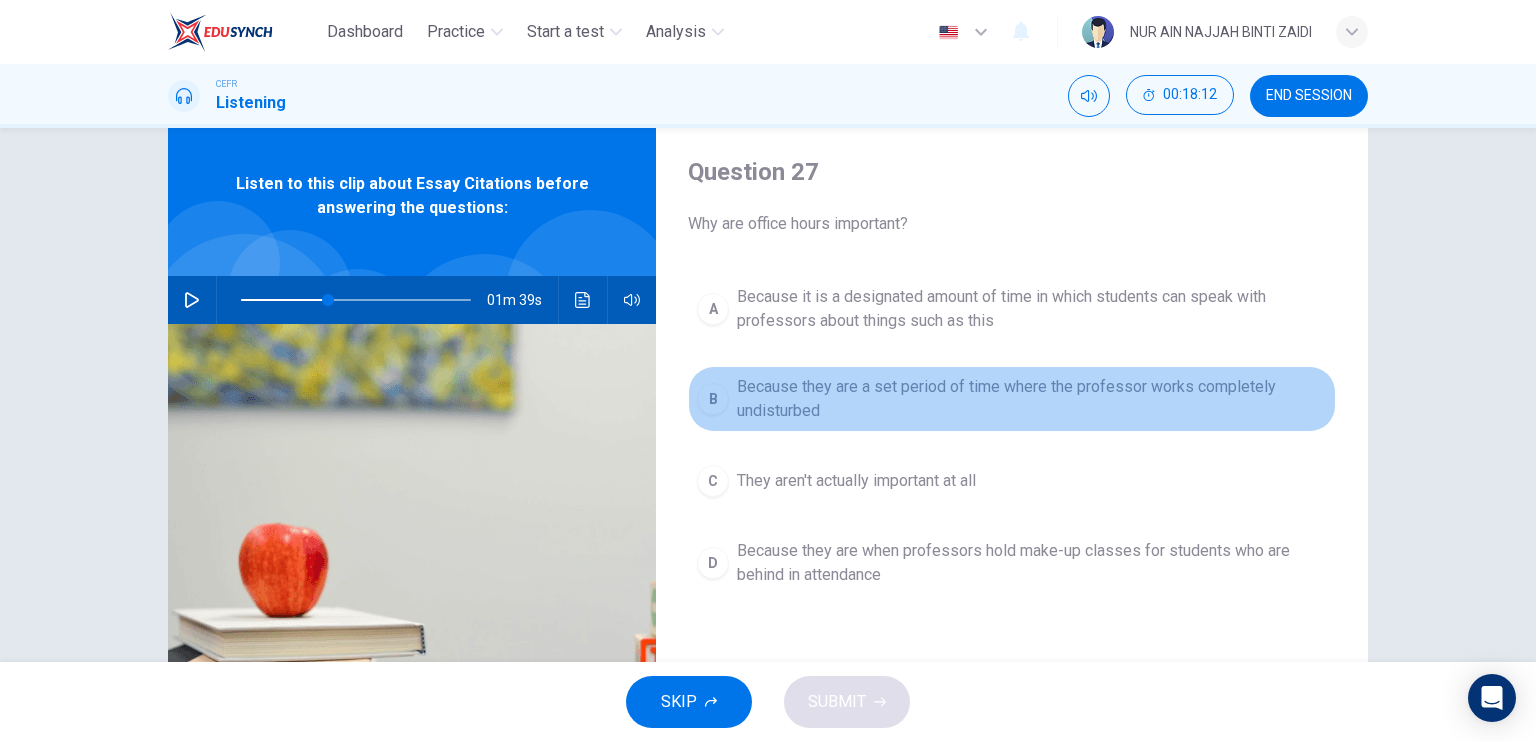 click on "B Because they are a set period of time where the professor works completely undisturbed" at bounding box center [1012, 399] 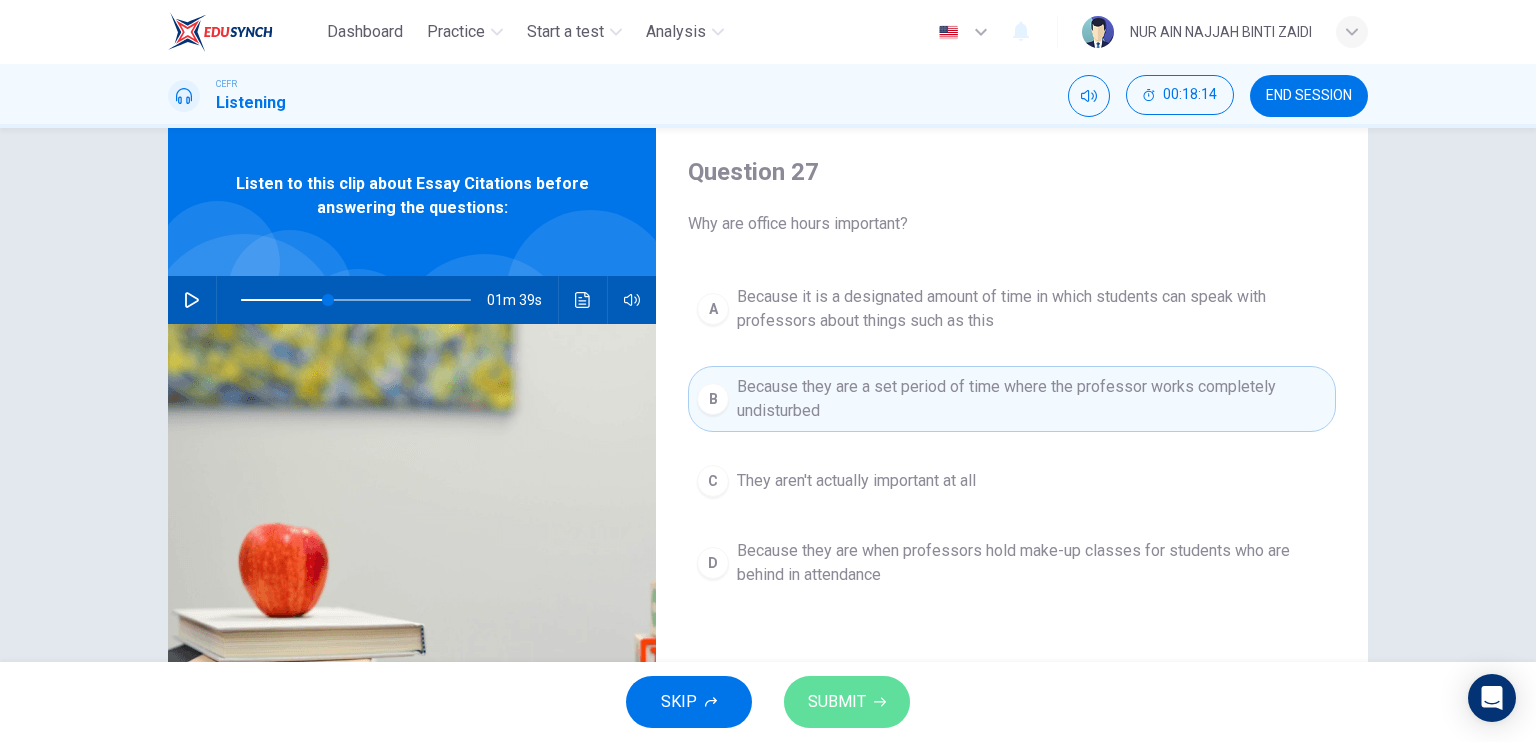 click on "SUBMIT" at bounding box center (837, 702) 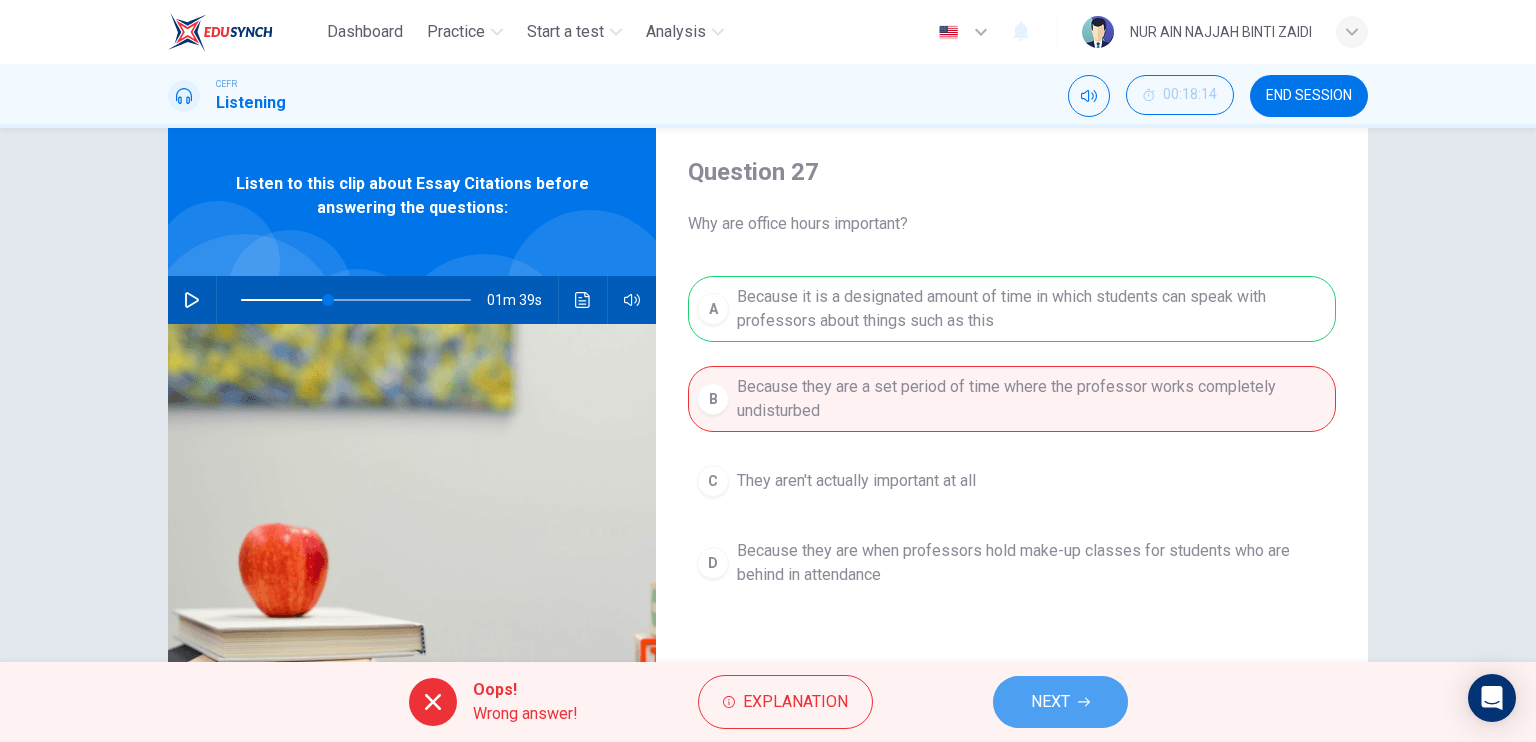 click on "NEXT" at bounding box center (1050, 702) 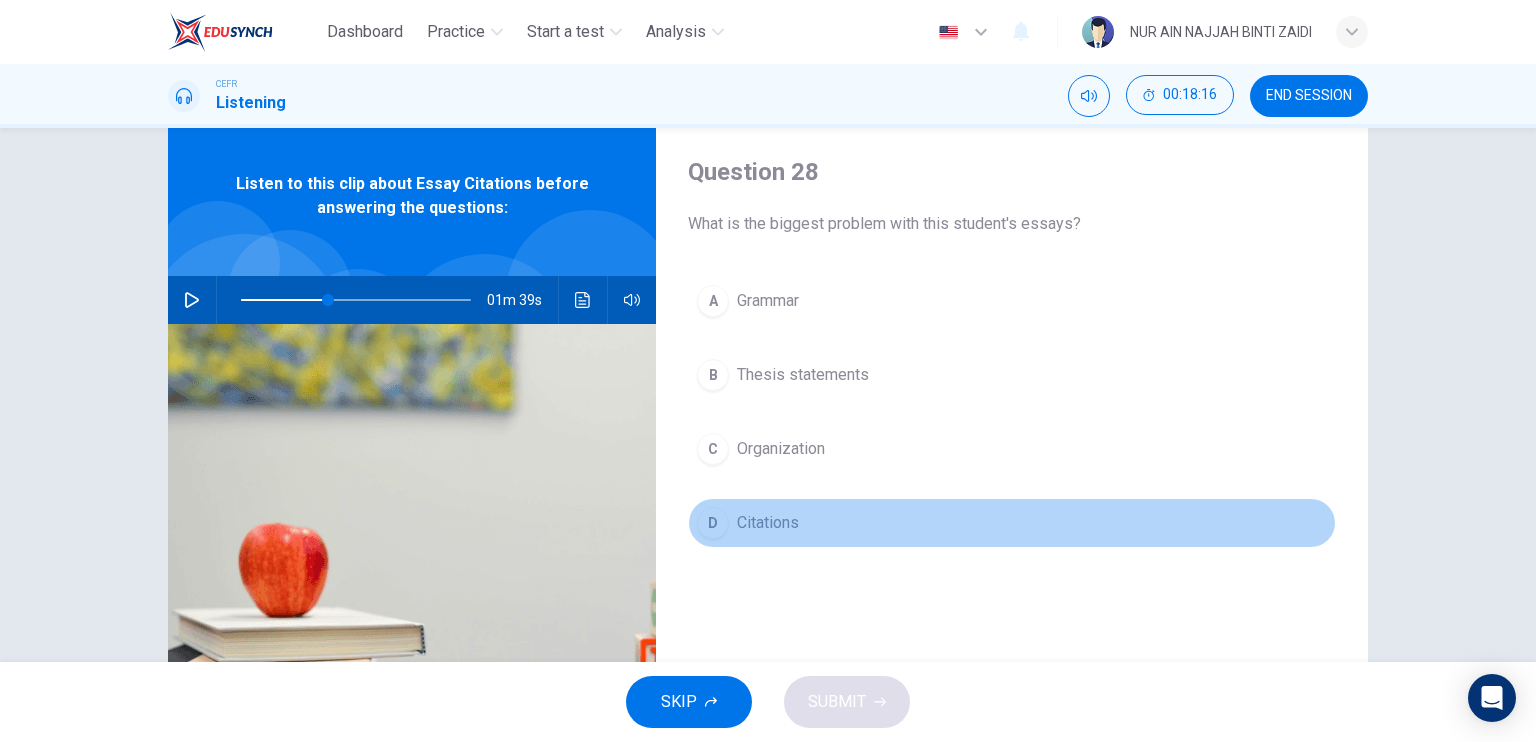 click on "D" at bounding box center (713, 301) 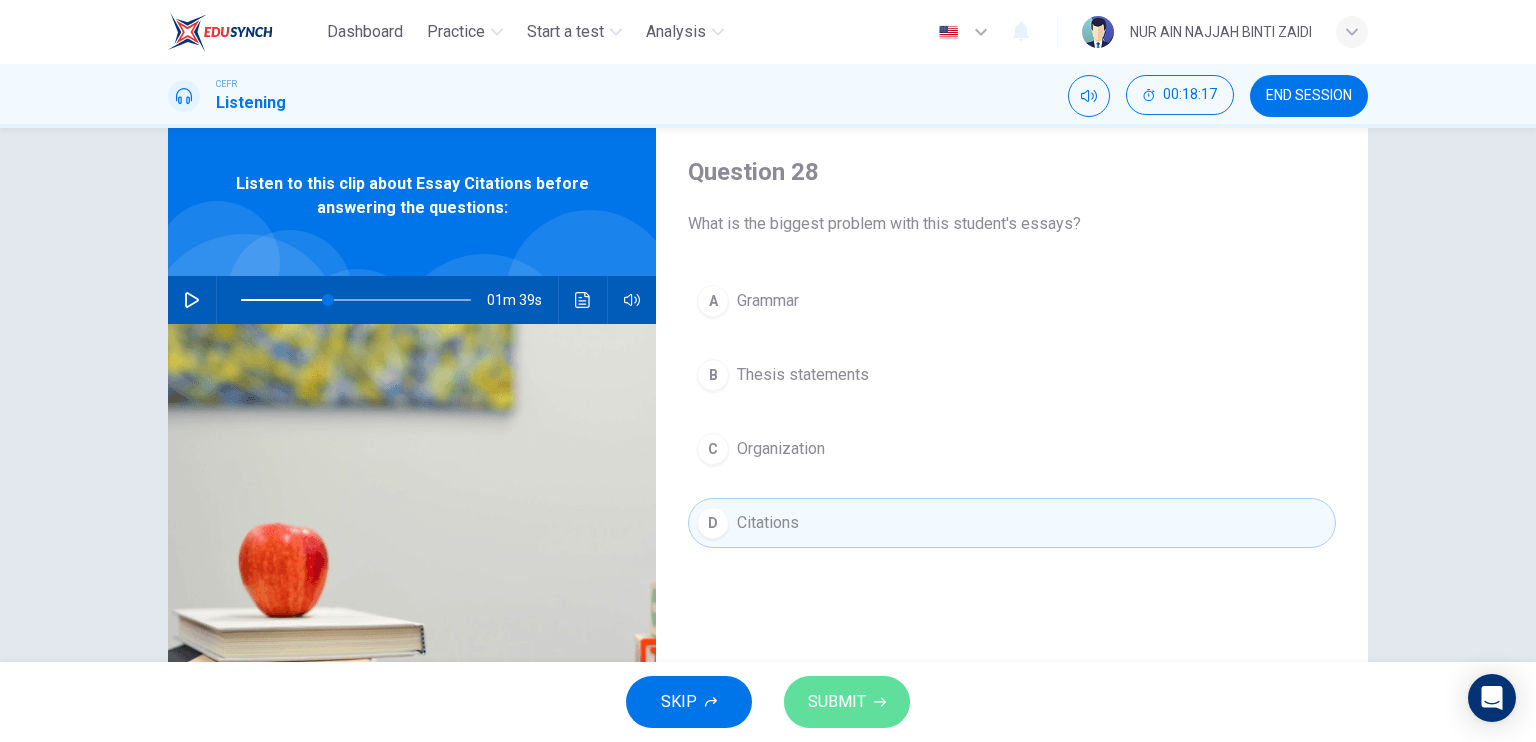 click on "SUBMIT" at bounding box center (837, 702) 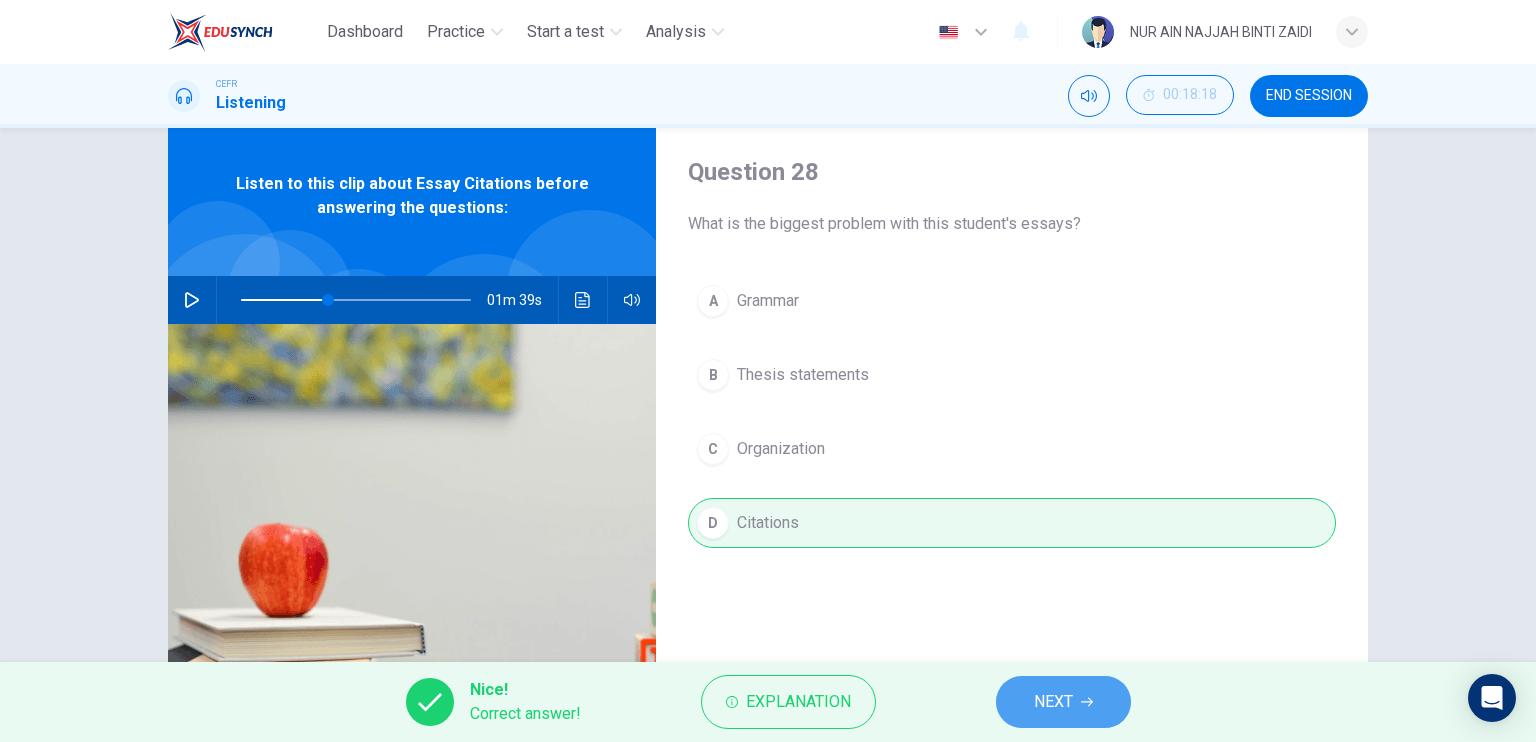 click on "NEXT" at bounding box center (1063, 702) 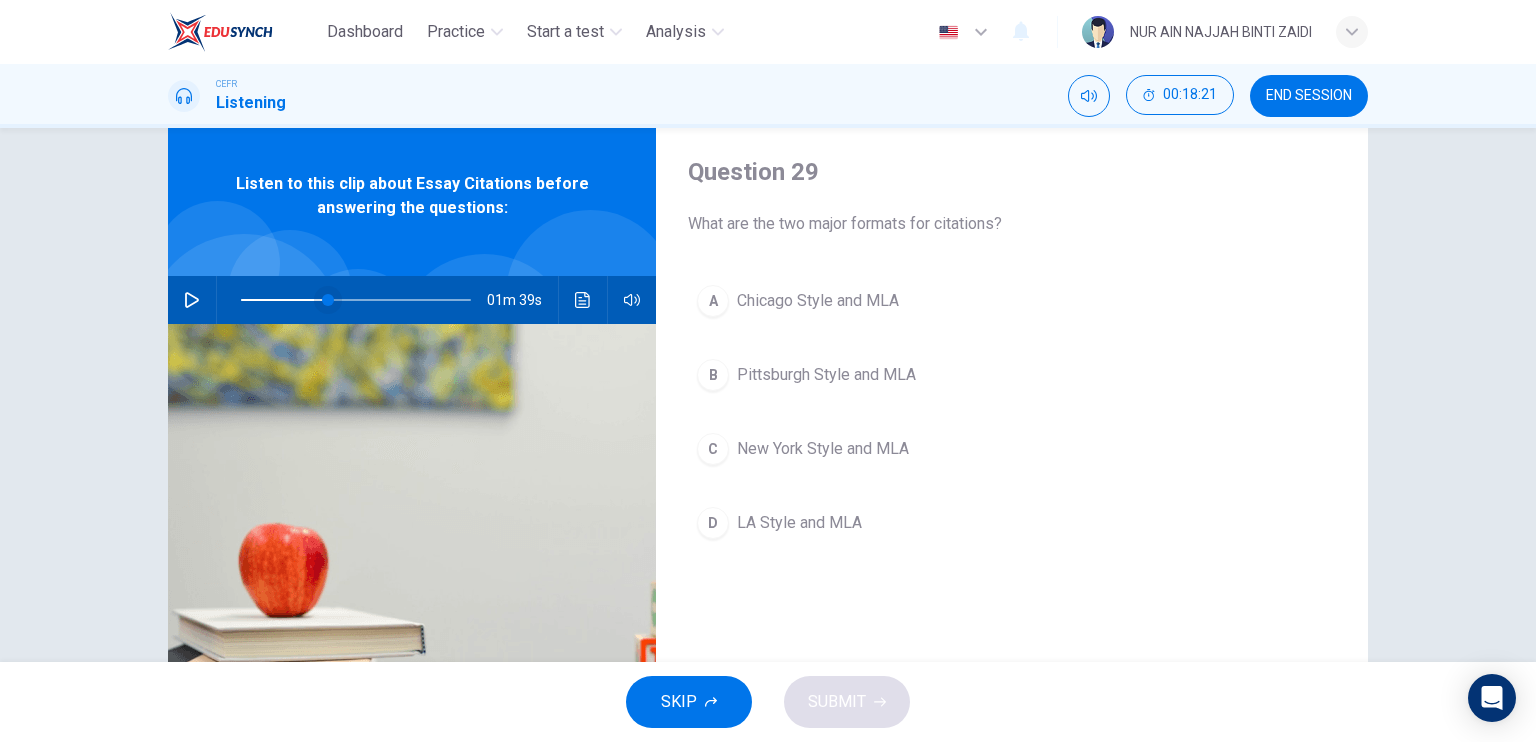 click at bounding box center (328, 300) 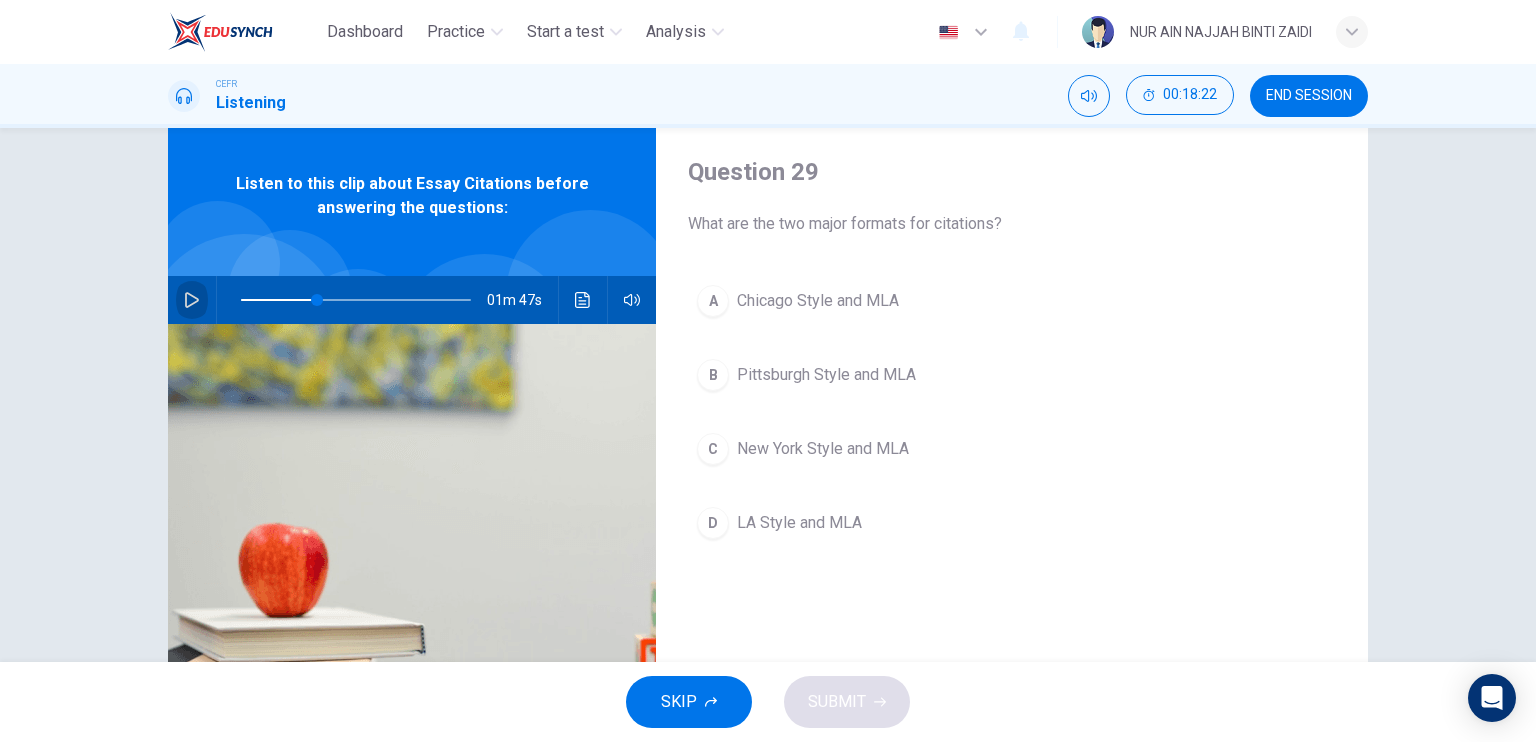 click at bounding box center [192, 300] 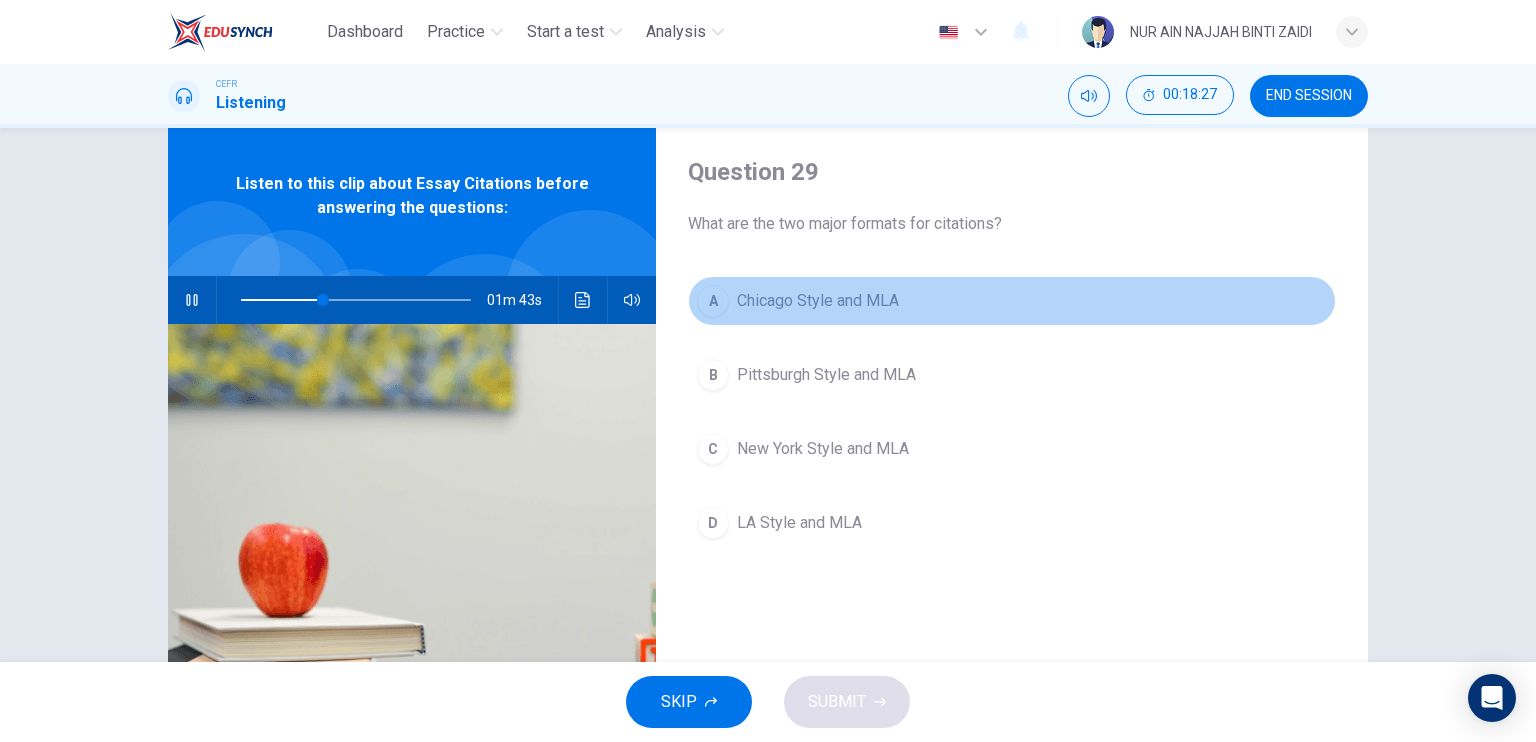 click on "Chicago Style and MLA" at bounding box center (818, 301) 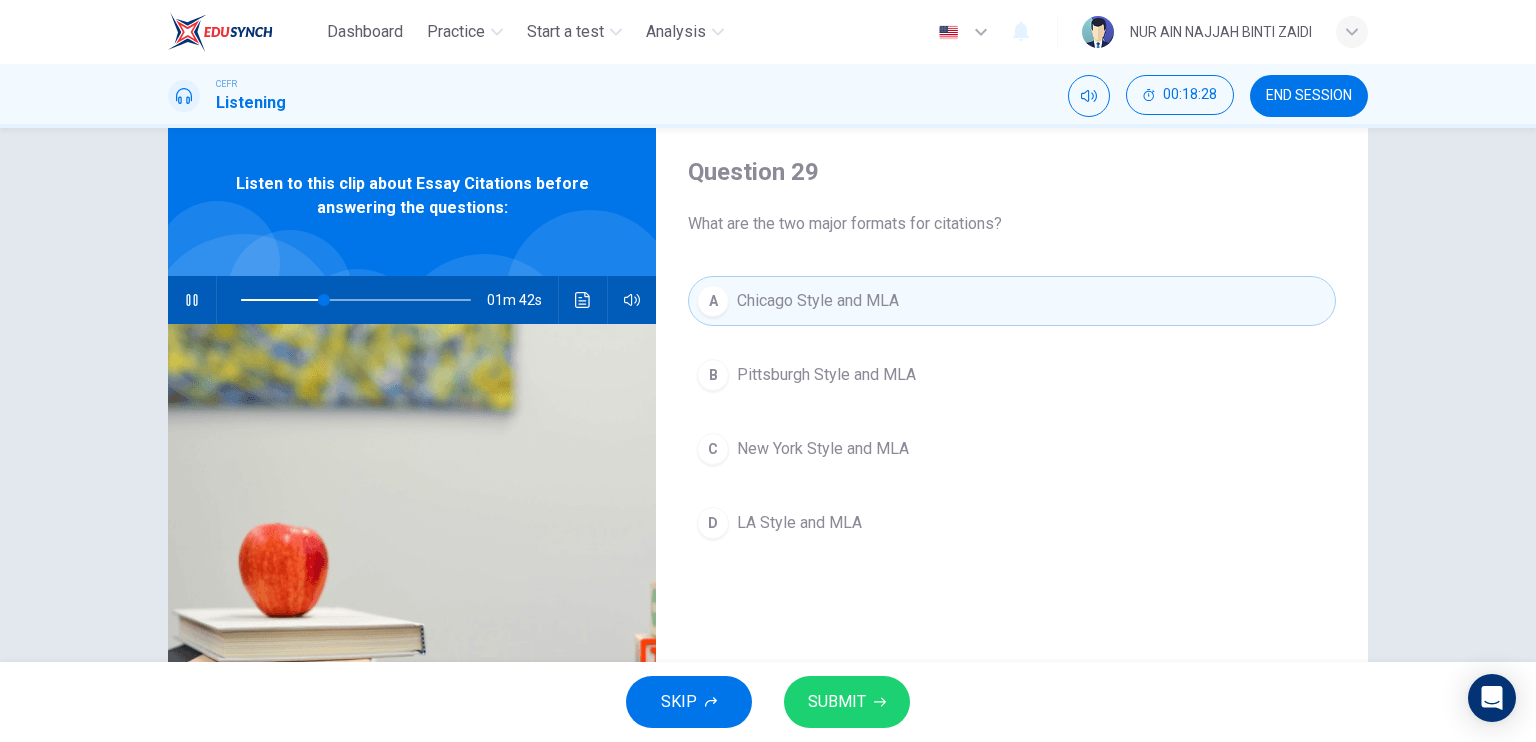 click on "SUBMIT" at bounding box center (837, 702) 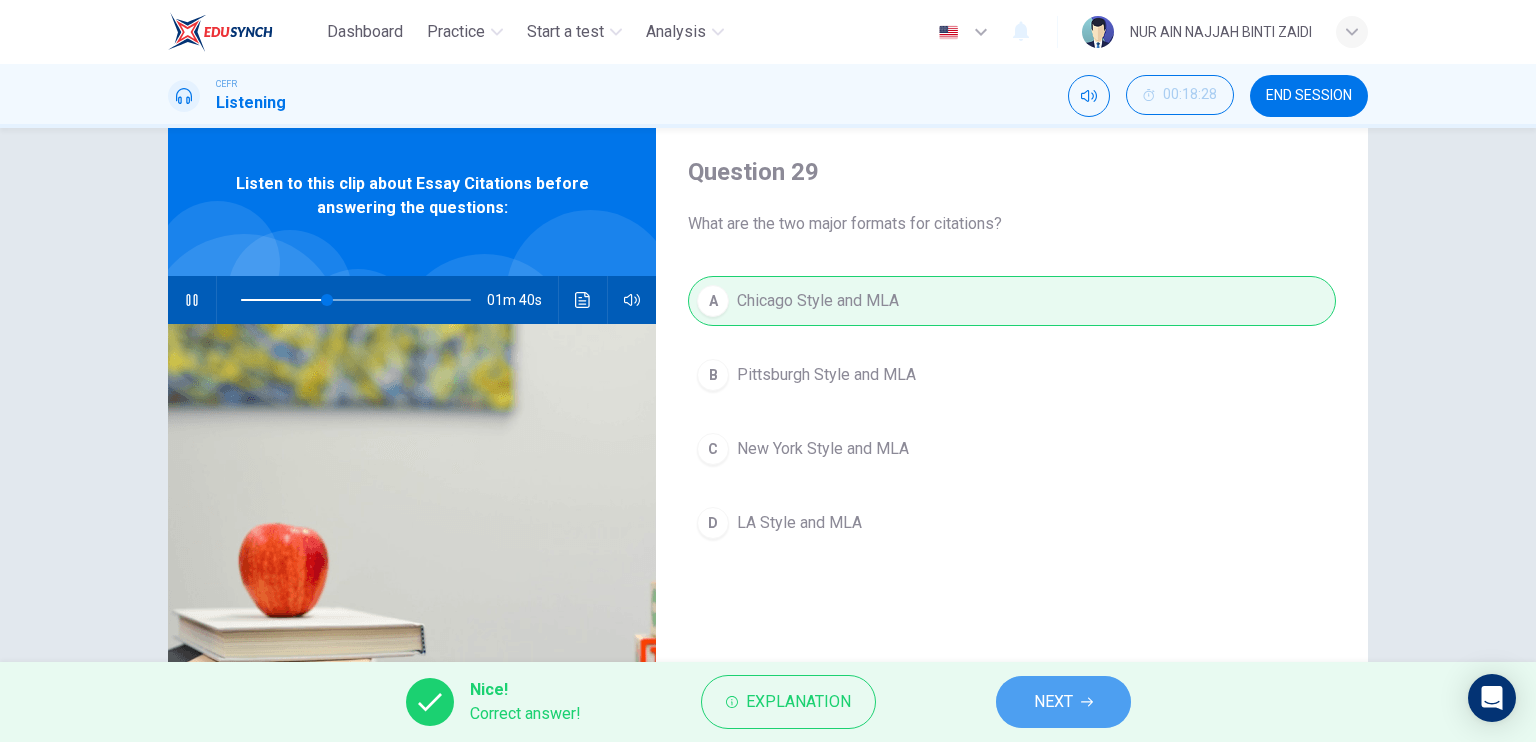 click on "NEXT" at bounding box center [1063, 702] 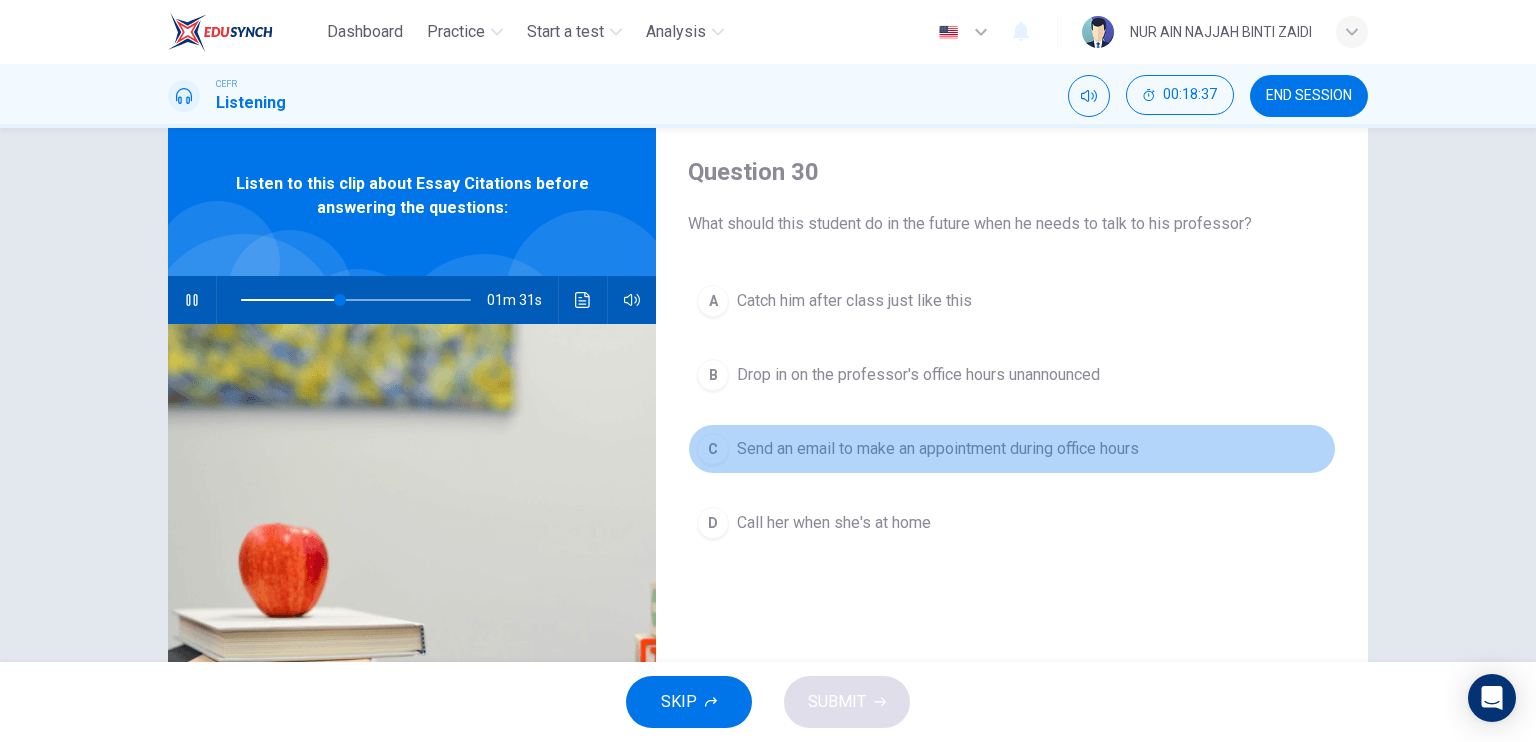 click on "Send an email to make an appointment during office hours" at bounding box center [854, 301] 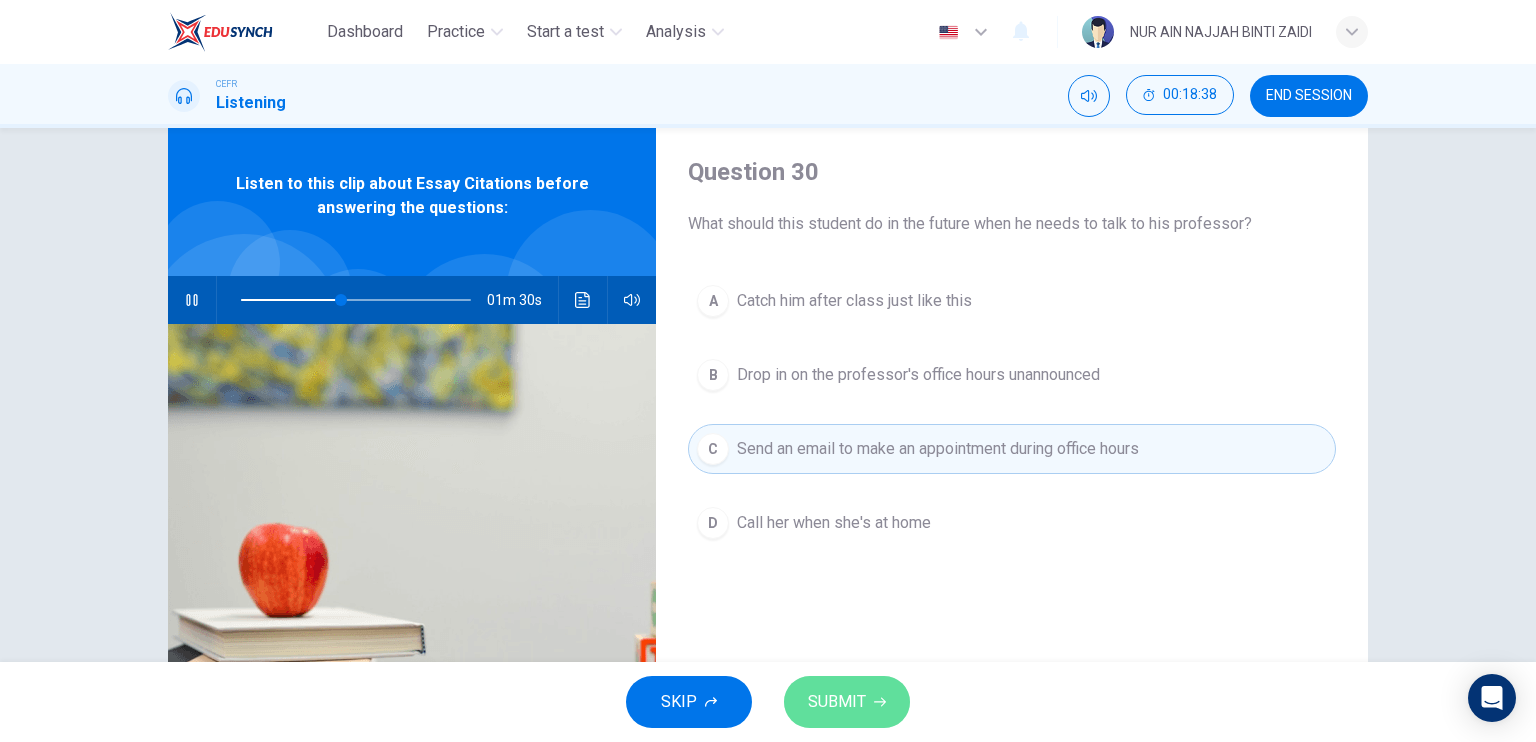 click on "SUBMIT" at bounding box center (837, 702) 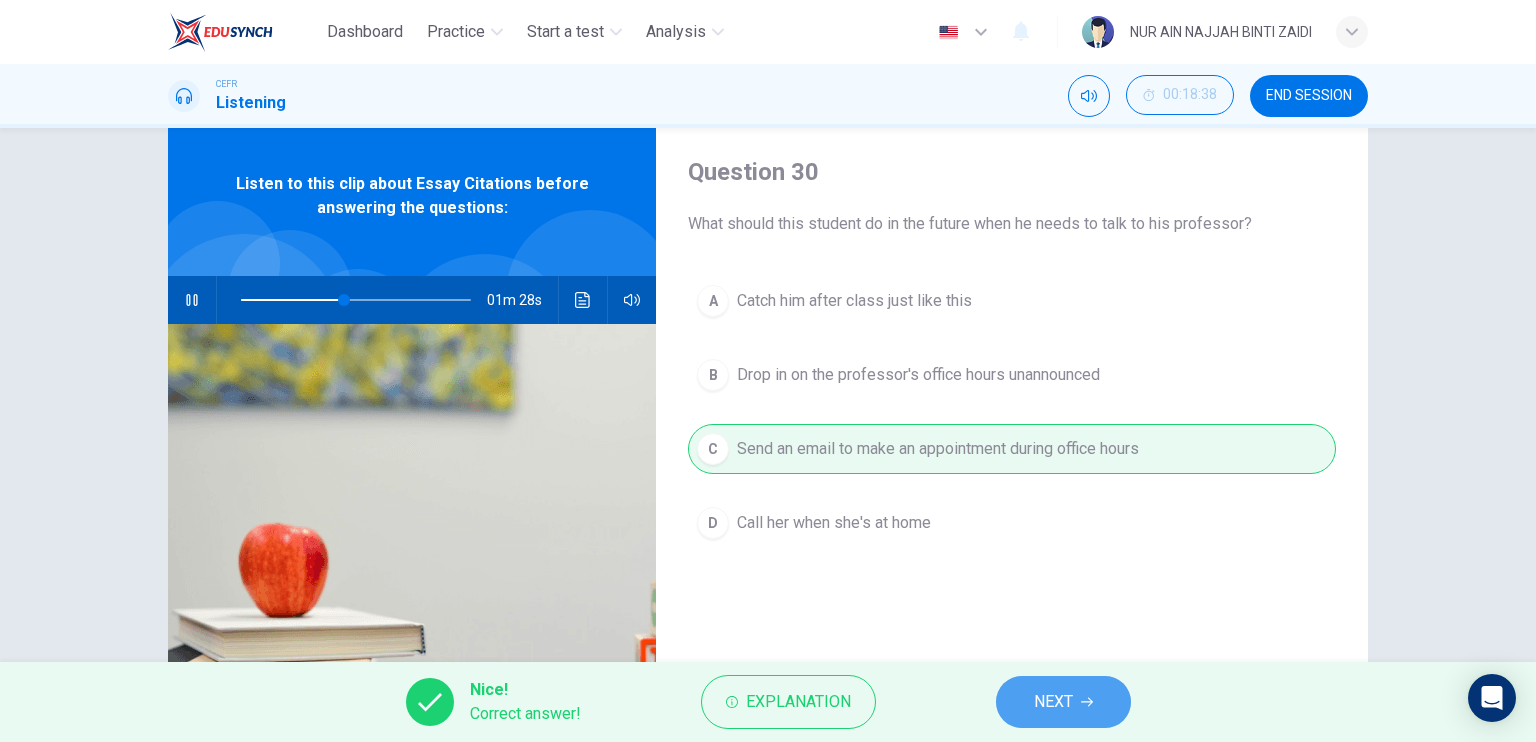 click on "NEXT" at bounding box center (1063, 702) 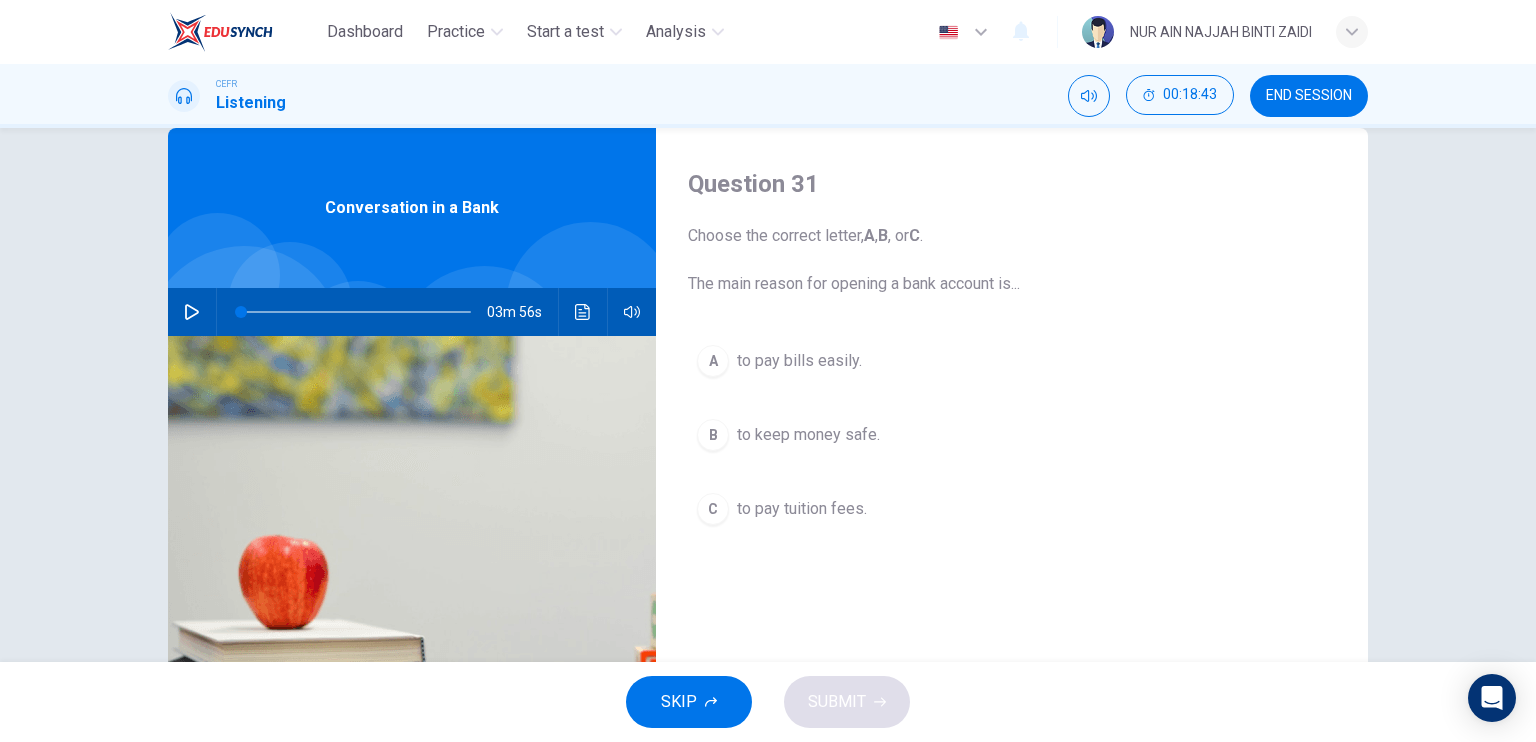 scroll, scrollTop: 44, scrollLeft: 0, axis: vertical 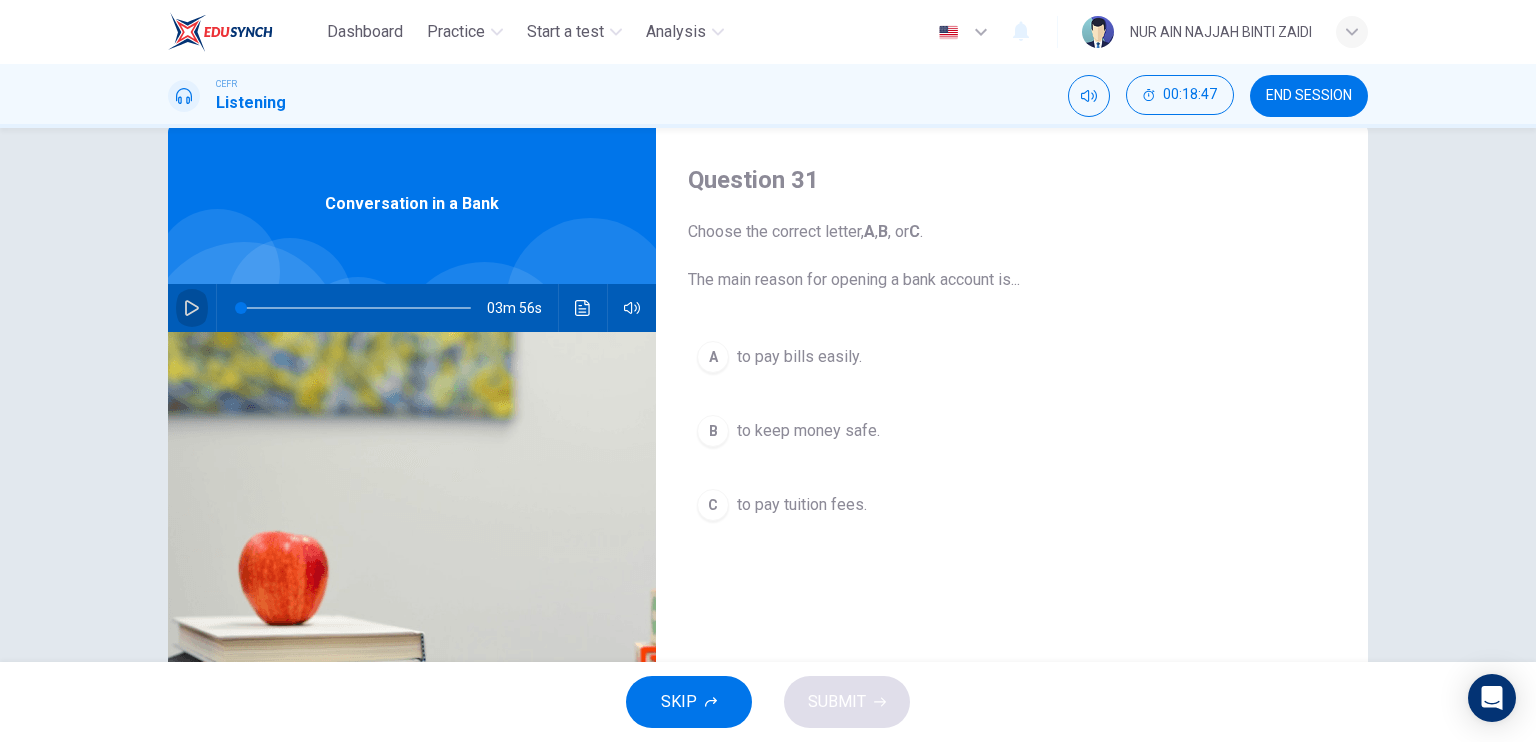 click at bounding box center (192, 308) 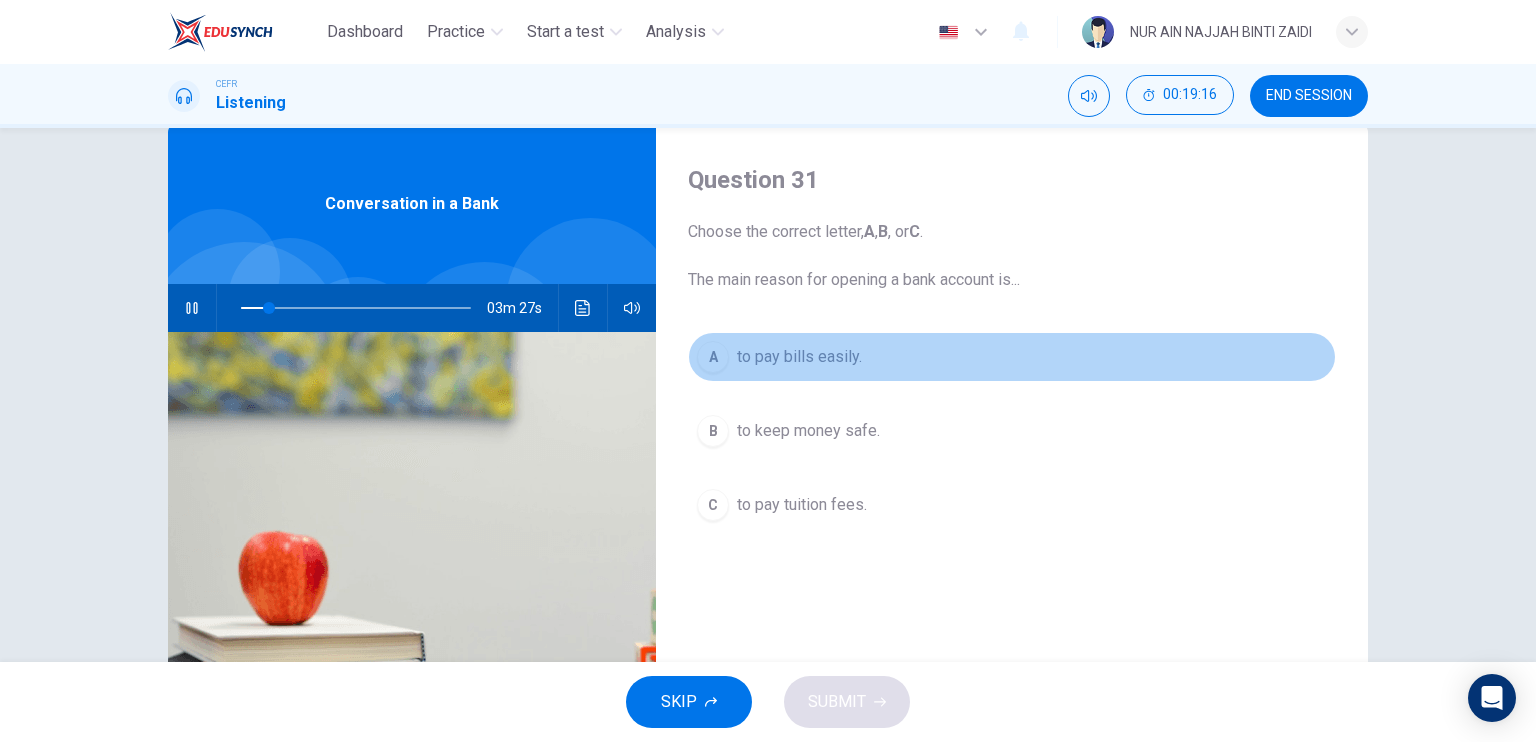 click on "A" at bounding box center (713, 357) 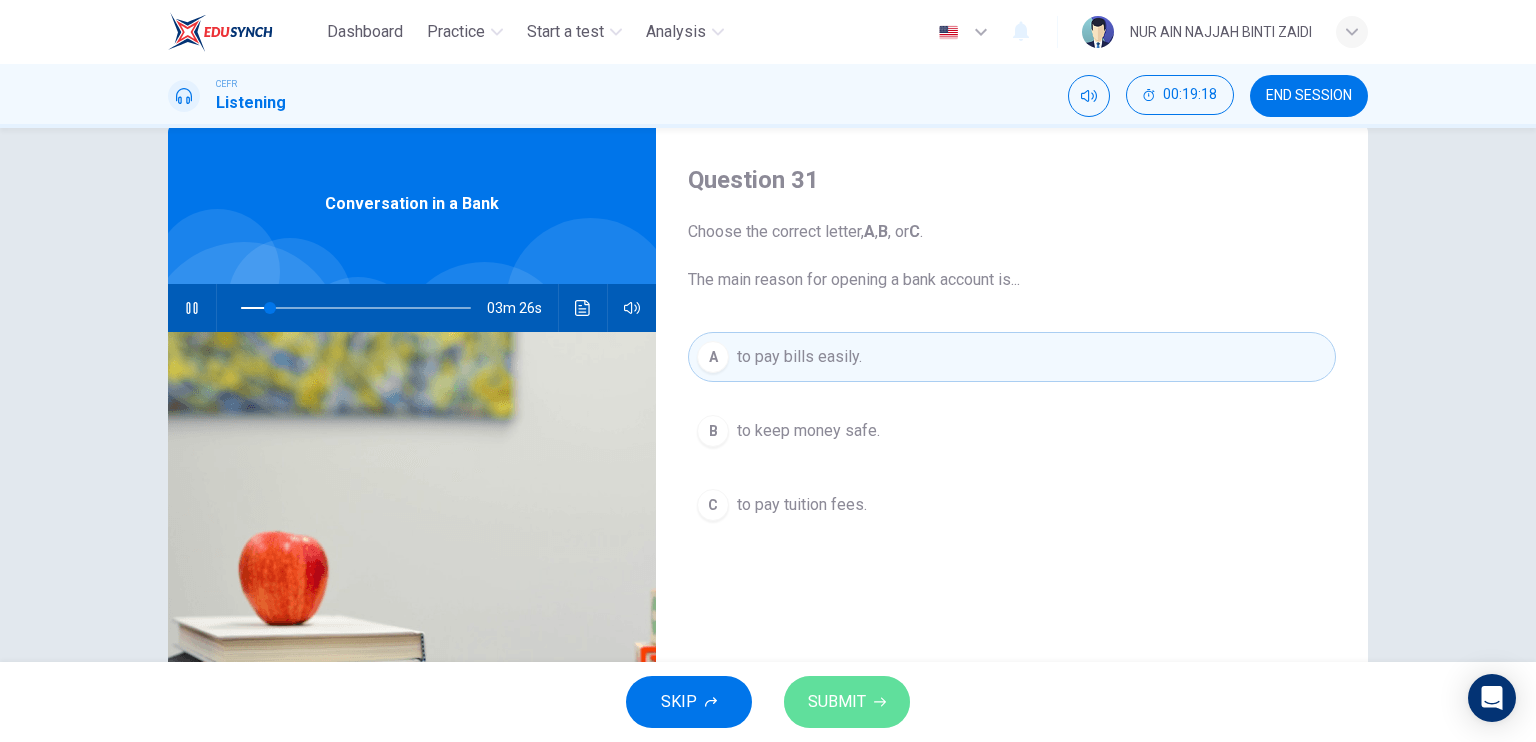 click on "SUBMIT" at bounding box center (847, 702) 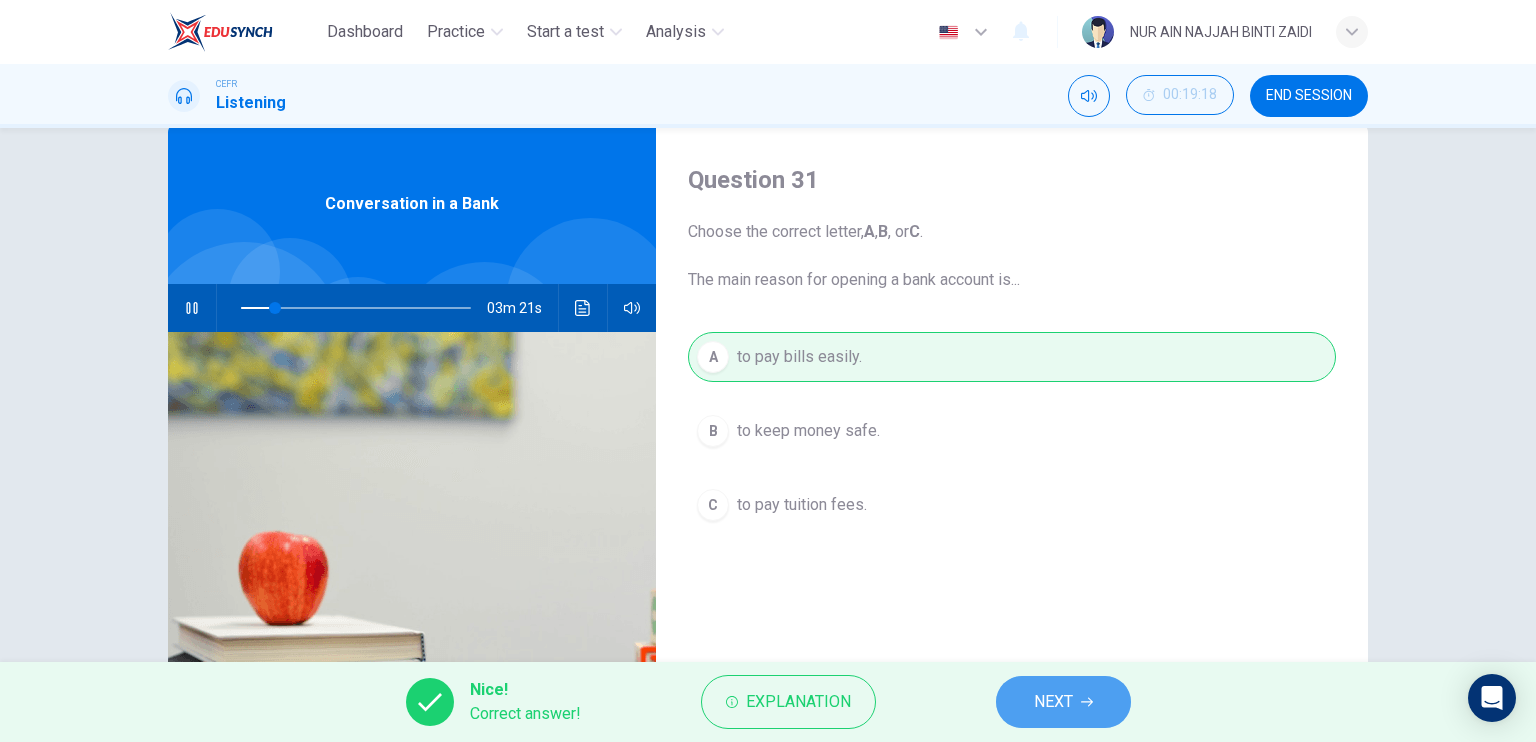 click on "NEXT" at bounding box center (1053, 702) 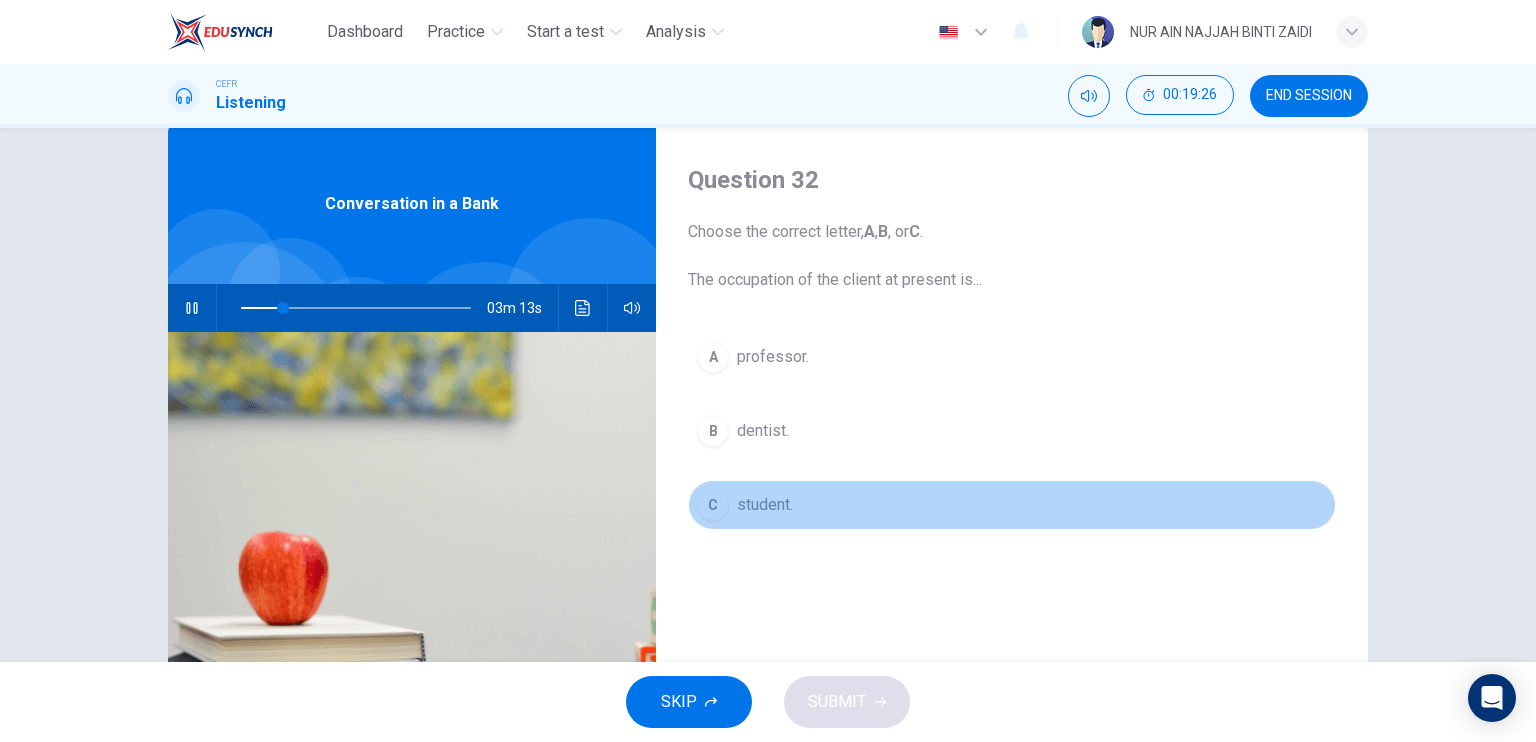 click on "C" at bounding box center (713, 357) 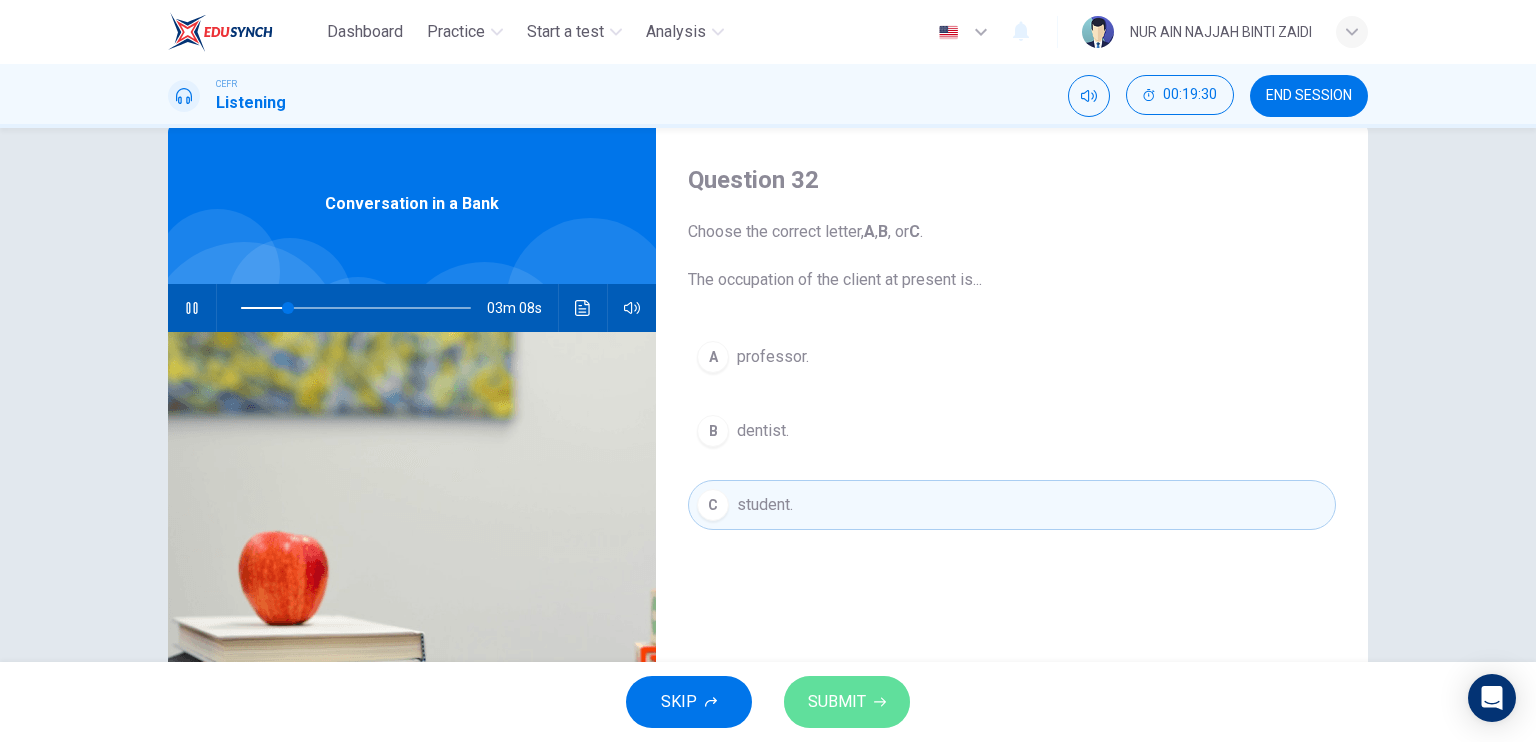 click on "SUBMIT" at bounding box center [837, 702] 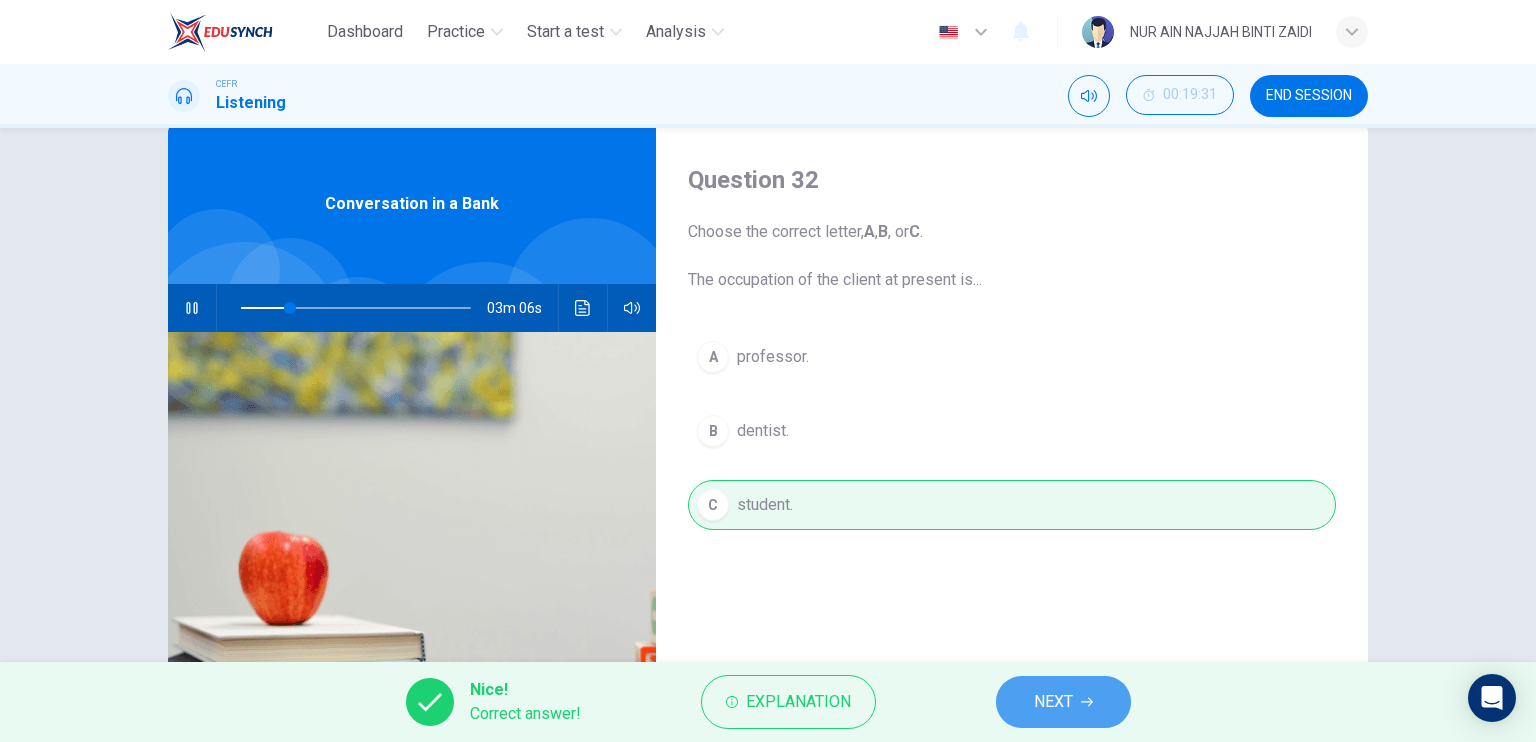 click on "NEXT" at bounding box center (1063, 702) 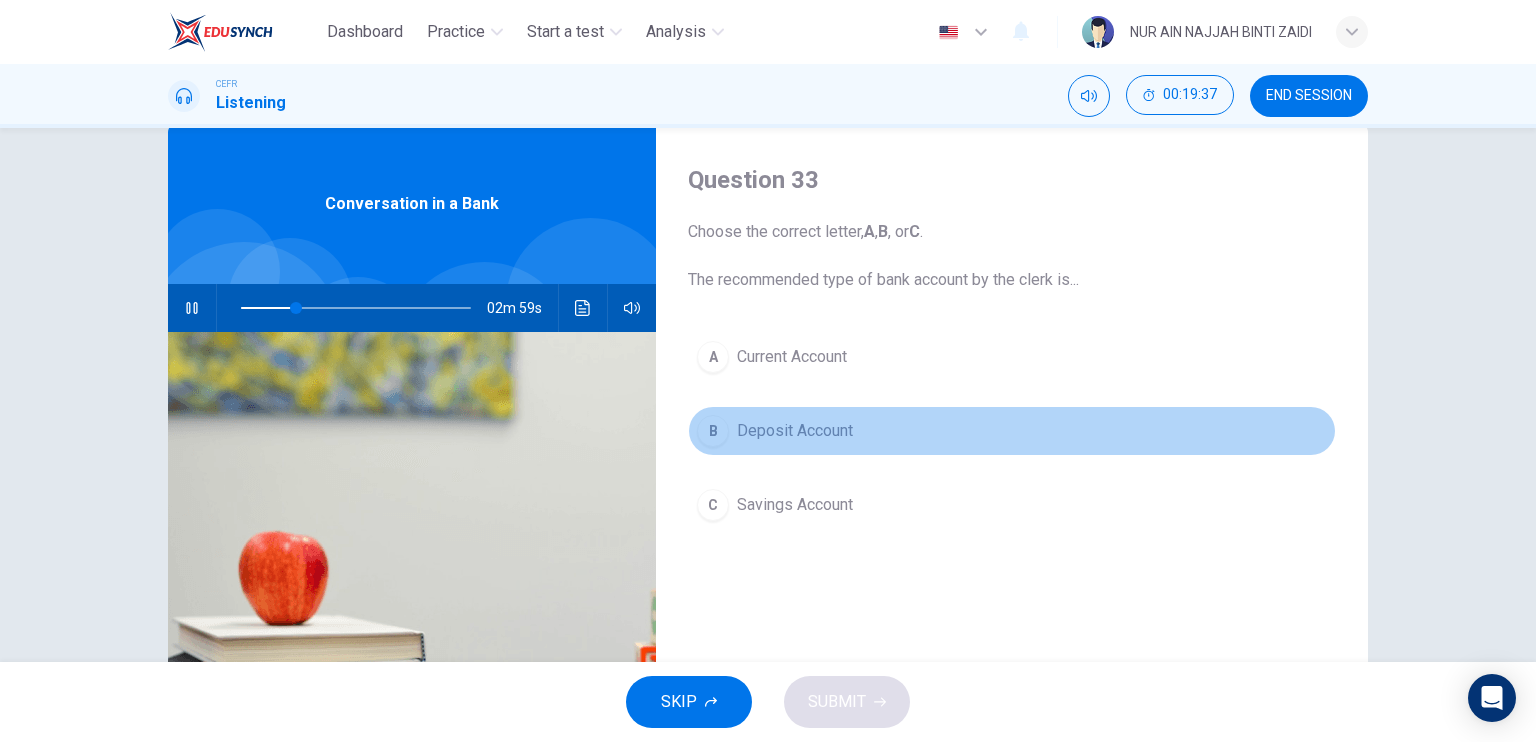 click on "B" at bounding box center (713, 357) 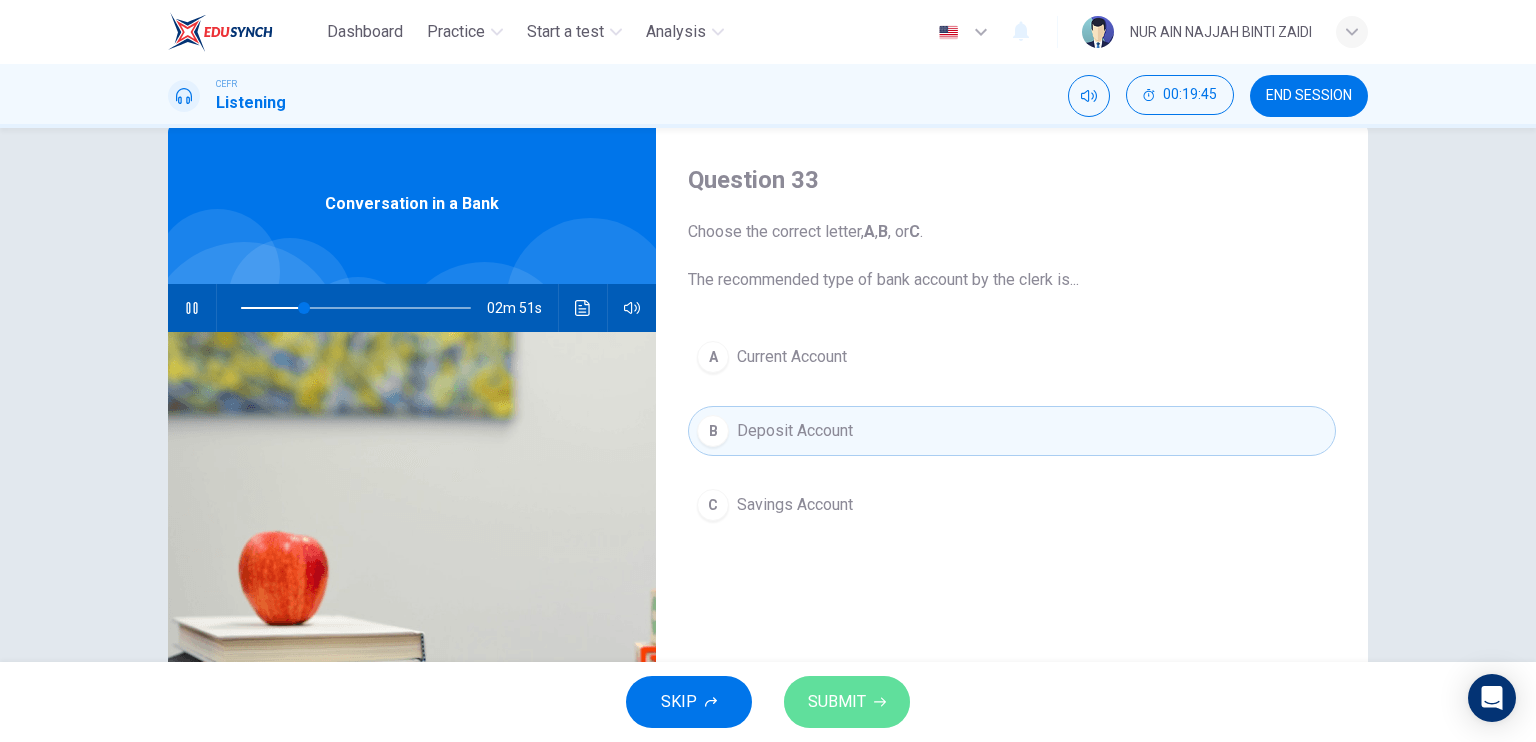 click on "SUBMIT" at bounding box center (837, 702) 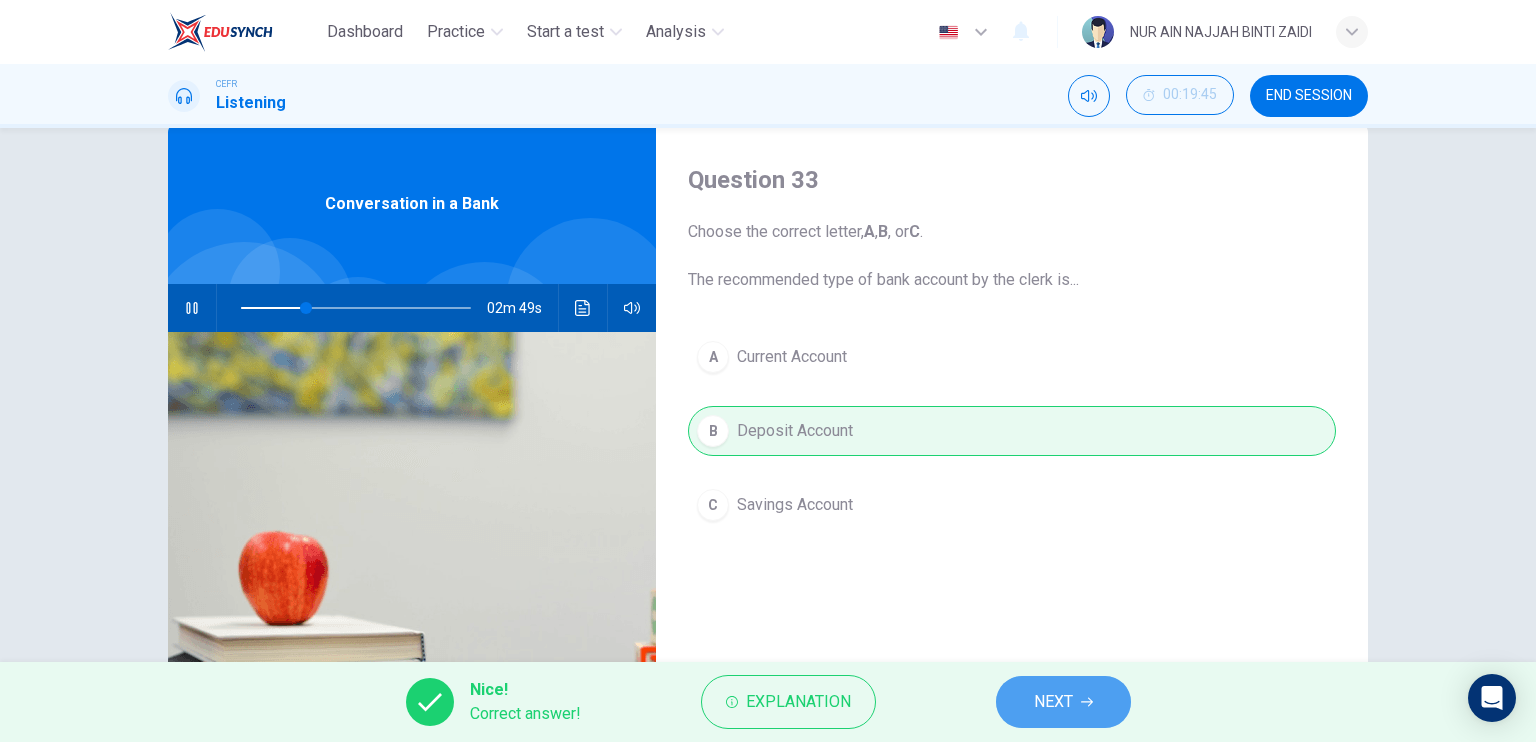 click on "NEXT" at bounding box center [1063, 702] 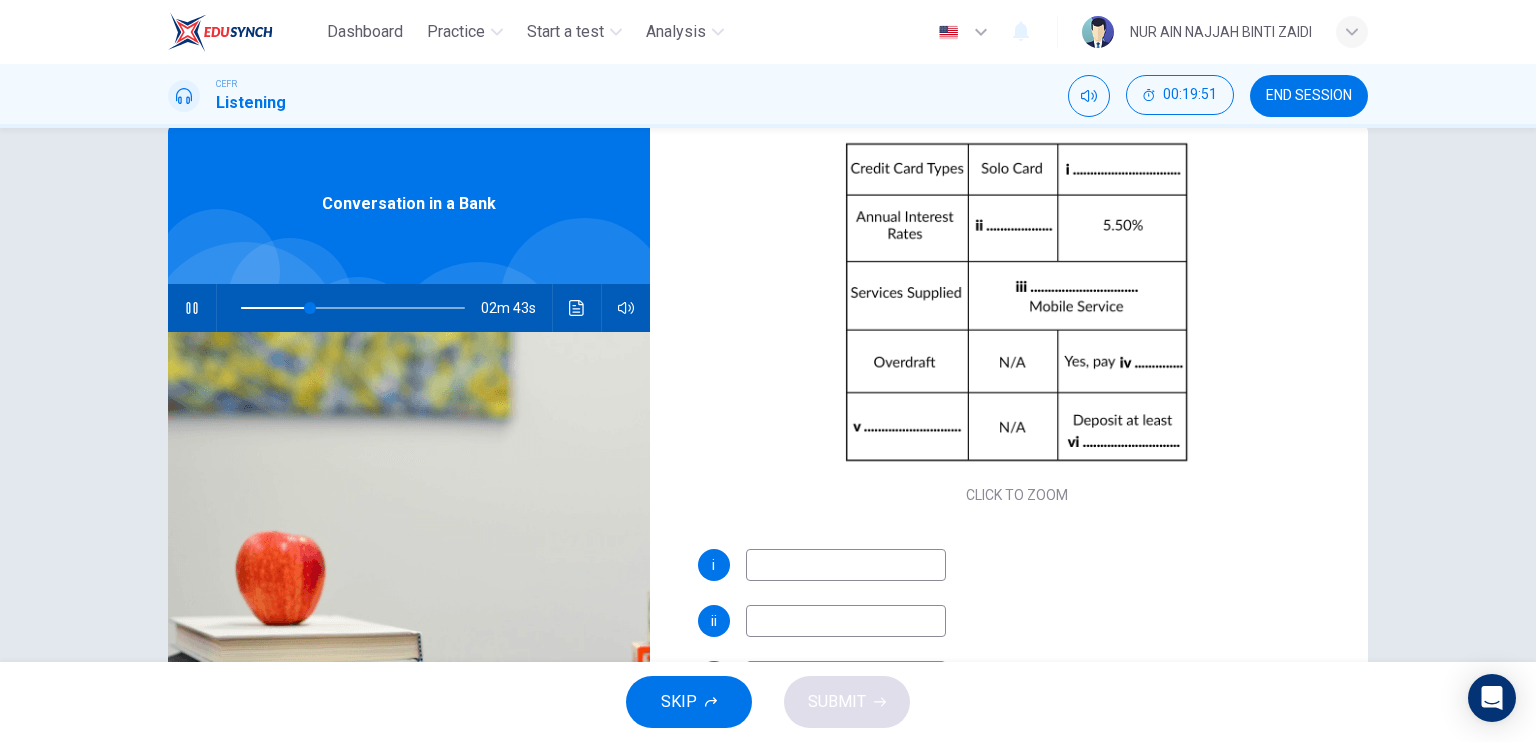 scroll, scrollTop: 203, scrollLeft: 0, axis: vertical 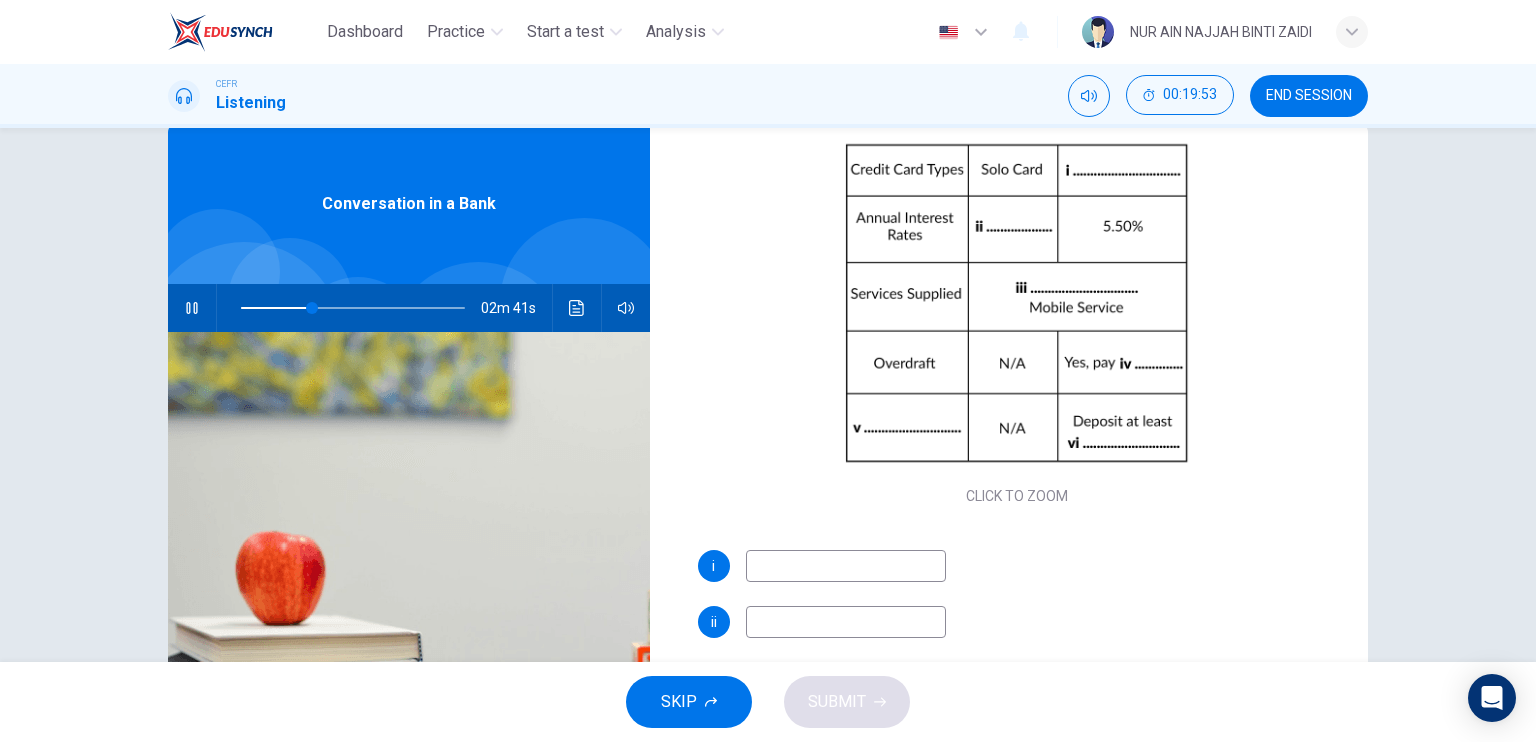 click at bounding box center (846, 566) 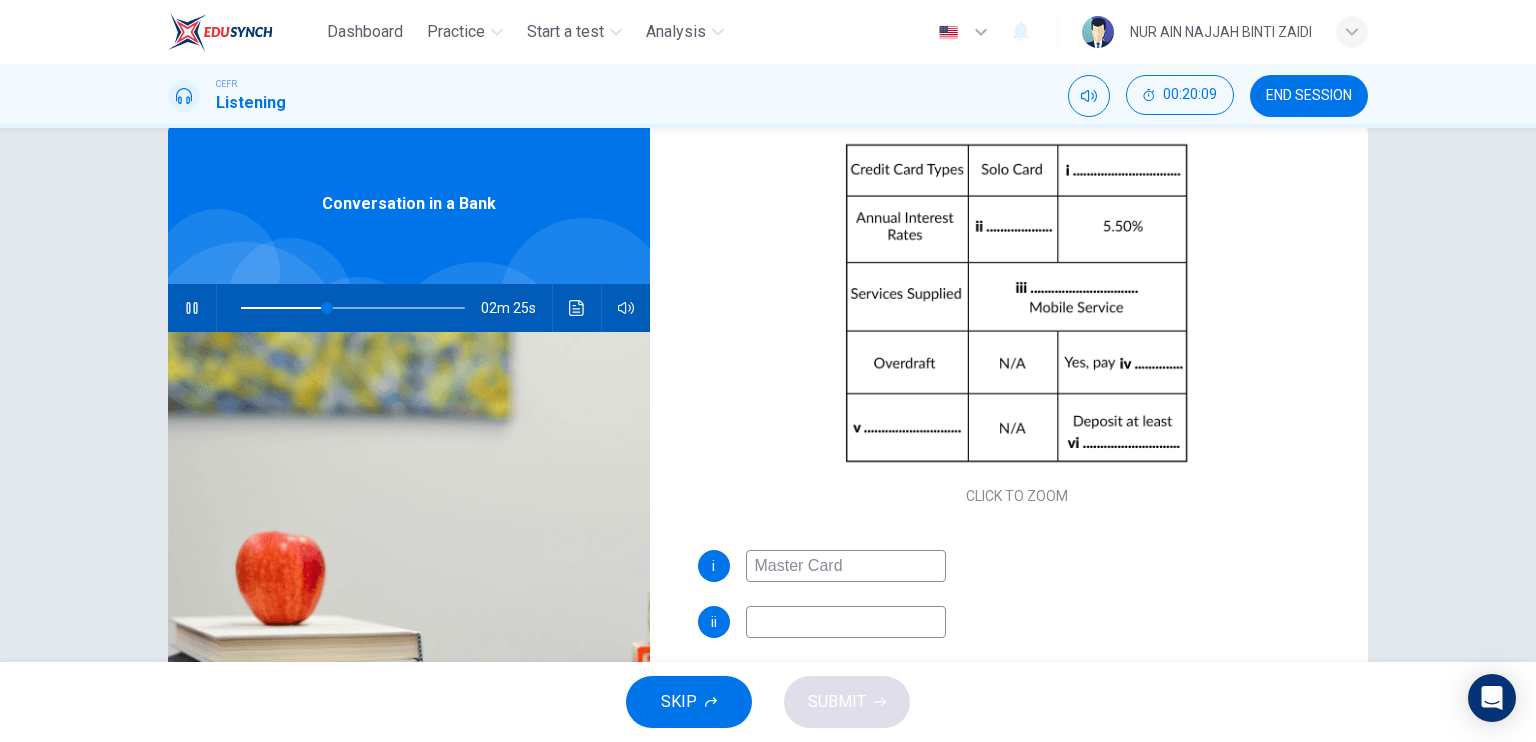 type on "Master Card" 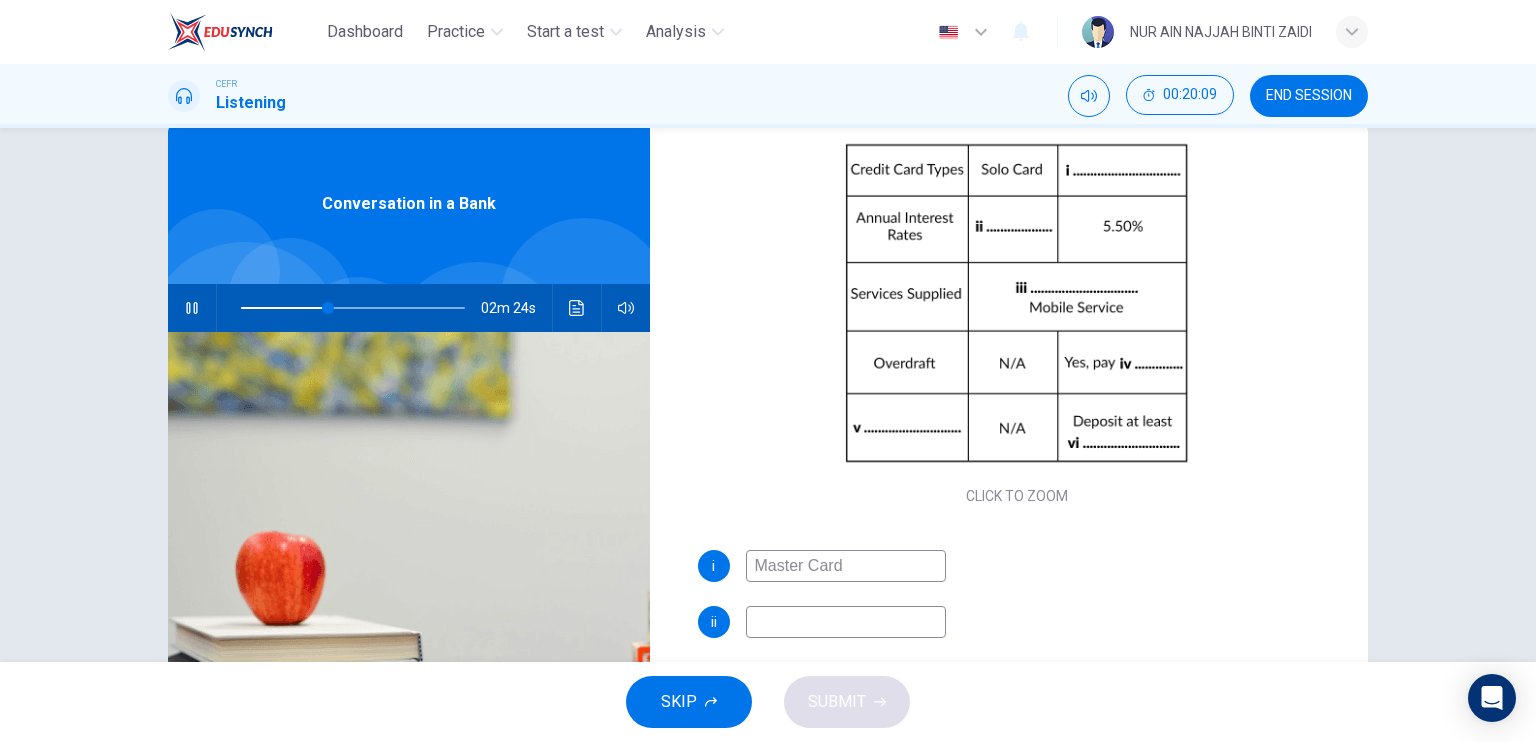 click at bounding box center [846, 566] 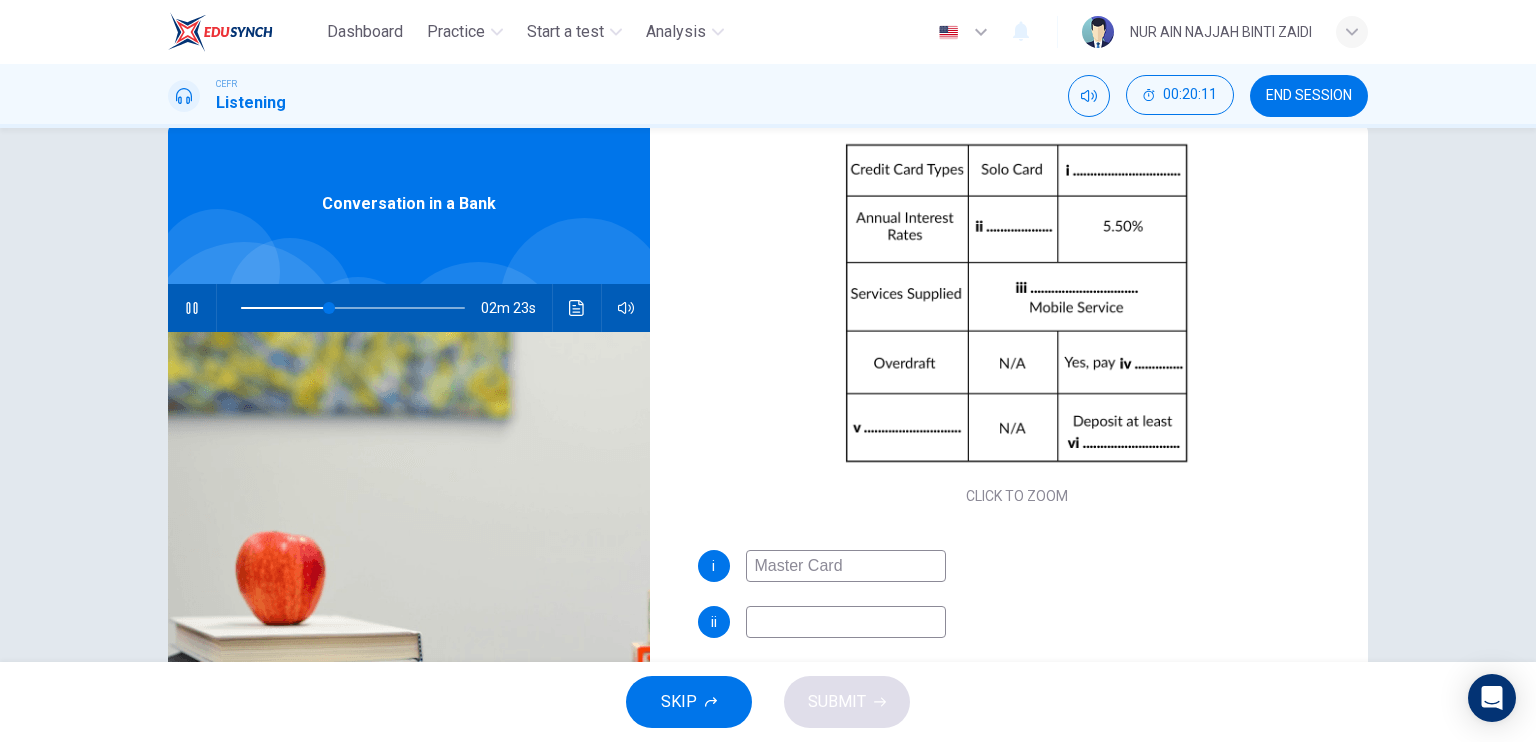 click at bounding box center (192, 308) 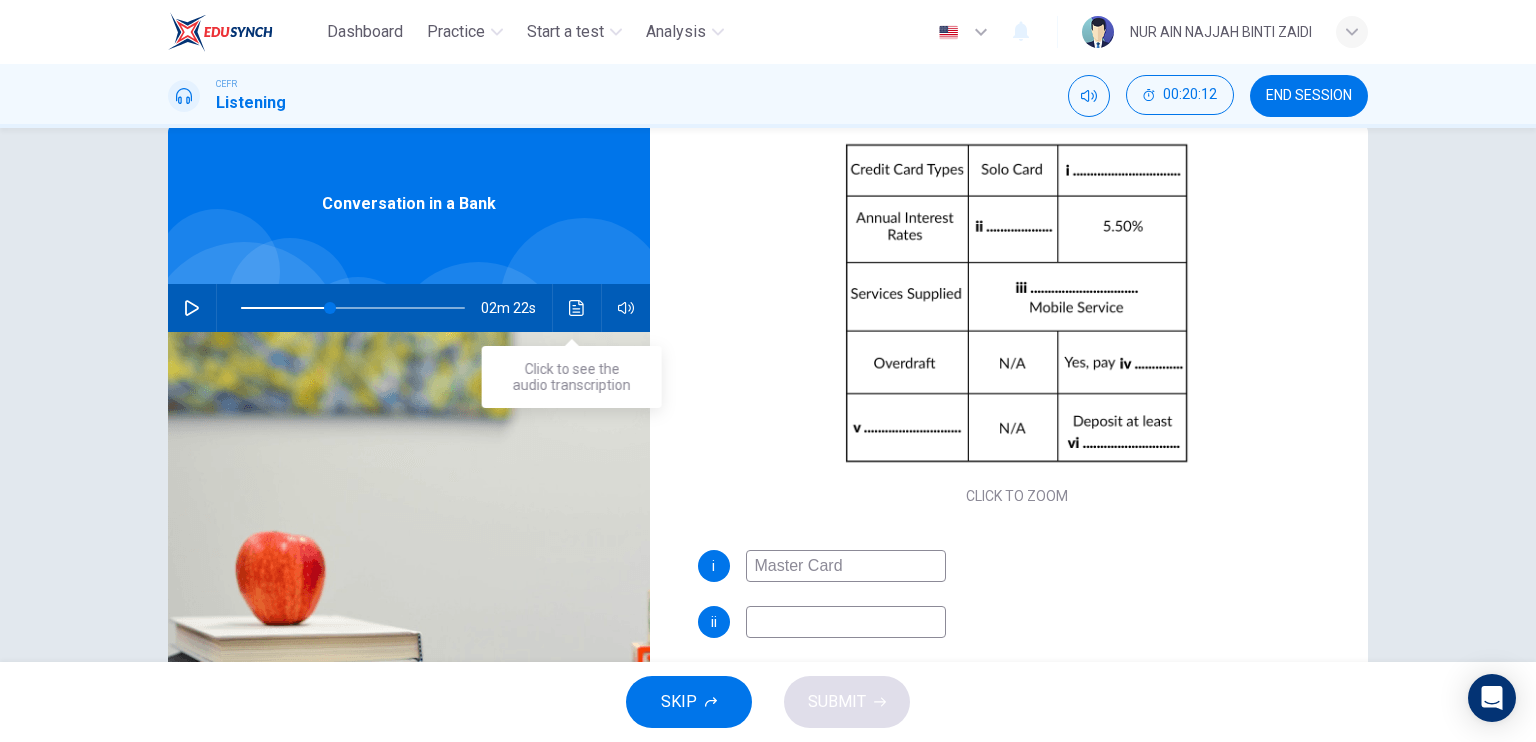 click at bounding box center (577, 308) 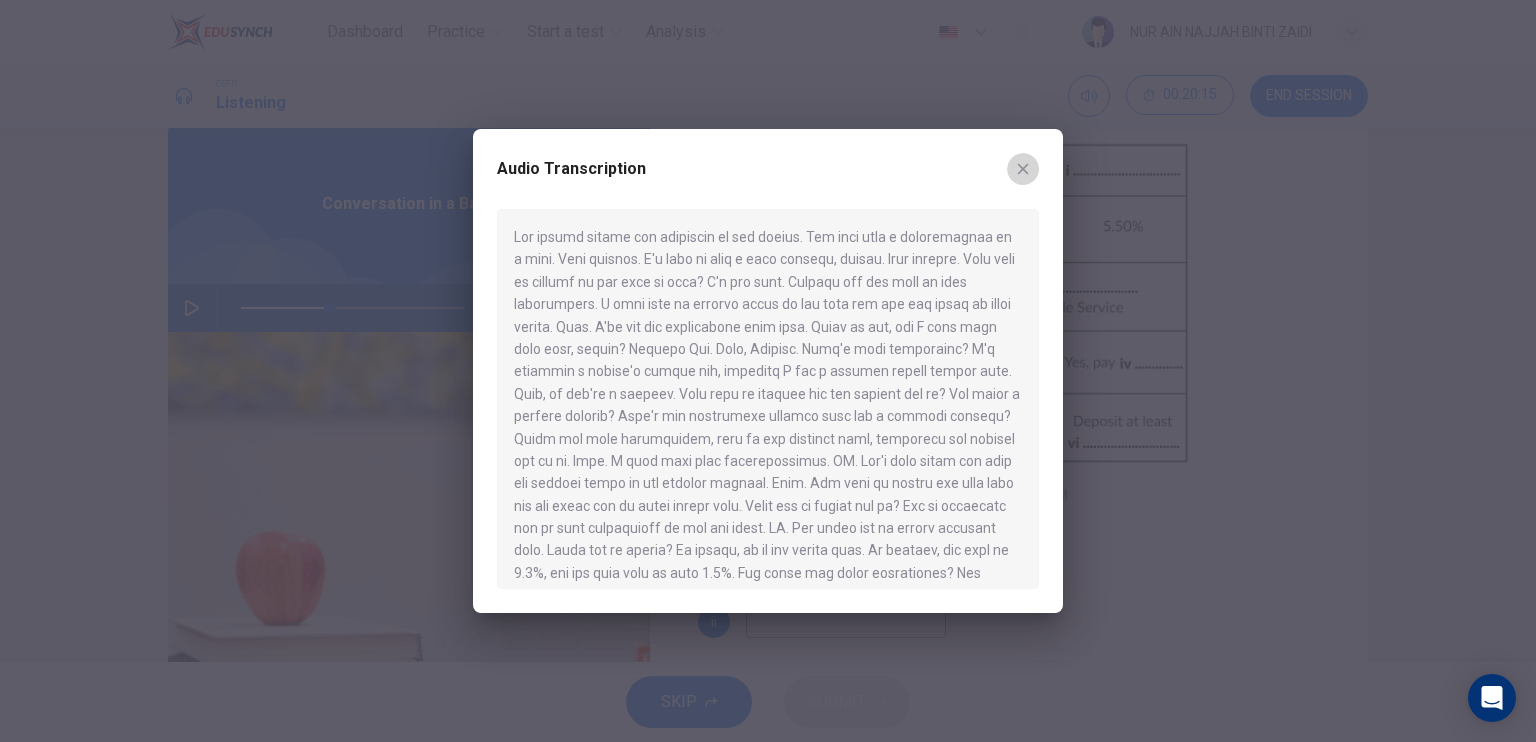 click at bounding box center [1023, 169] 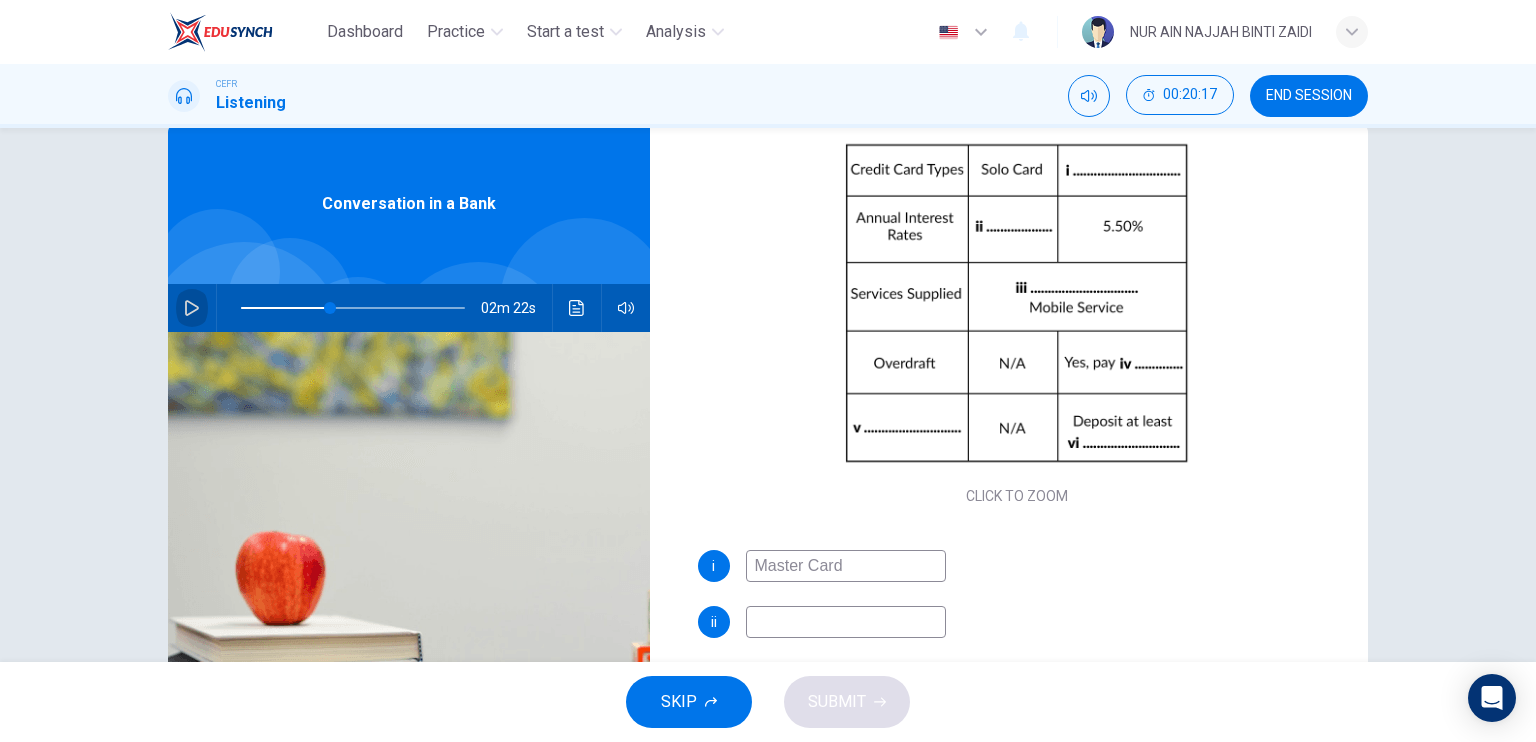 click at bounding box center (192, 308) 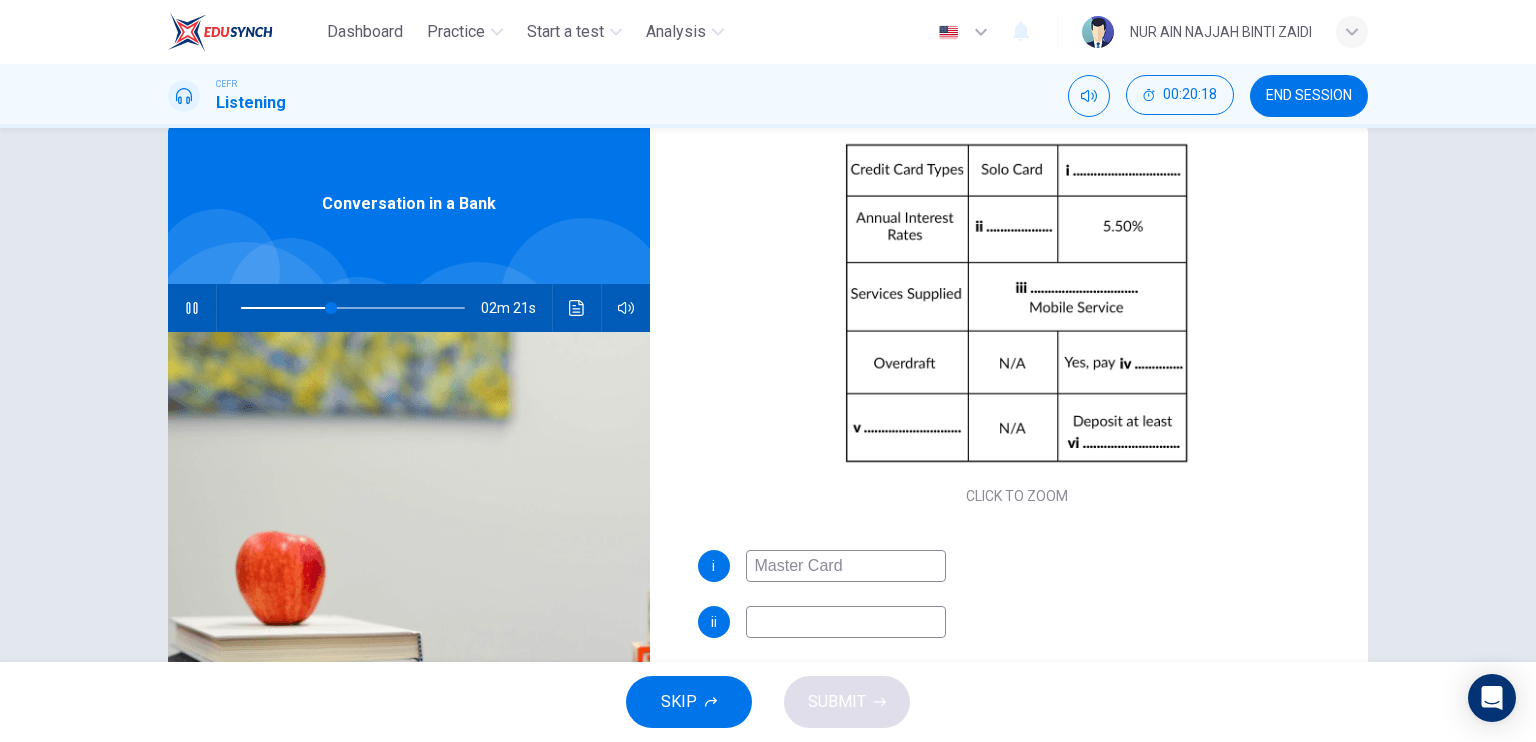 click at bounding box center (846, 566) 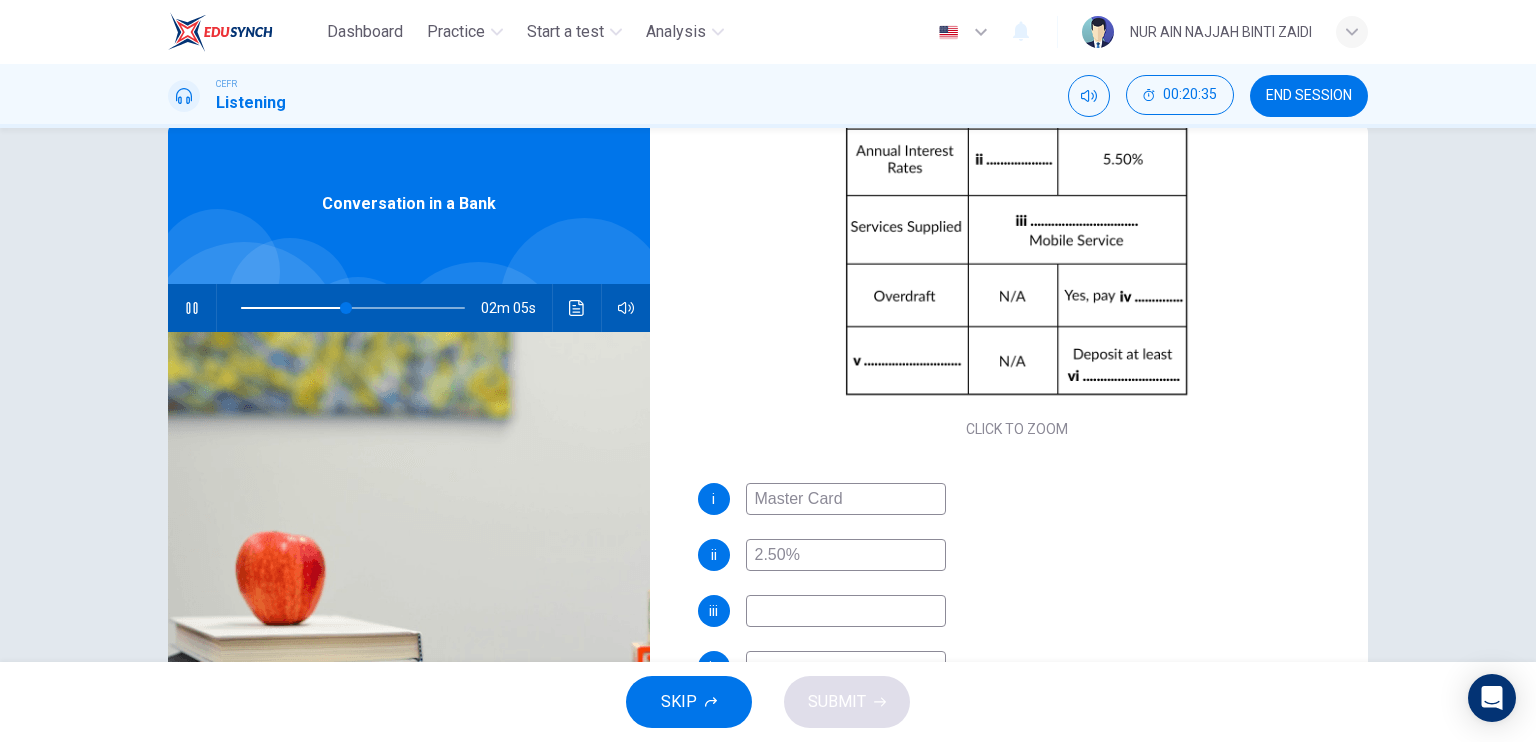scroll, scrollTop: 285, scrollLeft: 0, axis: vertical 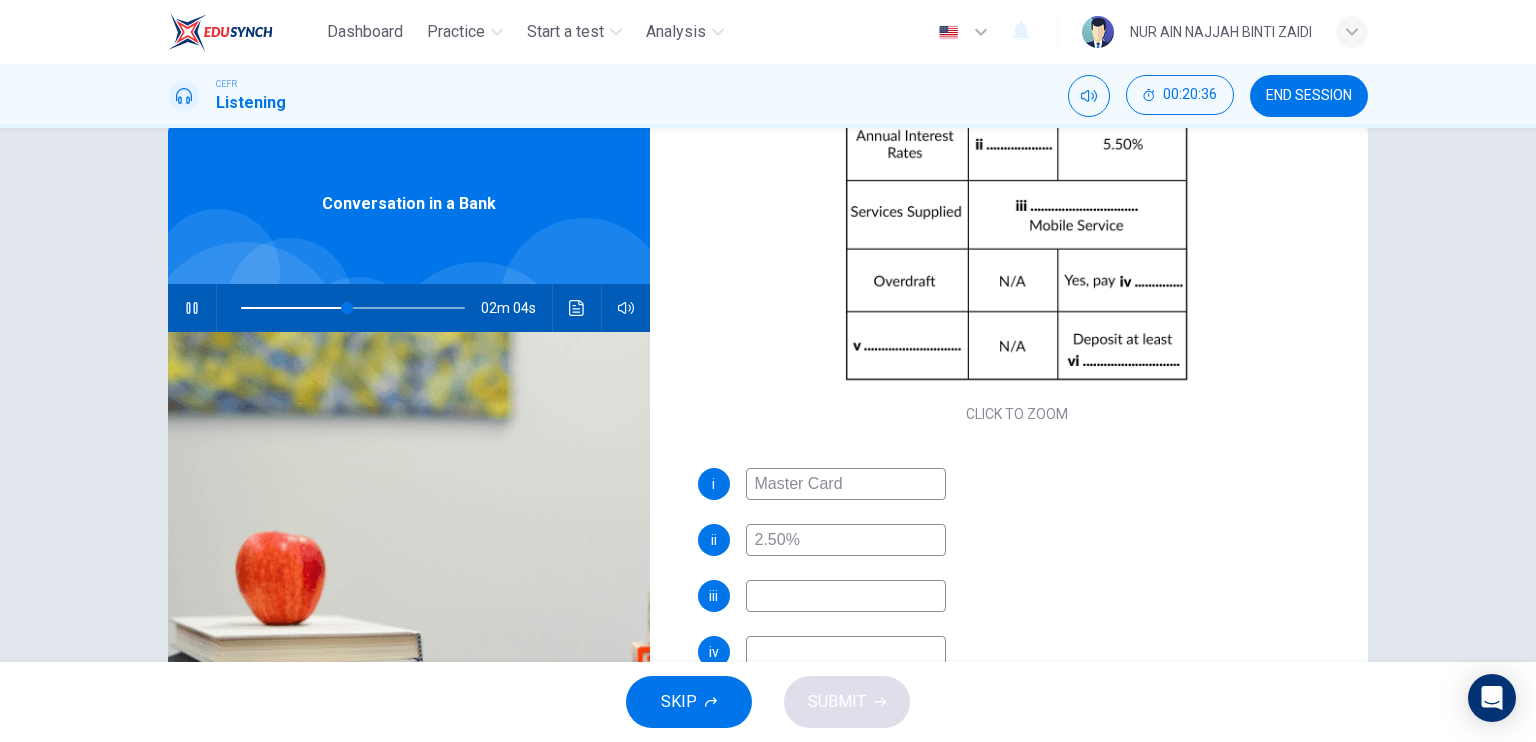type on "2.50%" 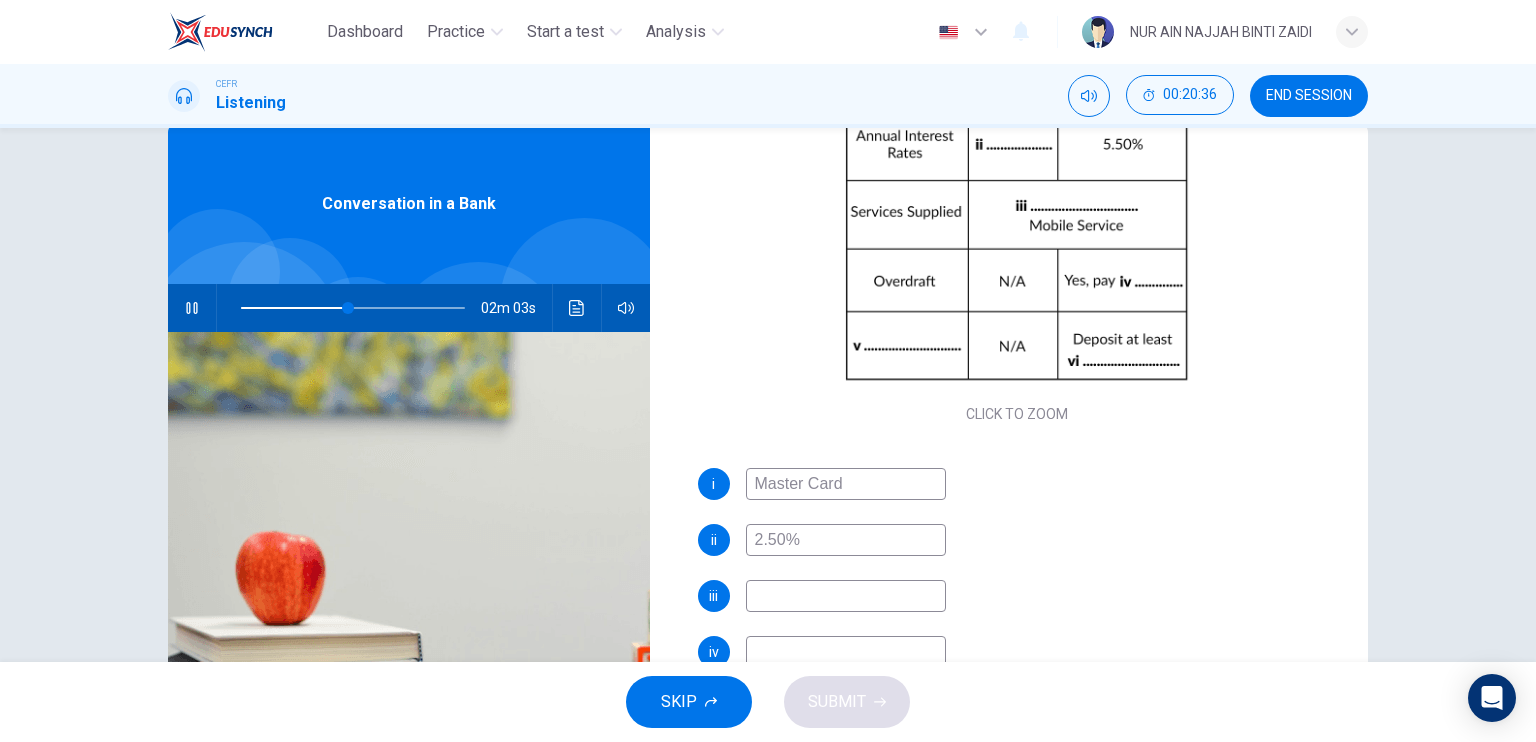 click at bounding box center [846, 484] 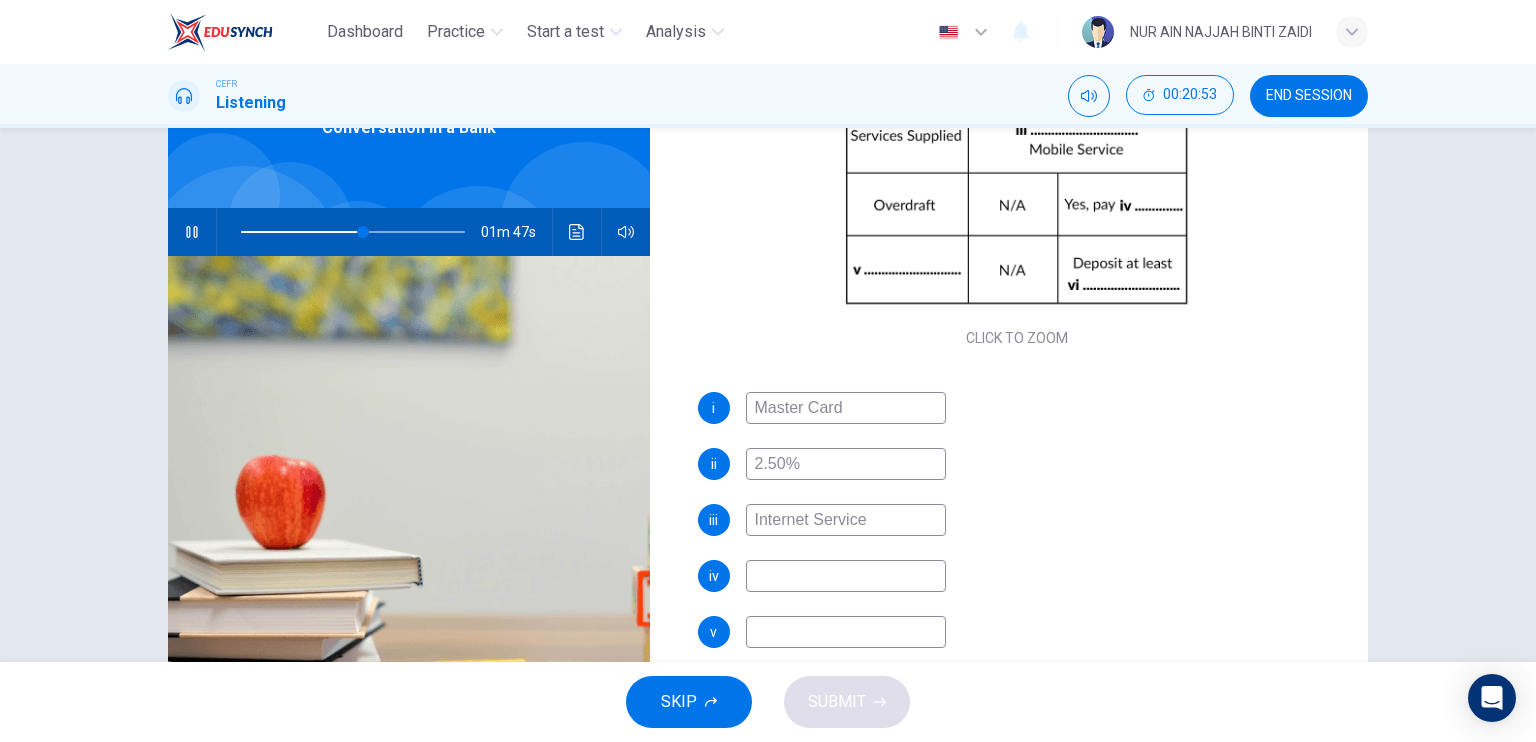 scroll, scrollTop: 120, scrollLeft: 0, axis: vertical 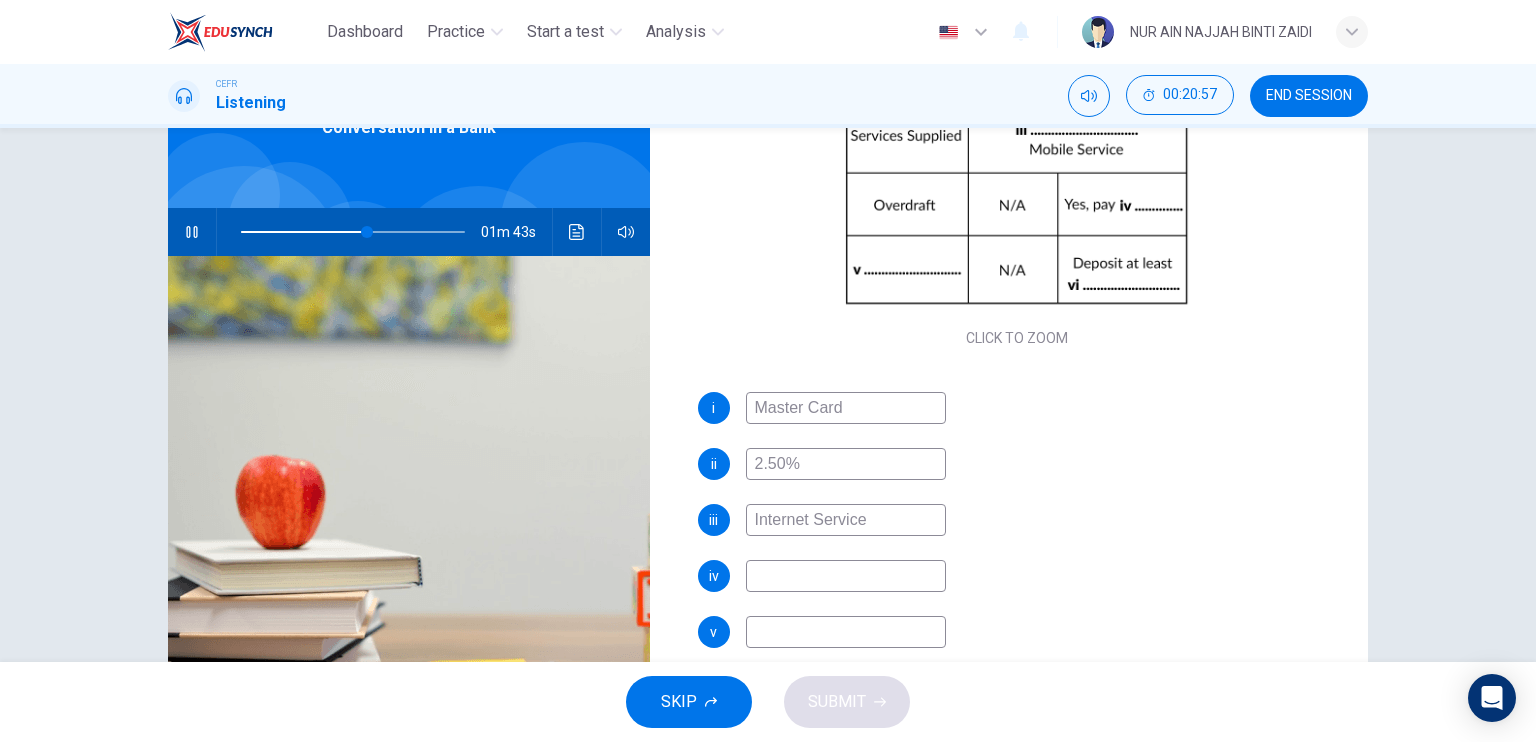 type on "Internet Service" 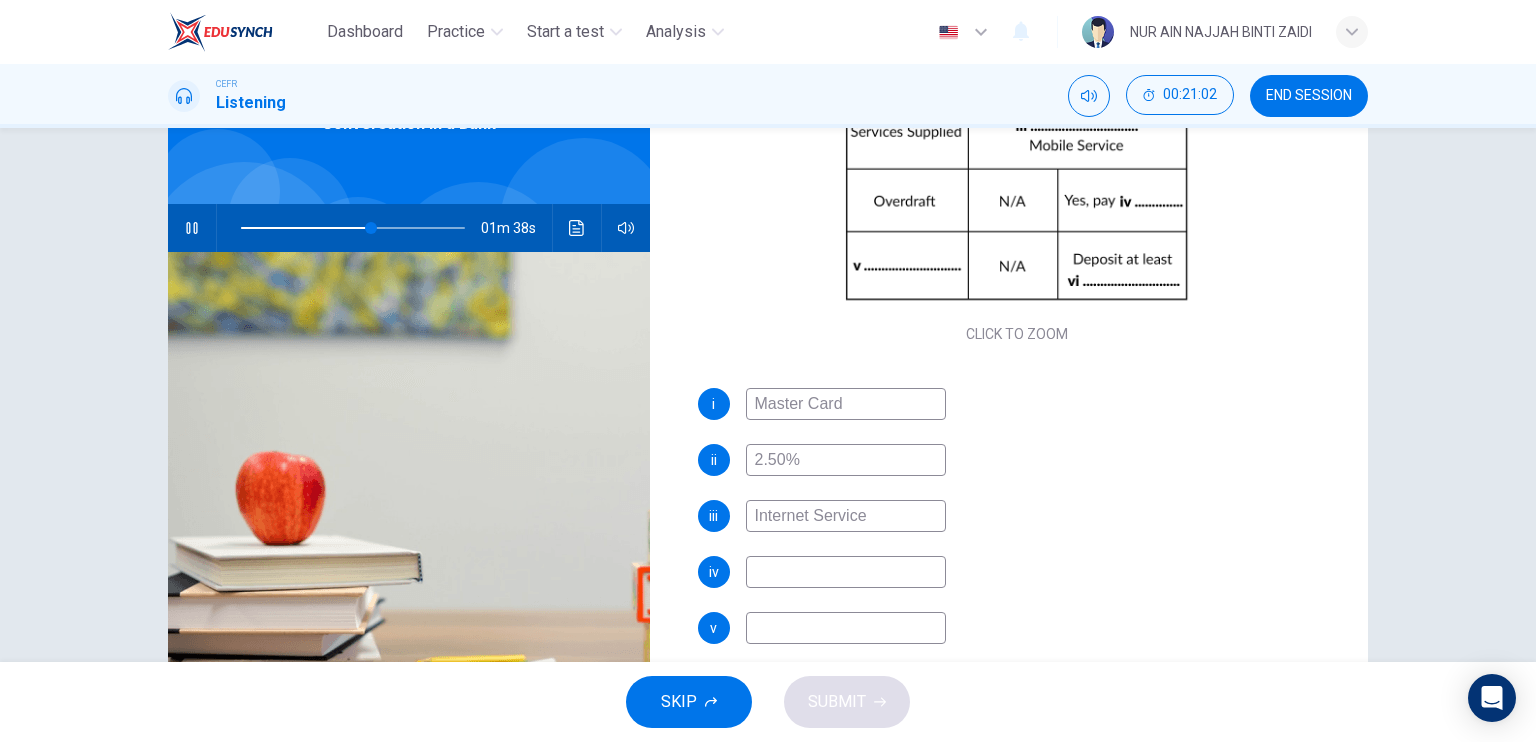 scroll, scrollTop: 128, scrollLeft: 0, axis: vertical 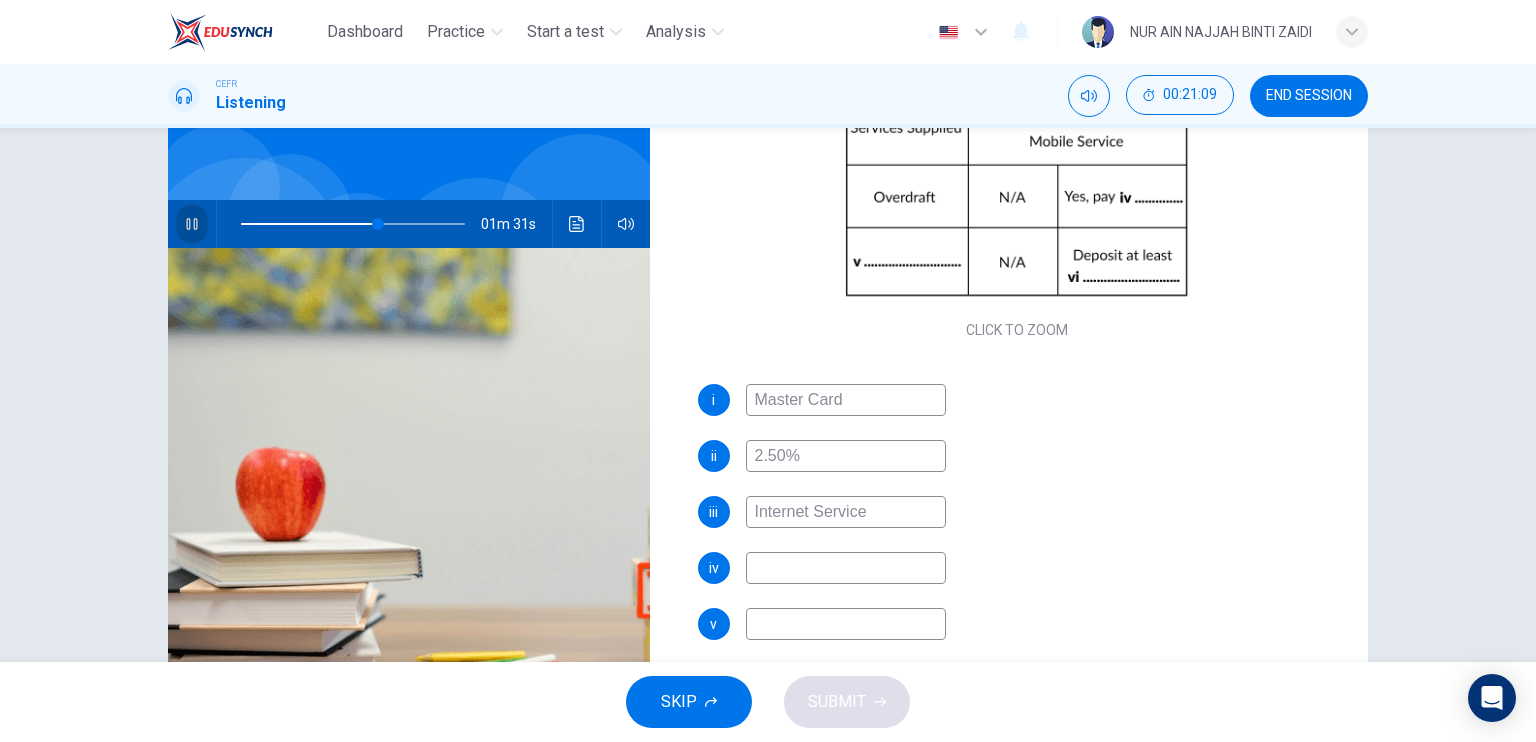 click at bounding box center [192, 224] 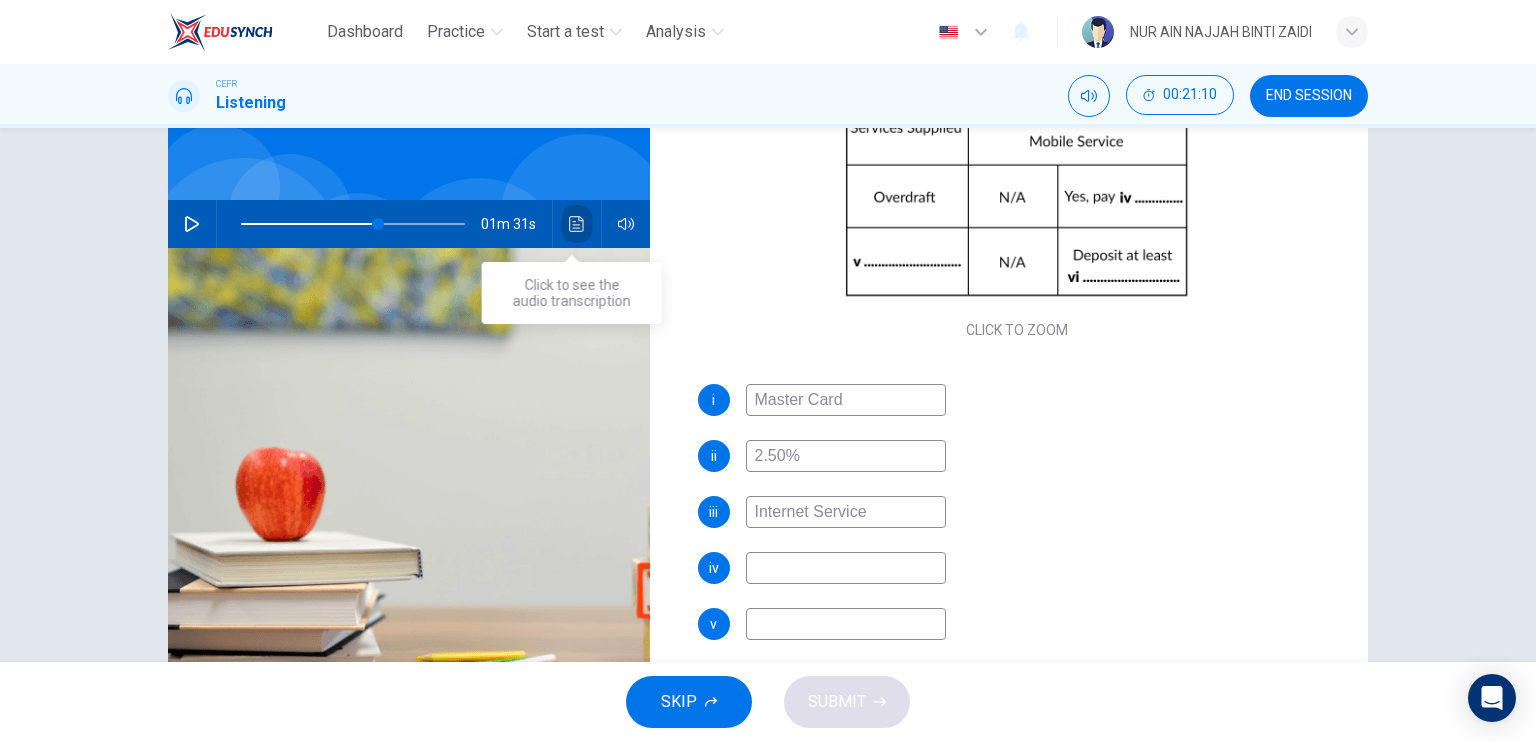click at bounding box center [577, 224] 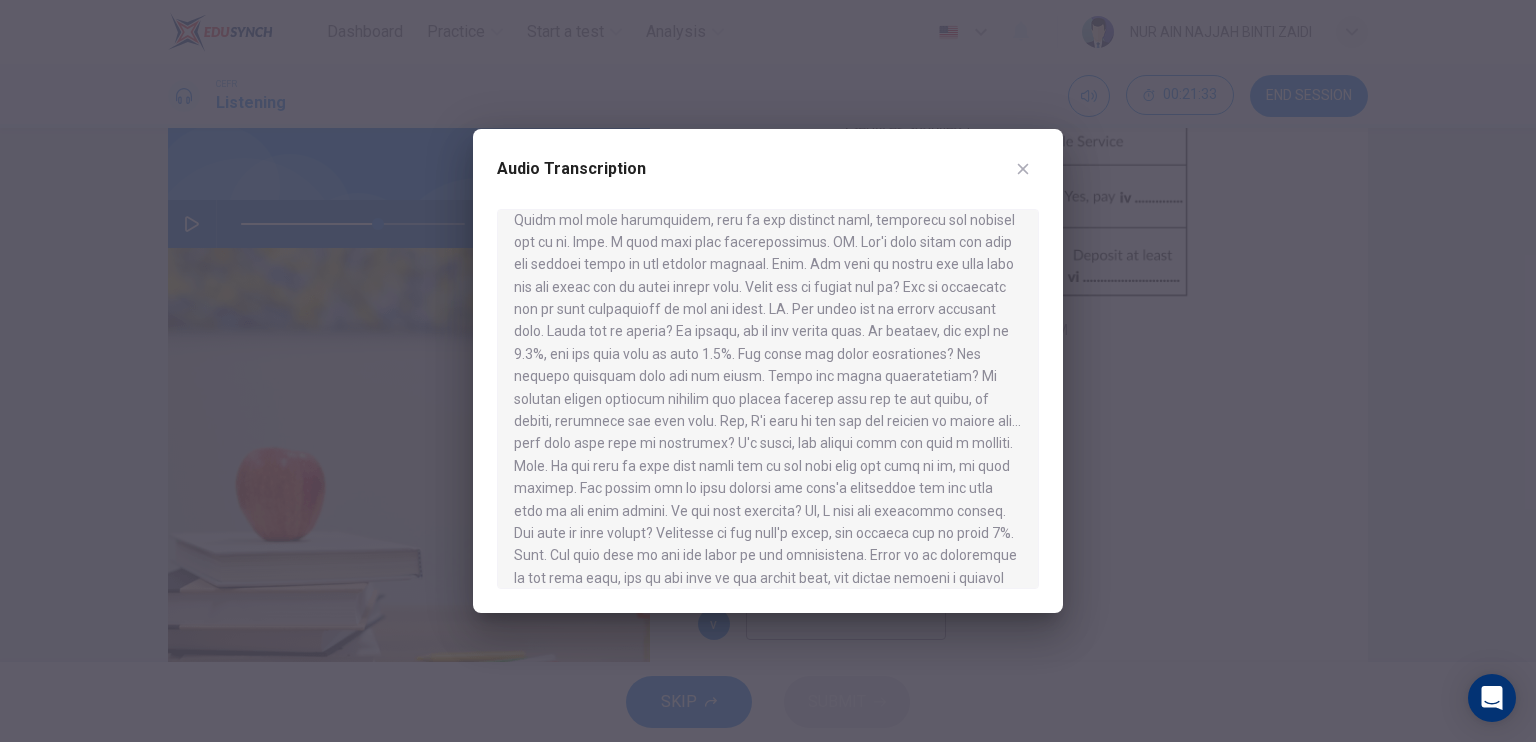 scroll, scrollTop: 220, scrollLeft: 0, axis: vertical 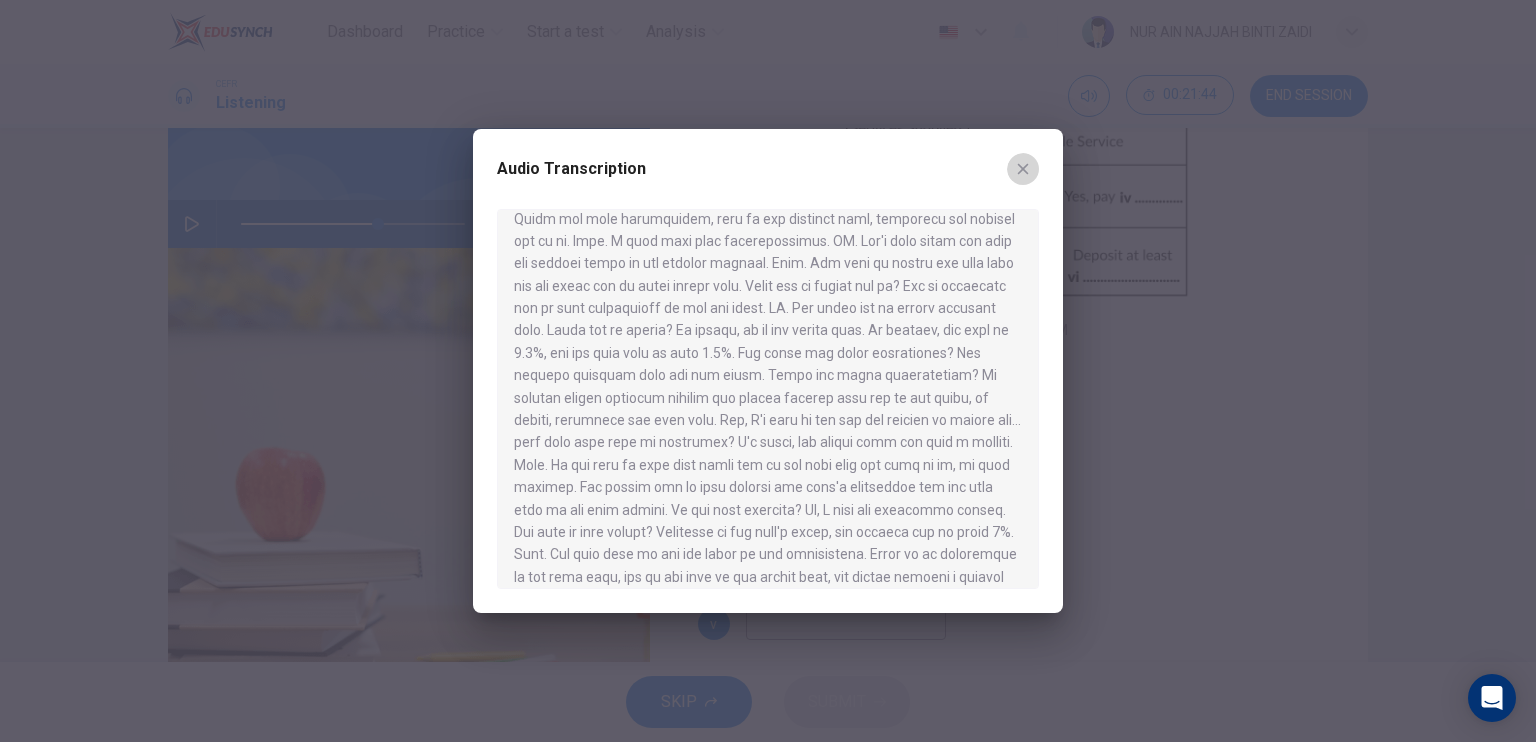 click at bounding box center (1023, 169) 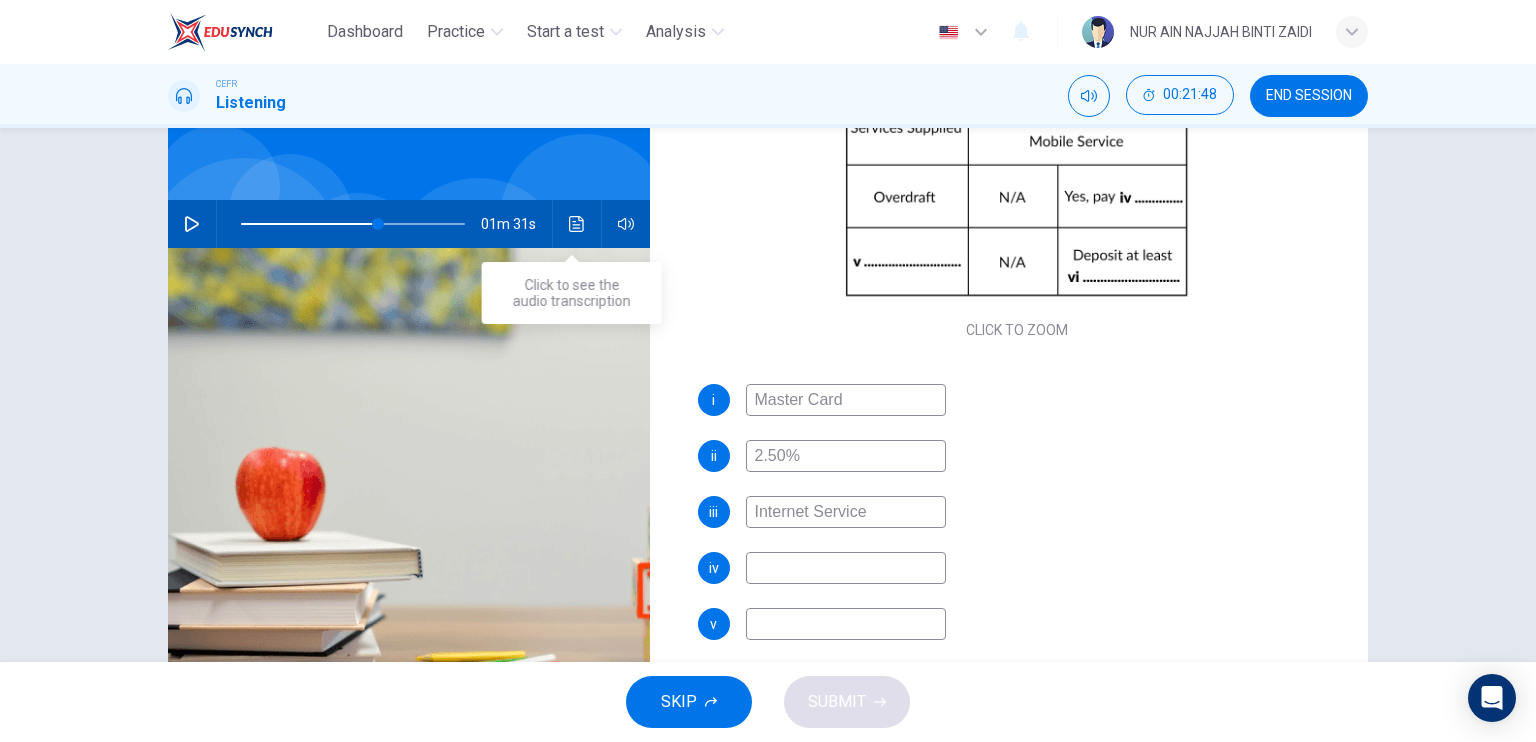 click at bounding box center (577, 224) 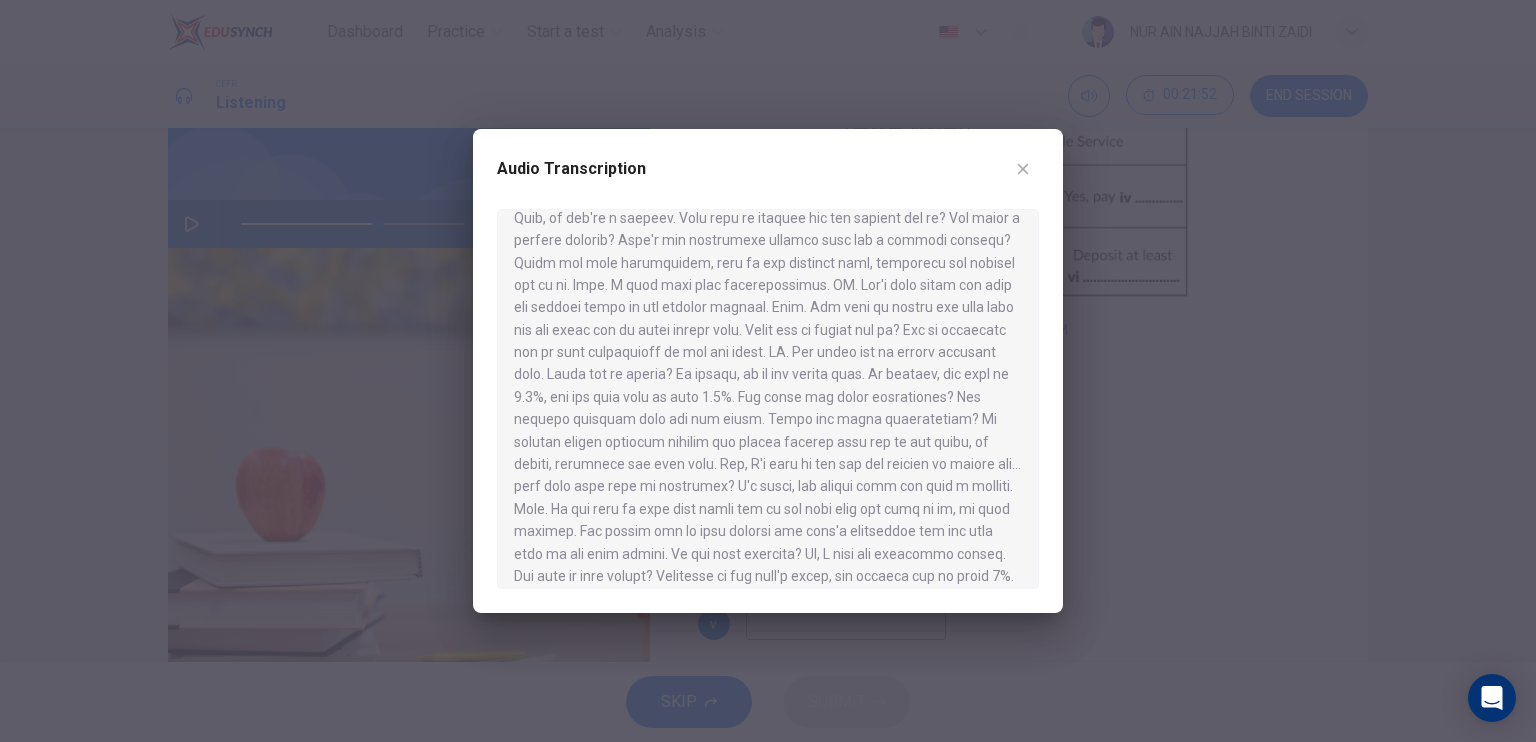 scroll, scrollTop: 179, scrollLeft: 0, axis: vertical 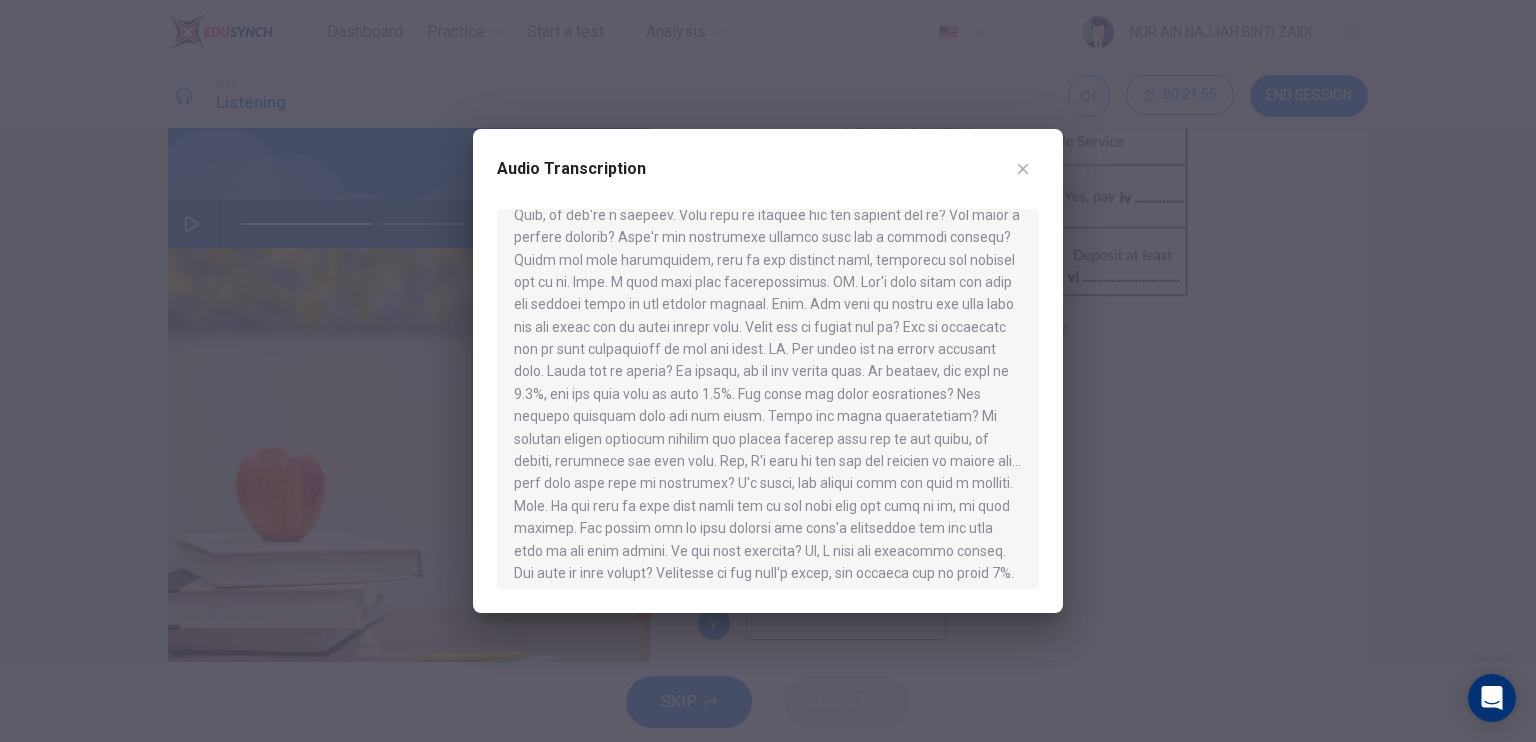 drag, startPoint x: 1017, startPoint y: 160, endPoint x: 994, endPoint y: 189, distance: 37.01351 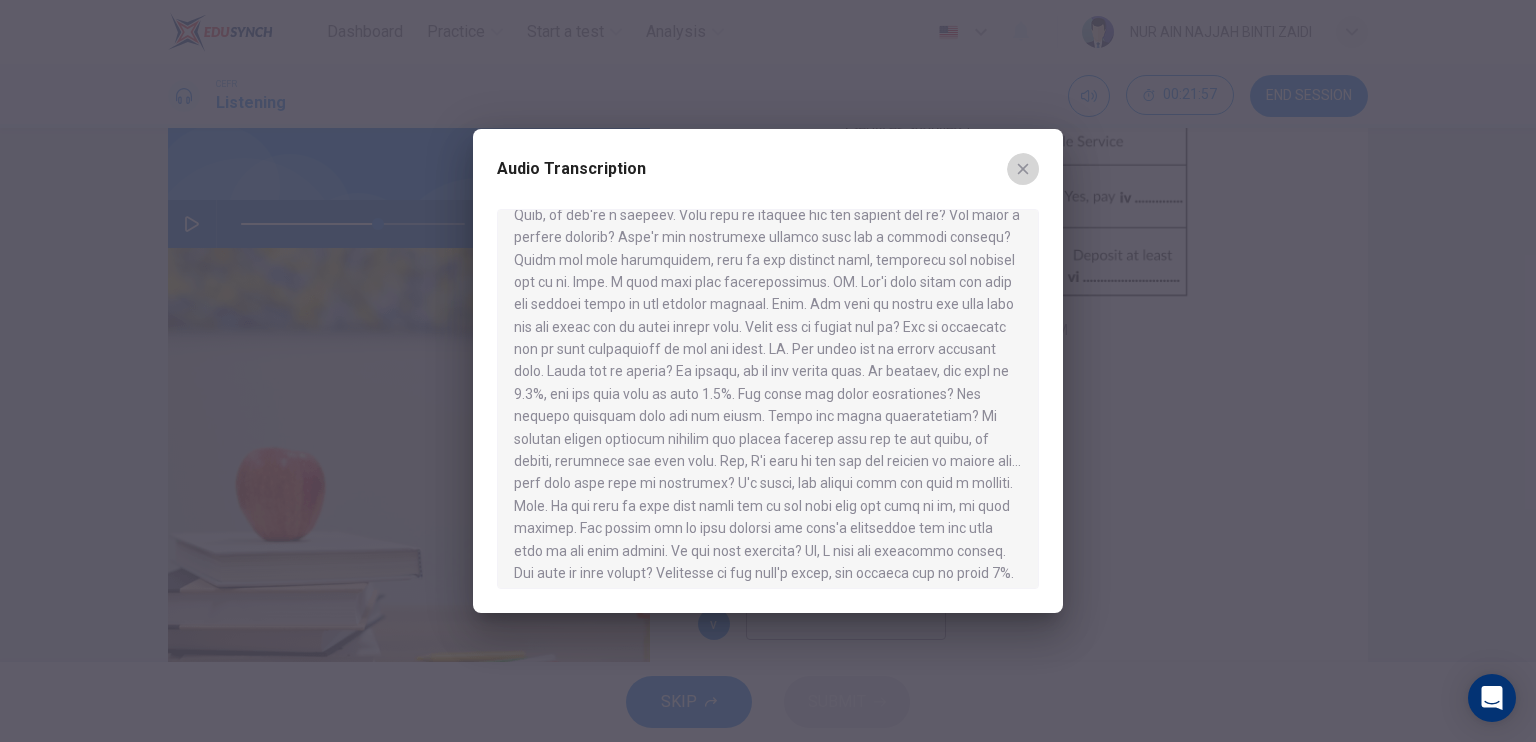 click at bounding box center (1023, 169) 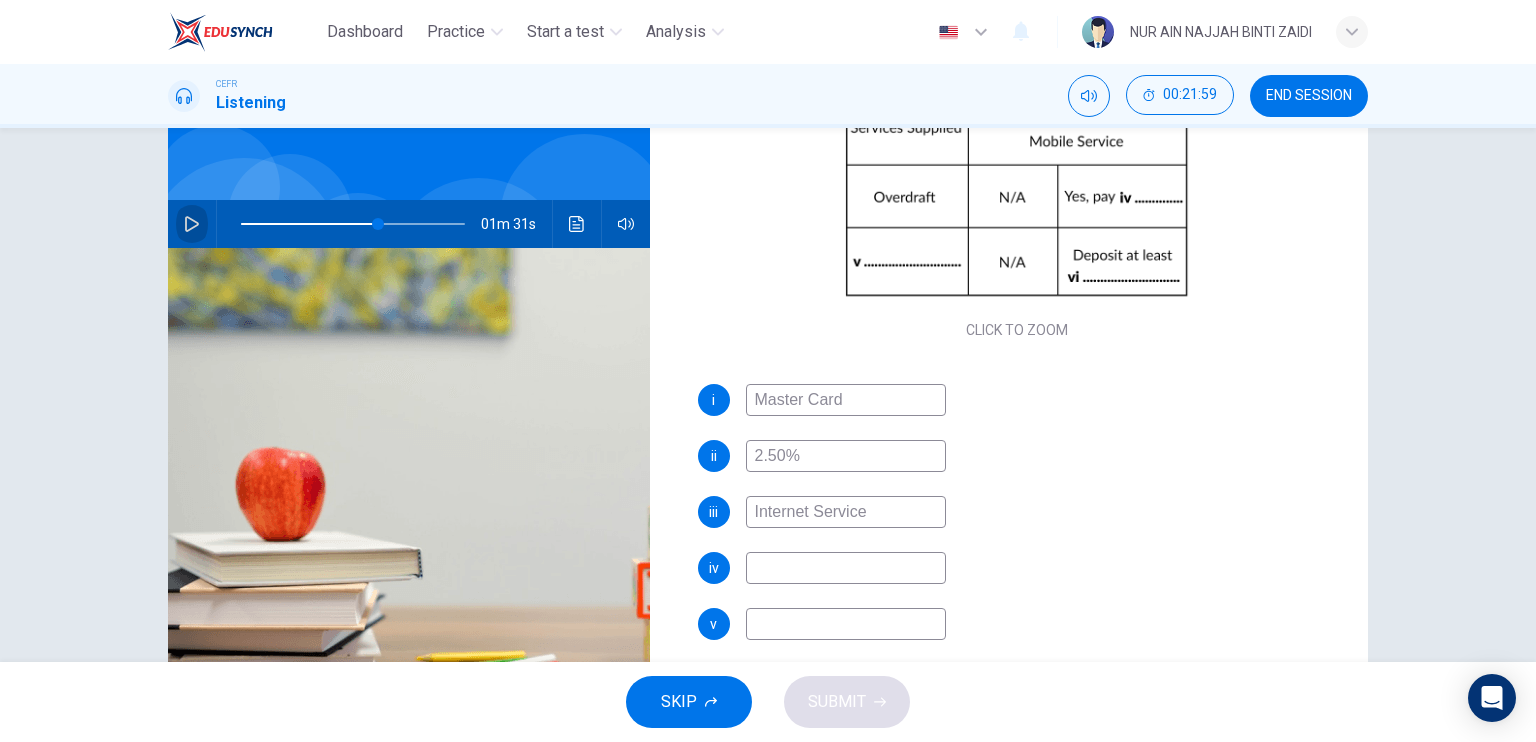 click at bounding box center (192, 224) 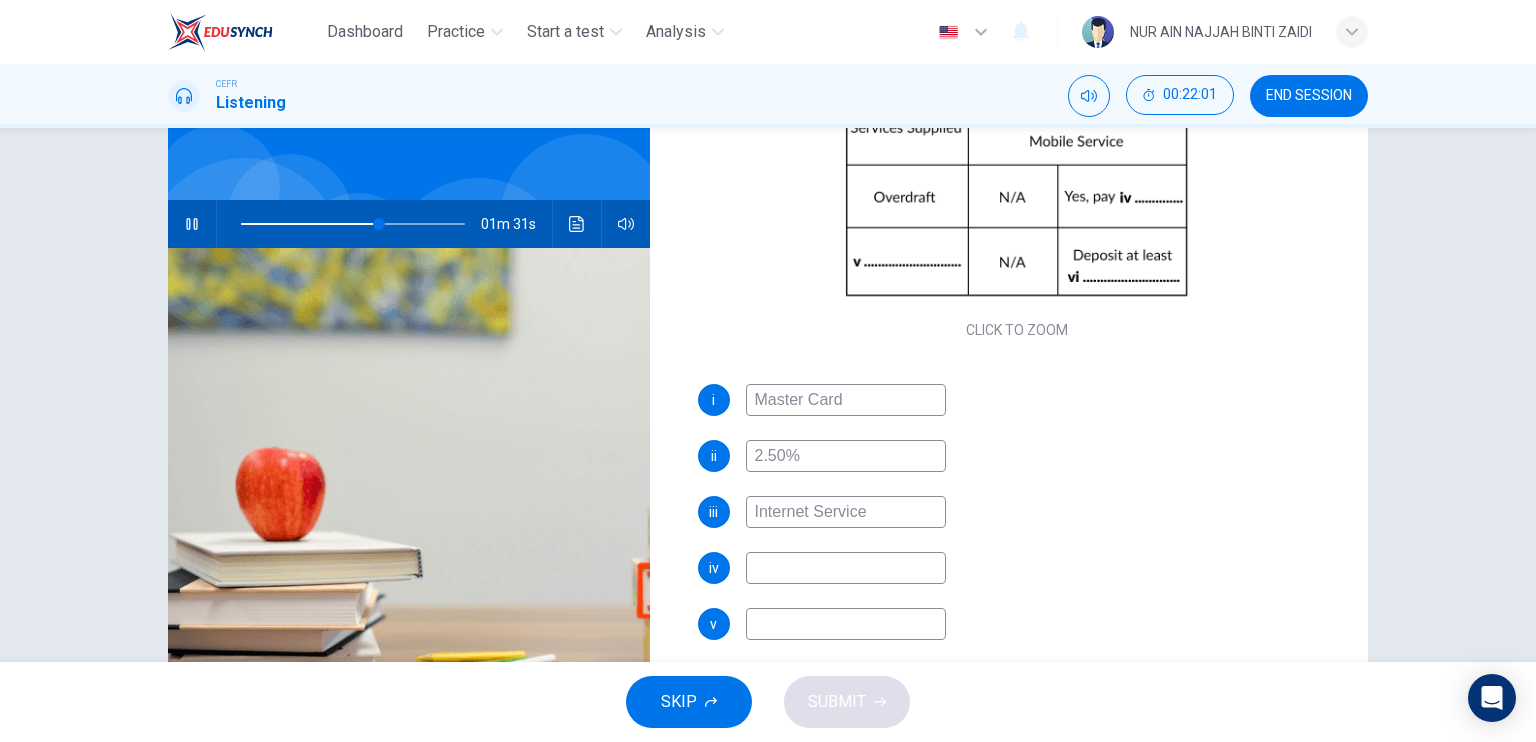 click at bounding box center [846, 400] 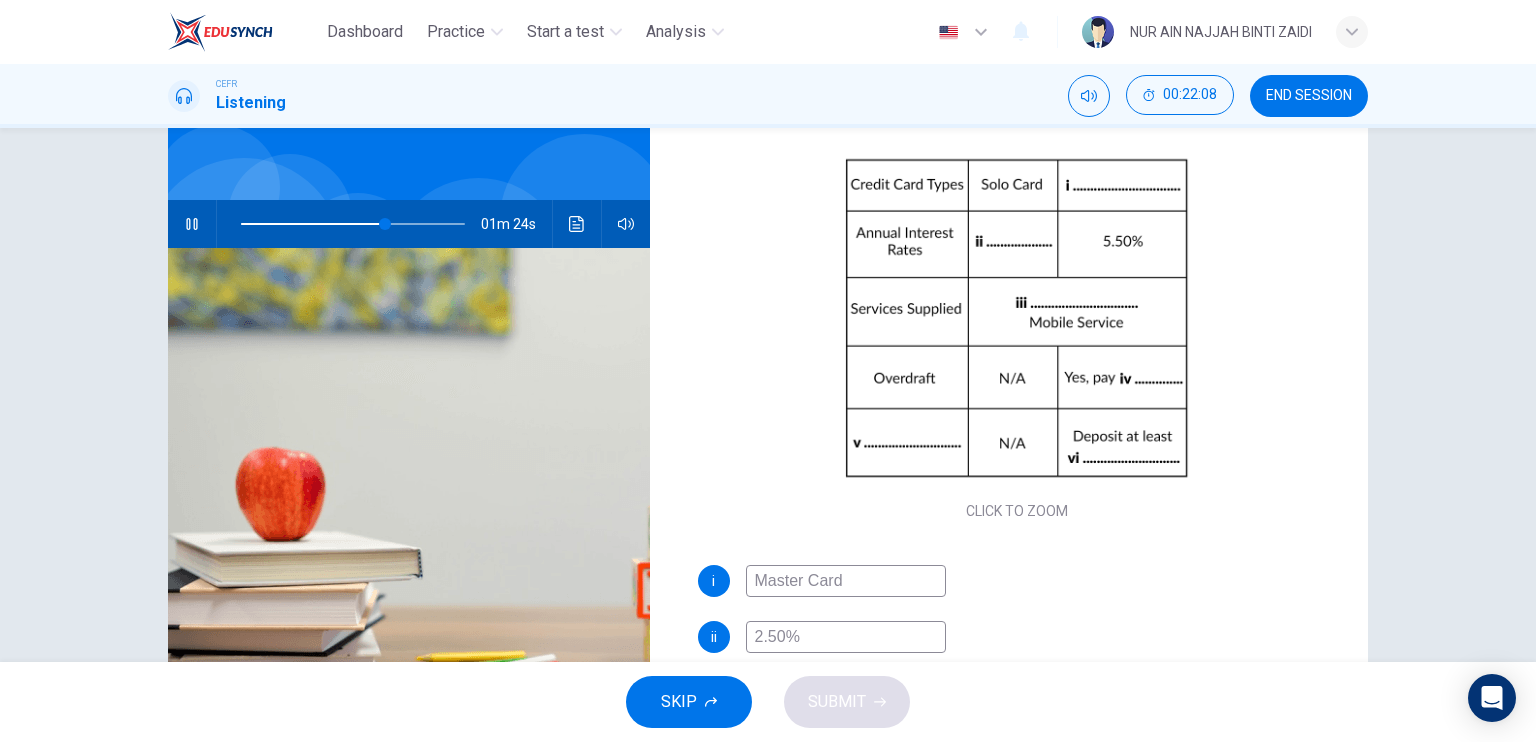 scroll, scrollTop: 285, scrollLeft: 0, axis: vertical 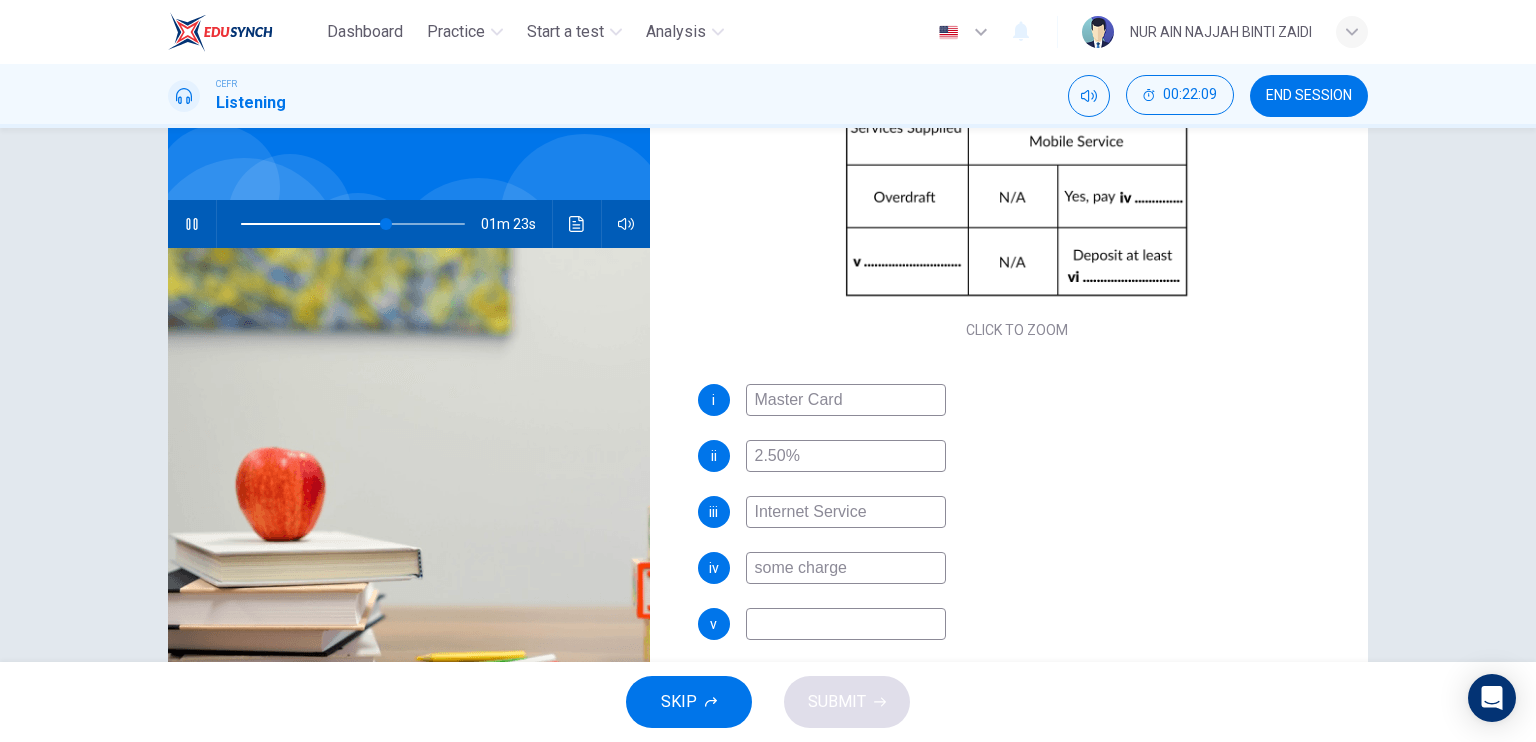type on "some charge" 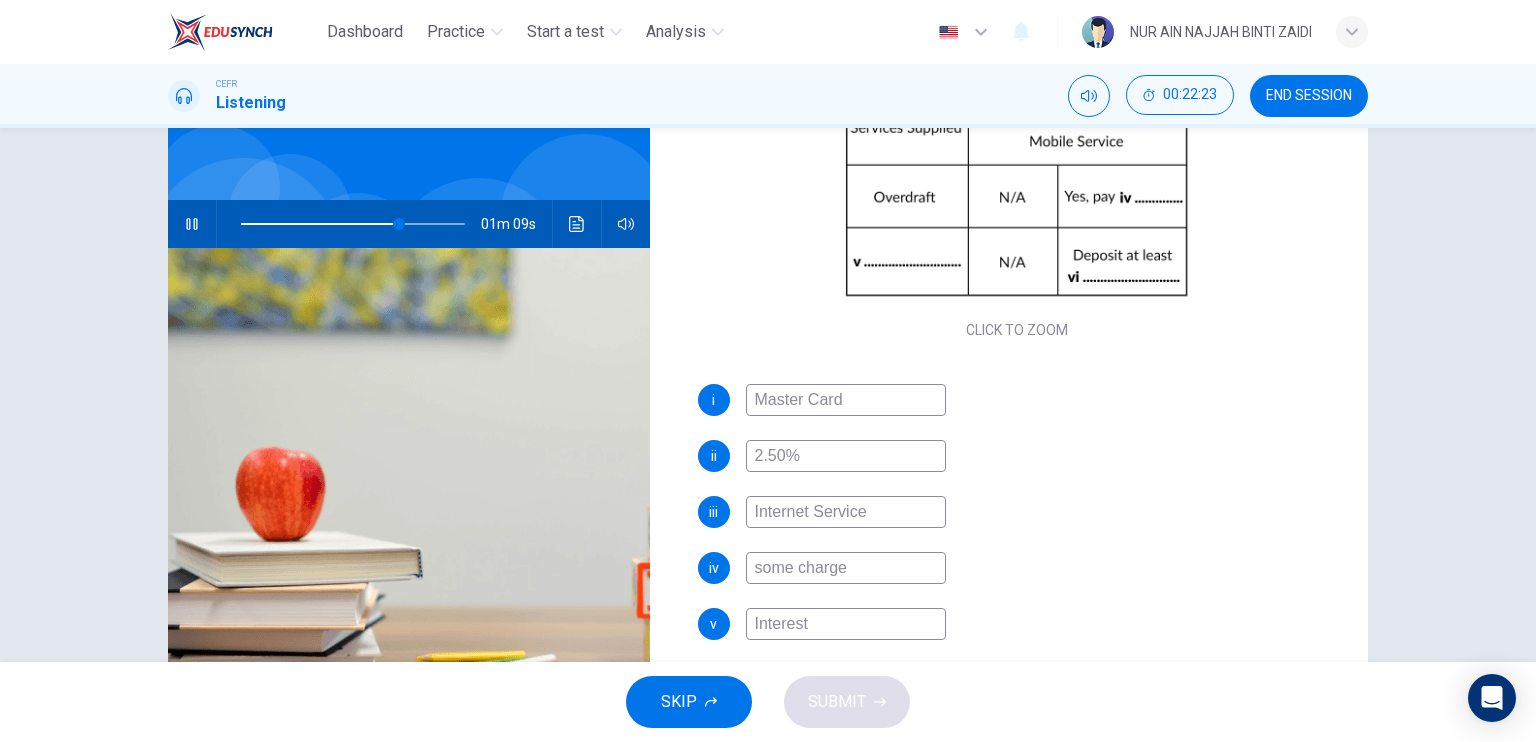 scroll, scrollTop: 240, scrollLeft: 0, axis: vertical 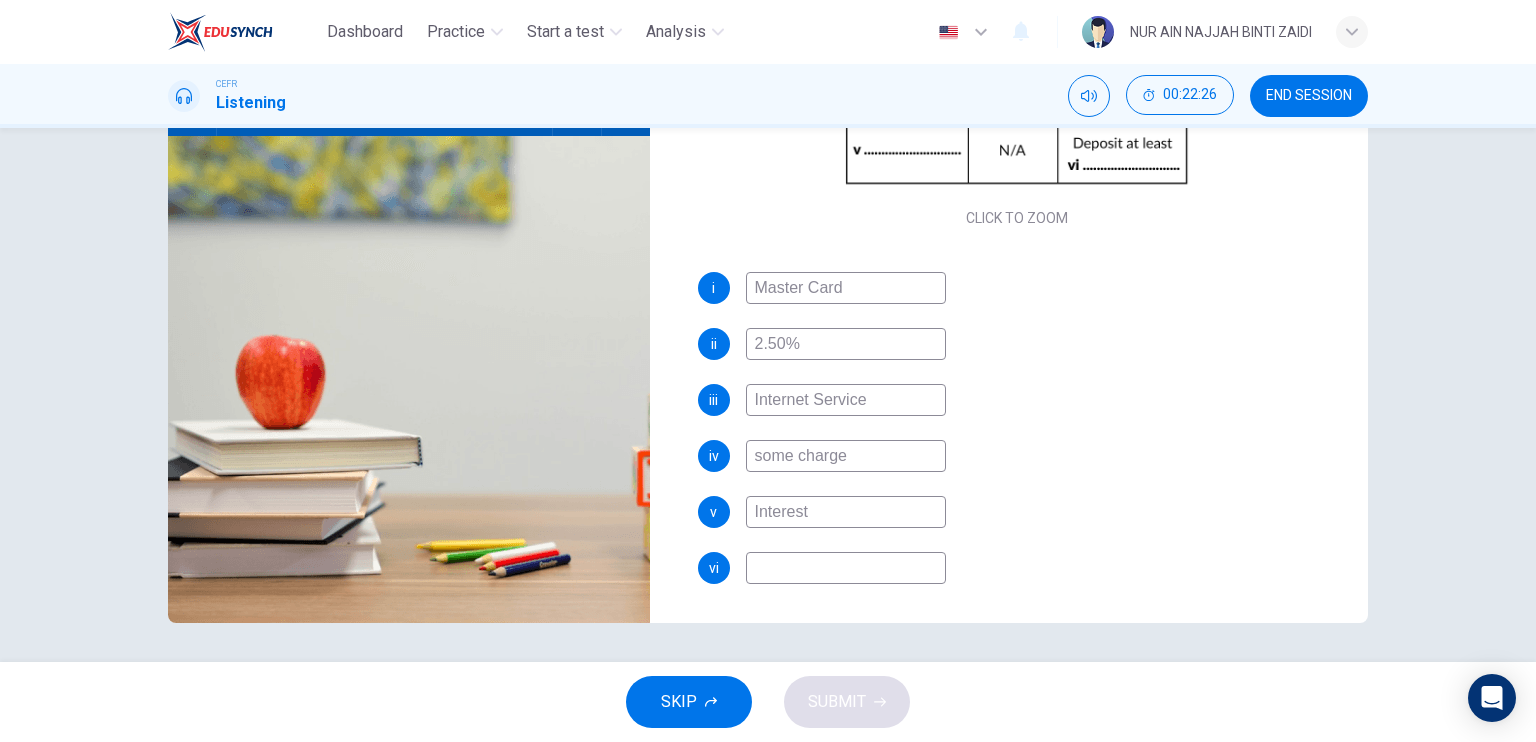 click at bounding box center (846, 288) 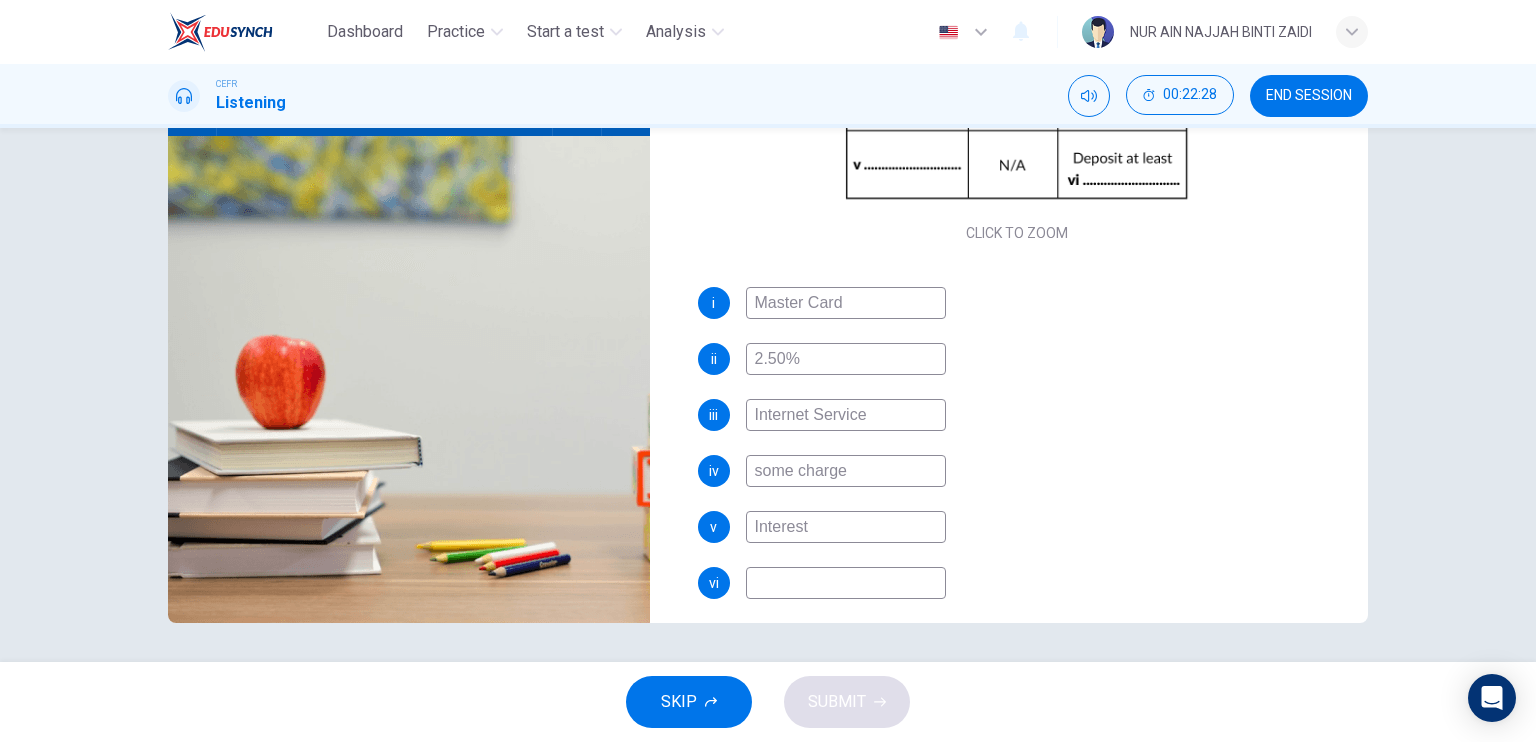 scroll, scrollTop: 280, scrollLeft: 0, axis: vertical 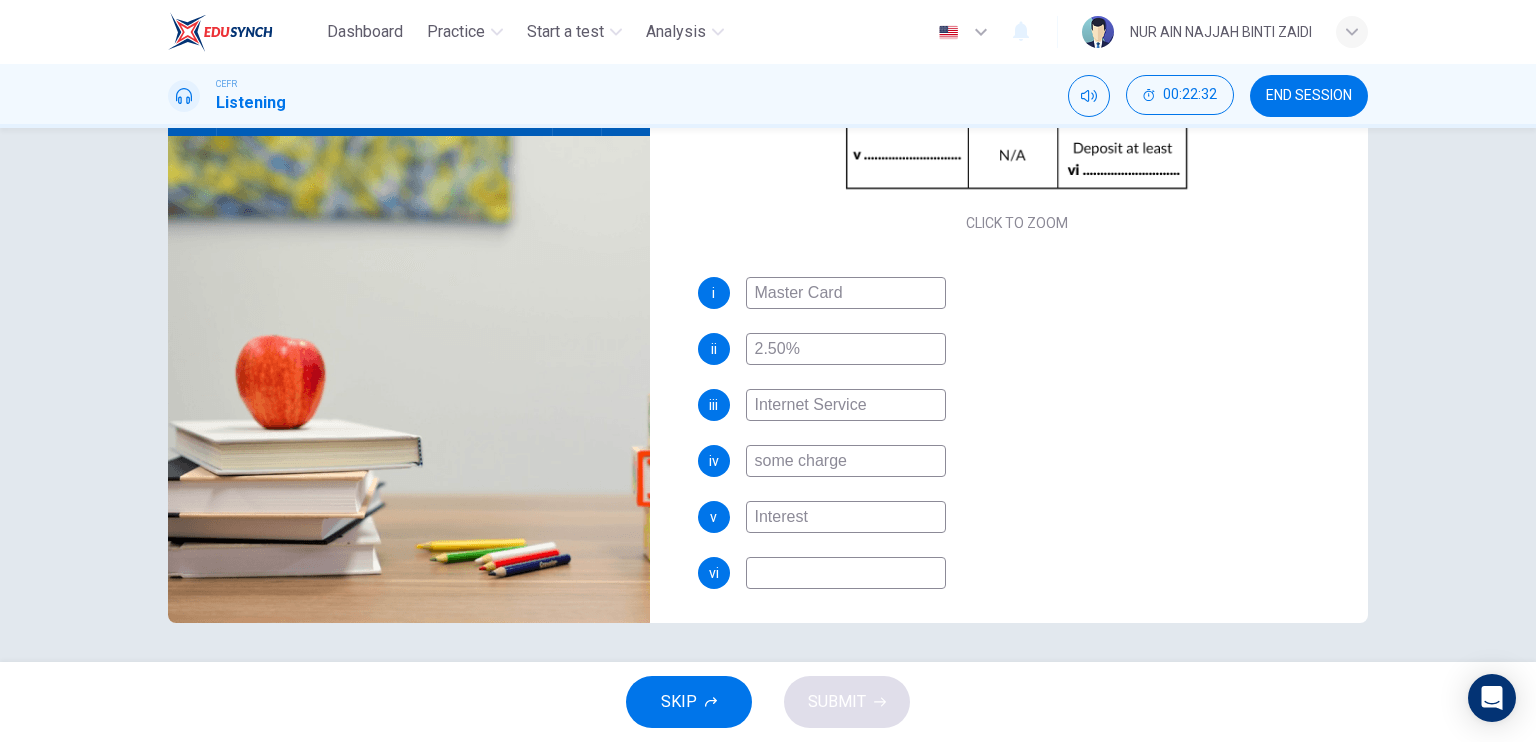 click on "Interest" at bounding box center (846, 293) 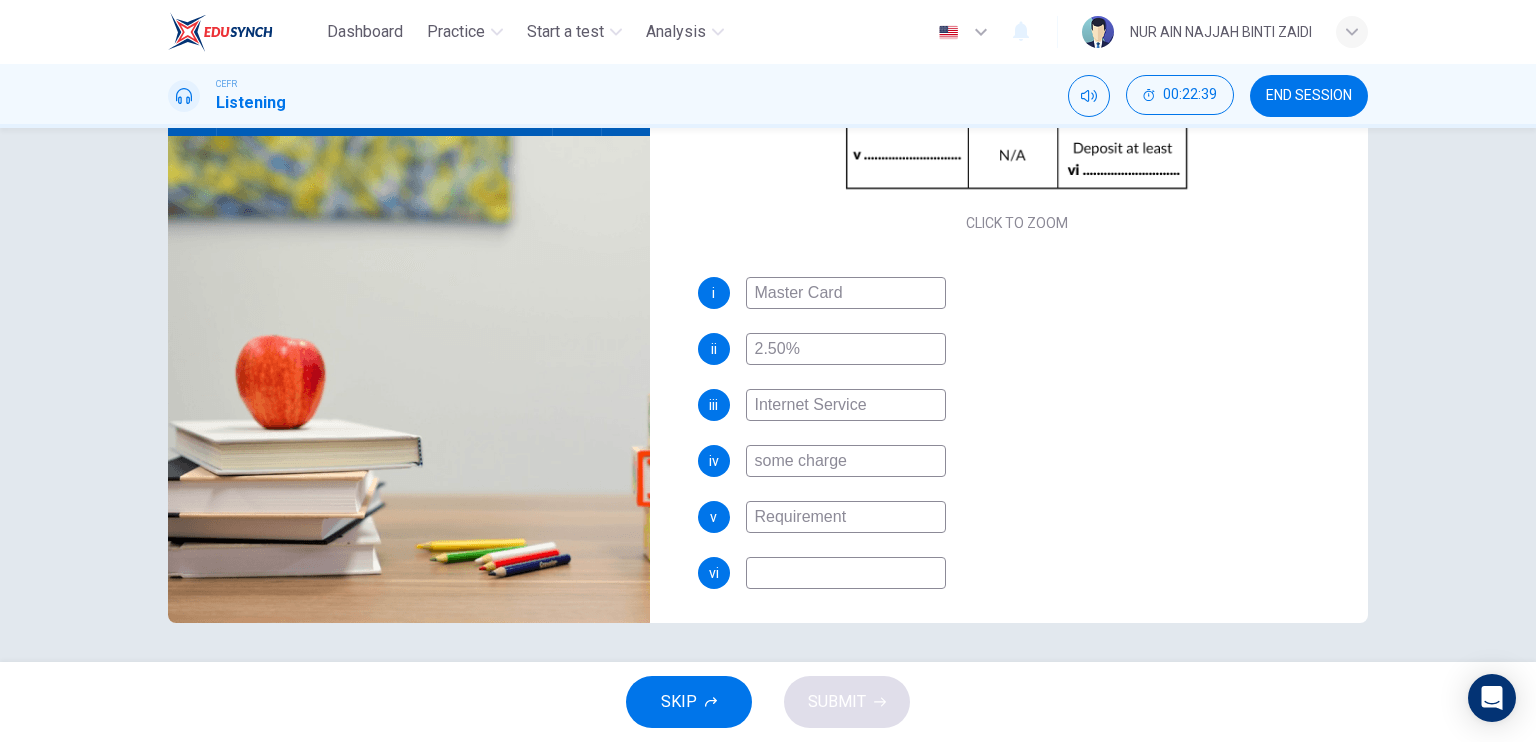 type on "Requirement" 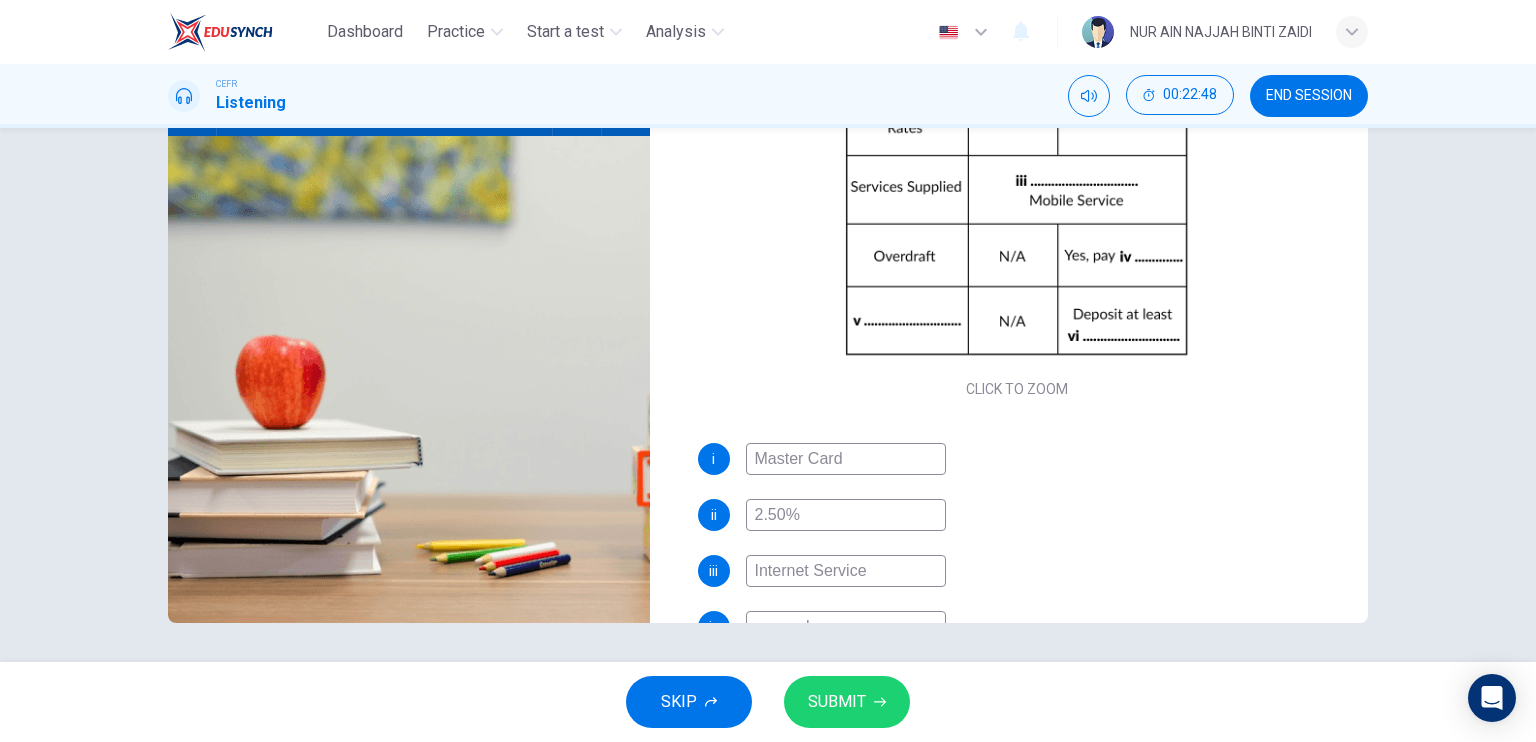 scroll, scrollTop: 0, scrollLeft: 0, axis: both 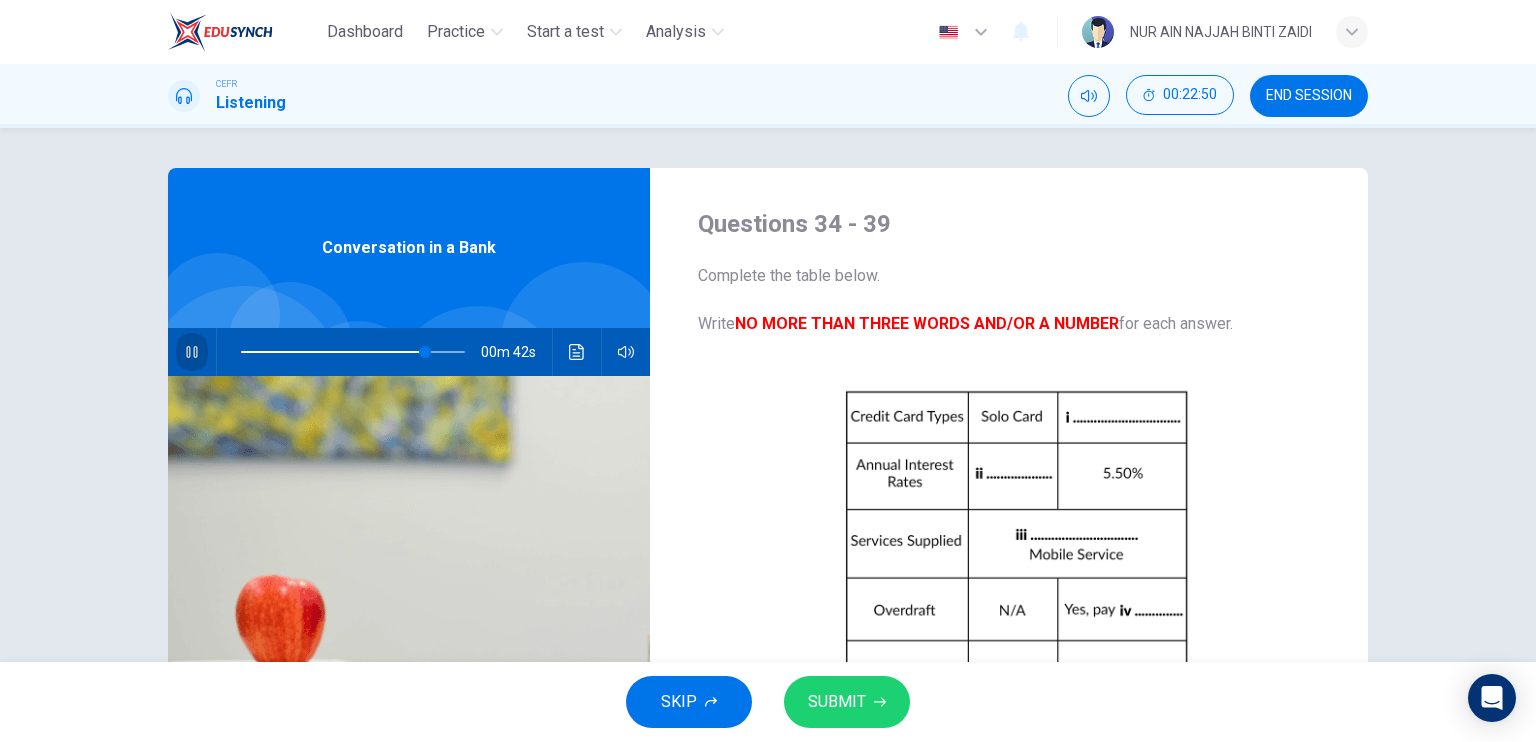 click at bounding box center (191, 352) 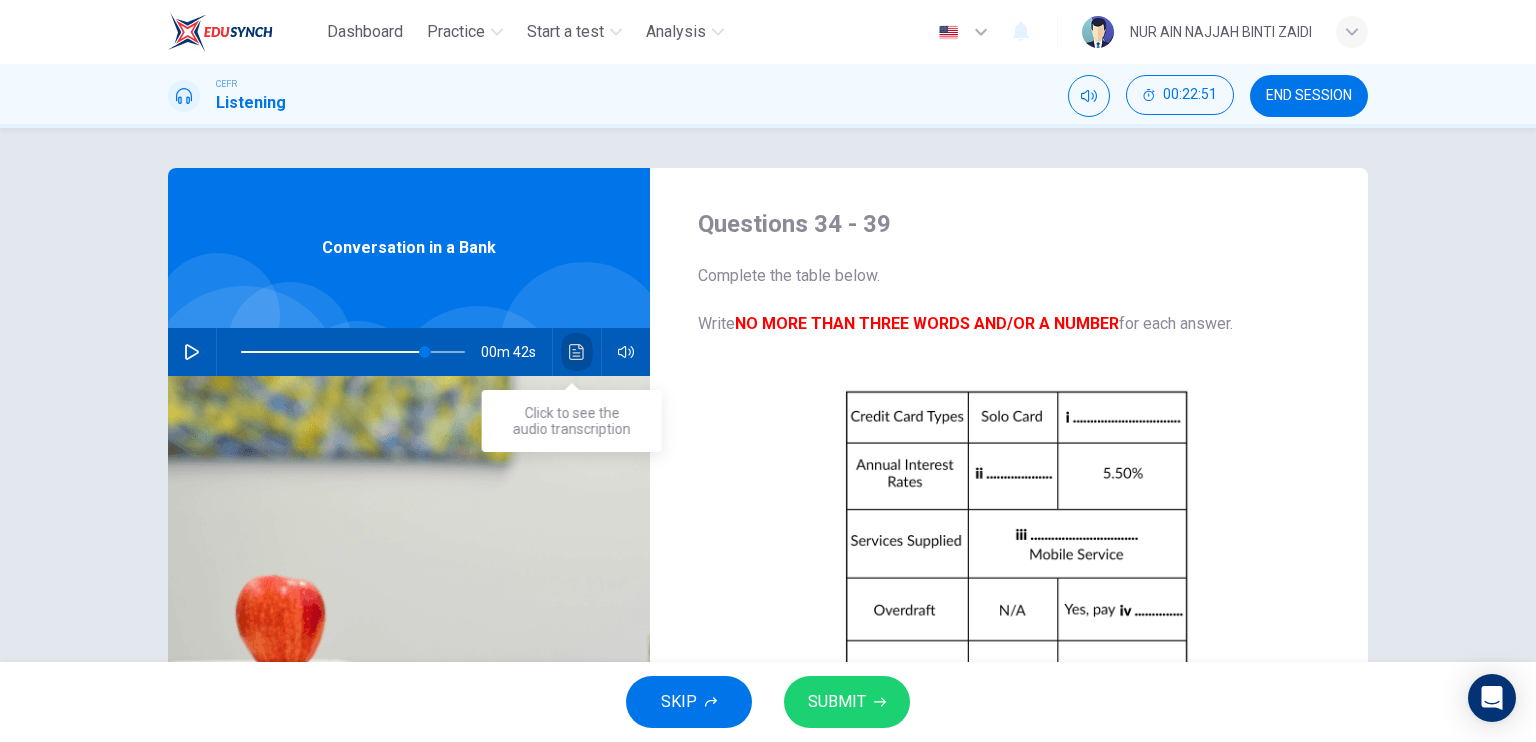 click at bounding box center (577, 352) 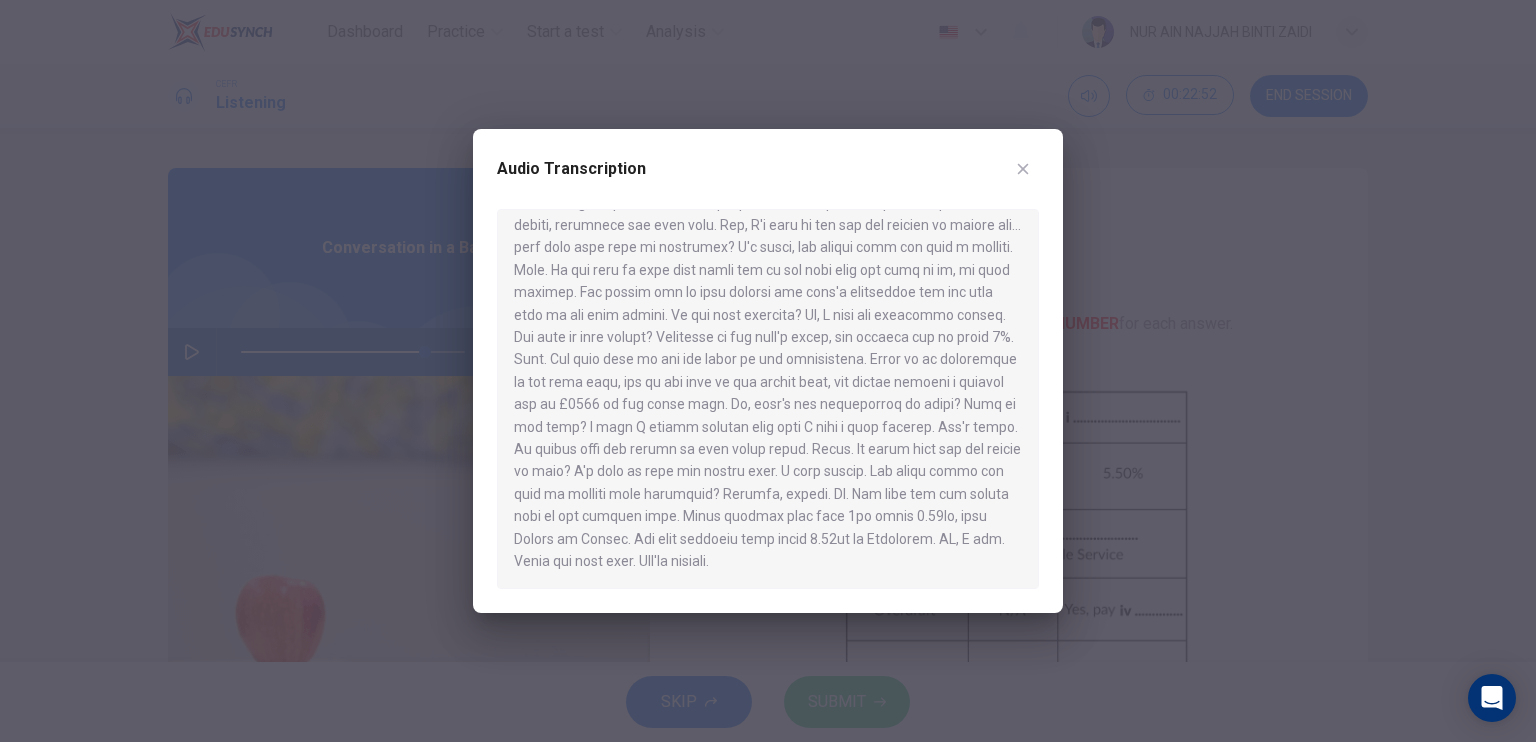 scroll, scrollTop: 437, scrollLeft: 0, axis: vertical 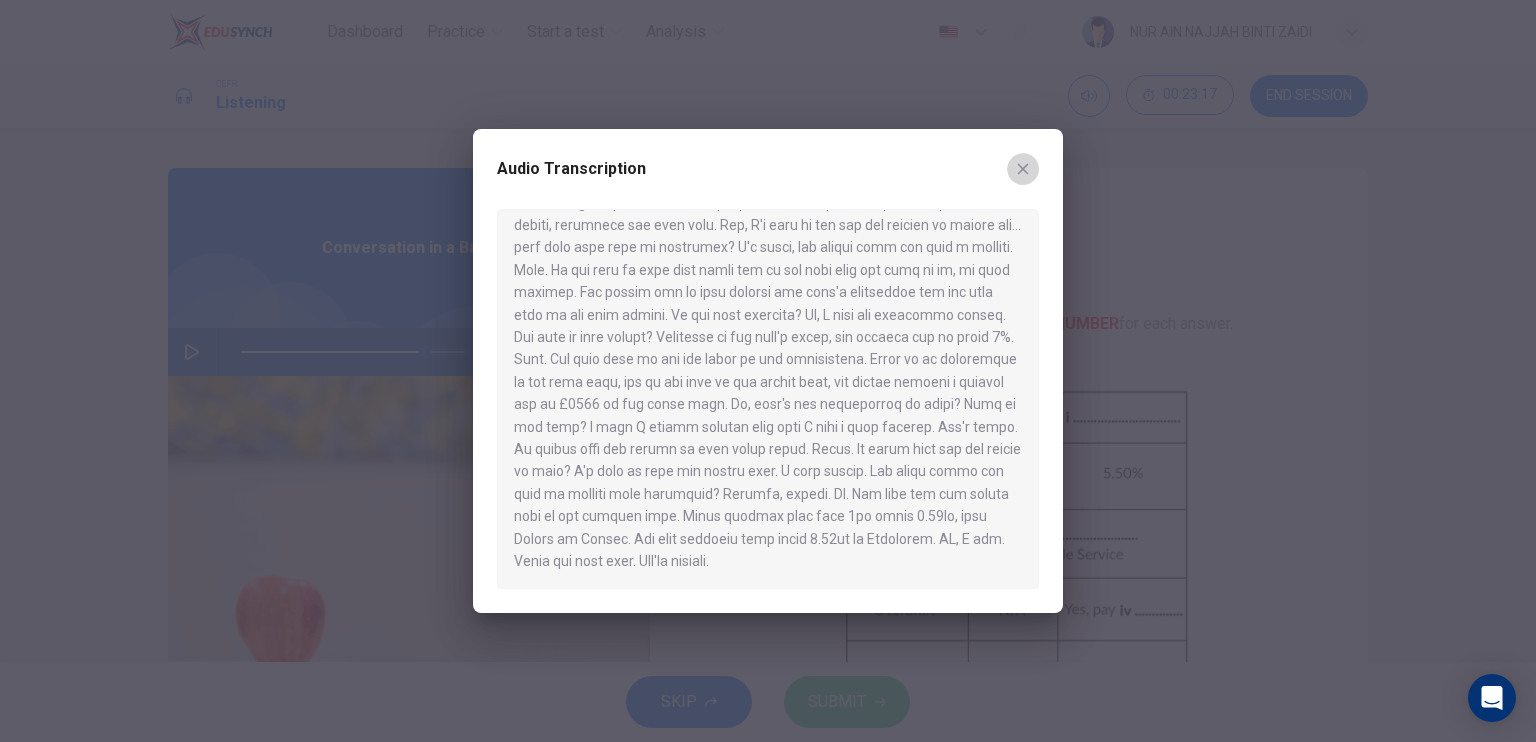 click at bounding box center (1023, 169) 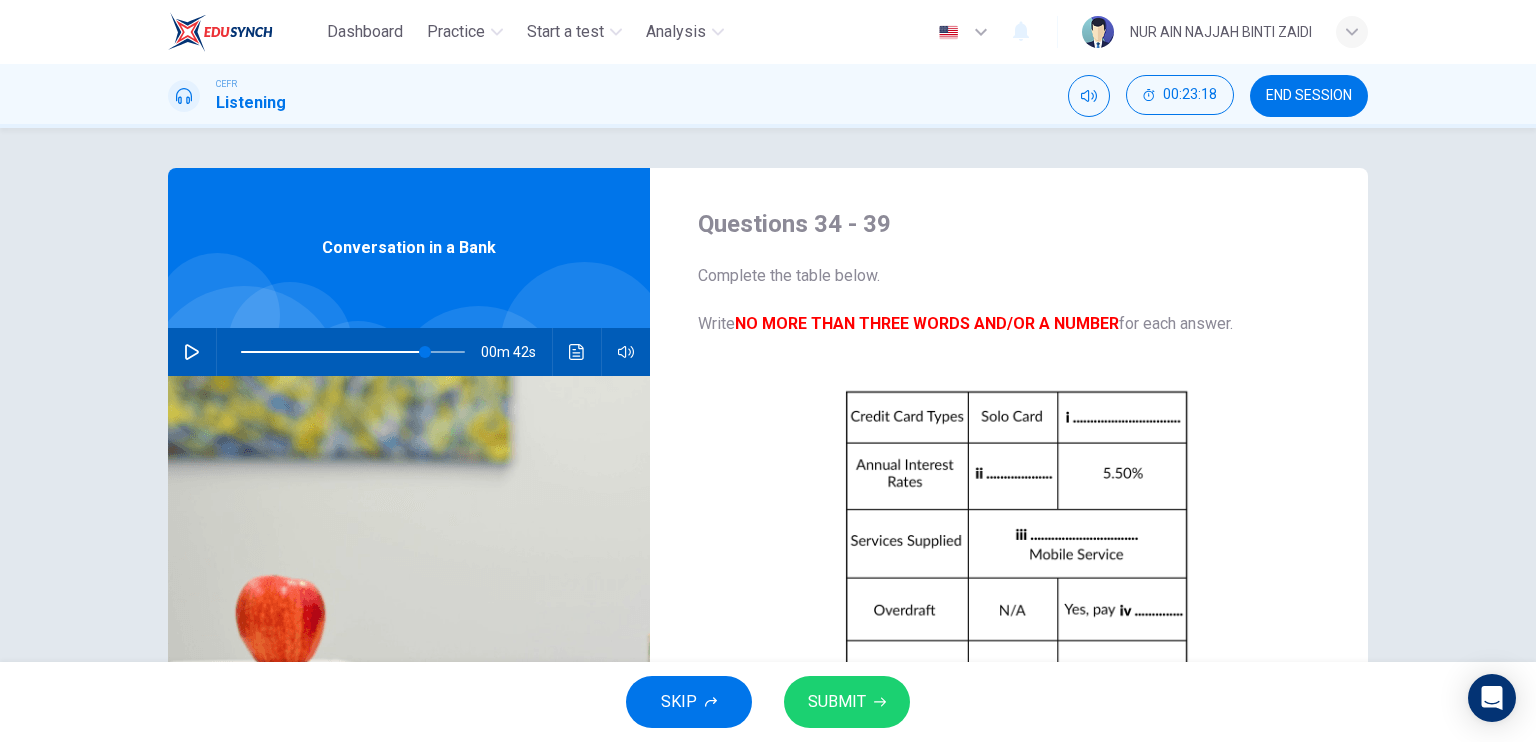 scroll, scrollTop: 285, scrollLeft: 0, axis: vertical 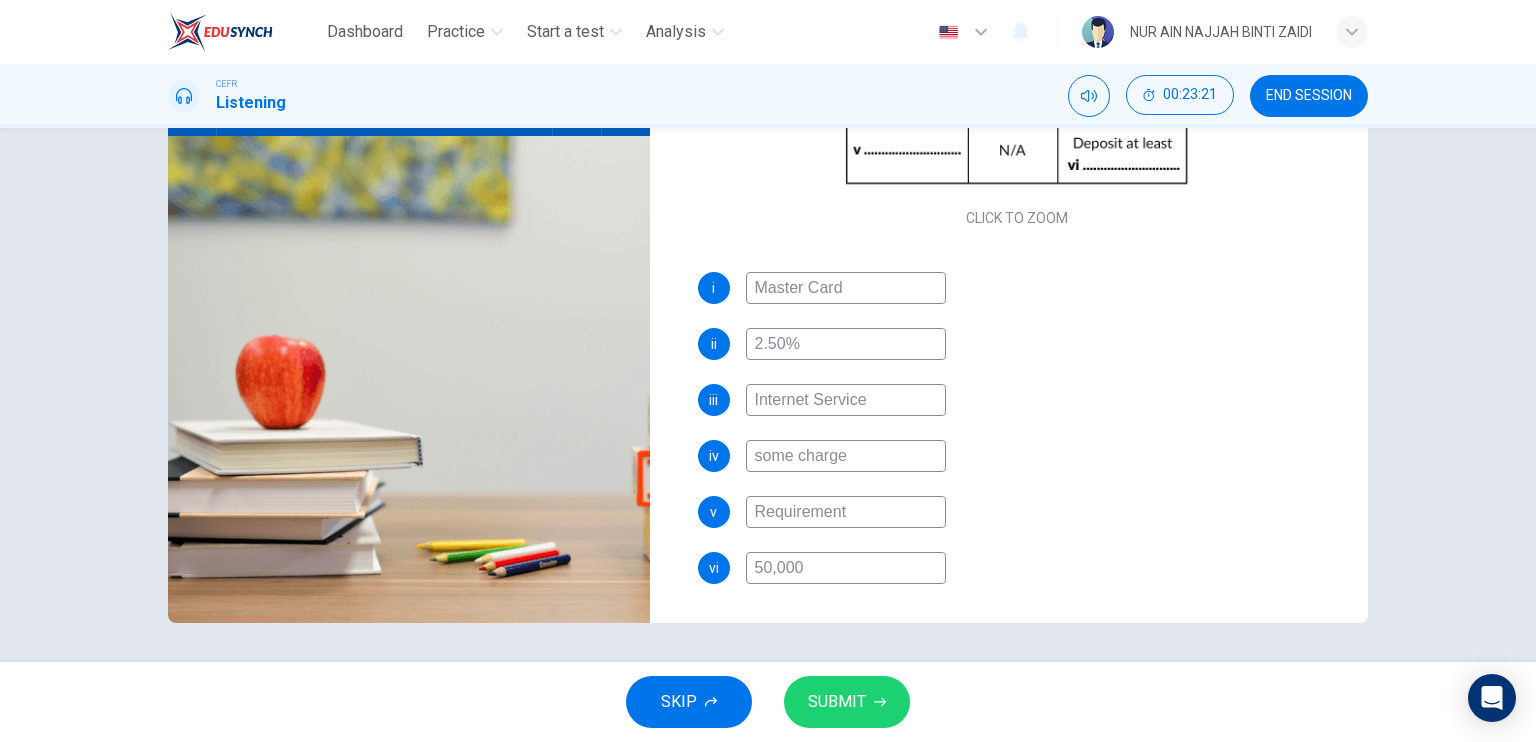click on "50,000" at bounding box center [846, 288] 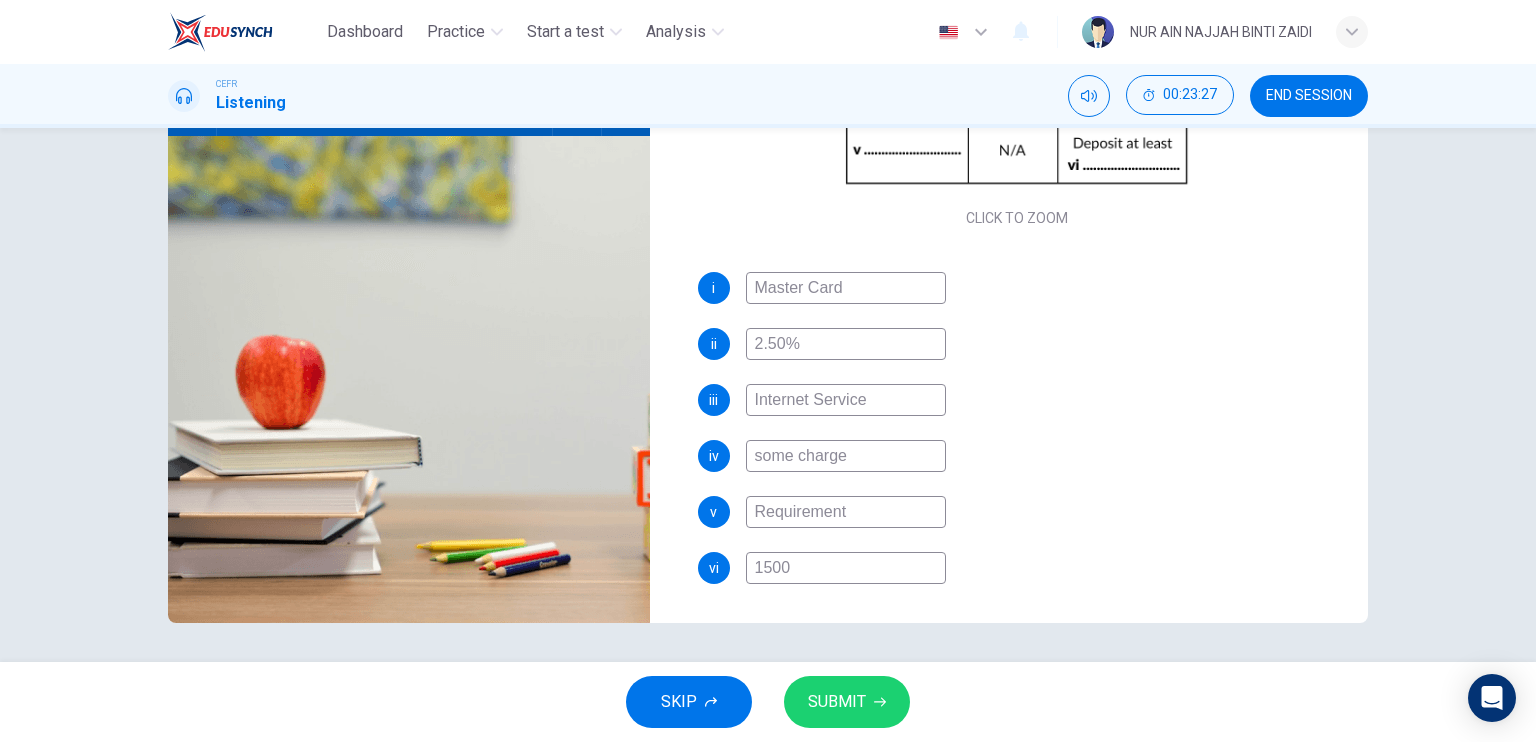 type on "1500" 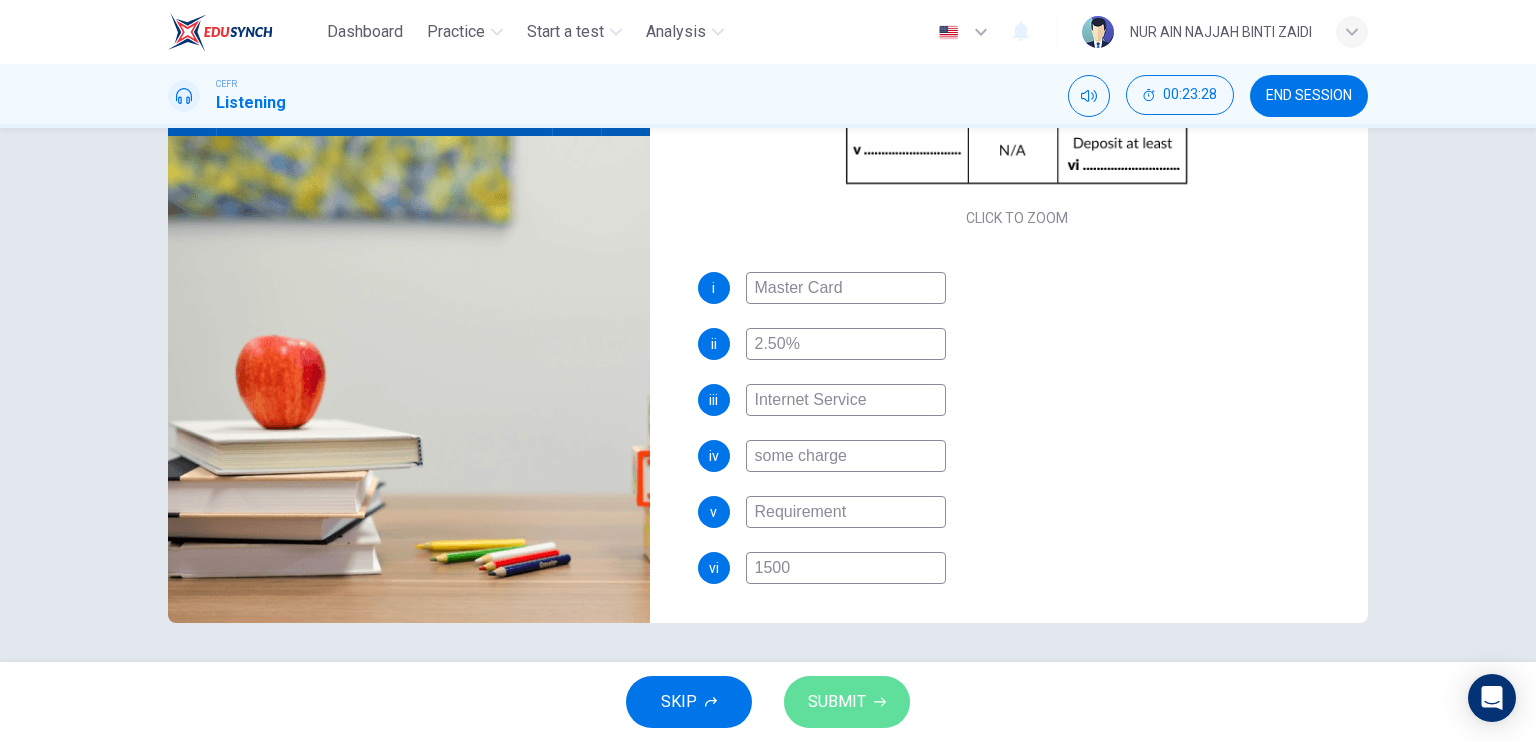click on "SUBMIT" at bounding box center (837, 702) 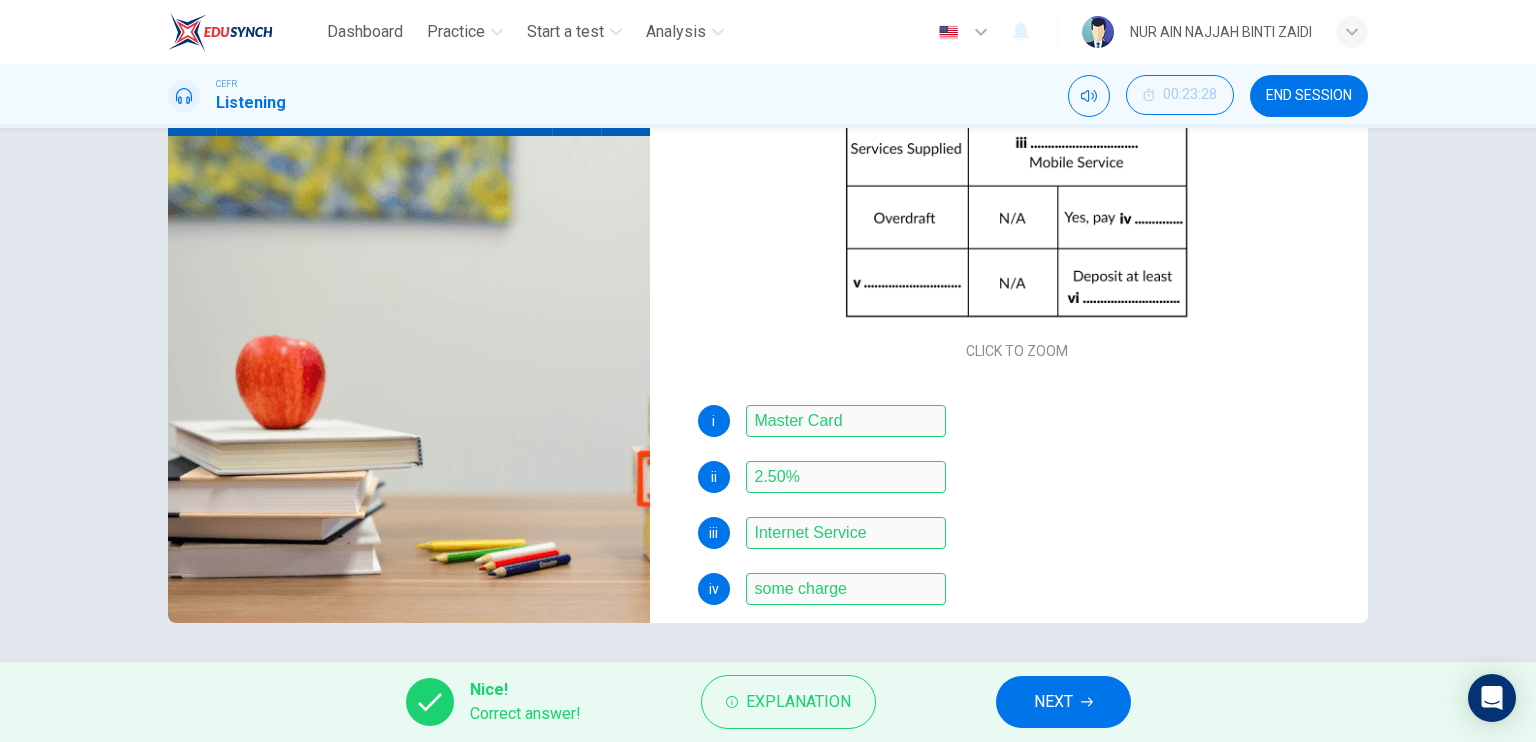 scroll, scrollTop: 285, scrollLeft: 0, axis: vertical 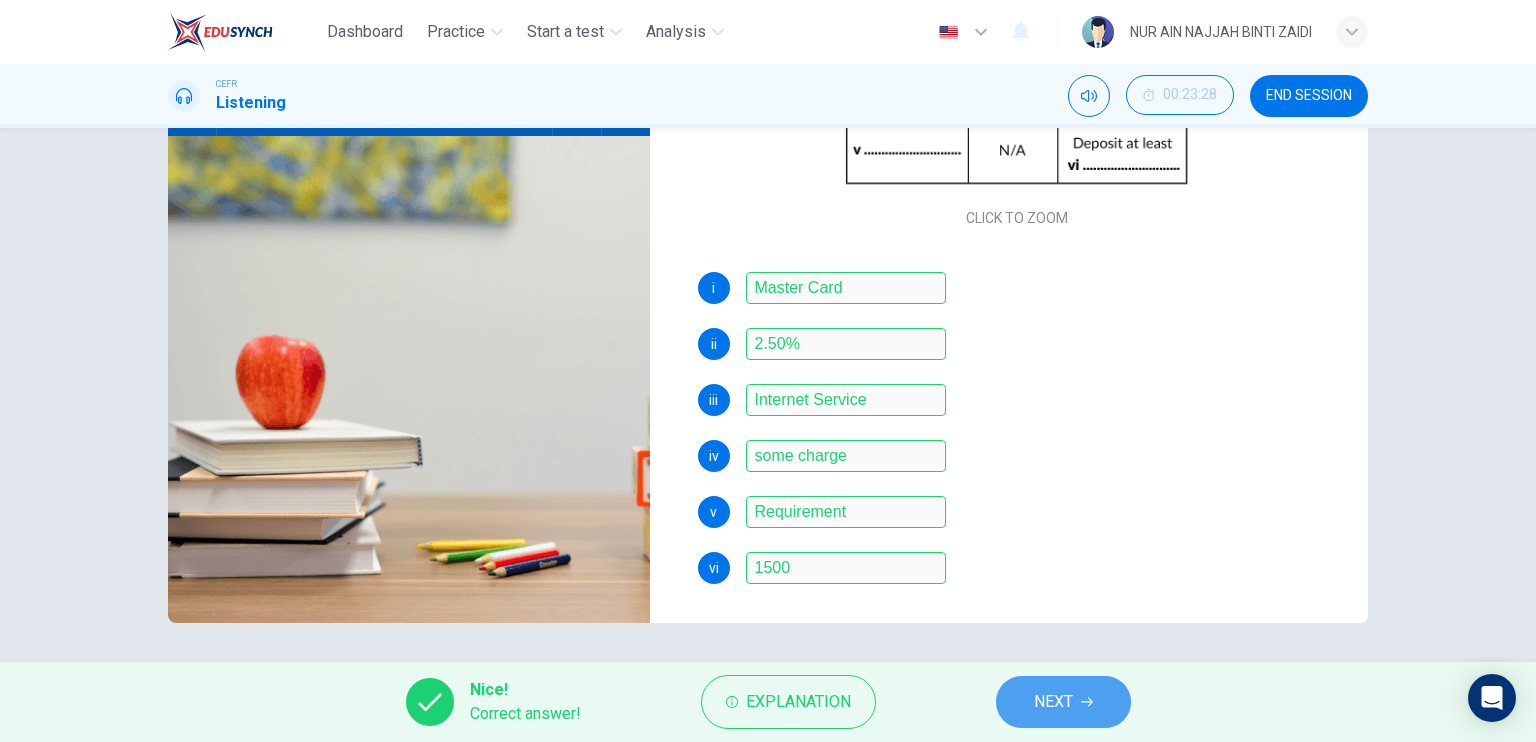 click on "NEXT" at bounding box center (1063, 702) 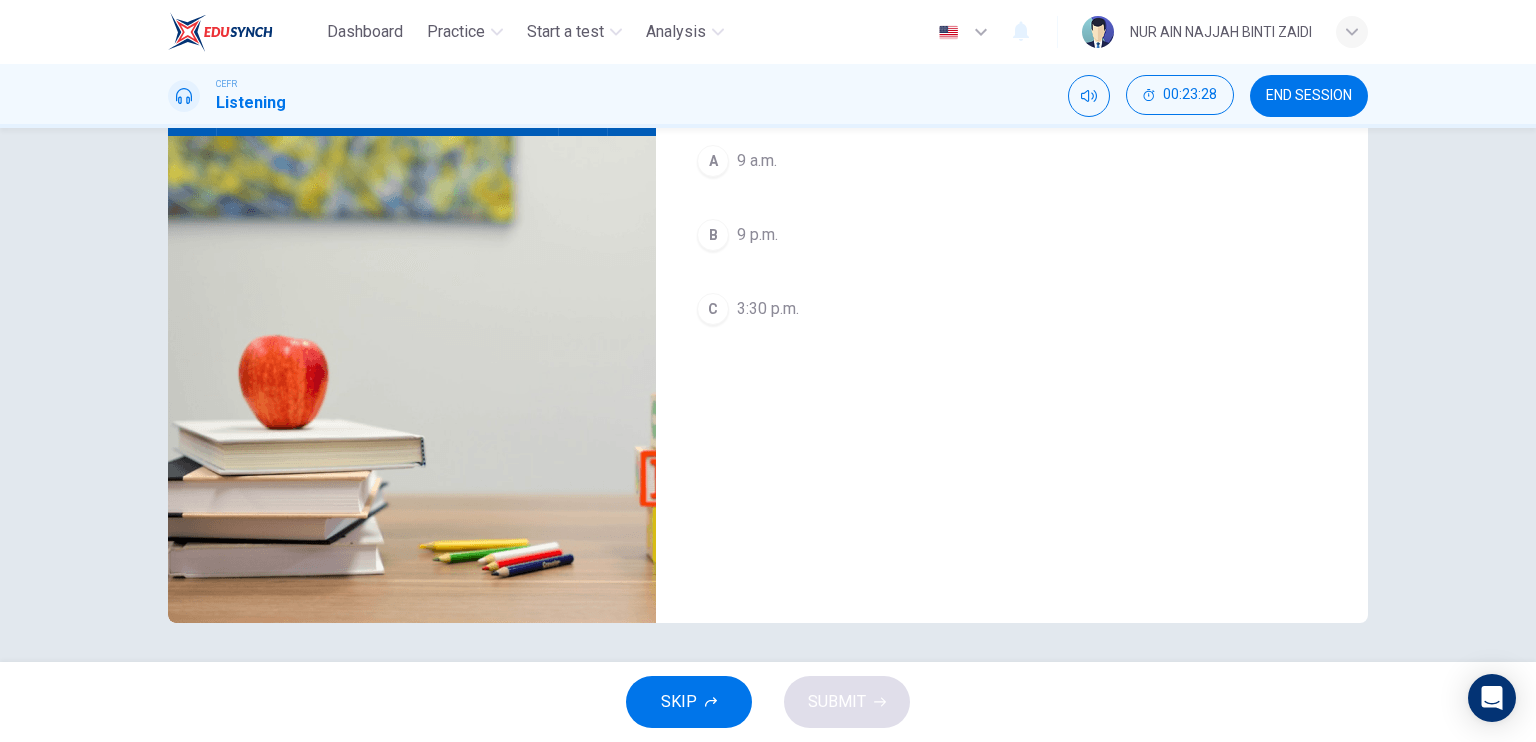 scroll, scrollTop: 0, scrollLeft: 0, axis: both 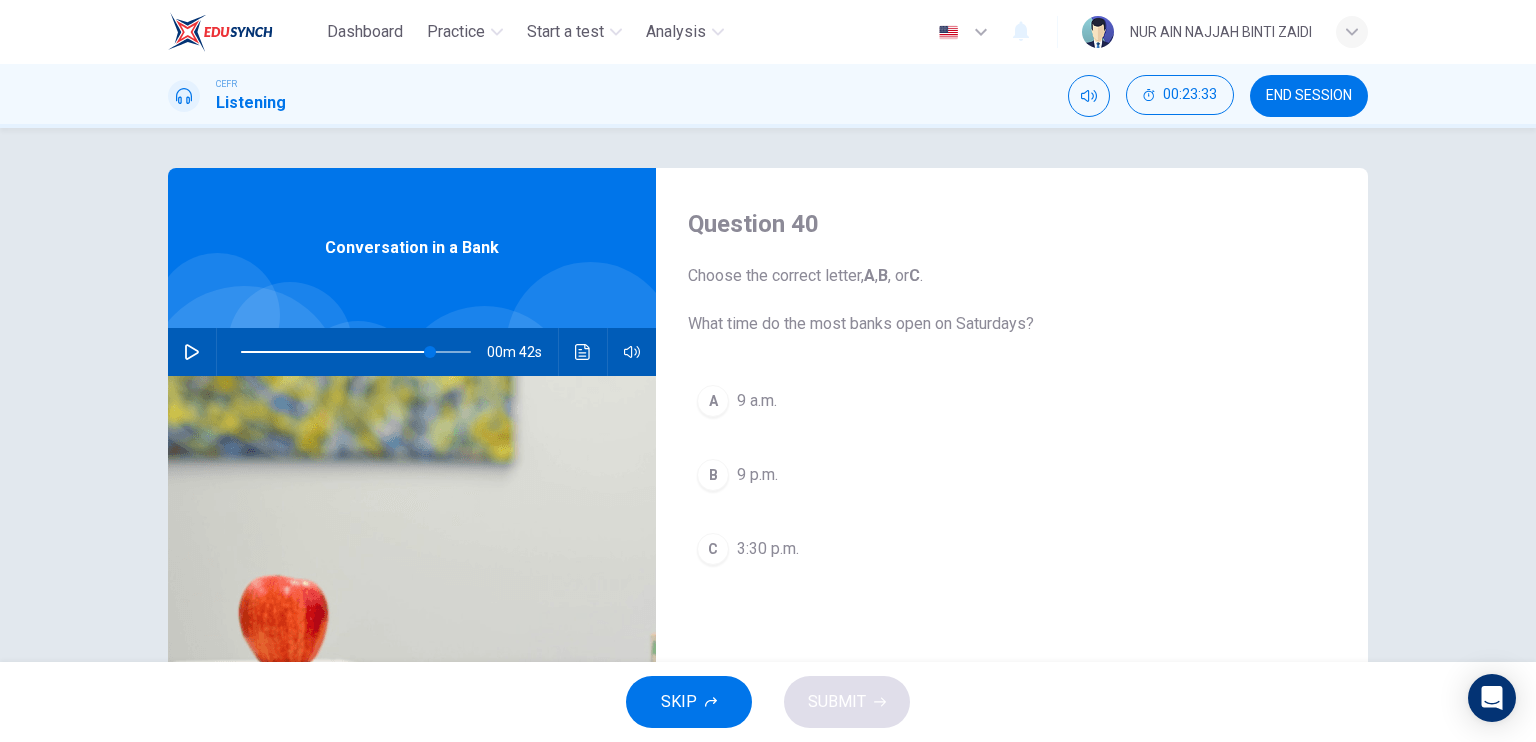 click at bounding box center (192, 352) 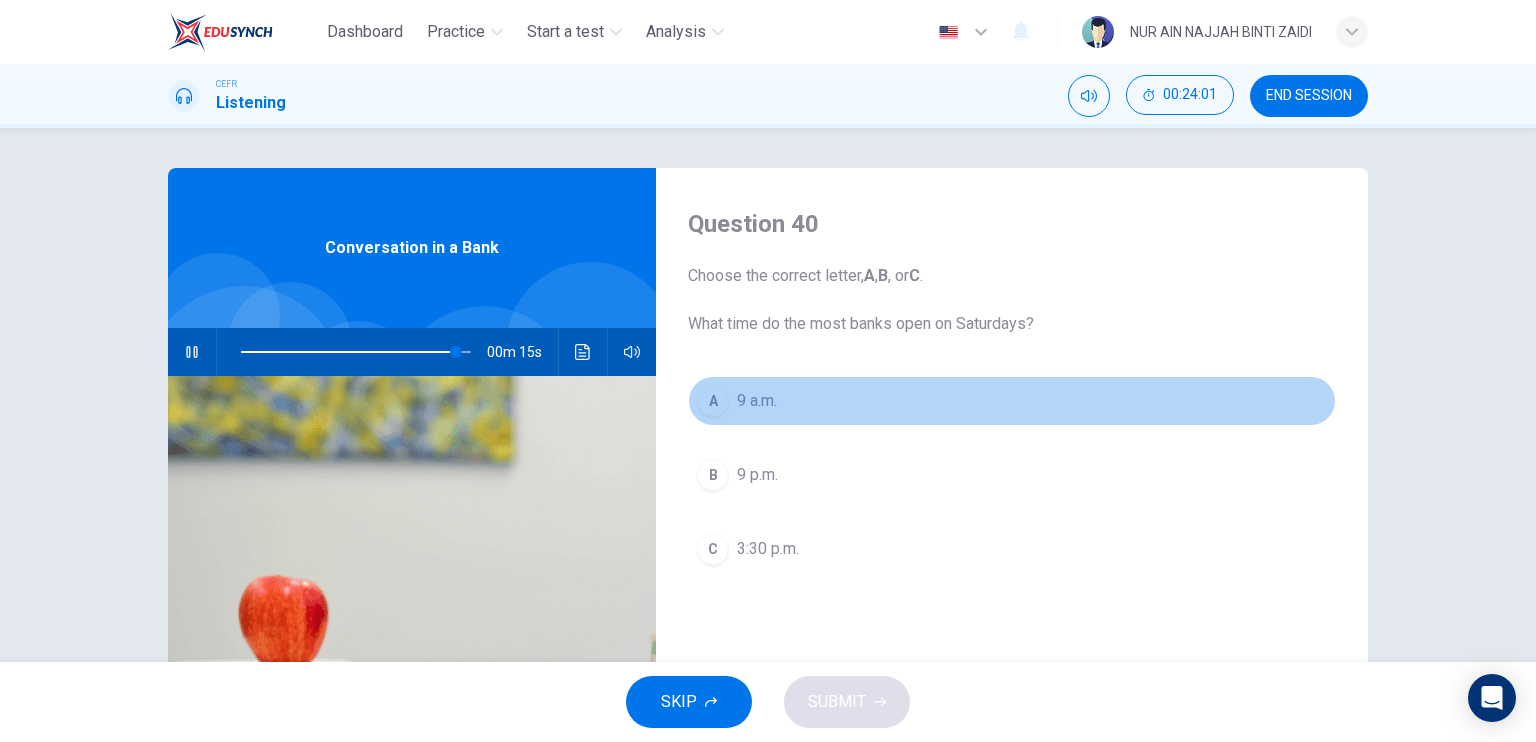 click on "A" at bounding box center [713, 401] 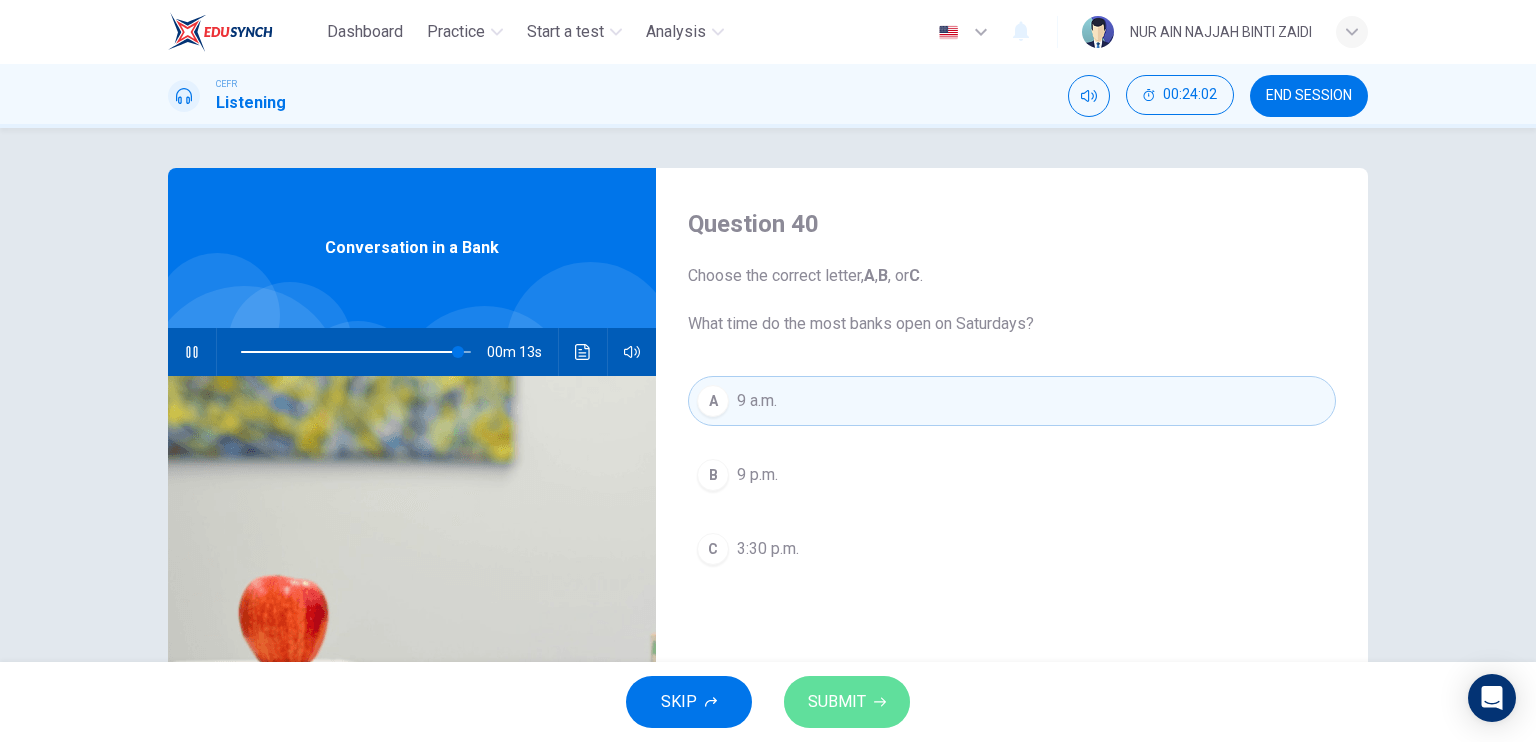 click on "SUBMIT" at bounding box center [837, 702] 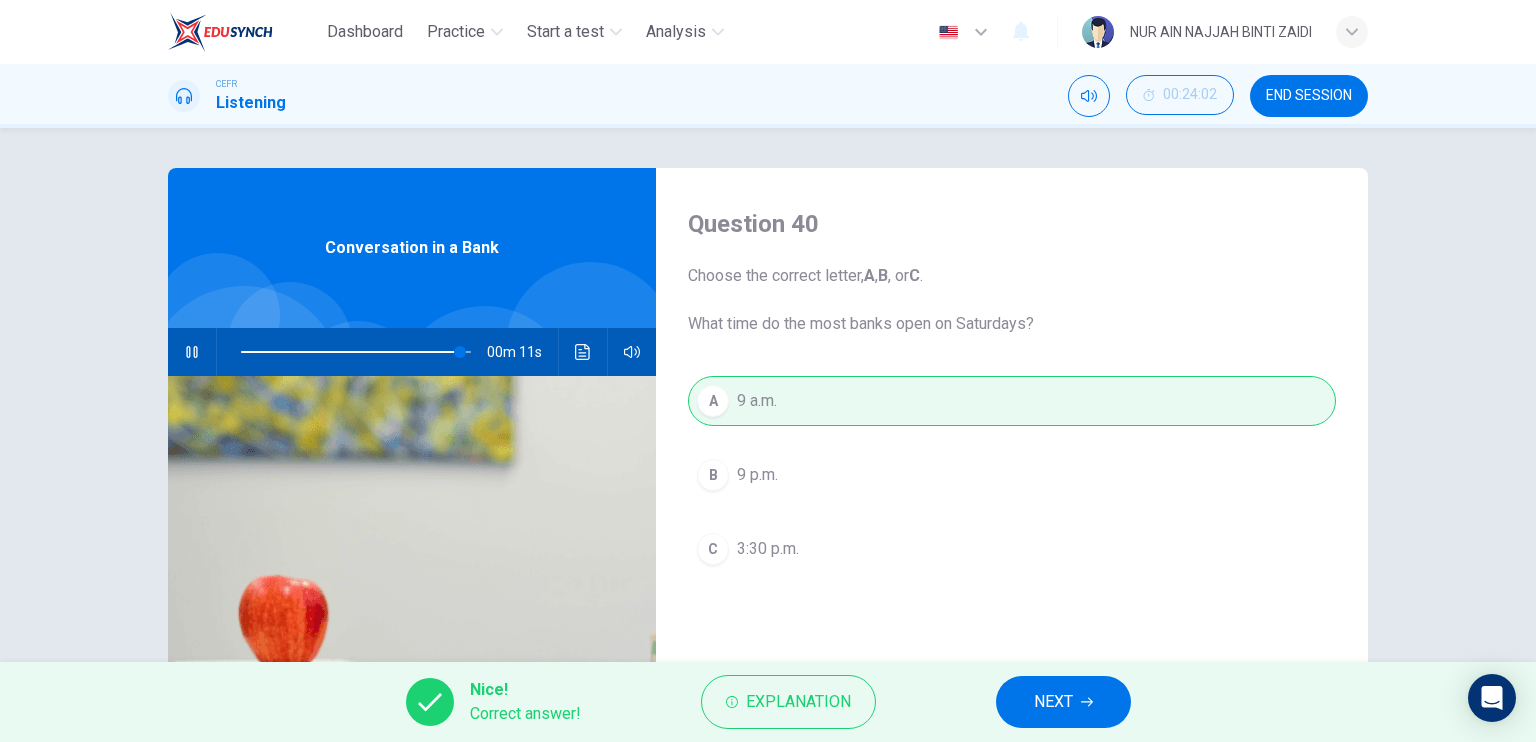 click on "NEXT" at bounding box center [1063, 702] 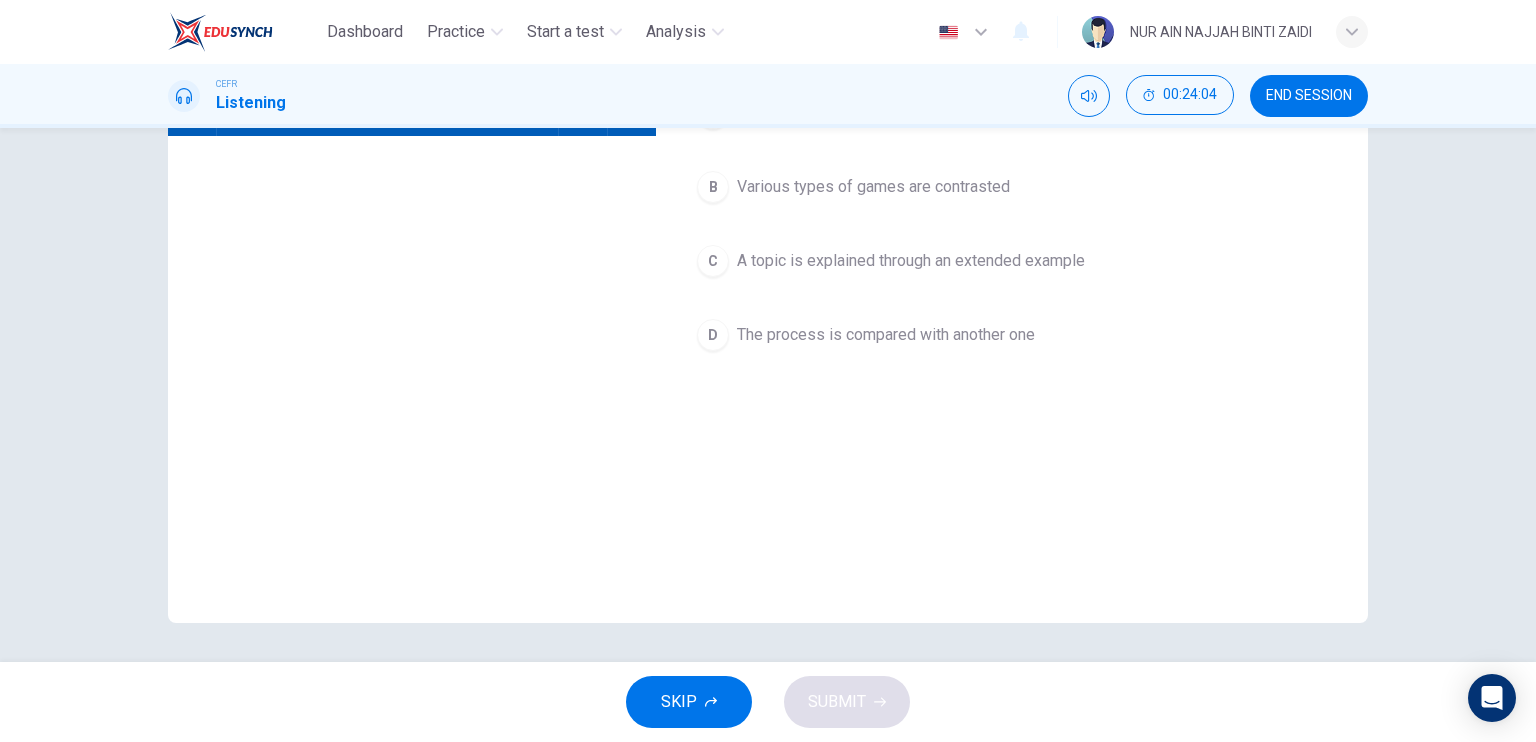 scroll, scrollTop: 0, scrollLeft: 0, axis: both 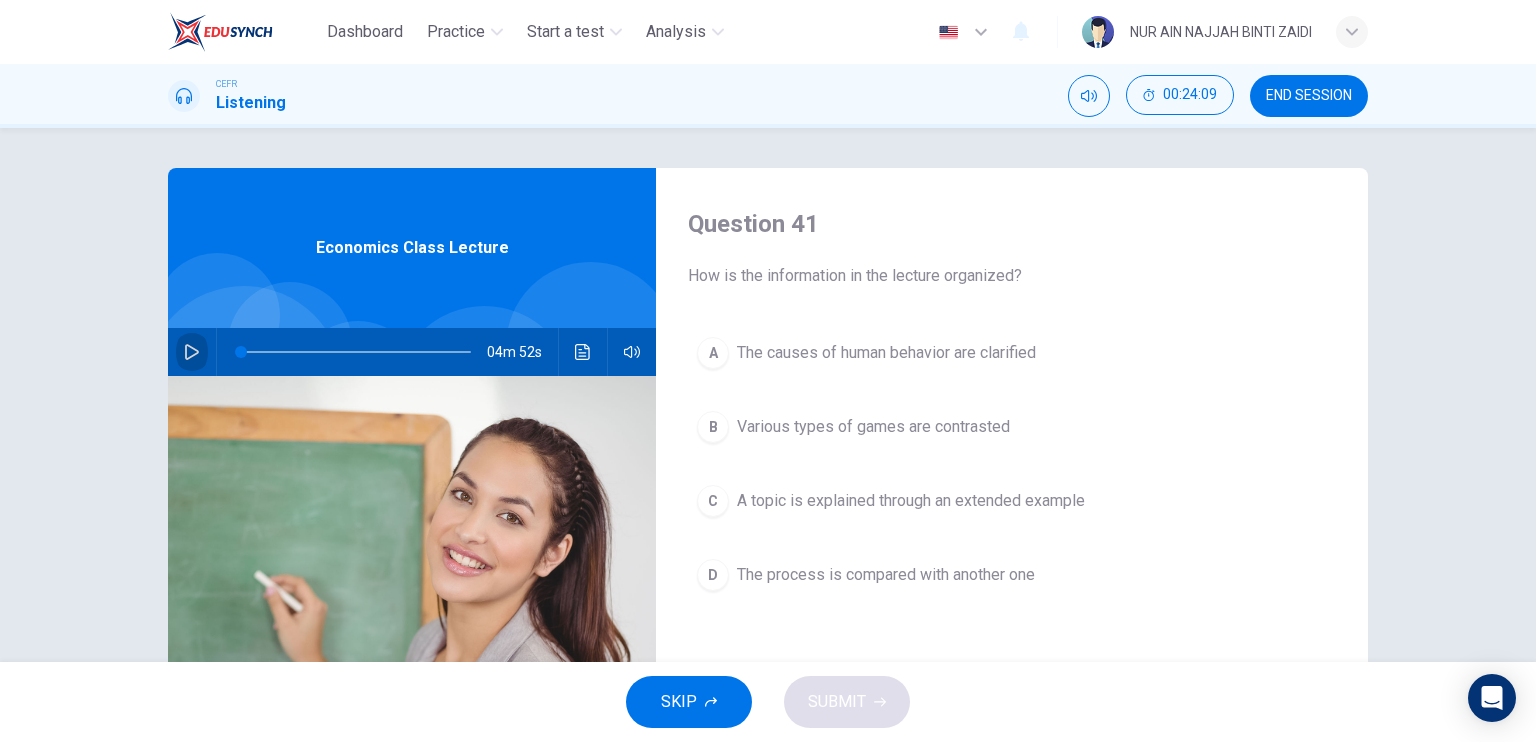 click at bounding box center (192, 352) 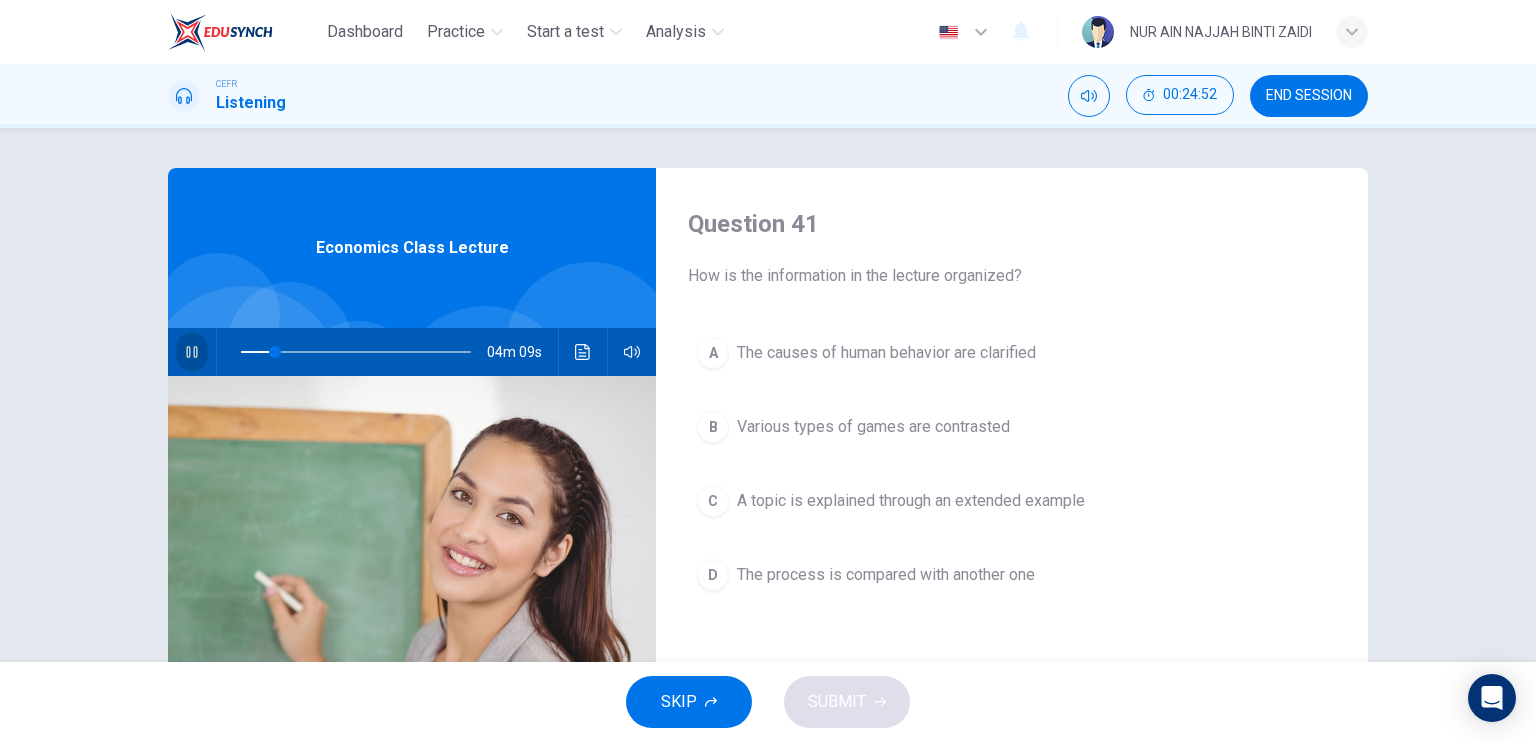 click at bounding box center [192, 352] 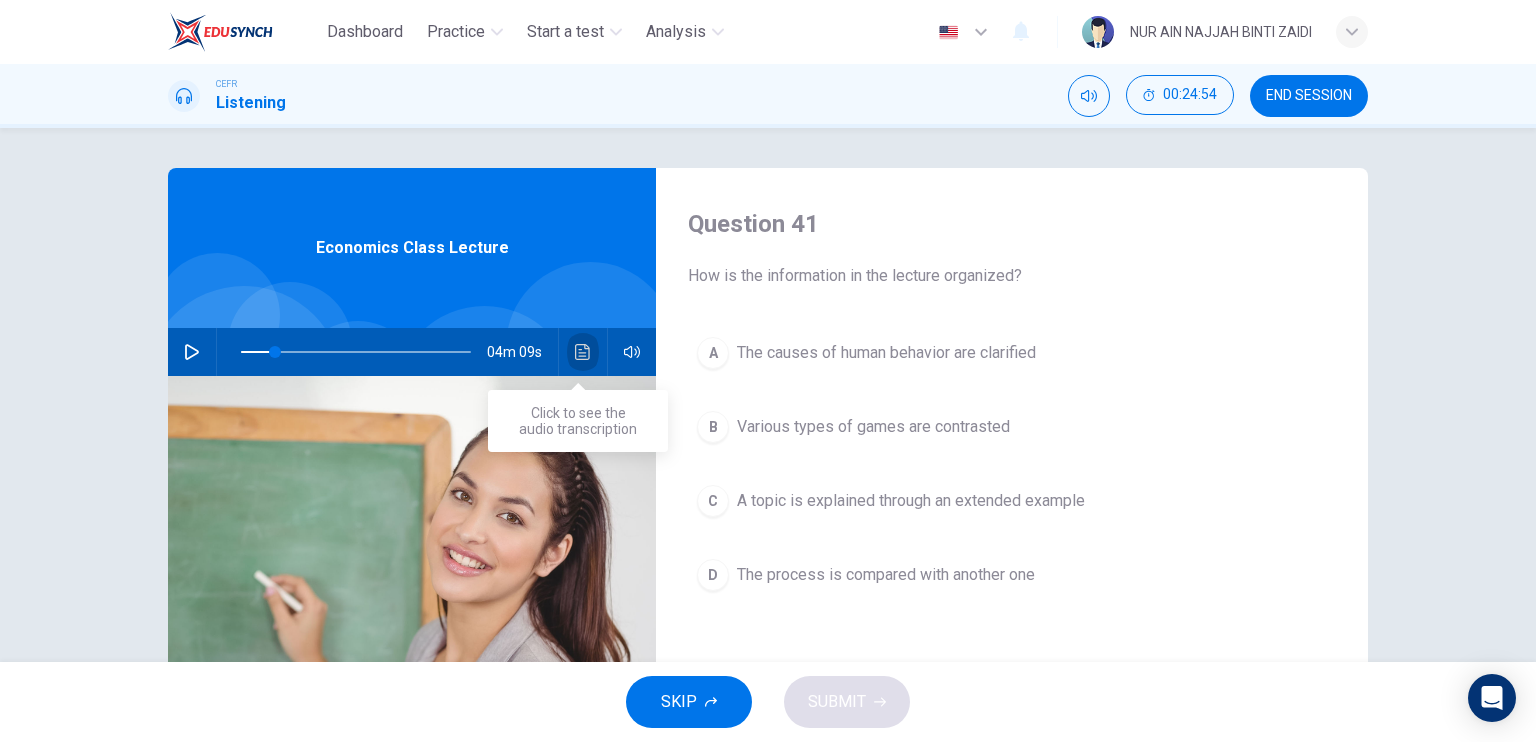 click at bounding box center [582, 352] 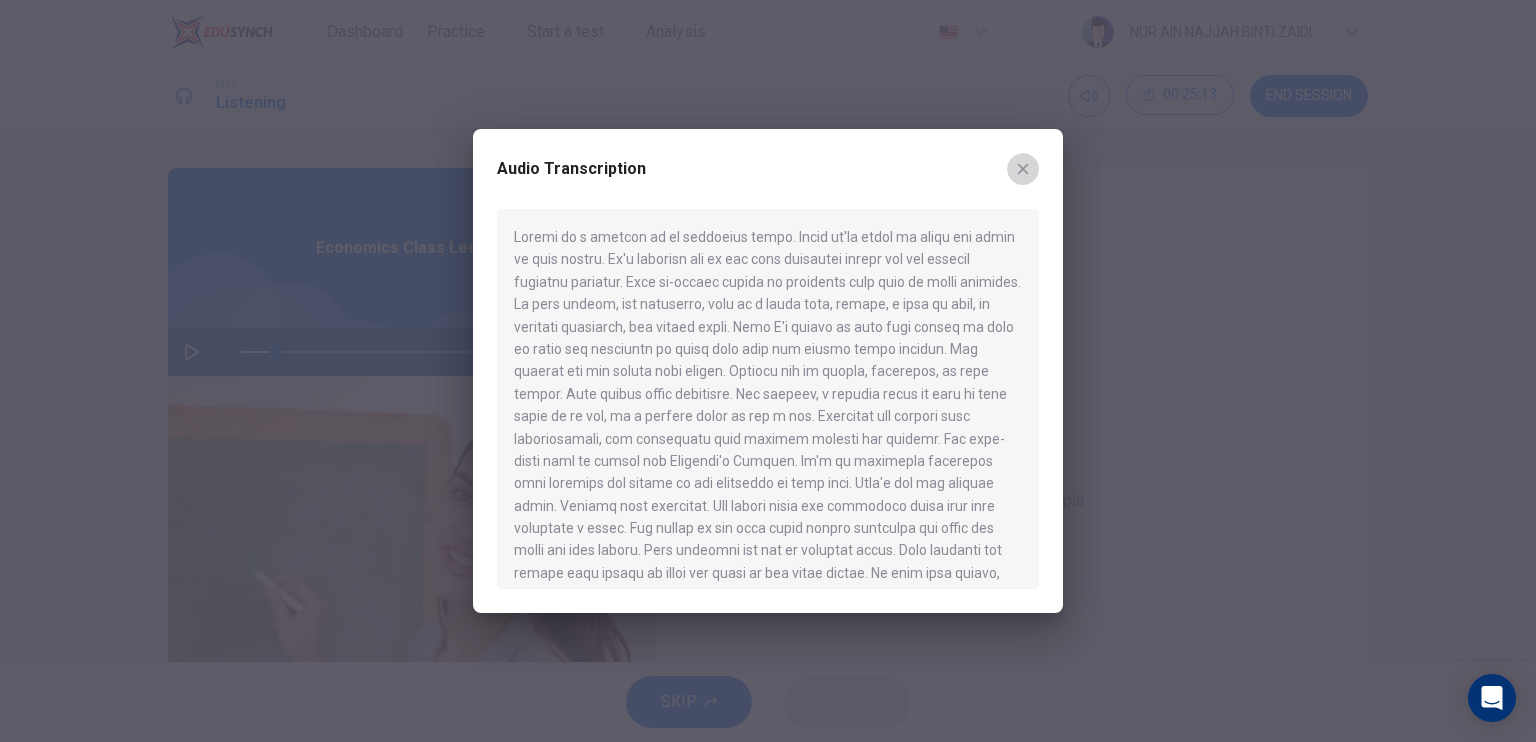 click at bounding box center (1023, 169) 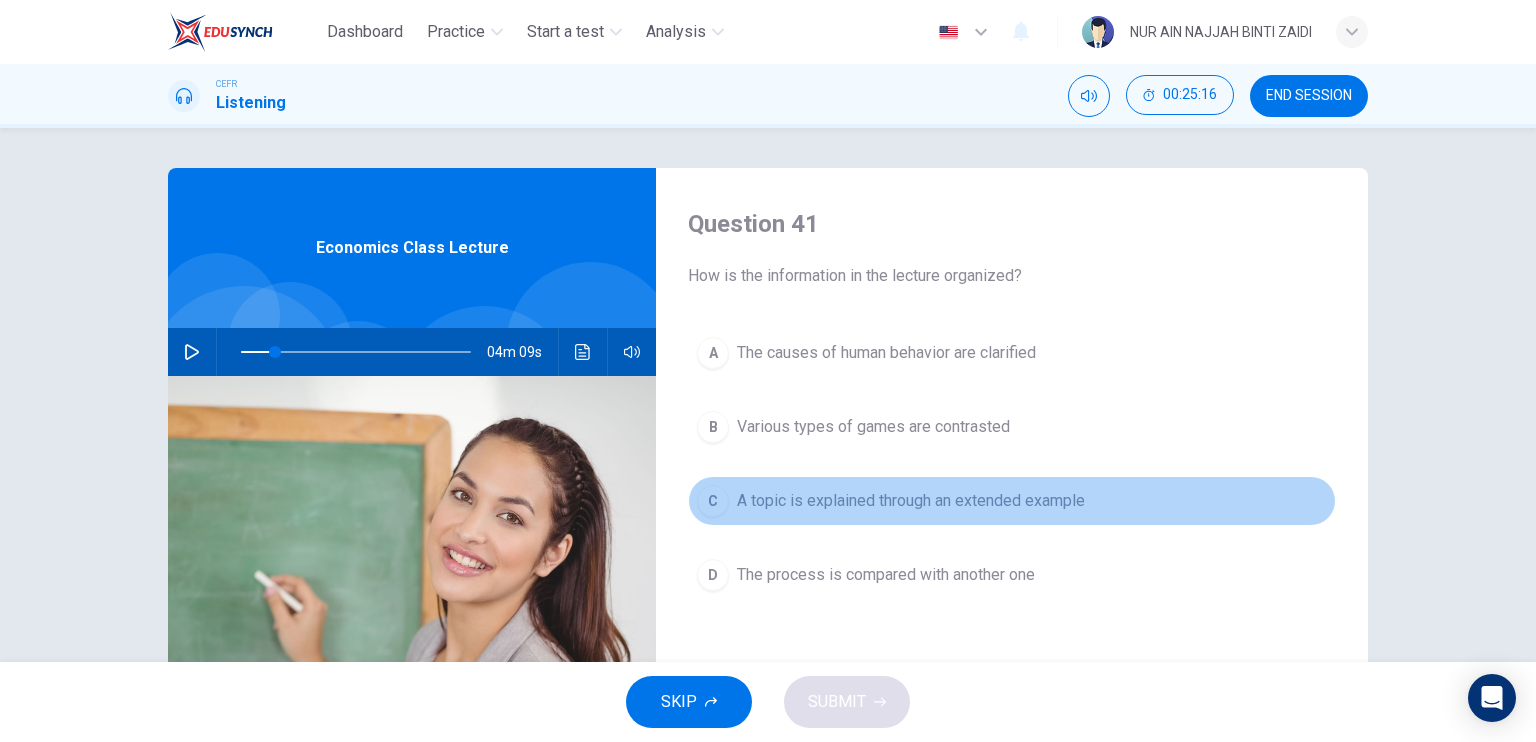 click on "A topic is explained through an extended example" at bounding box center (886, 353) 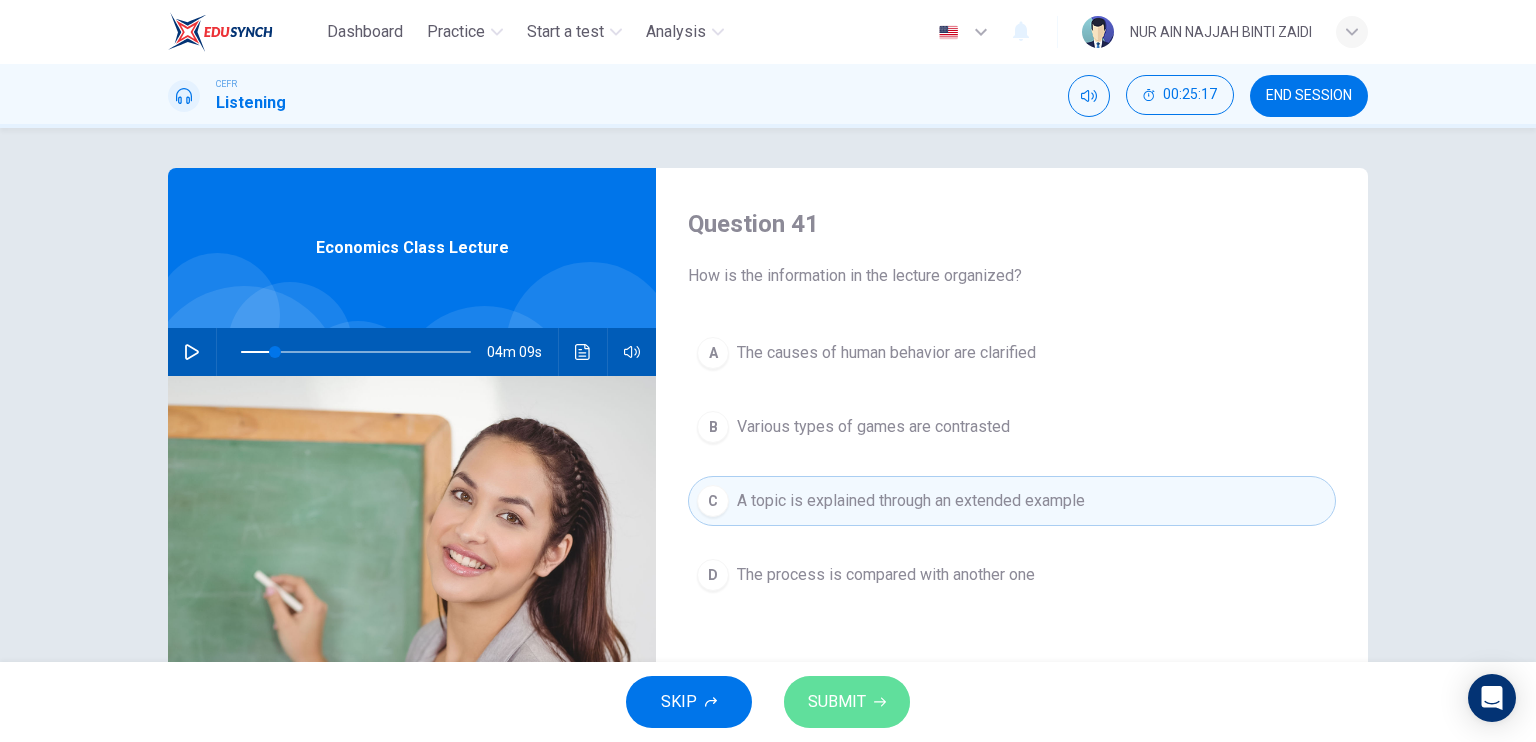 click on "SUBMIT" at bounding box center (837, 702) 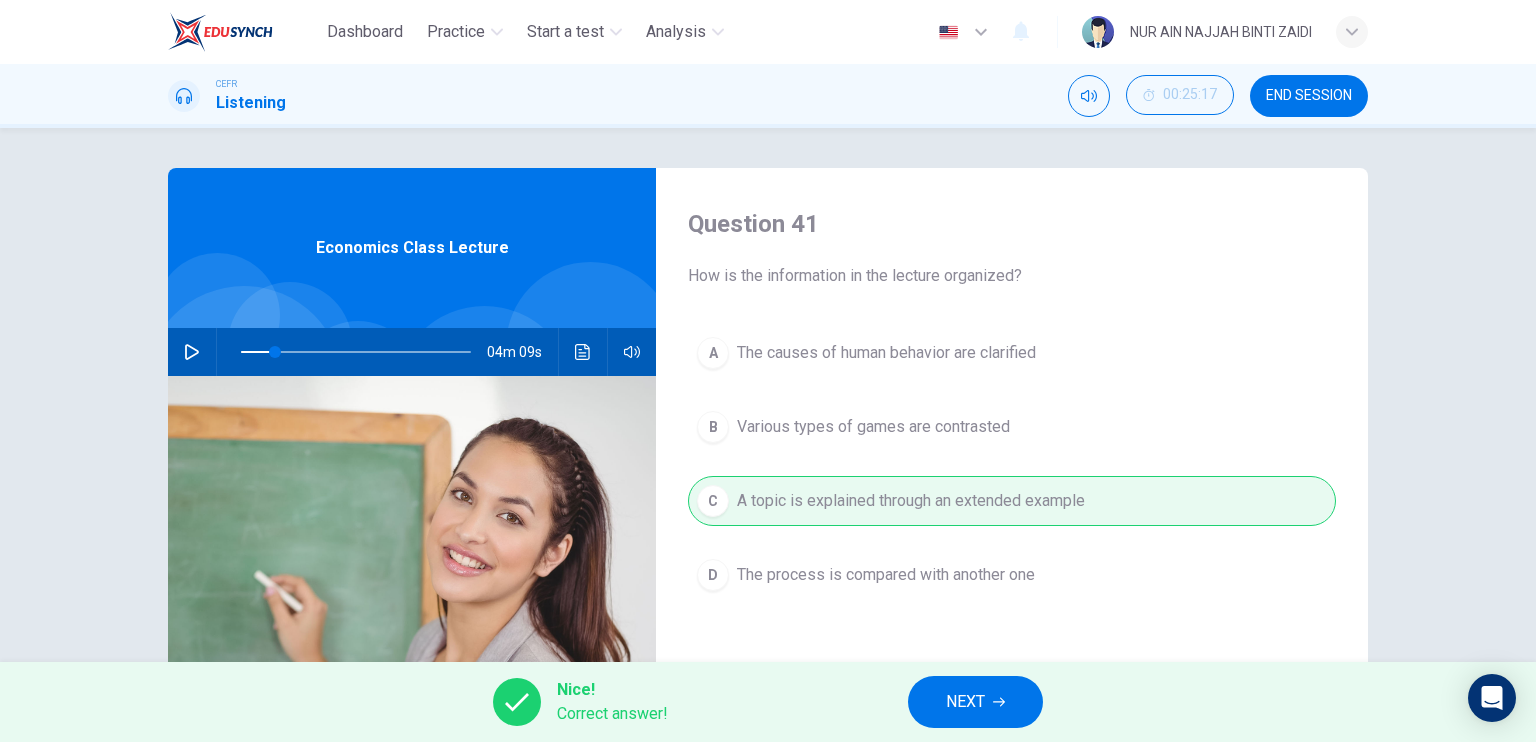 click on "NEXT" at bounding box center (975, 702) 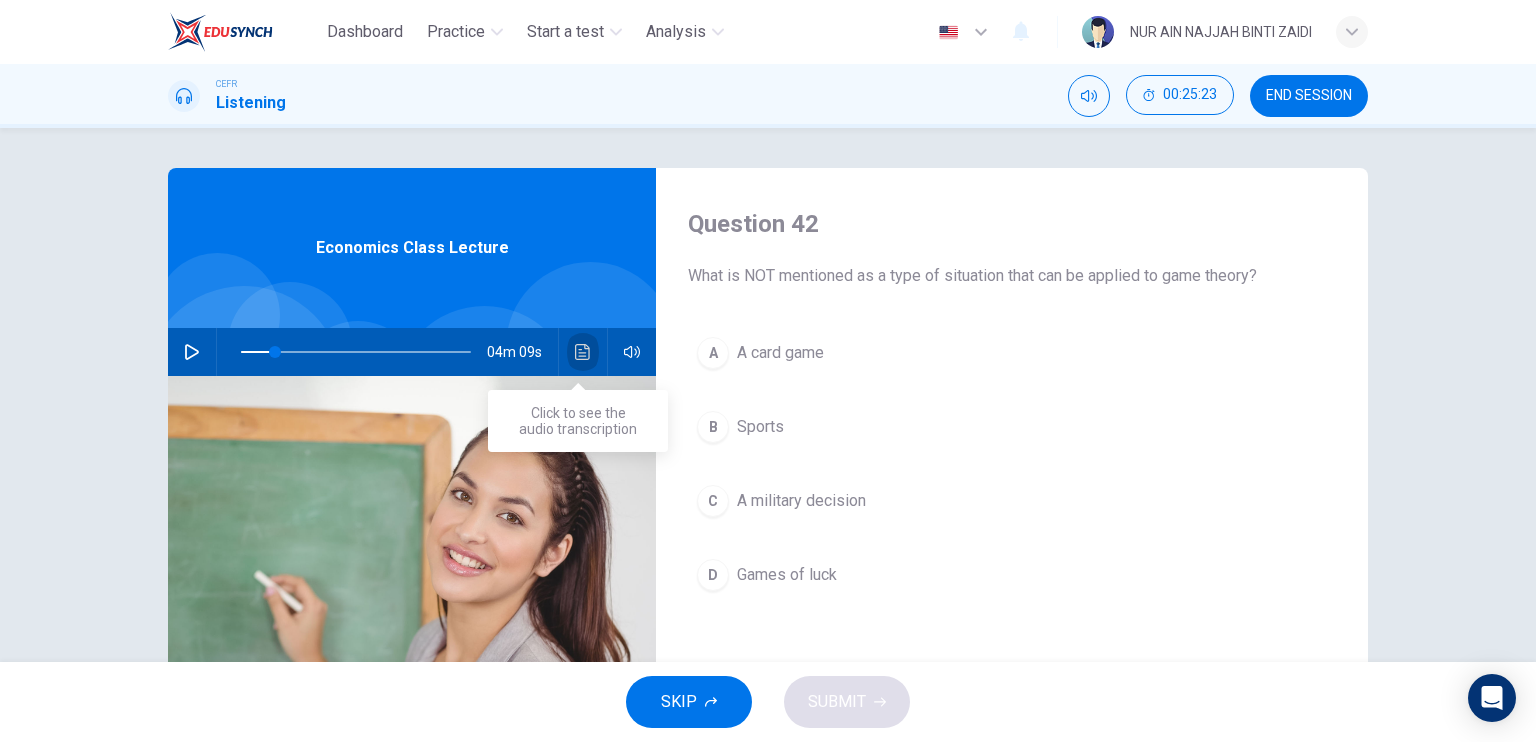 click at bounding box center (583, 352) 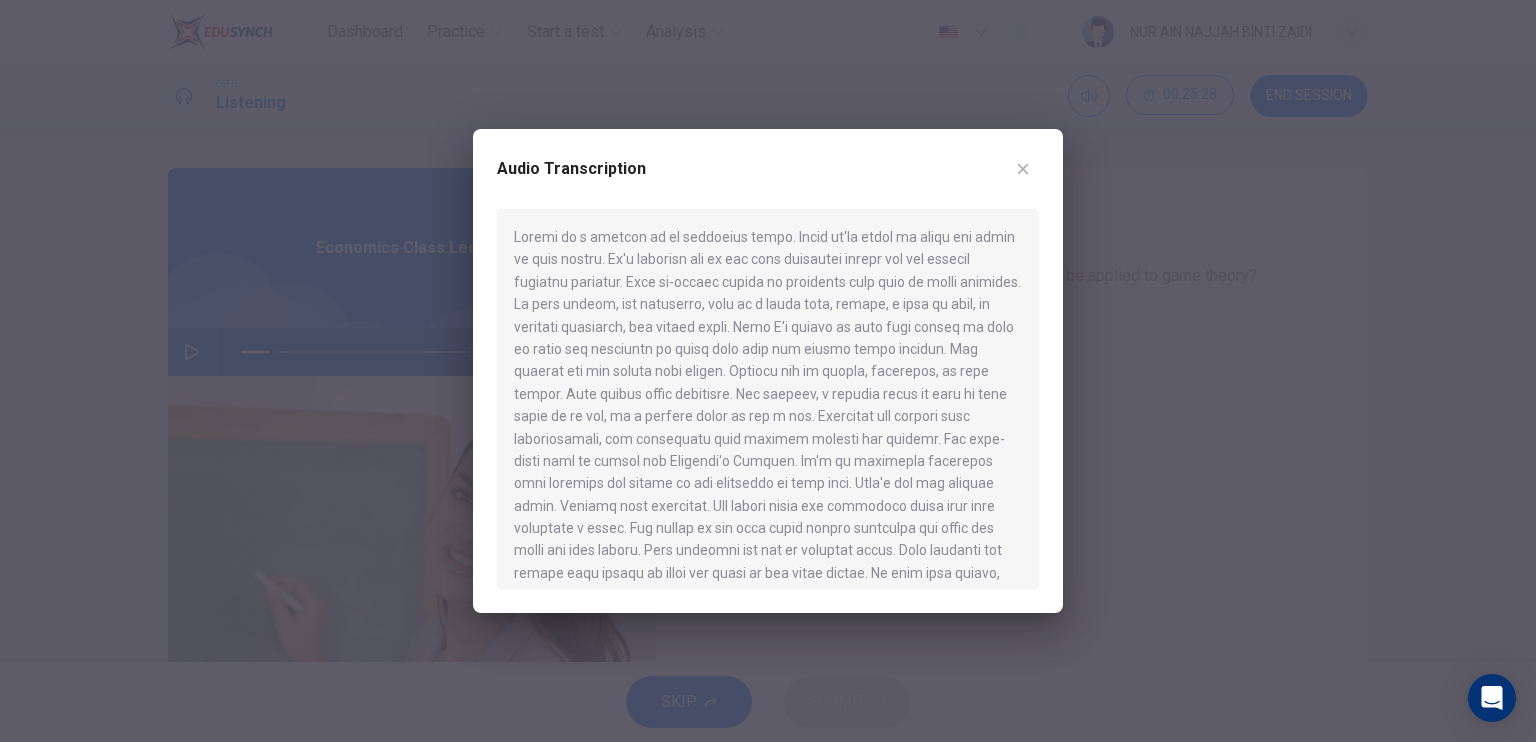 click at bounding box center [768, 371] 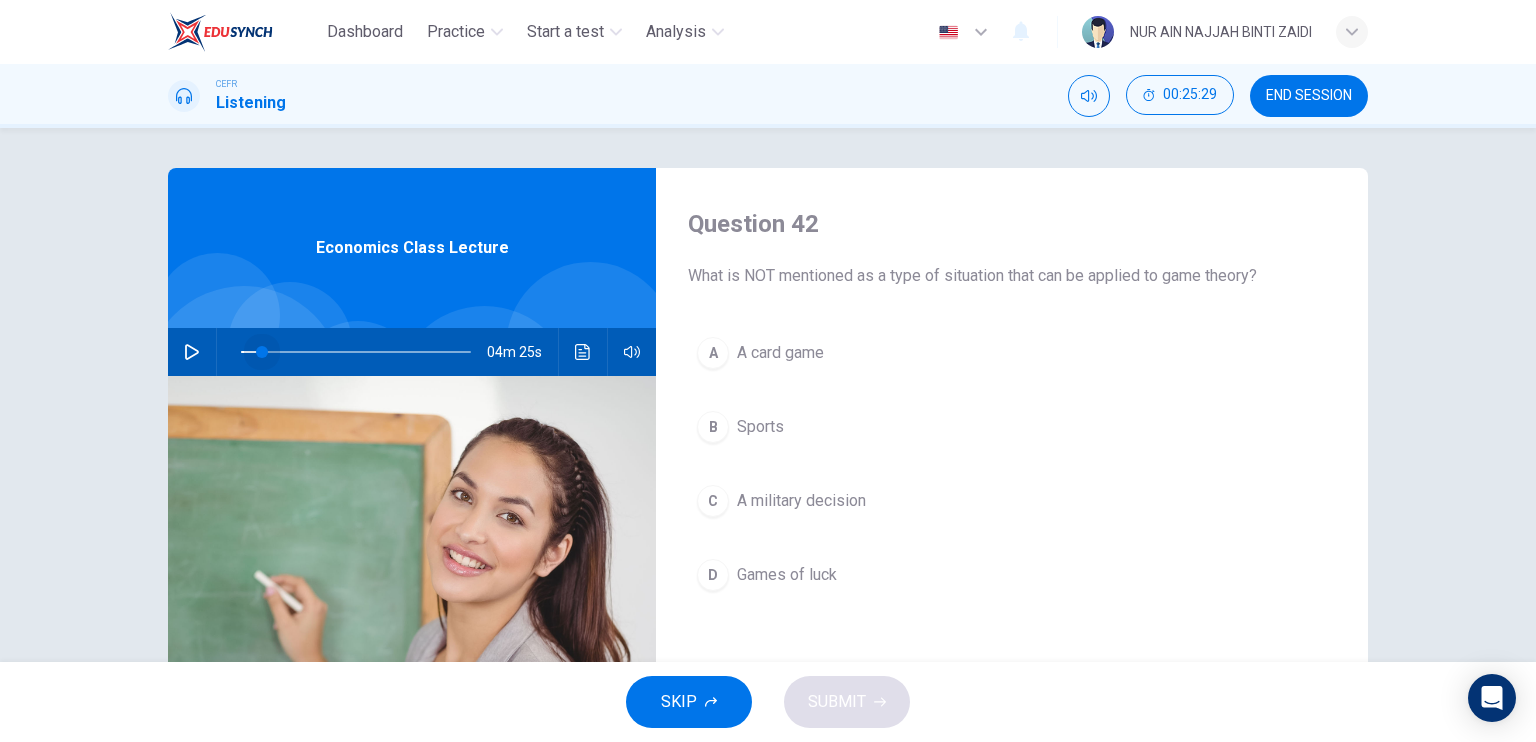 click at bounding box center [262, 352] 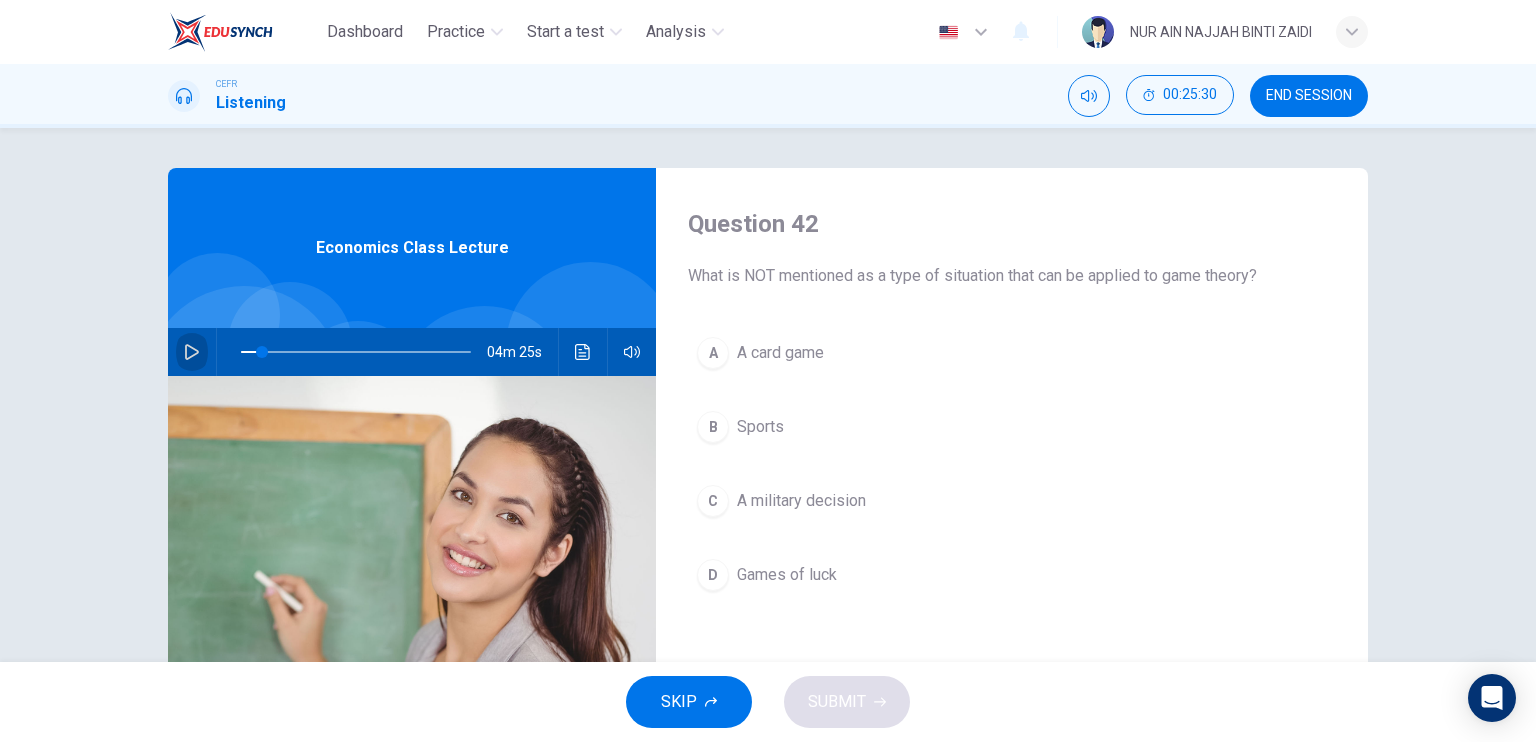 click at bounding box center (192, 352) 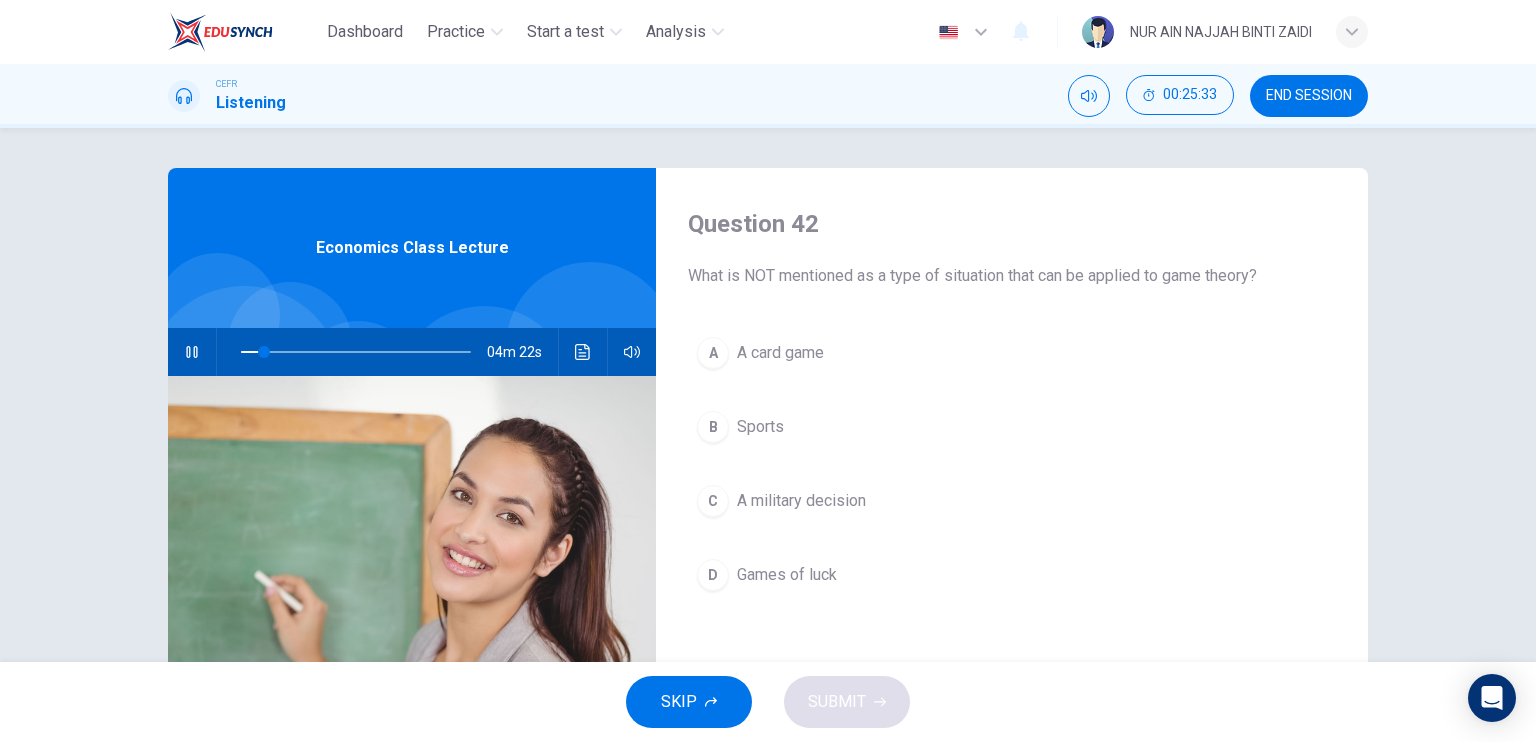 type 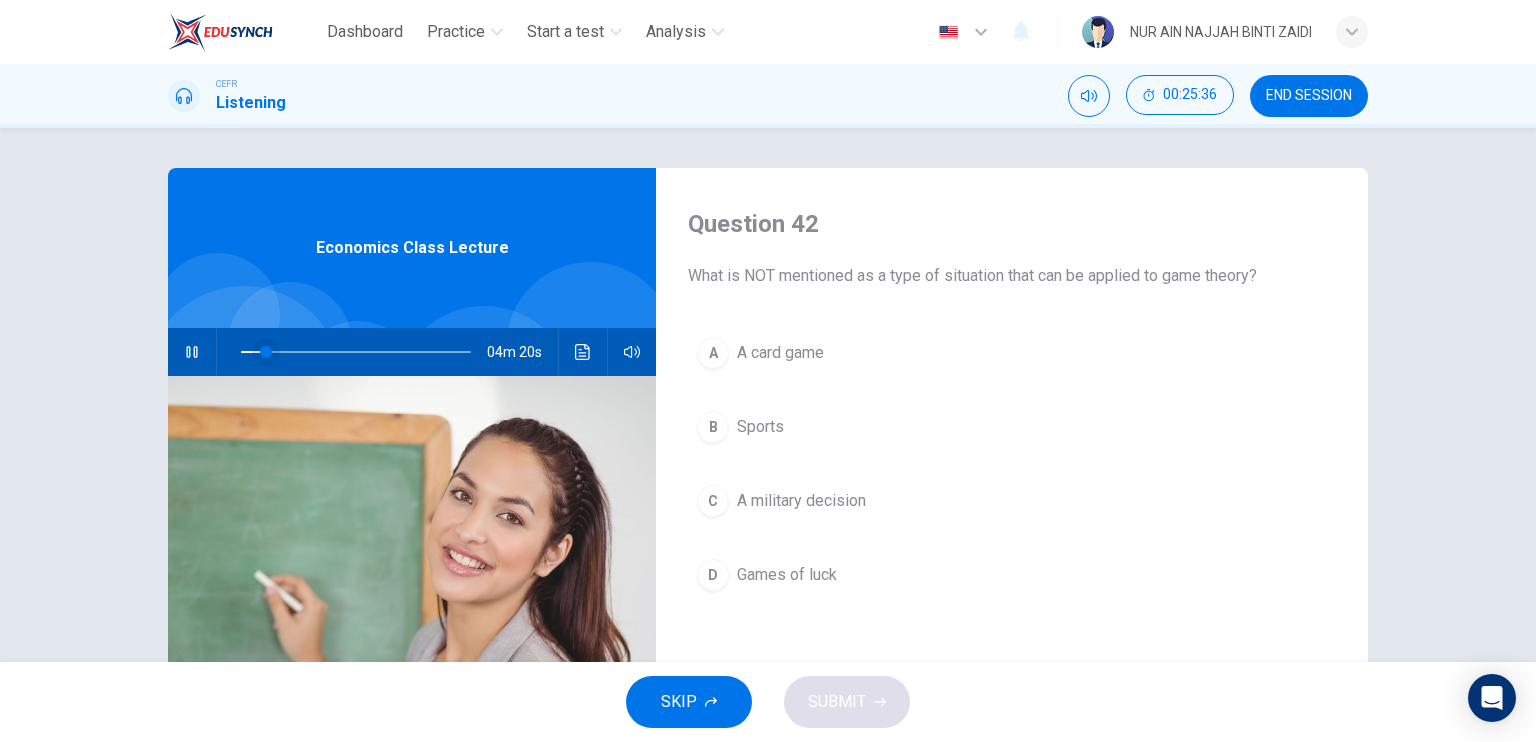 click at bounding box center [266, 352] 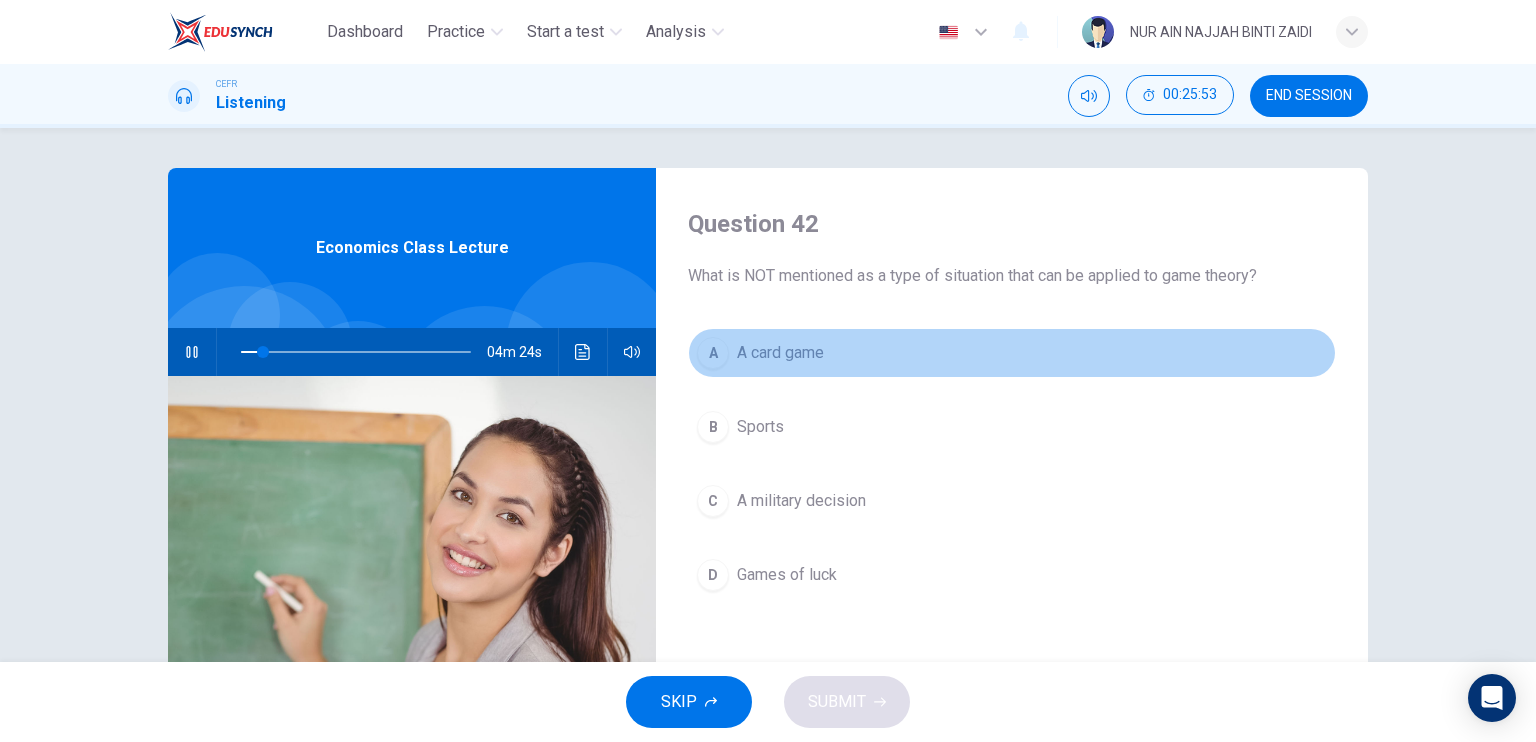 click on "A" at bounding box center (713, 353) 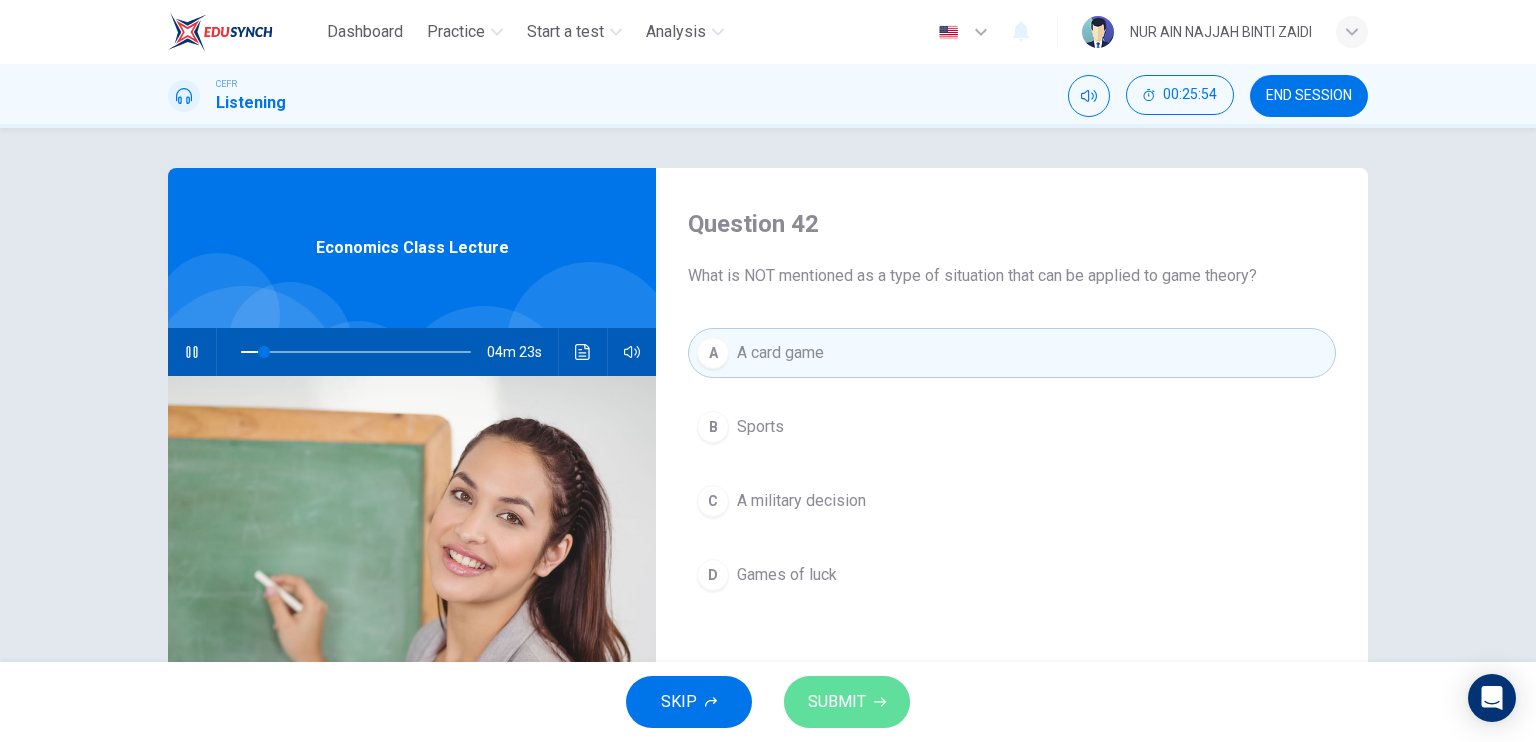 click on "SUBMIT" at bounding box center [837, 702] 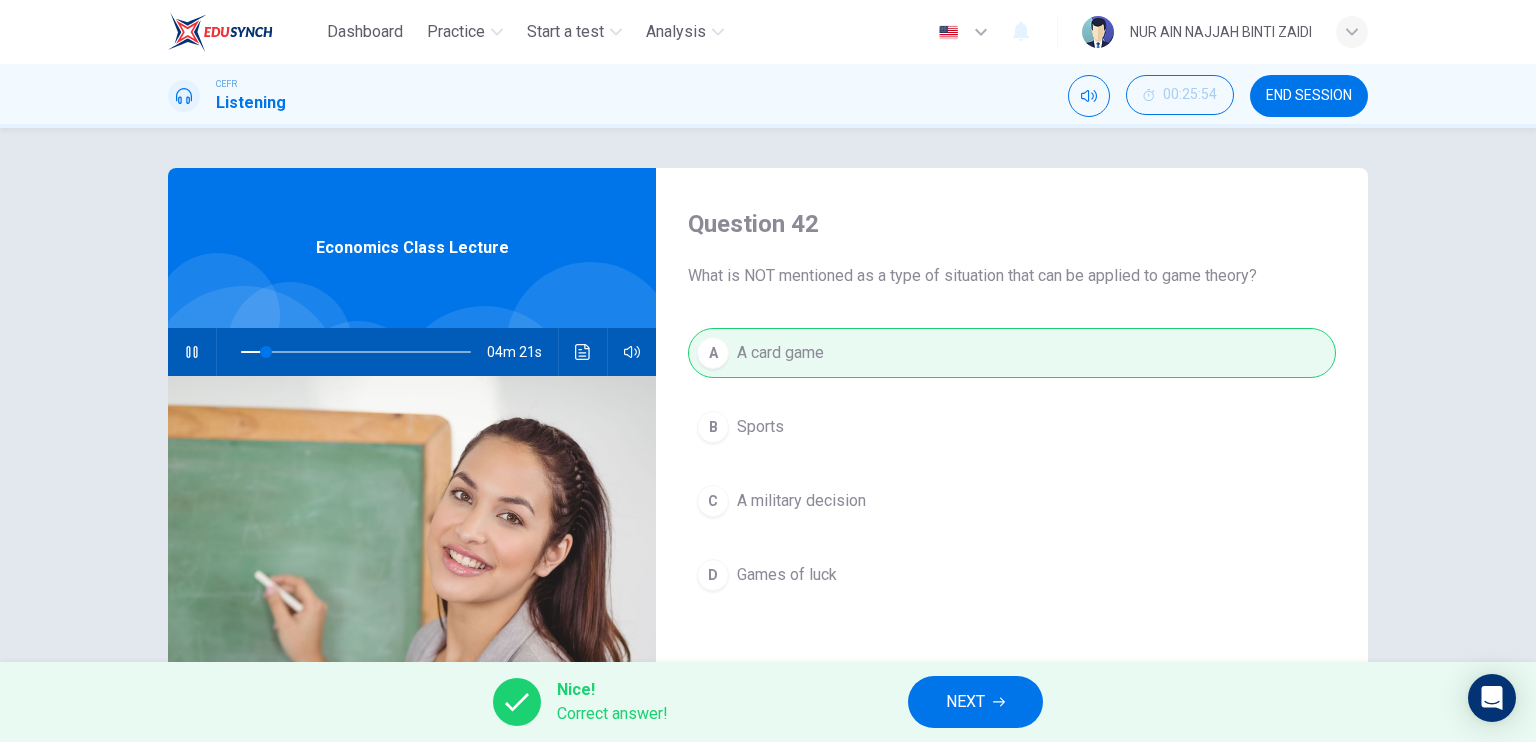 scroll, scrollTop: 116, scrollLeft: 0, axis: vertical 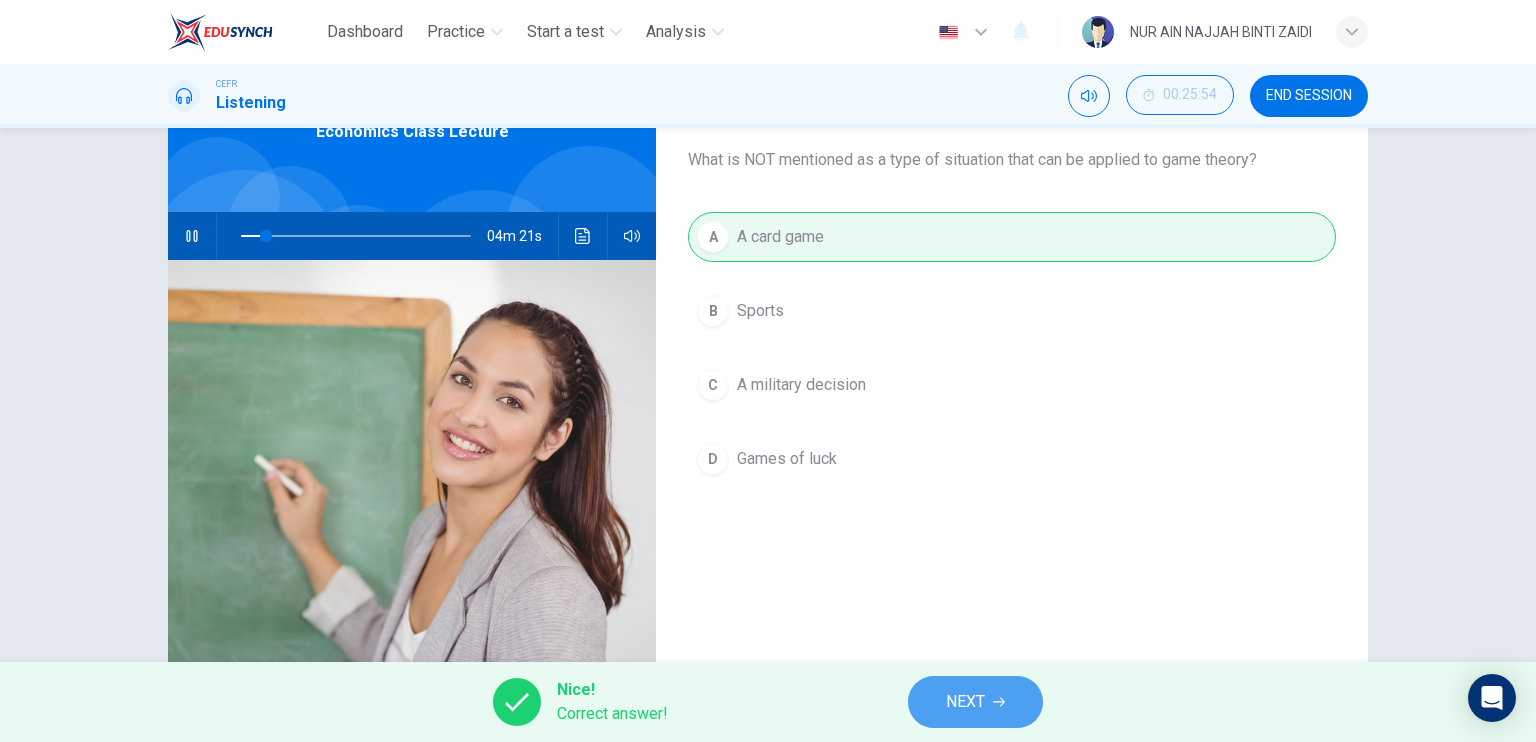 click on "NEXT" at bounding box center (965, 702) 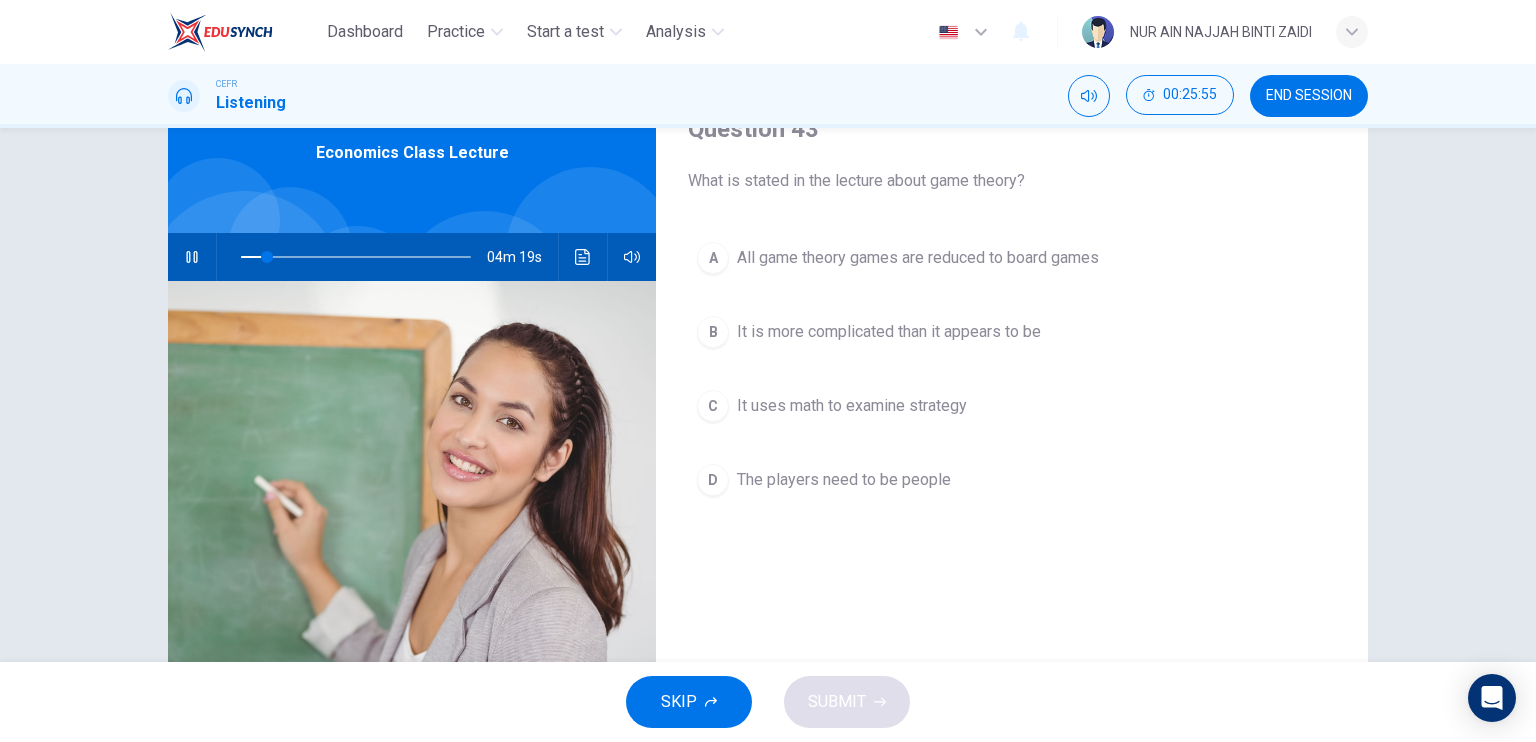 scroll, scrollTop: 78, scrollLeft: 0, axis: vertical 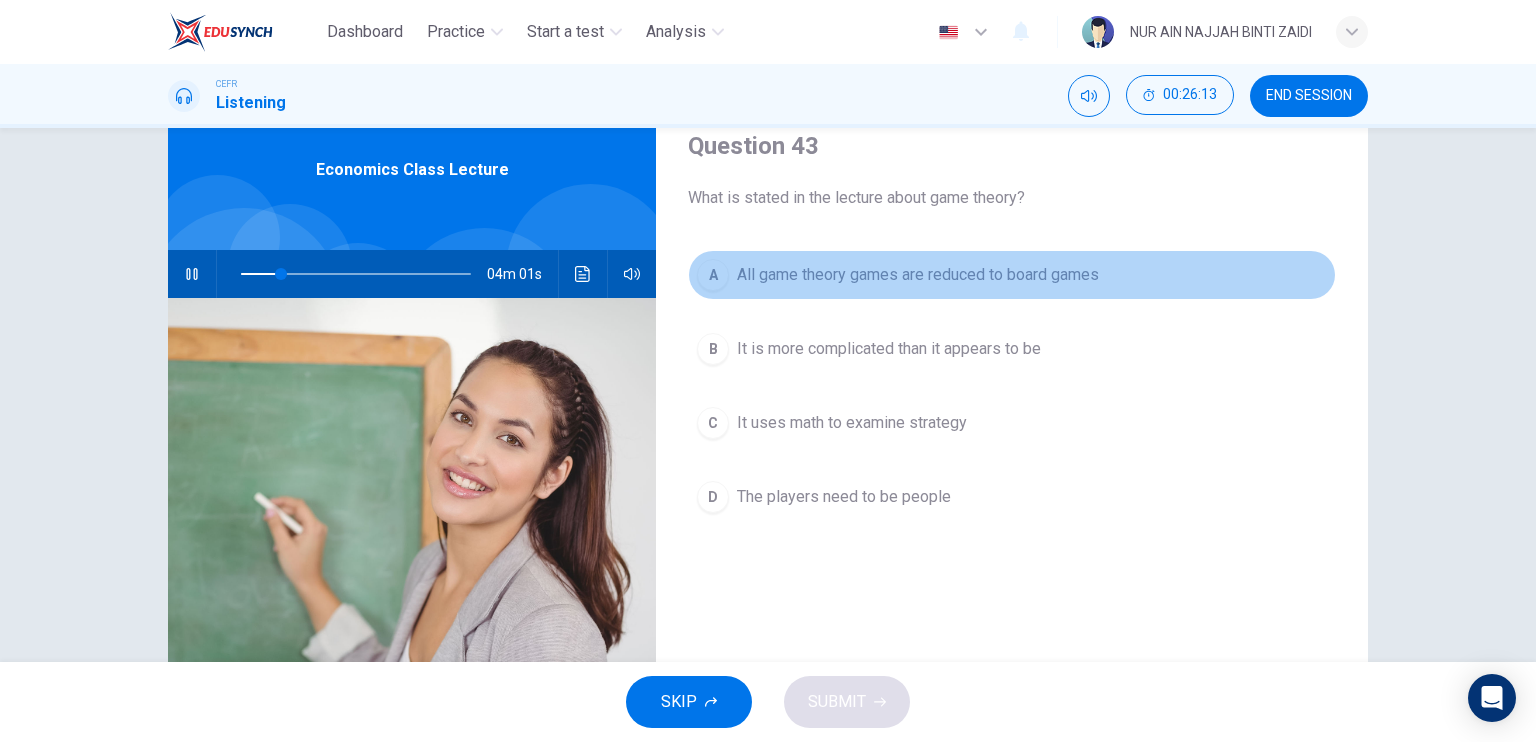 click on "A" at bounding box center (713, 275) 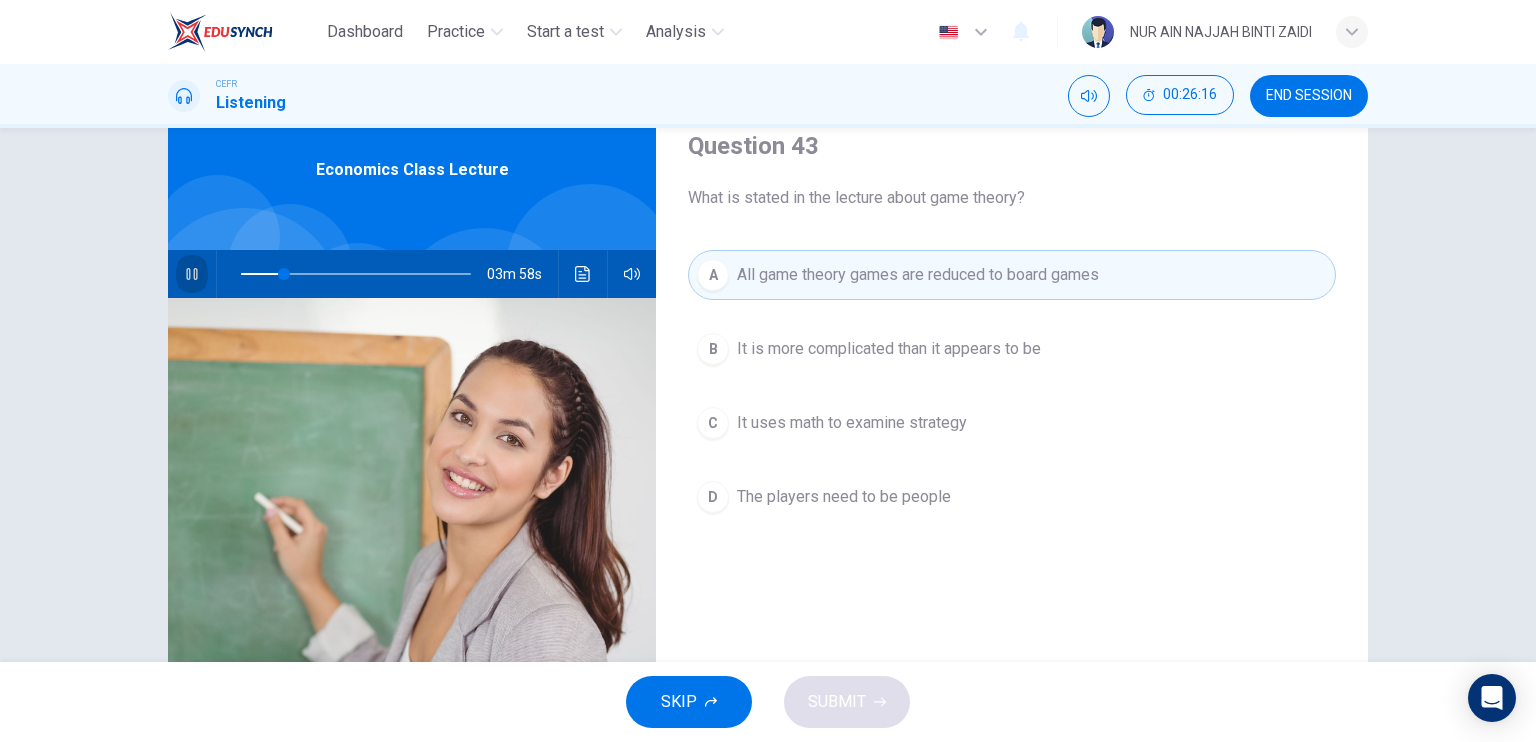 click at bounding box center (192, 274) 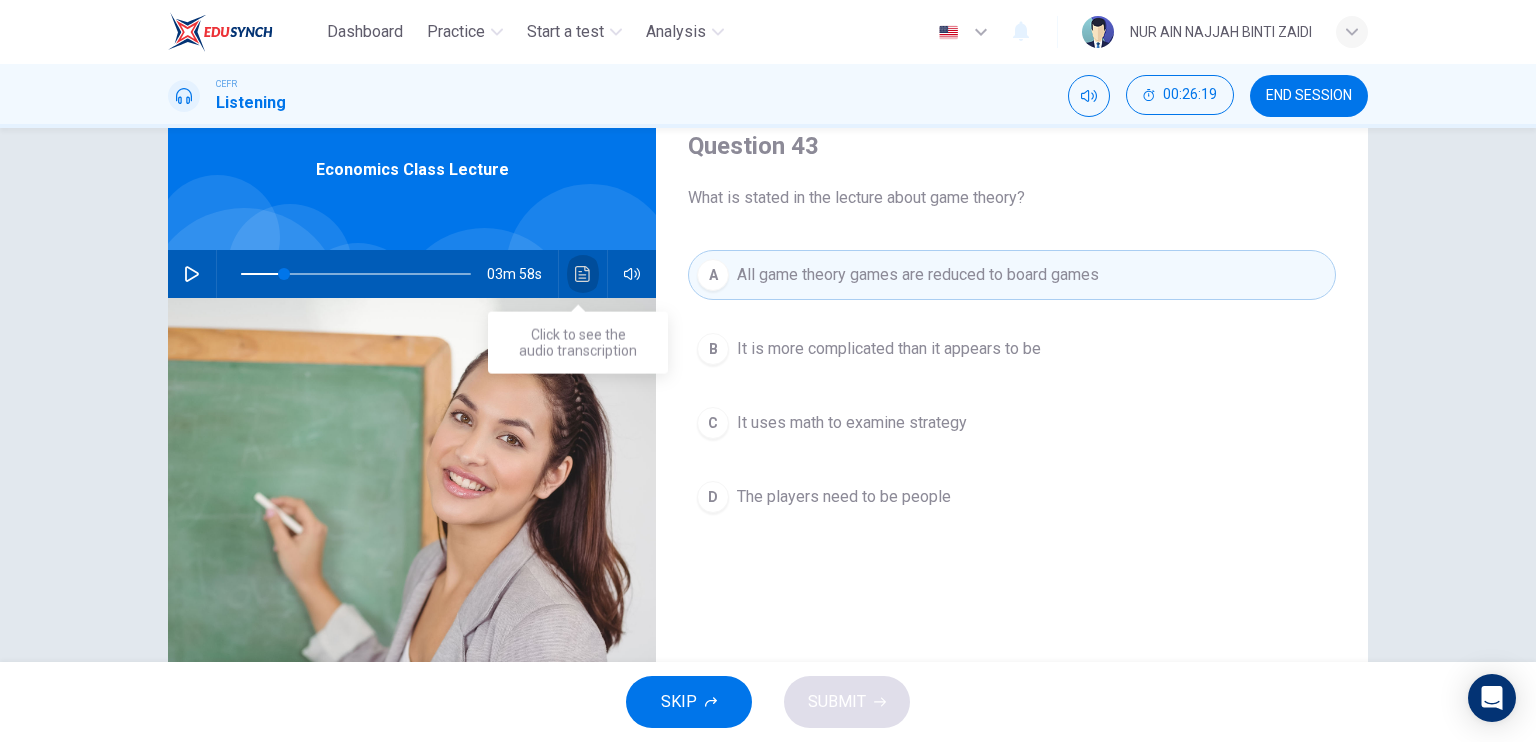 click at bounding box center [583, 274] 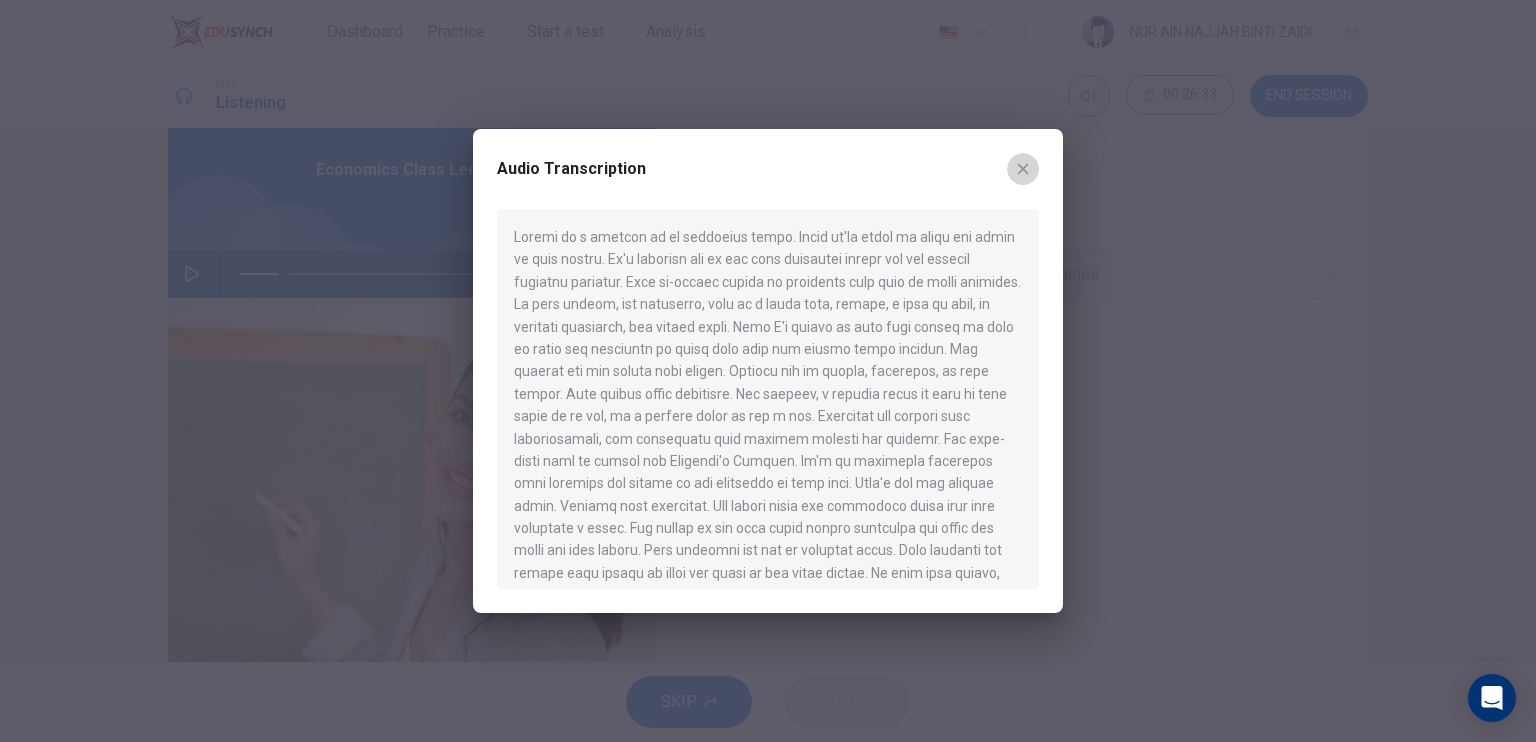 click at bounding box center [1023, 169] 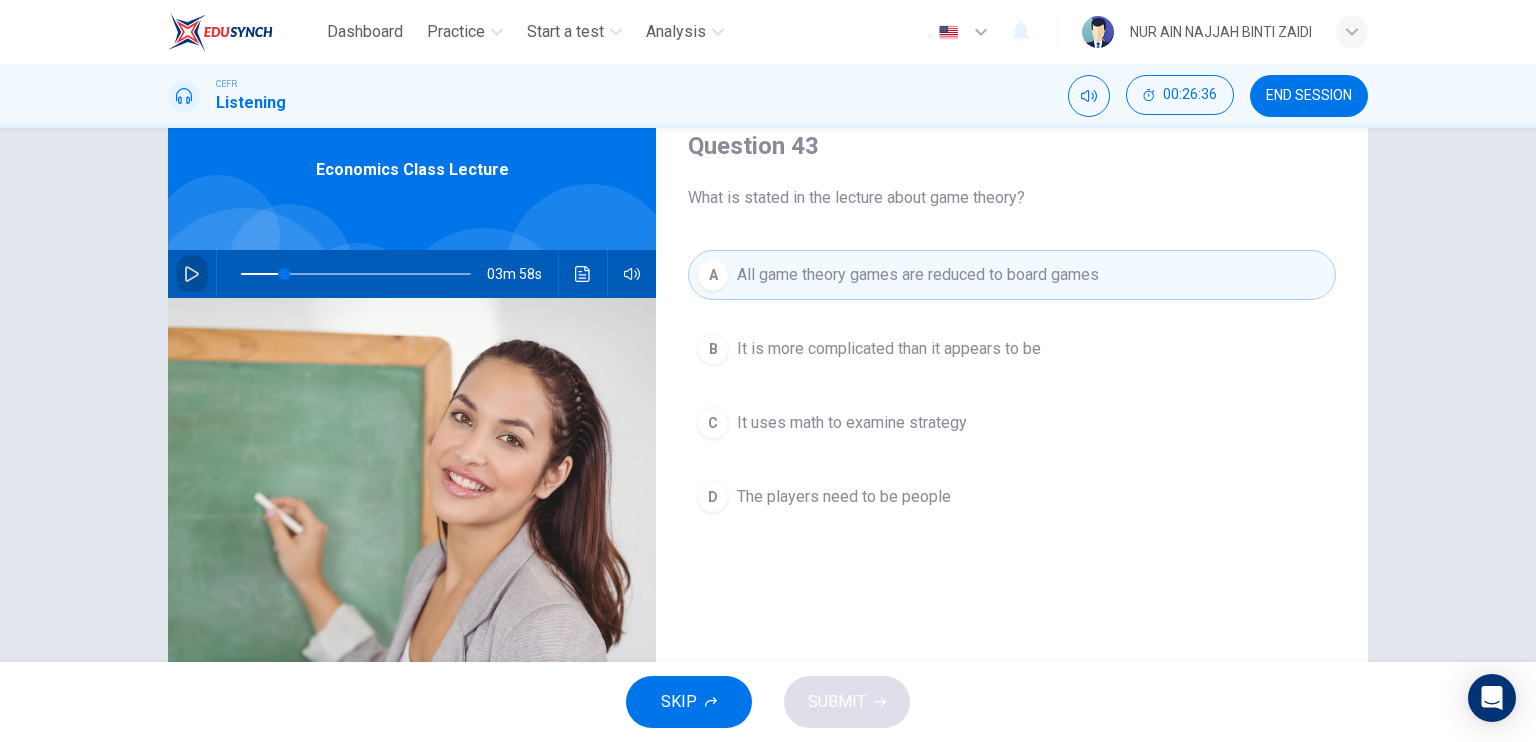 click at bounding box center (192, 274) 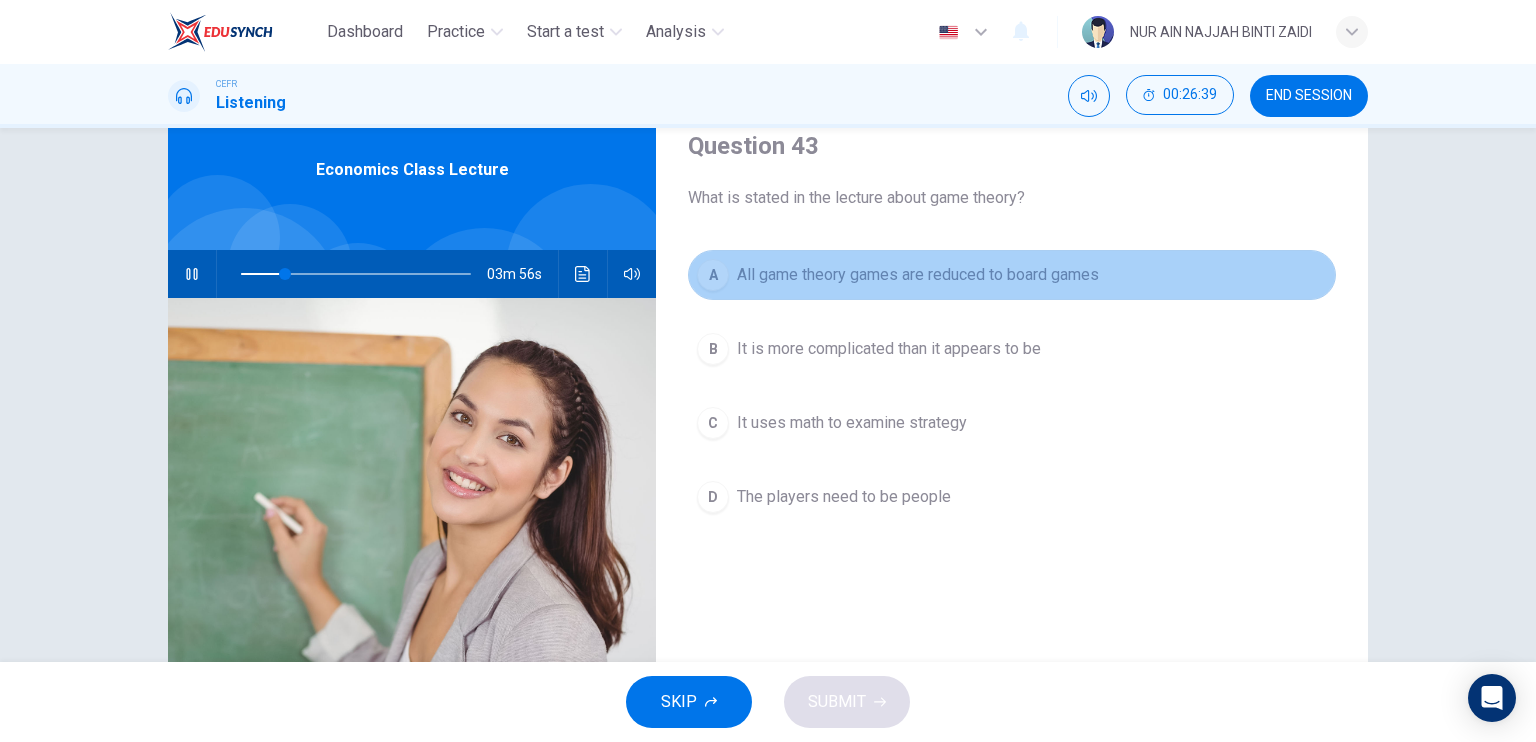 click on "All game theory games are reduced to board games" at bounding box center (918, 275) 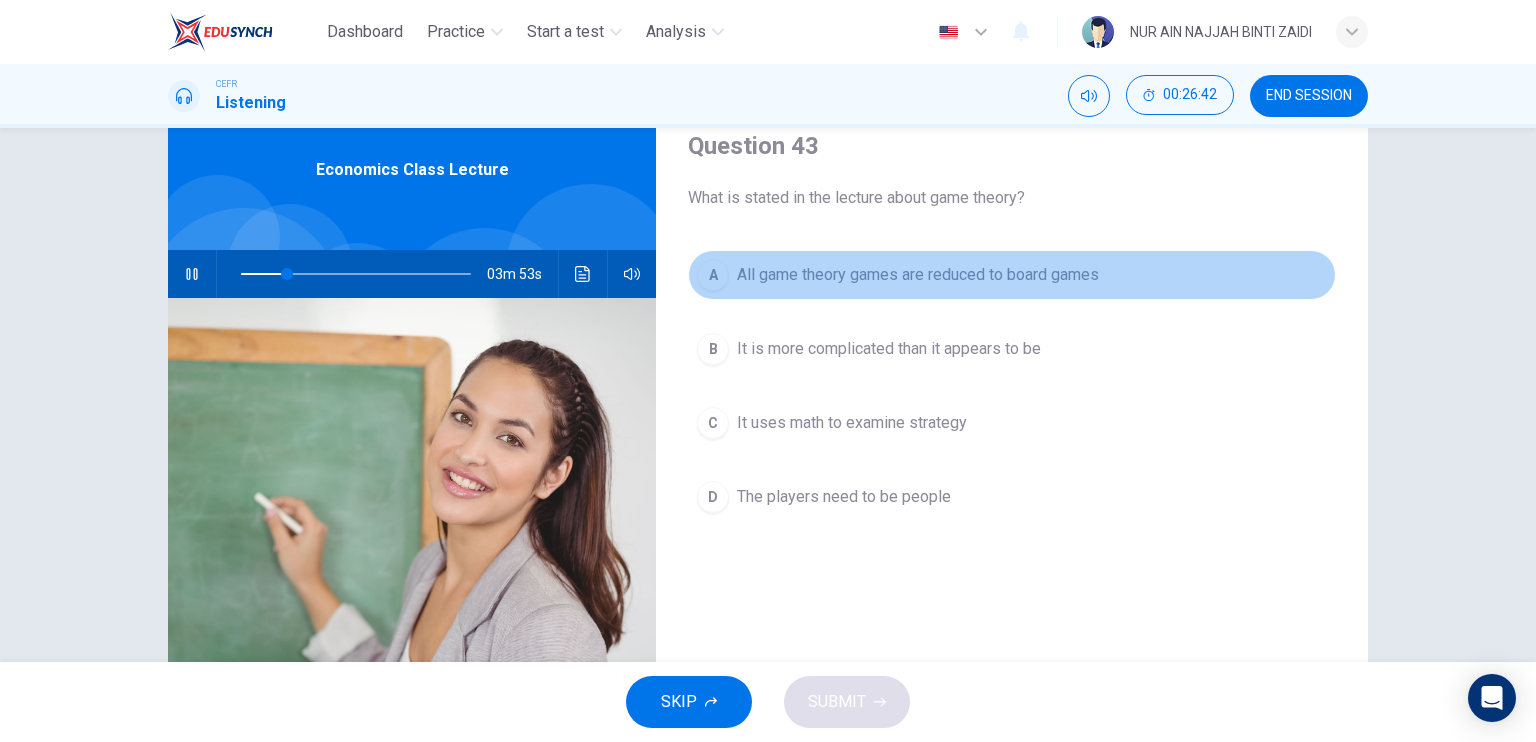 click on "All game theory games are reduced to board games" at bounding box center (918, 275) 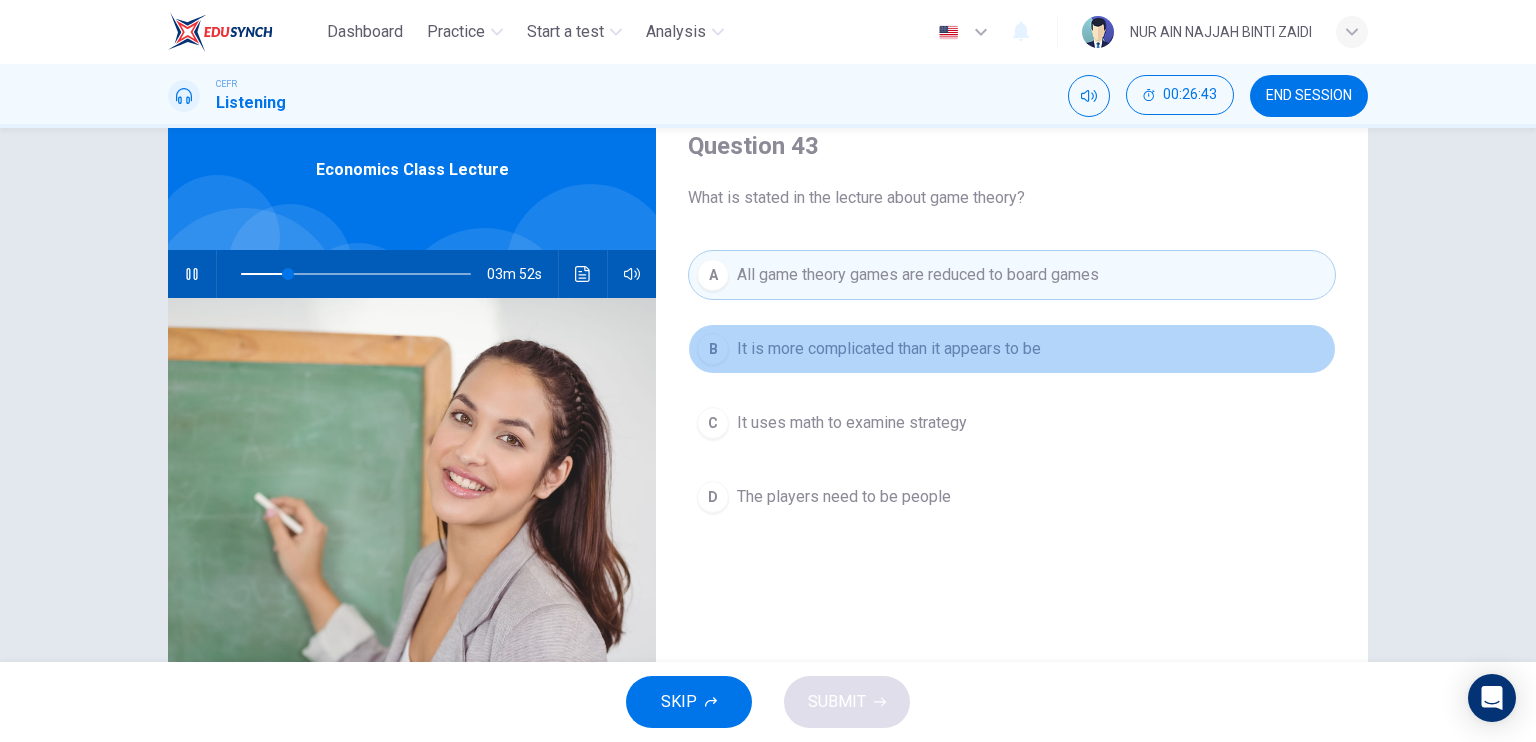 click on "It is more complicated than it appears to be" at bounding box center (889, 349) 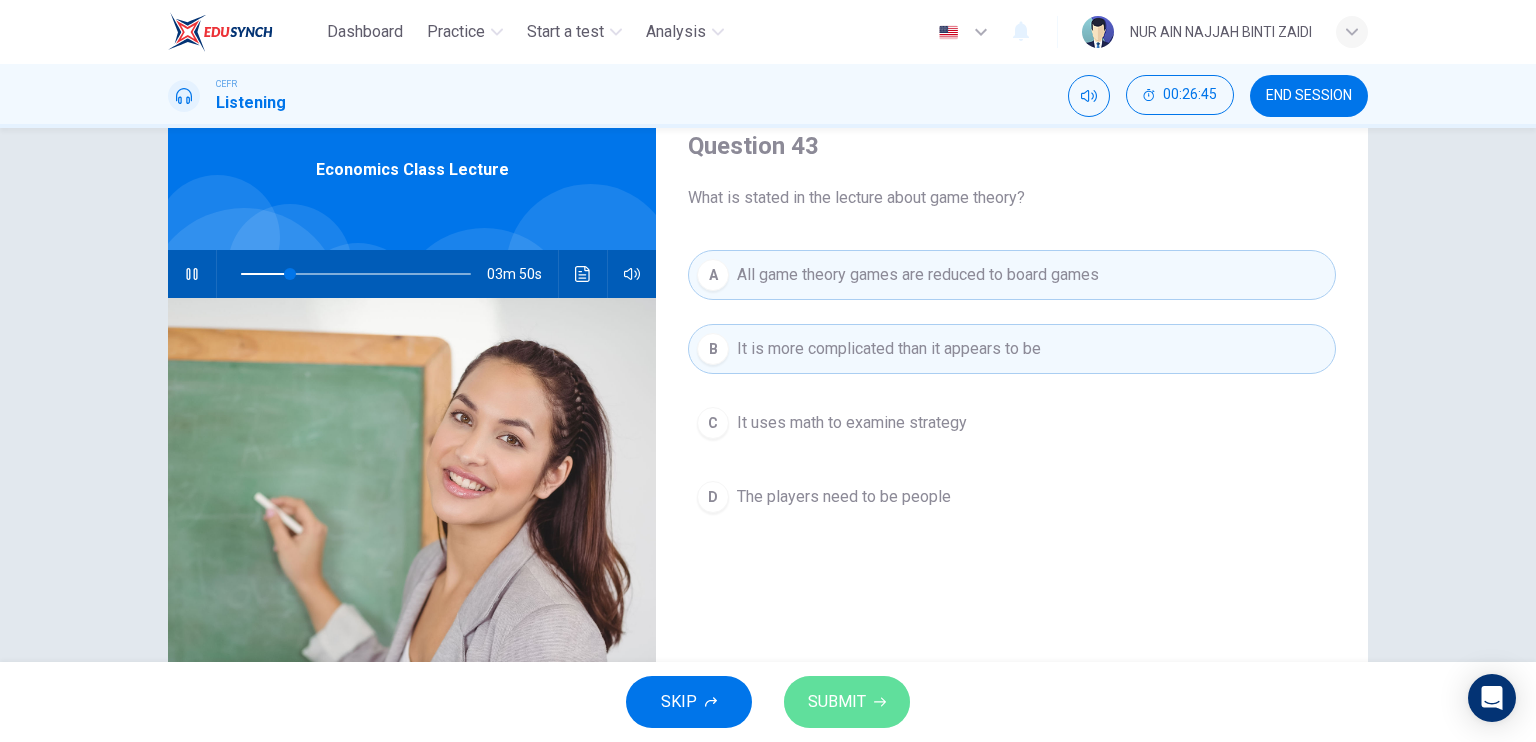 click on "SUBMIT" at bounding box center [837, 702] 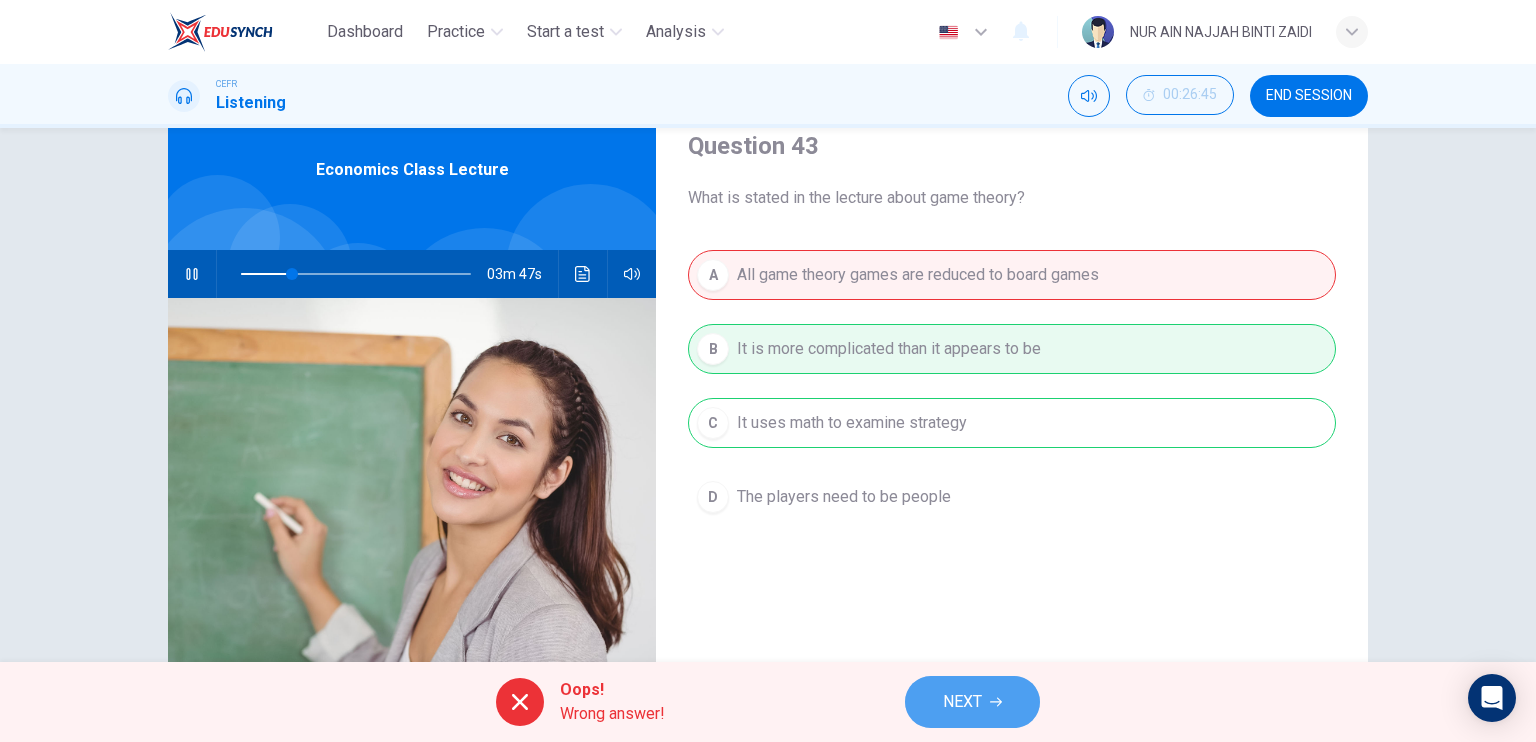 click on "NEXT" at bounding box center [972, 702] 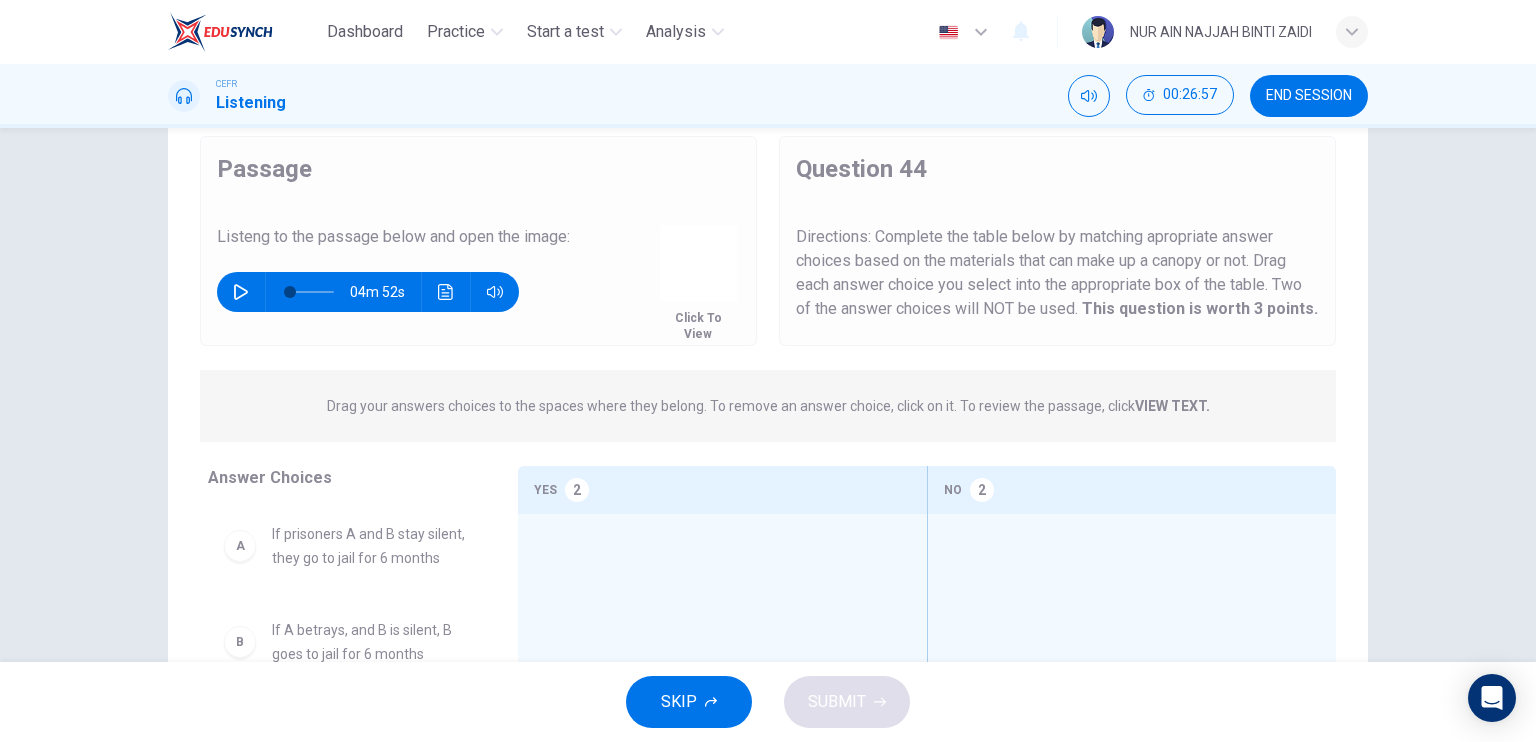 scroll, scrollTop: 60, scrollLeft: 0, axis: vertical 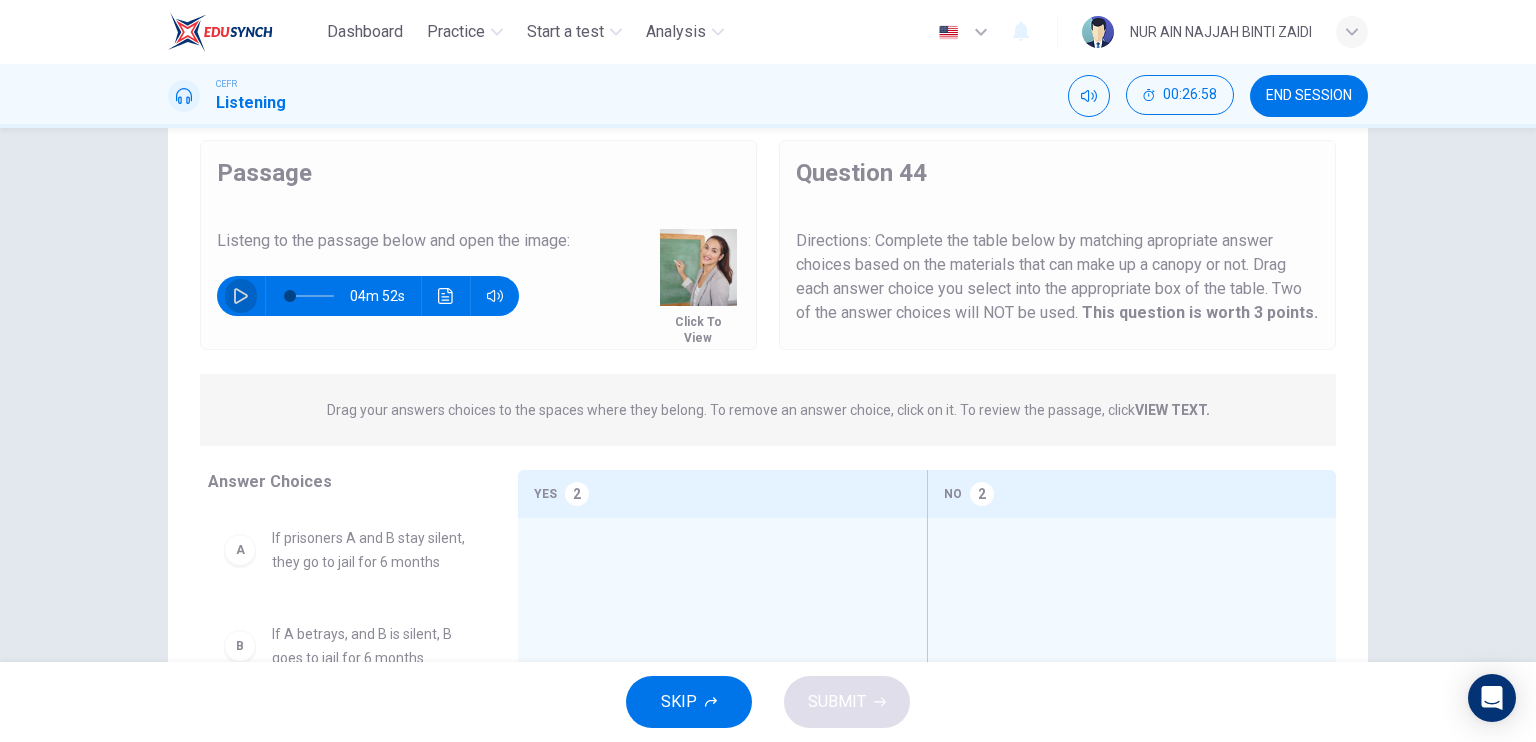 click at bounding box center (241, 296) 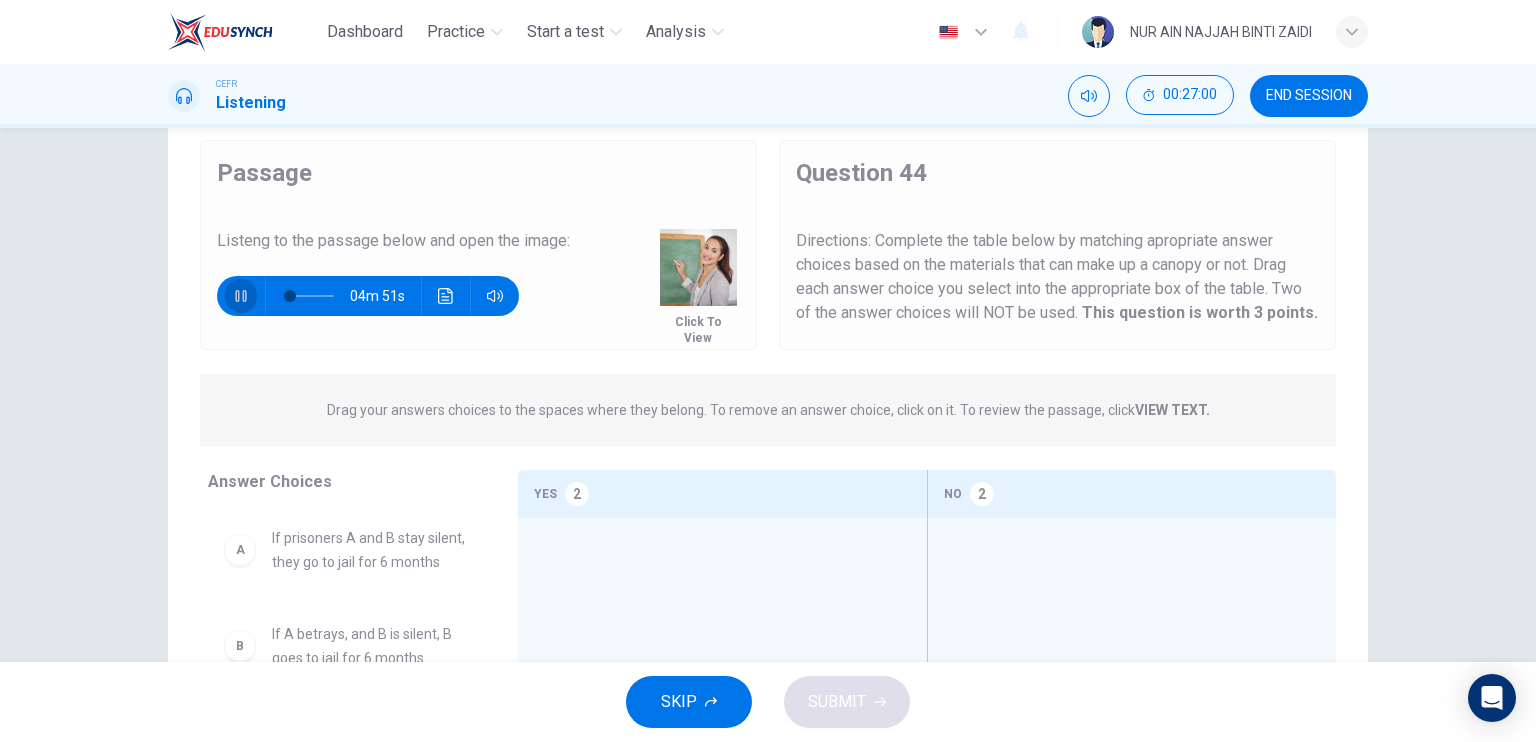 click at bounding box center (241, 296) 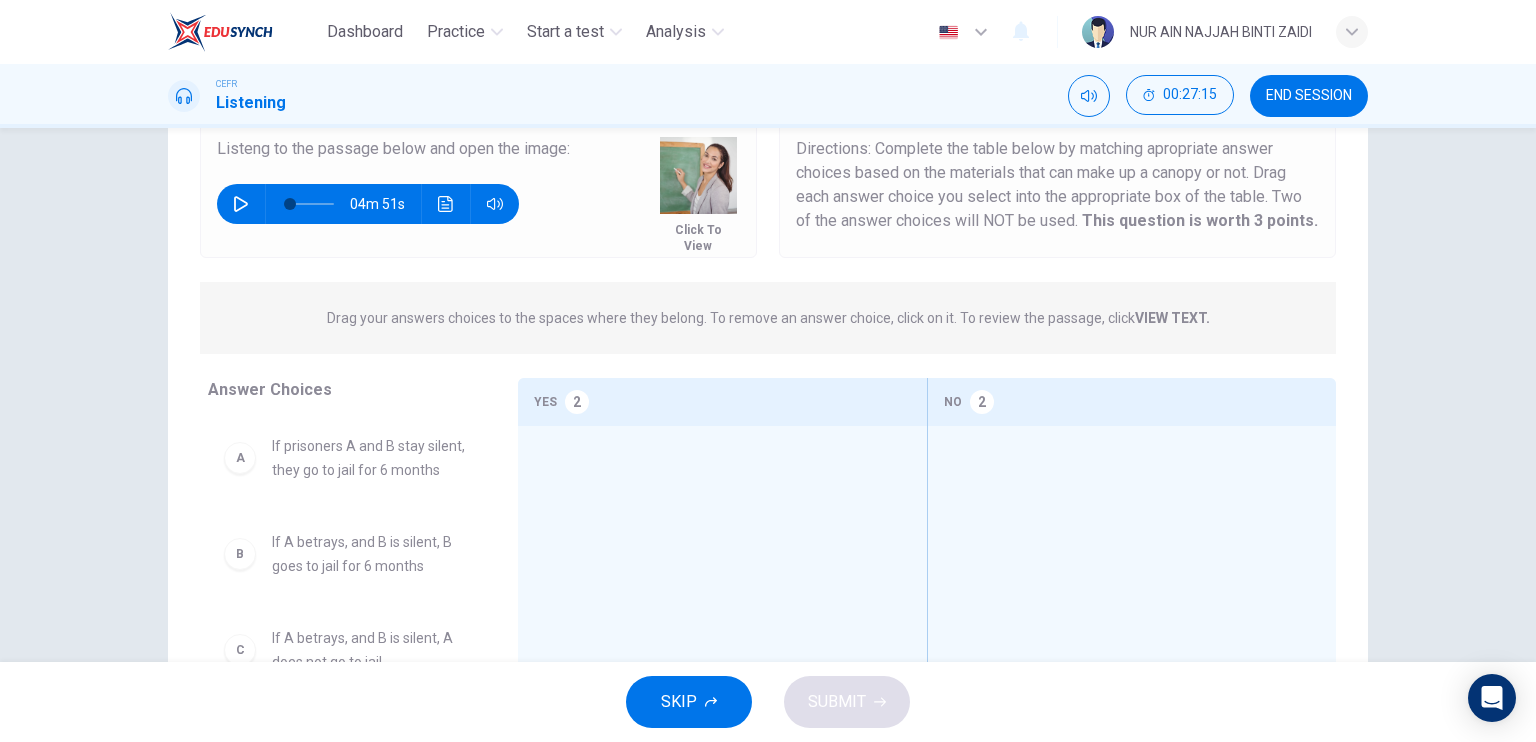 scroll, scrollTop: 296, scrollLeft: 0, axis: vertical 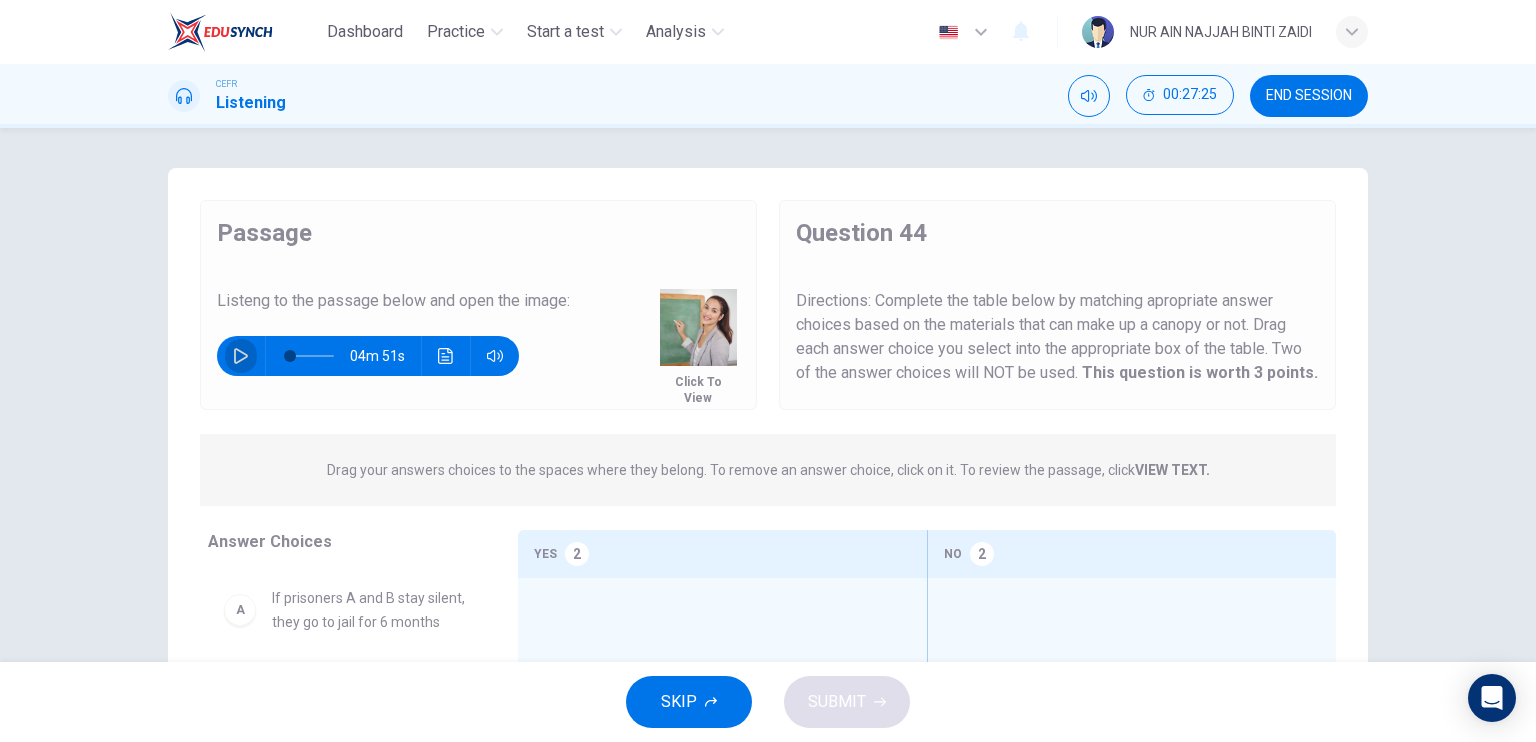 click at bounding box center (241, 356) 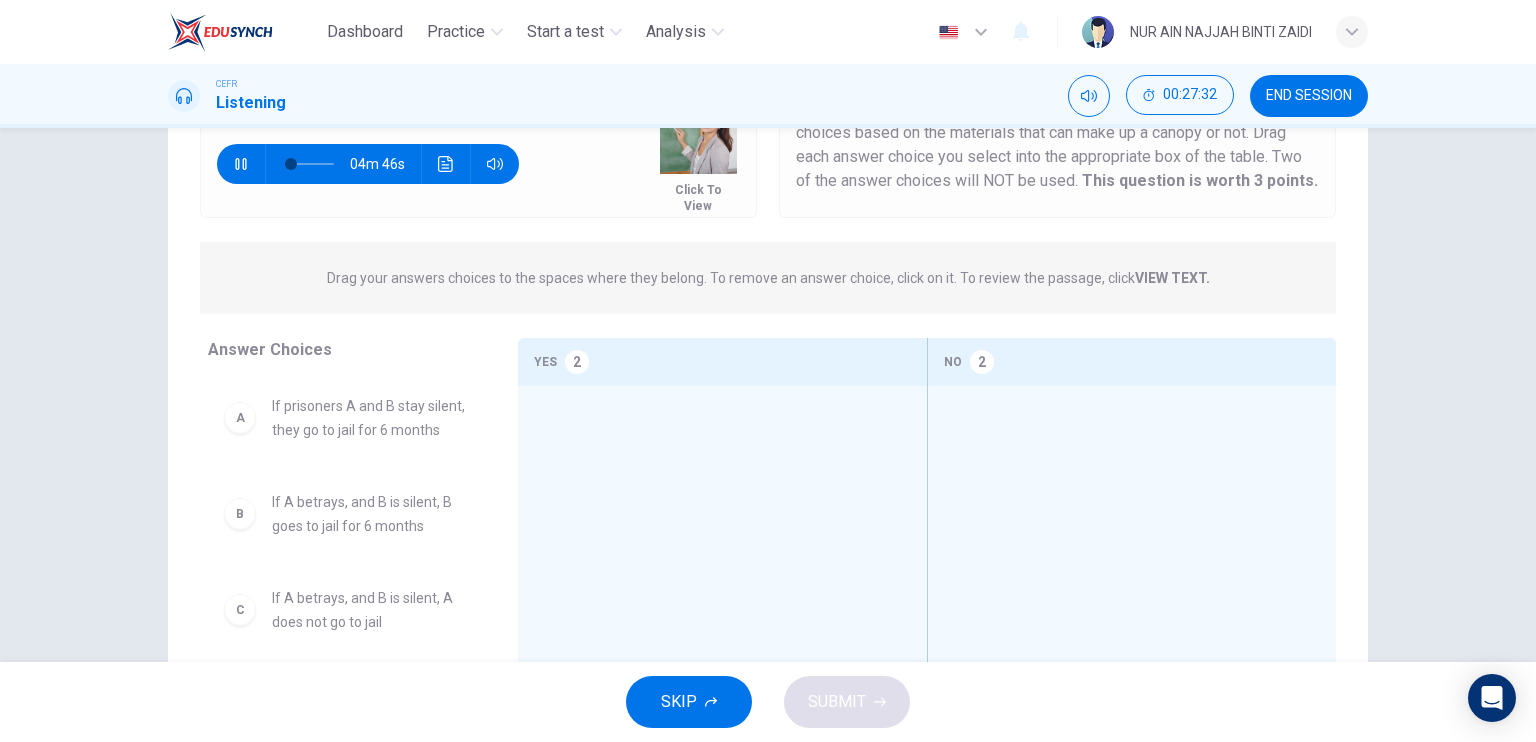 scroll, scrollTop: 191, scrollLeft: 0, axis: vertical 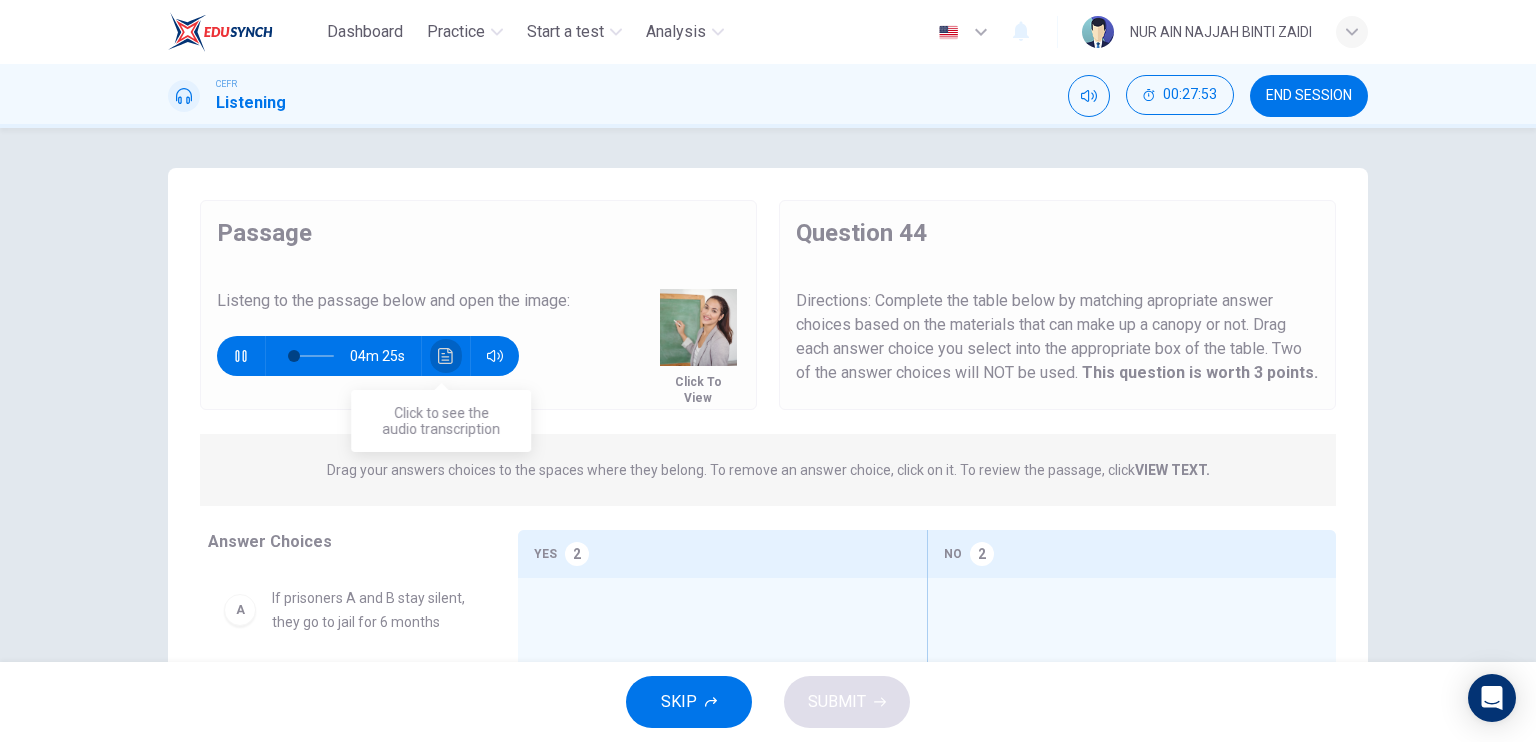 click at bounding box center (446, 356) 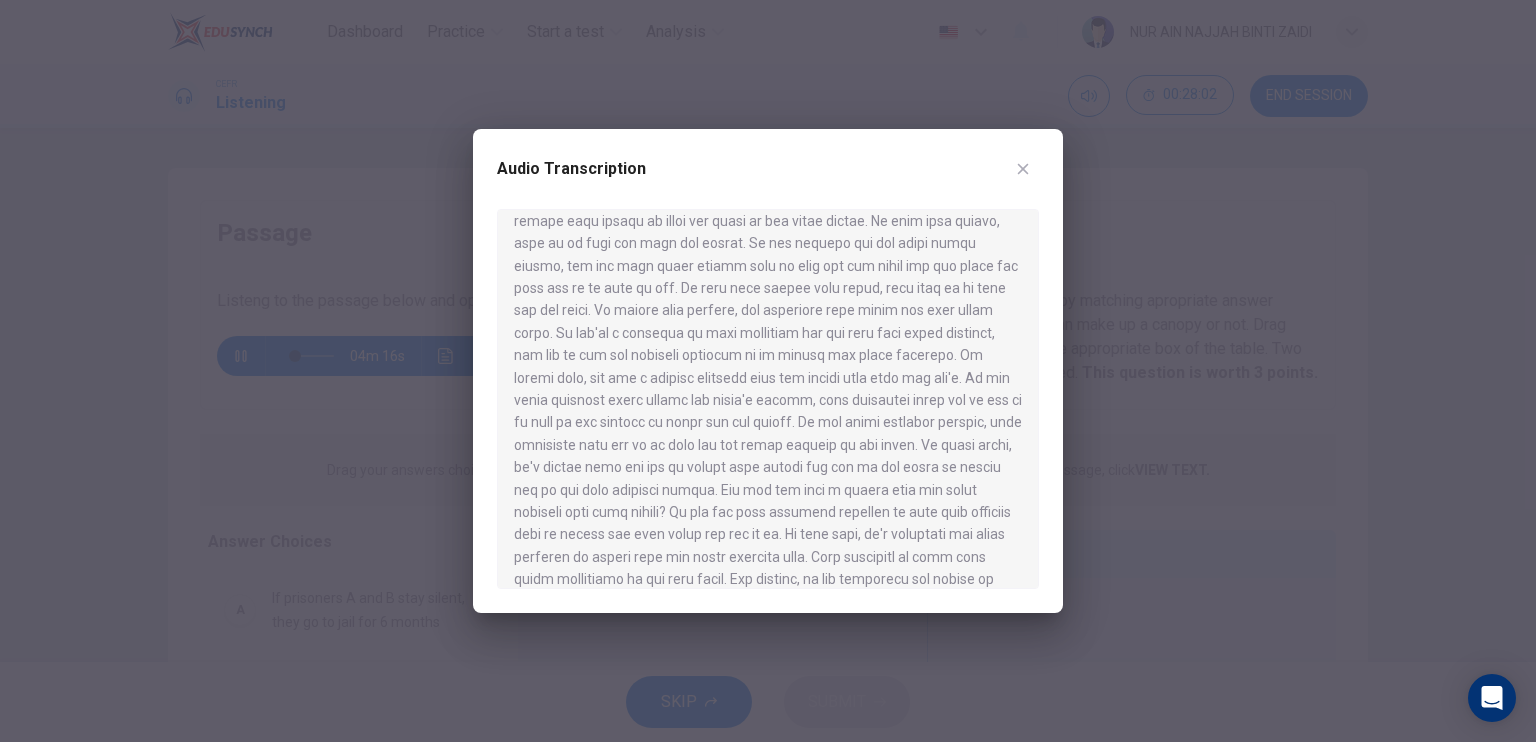 scroll, scrollTop: 231, scrollLeft: 0, axis: vertical 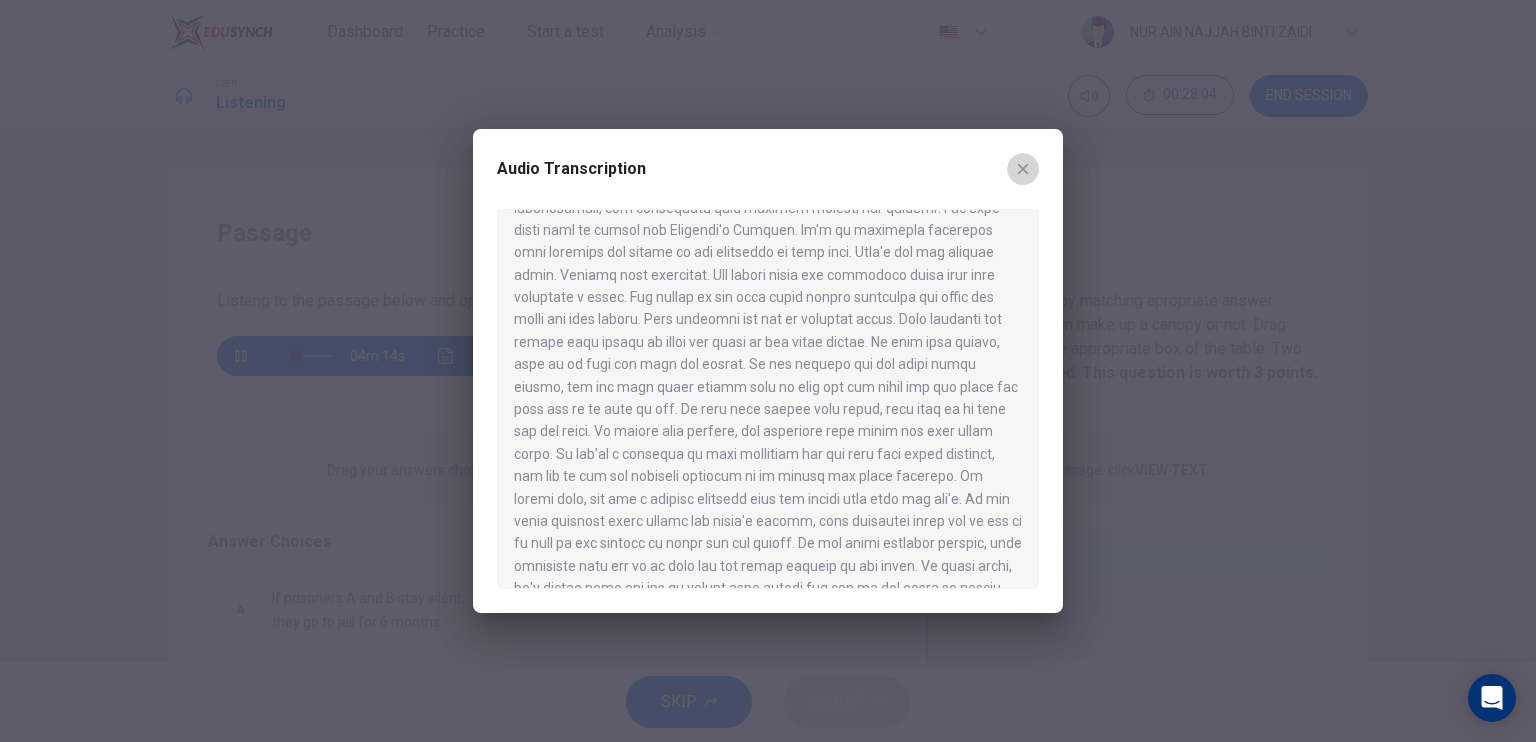 click at bounding box center [1023, 169] 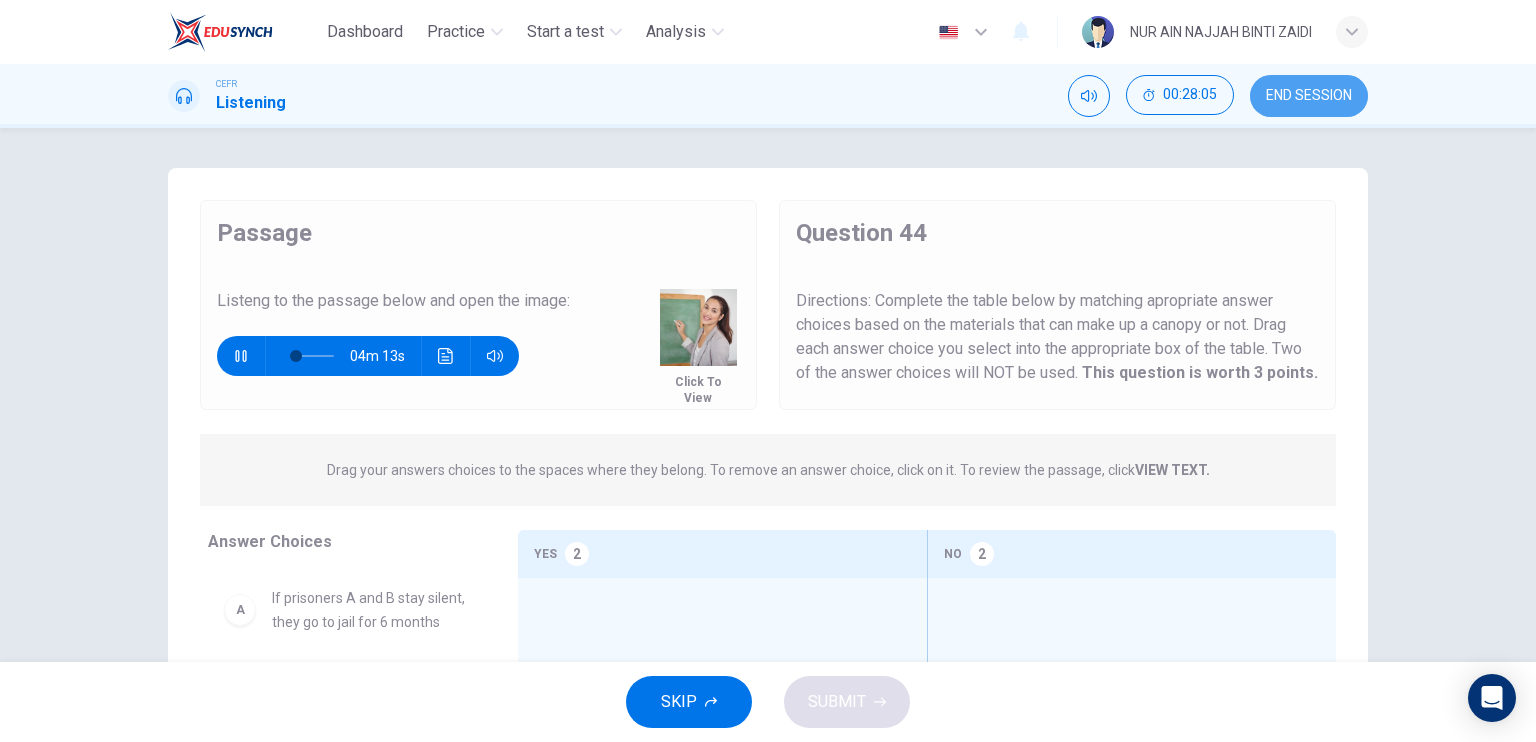 click on "END SESSION" at bounding box center [1309, 96] 